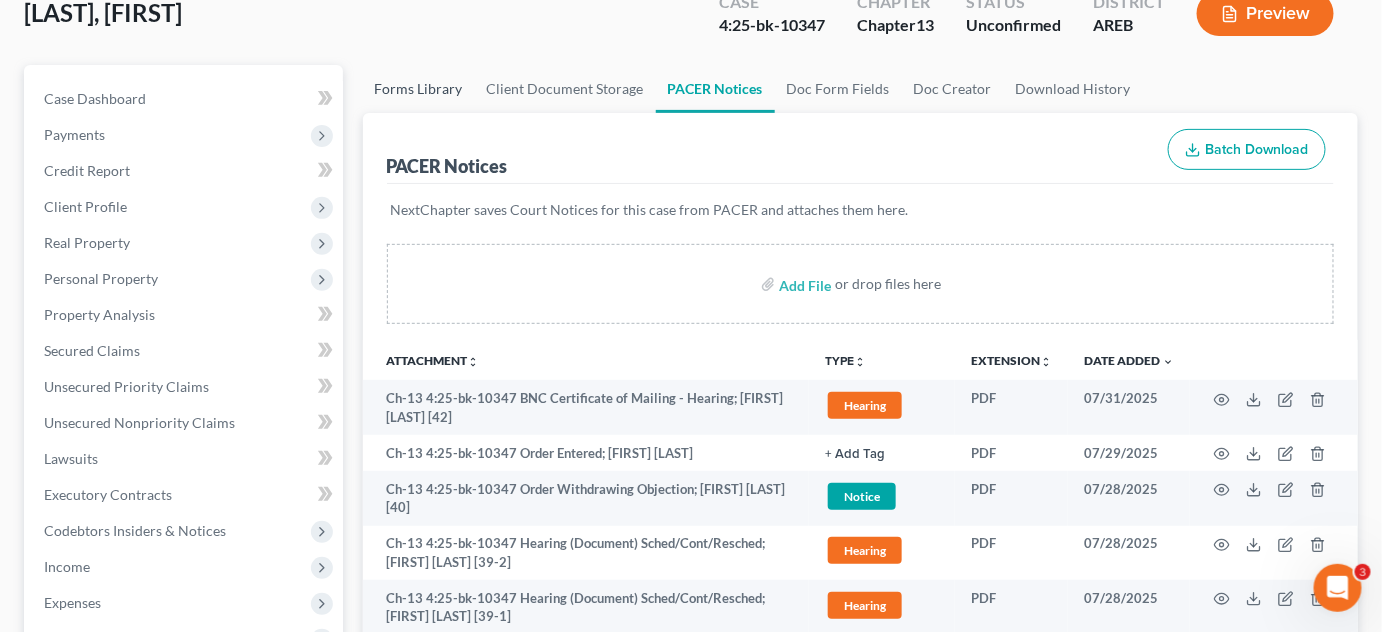 scroll, scrollTop: 4, scrollLeft: 0, axis: vertical 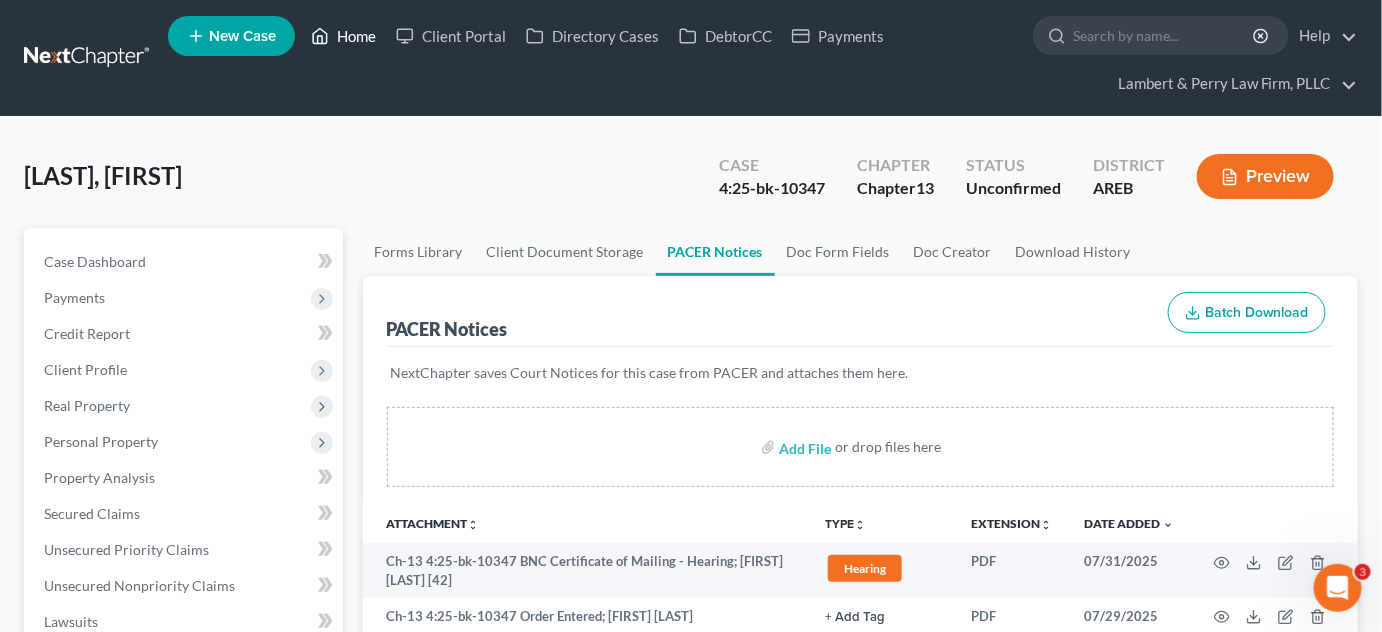 click on "Home" at bounding box center (343, 36) 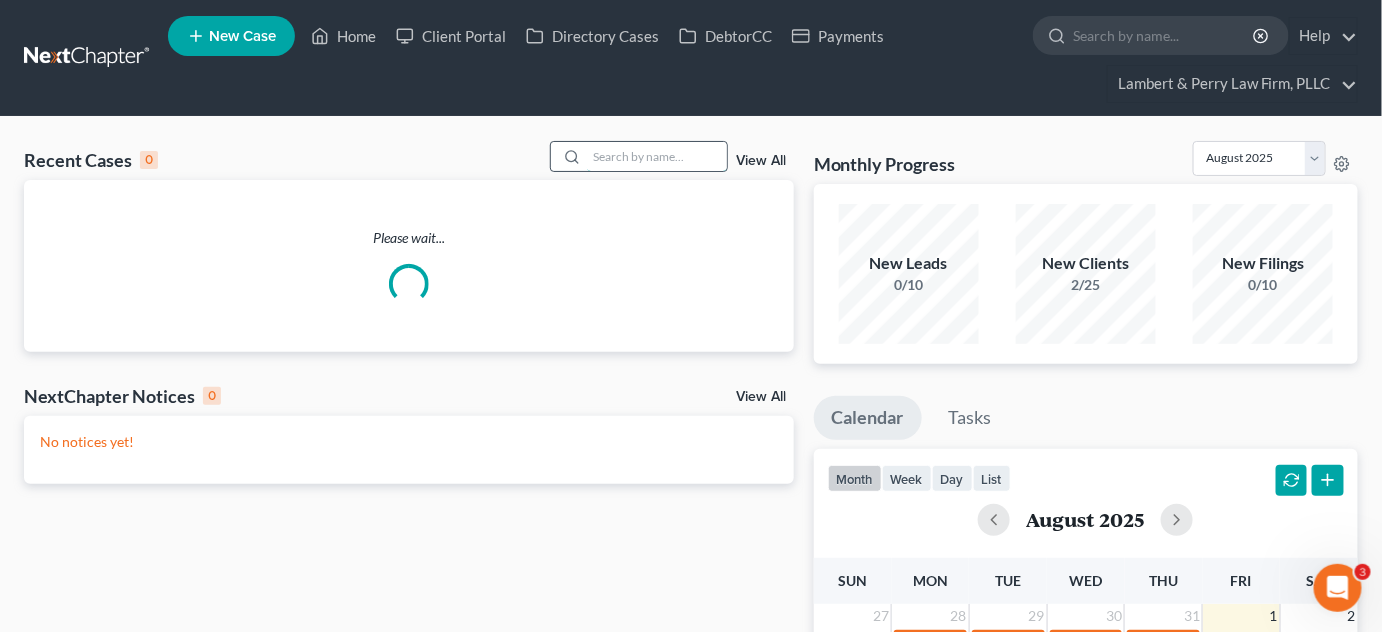 click at bounding box center (657, 156) 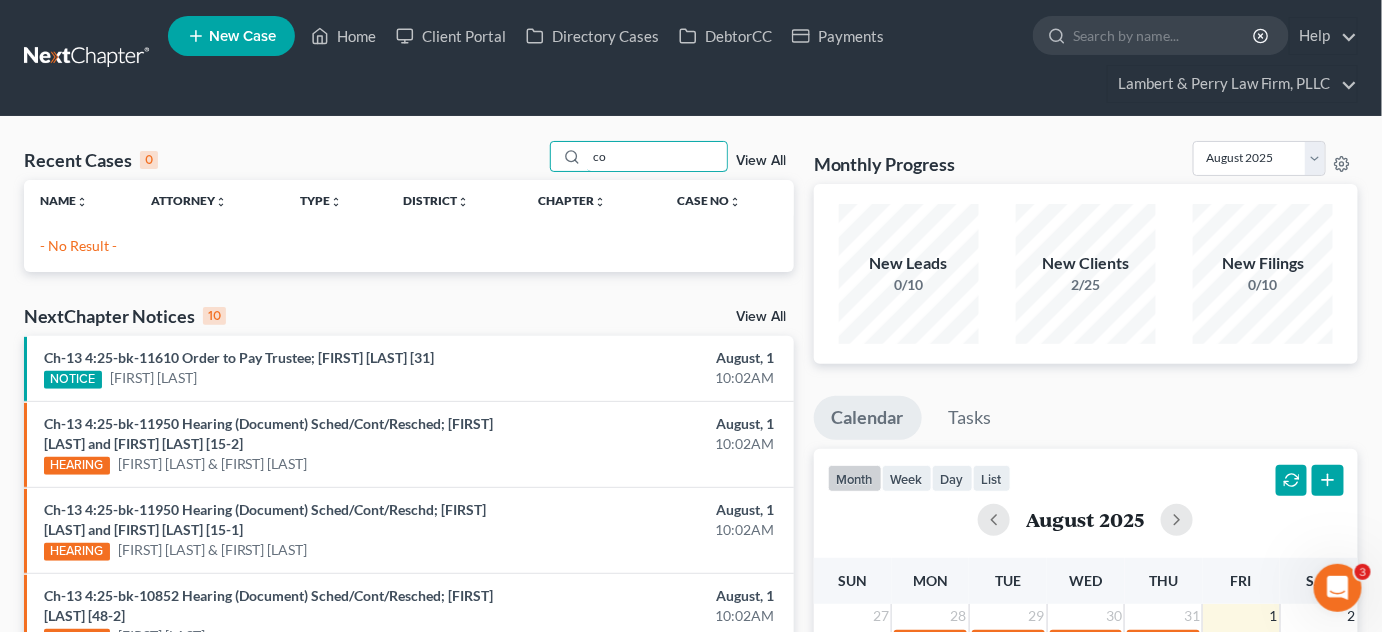 type on "c" 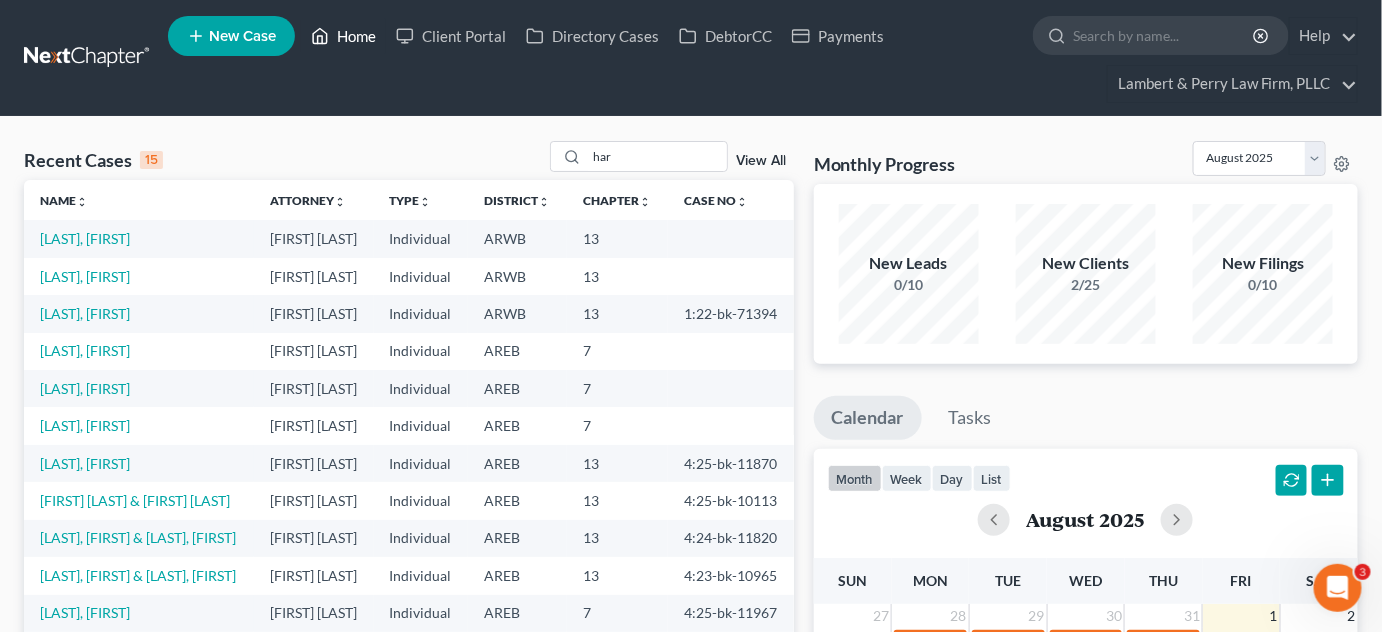 click on "Home" at bounding box center [343, 36] 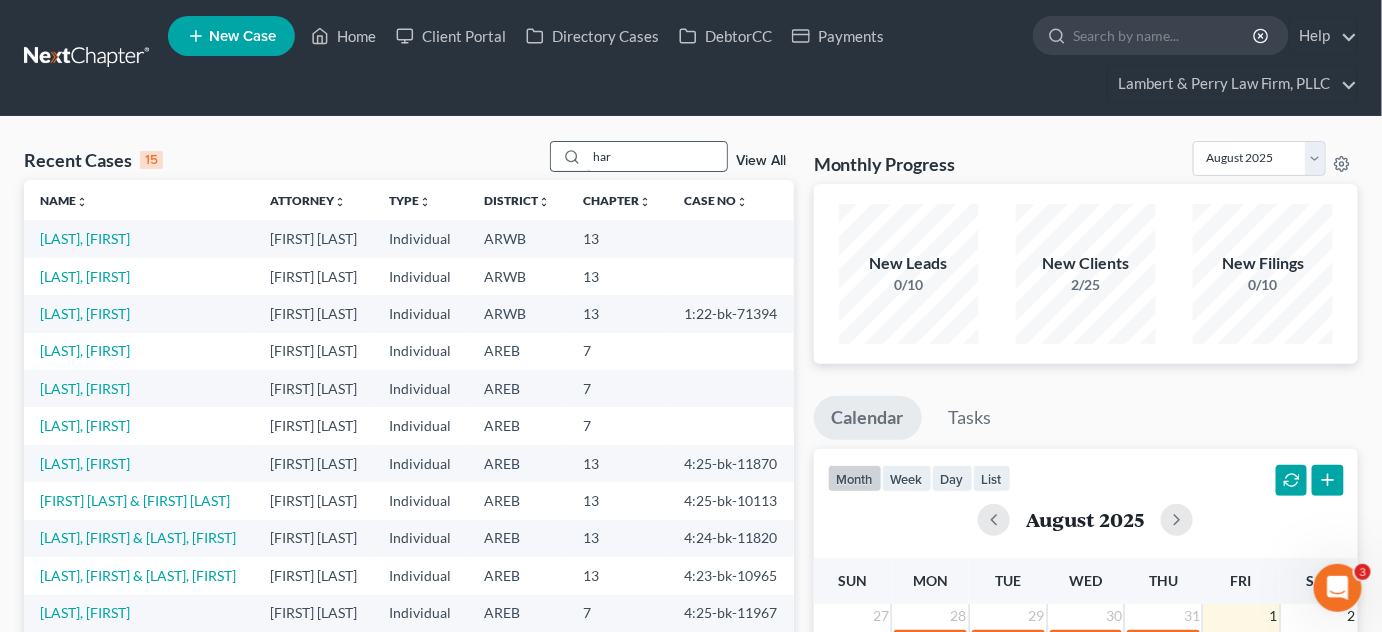 click on "har" at bounding box center (657, 156) 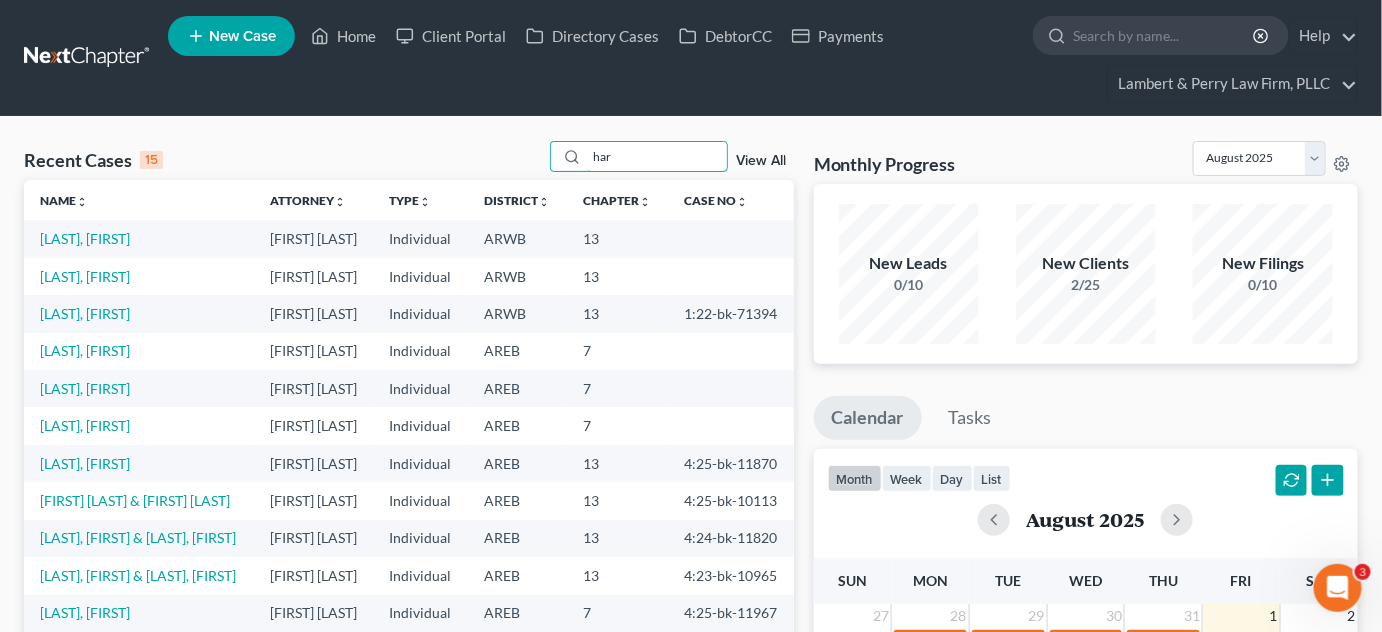 drag, startPoint x: 629, startPoint y: 148, endPoint x: 505, endPoint y: 174, distance: 126.69649 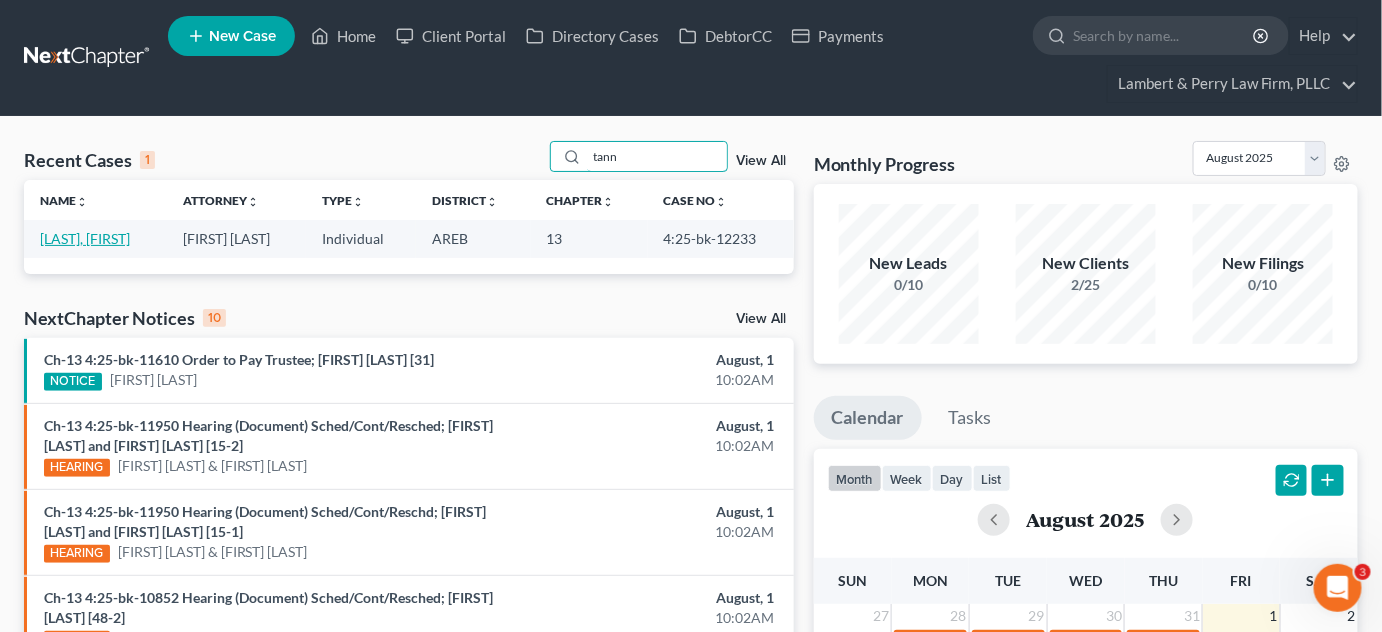 type on "tann" 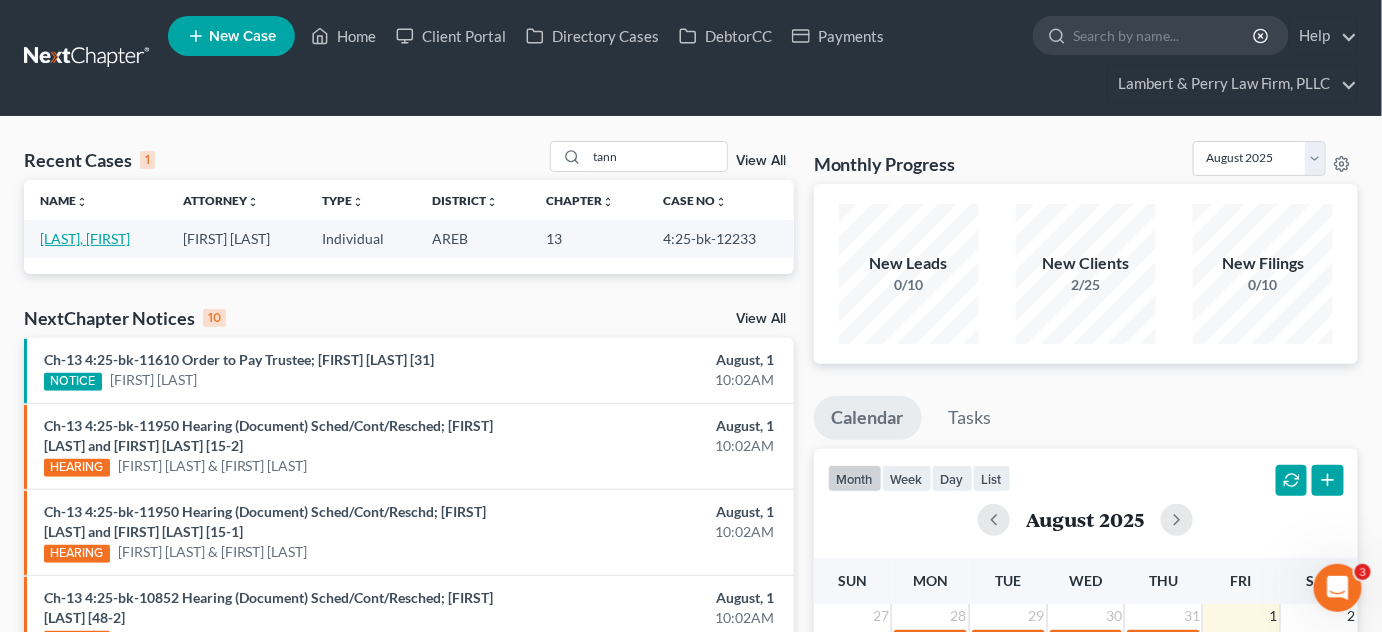 click on "[LAST], [FIRST]" at bounding box center (85, 238) 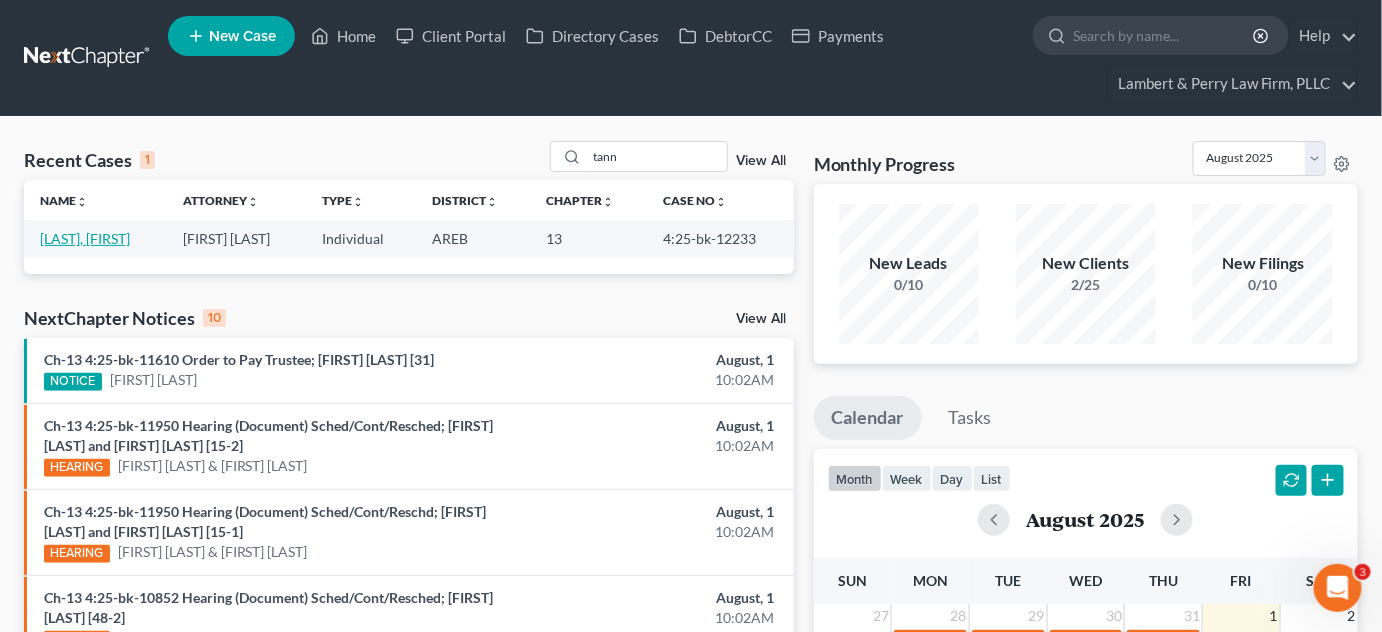 select on "2" 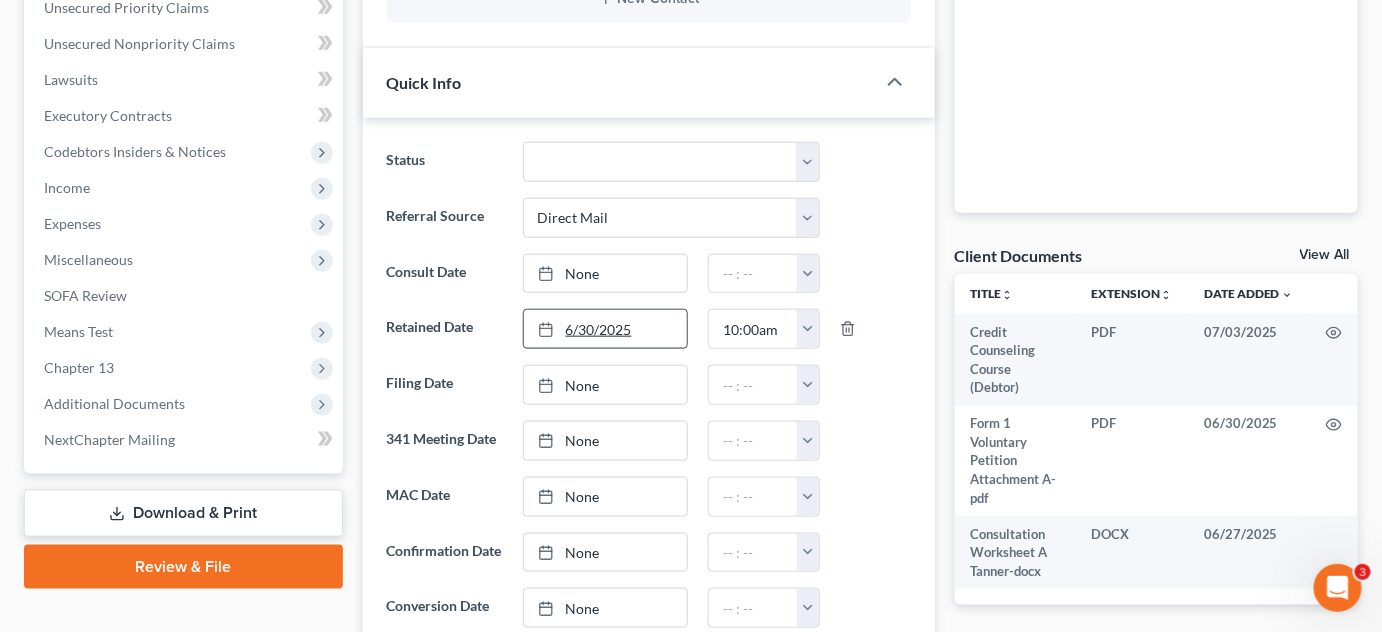 scroll, scrollTop: 545, scrollLeft: 0, axis: vertical 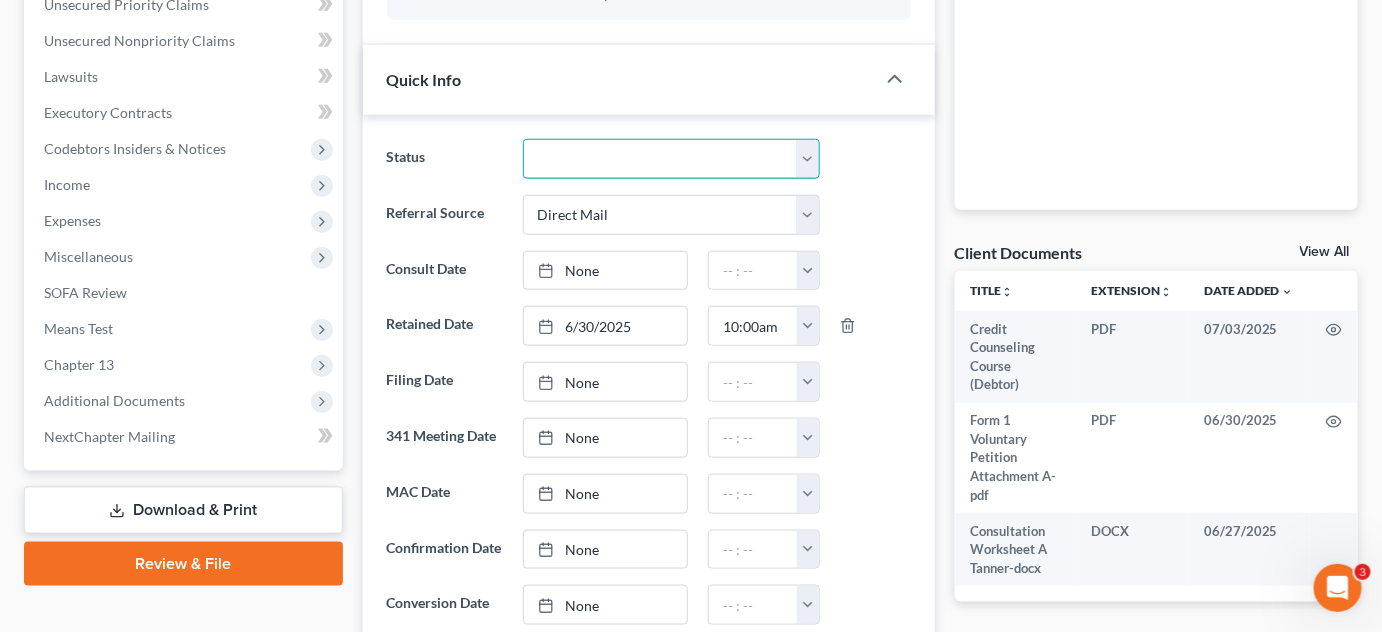 click on "Awaiting 341 Chapter 7 - Attended Meeting Confirmed Discharged Dismissed New Consult Not Retained Rejected Retained Unconfirmed Withdrawn as Counsel" at bounding box center [672, 159] 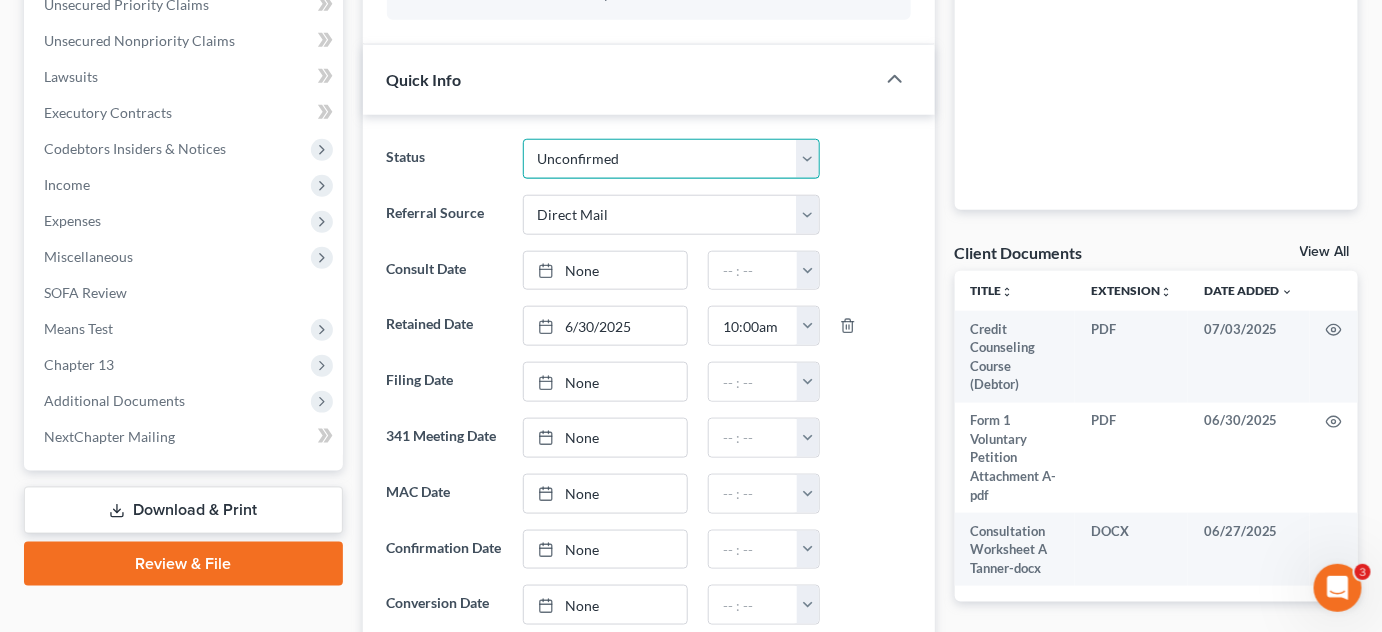 click on "Awaiting 341 Chapter 7 - Attended Meeting Confirmed Discharged Dismissed New Consult Not Retained Rejected Retained Unconfirmed Withdrawn as Counsel" at bounding box center [672, 159] 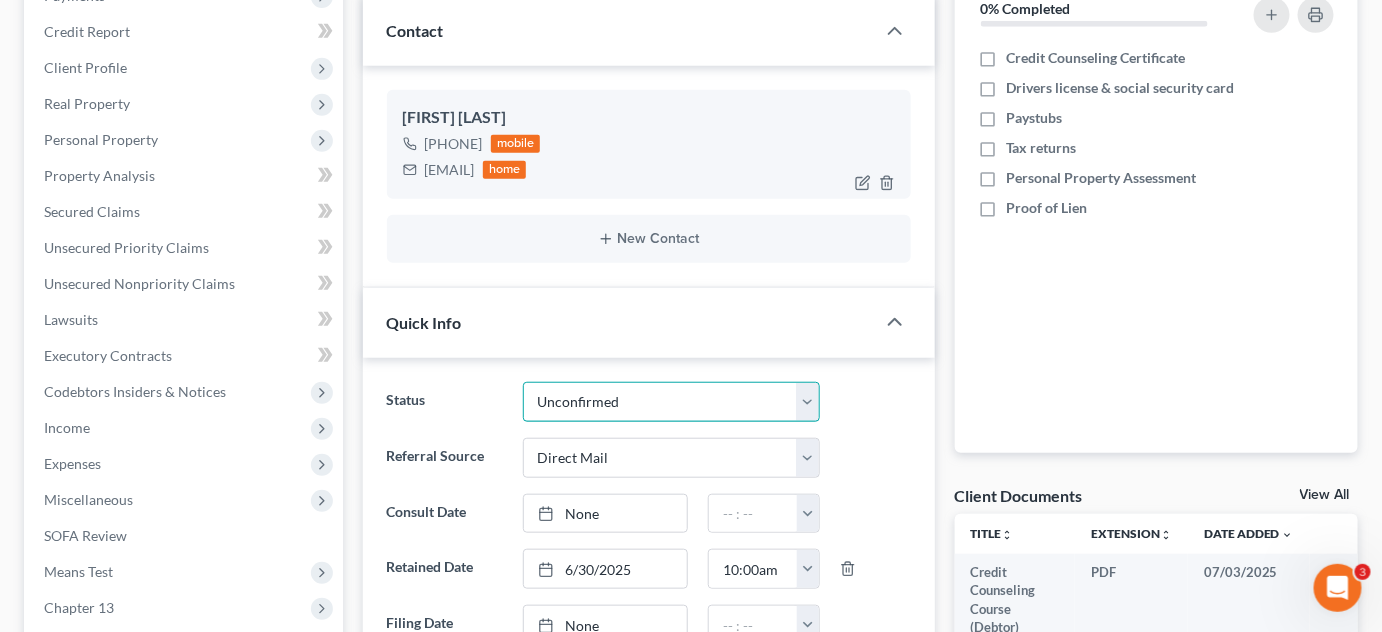 scroll, scrollTop: 0, scrollLeft: 0, axis: both 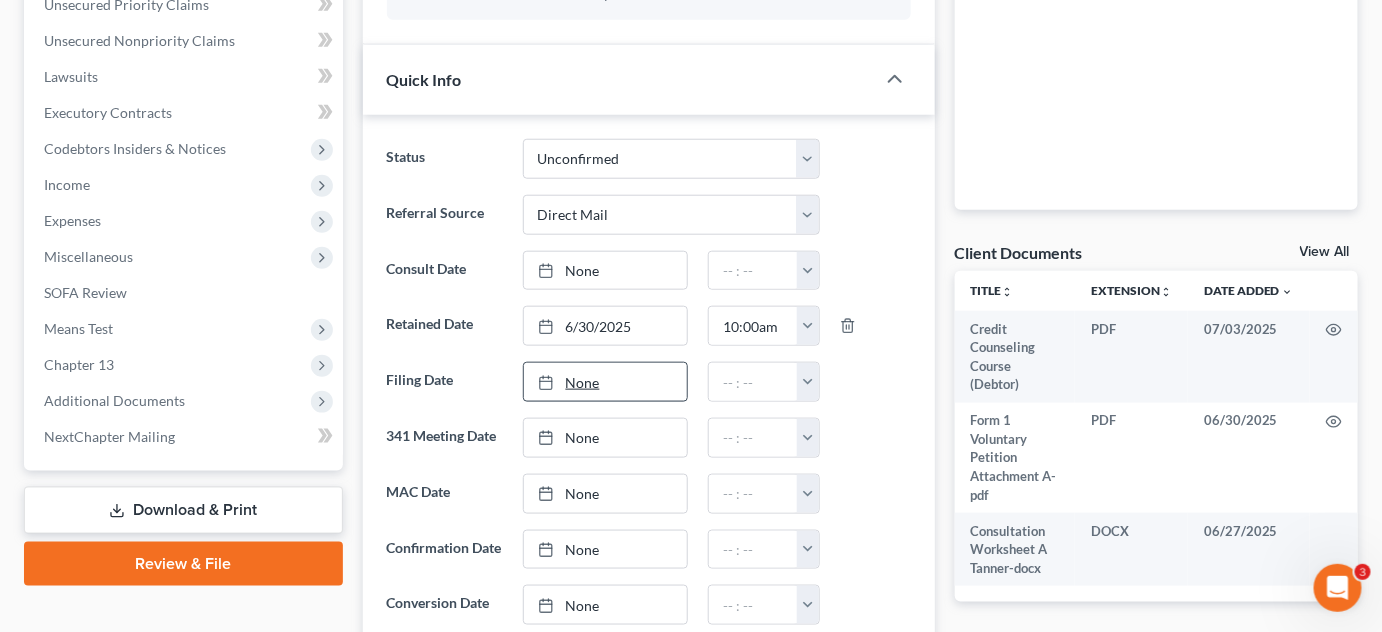 click on "None" at bounding box center (605, 382) 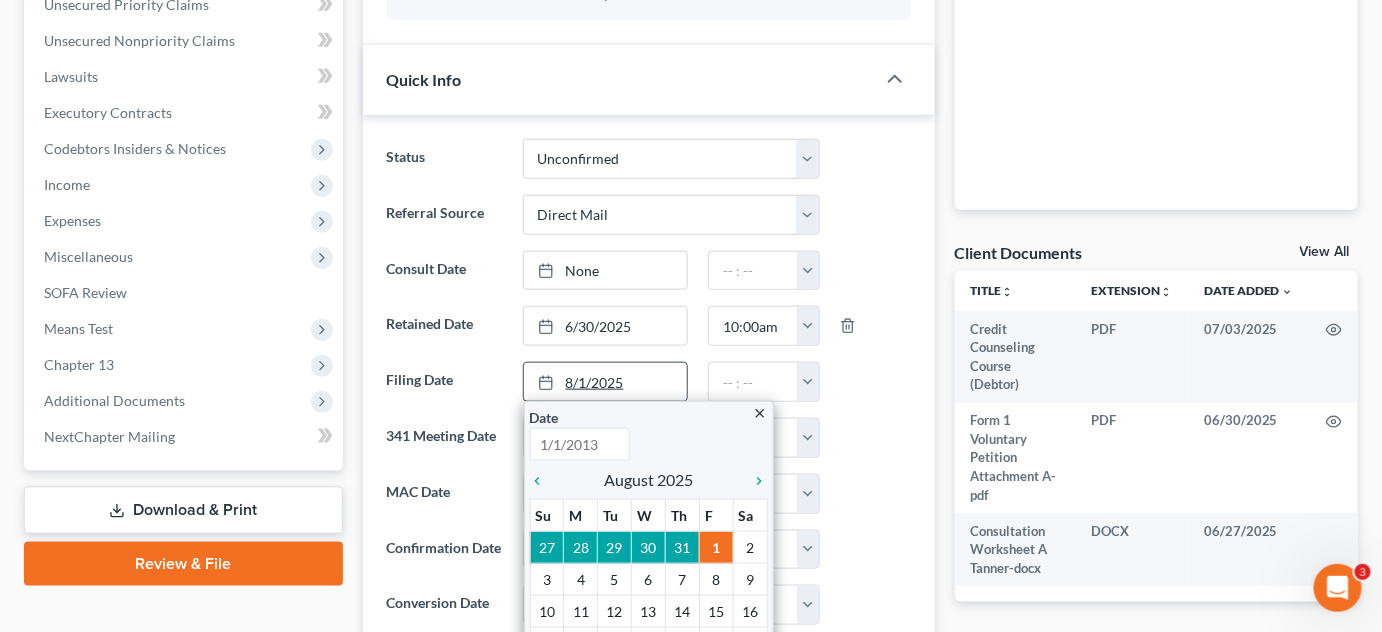 type on "8/1/2025" 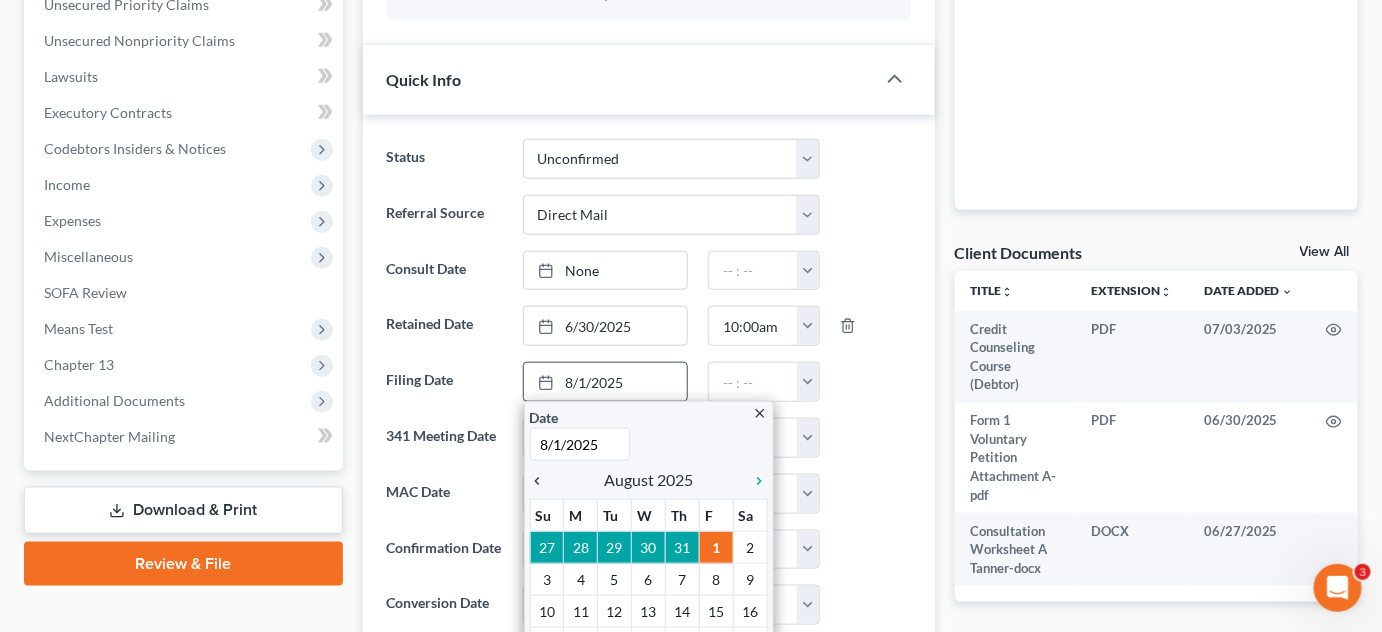 click on "chevron_left" at bounding box center (543, 481) 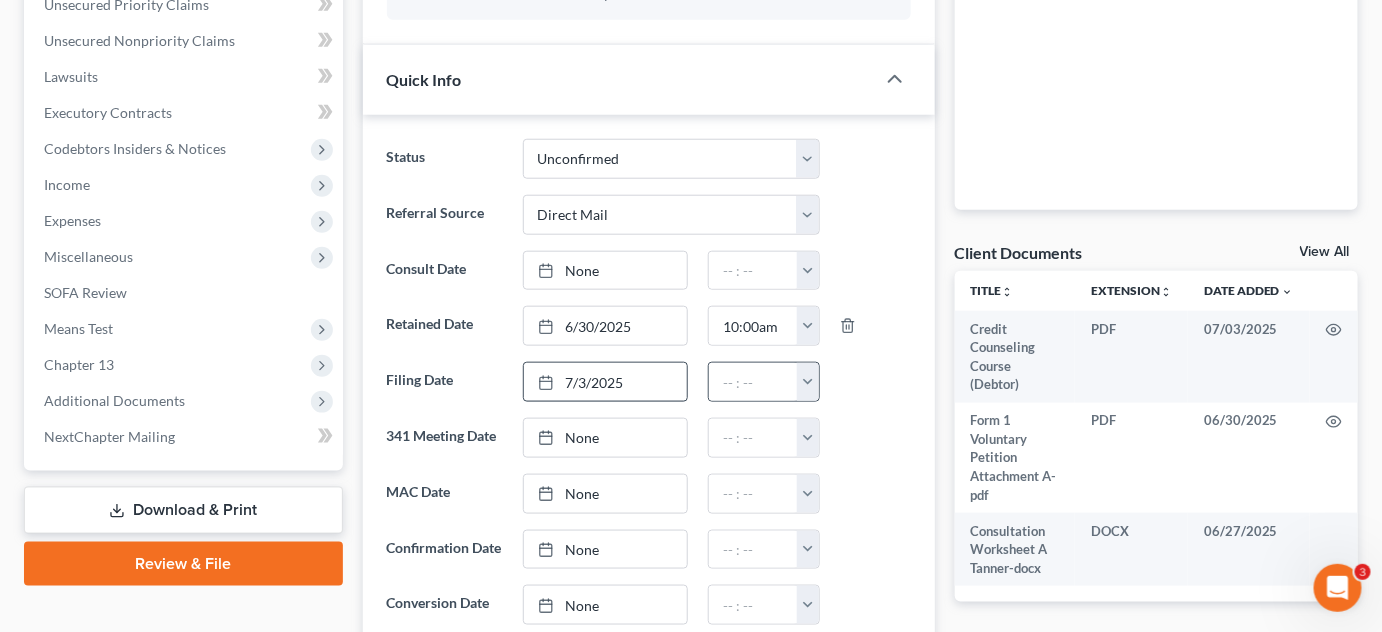 click at bounding box center (808, 382) 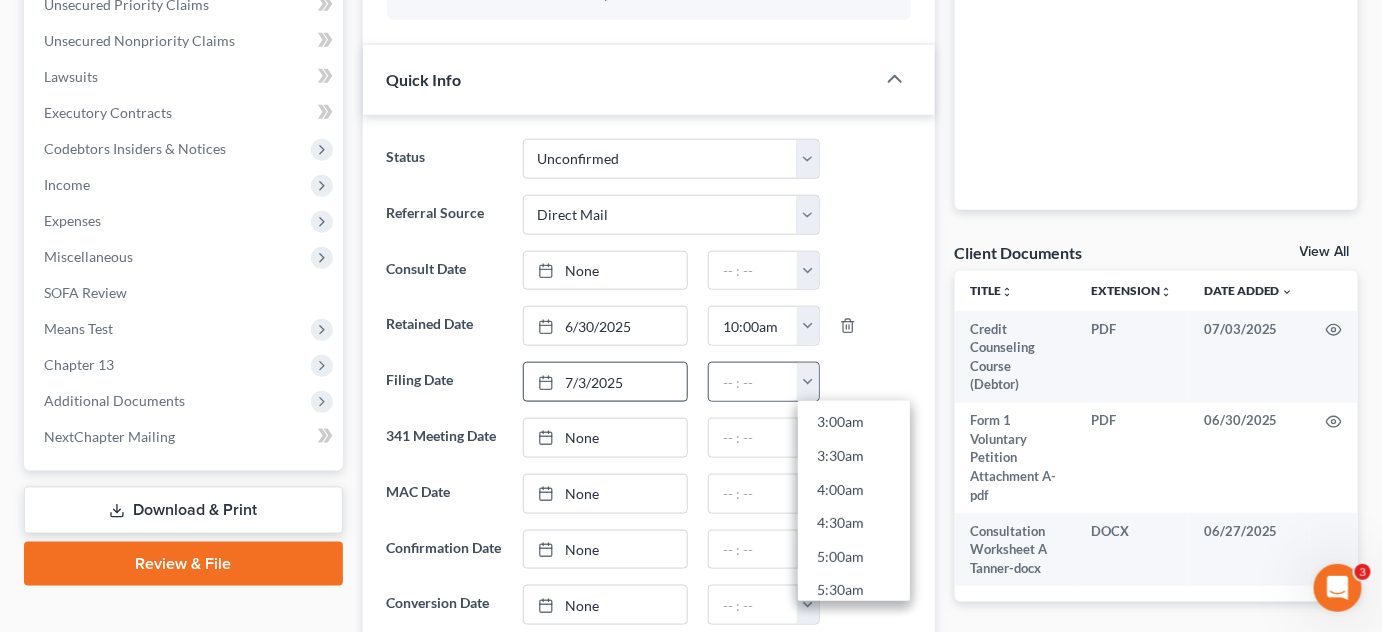scroll, scrollTop: 545, scrollLeft: 0, axis: vertical 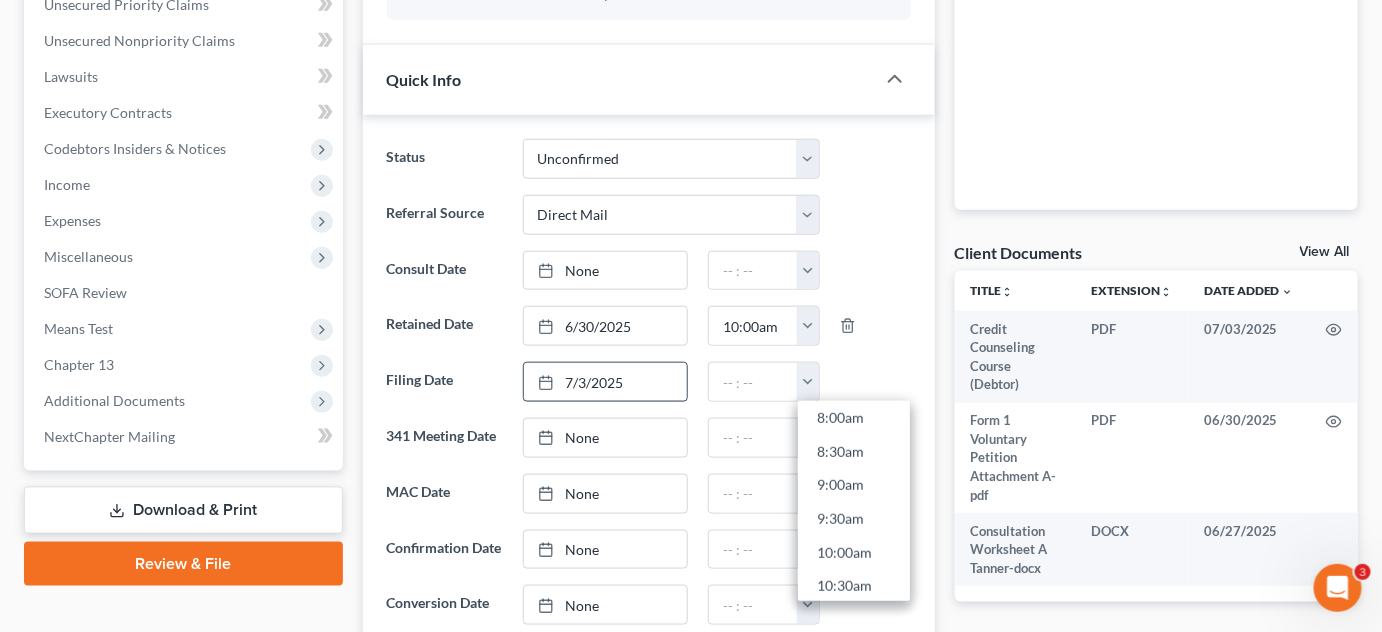 click on "9:00am" at bounding box center (854, 486) 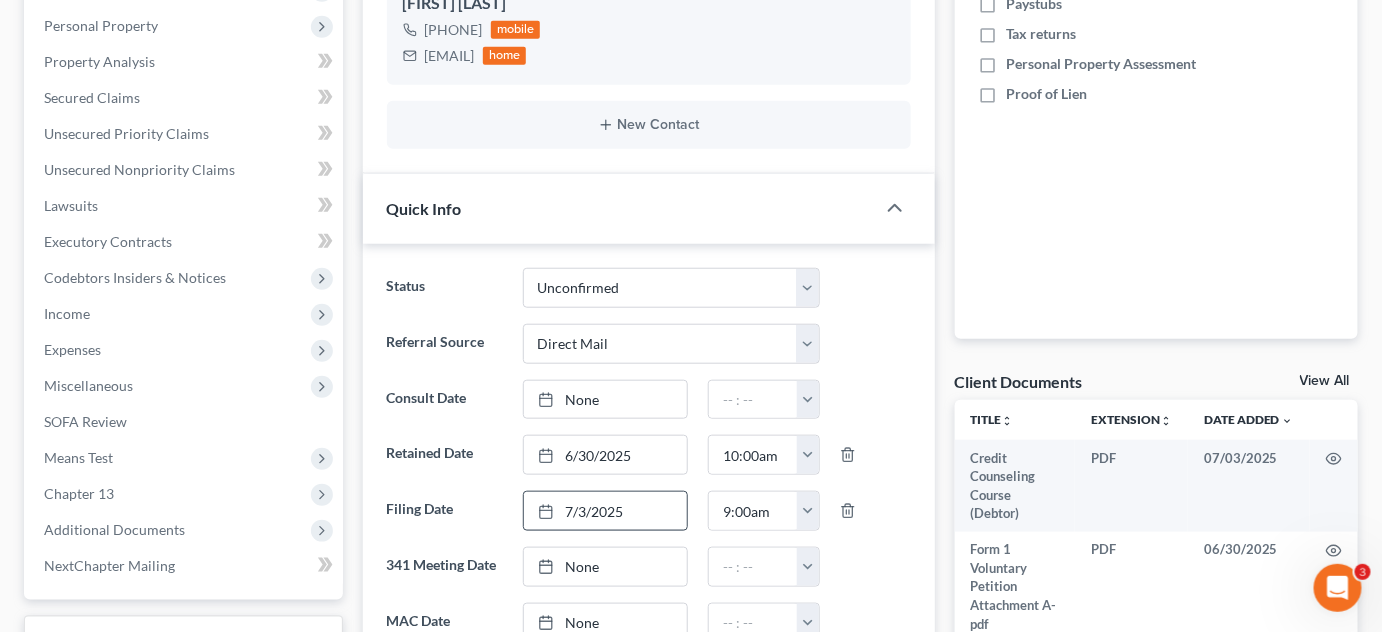 scroll, scrollTop: 0, scrollLeft: 0, axis: both 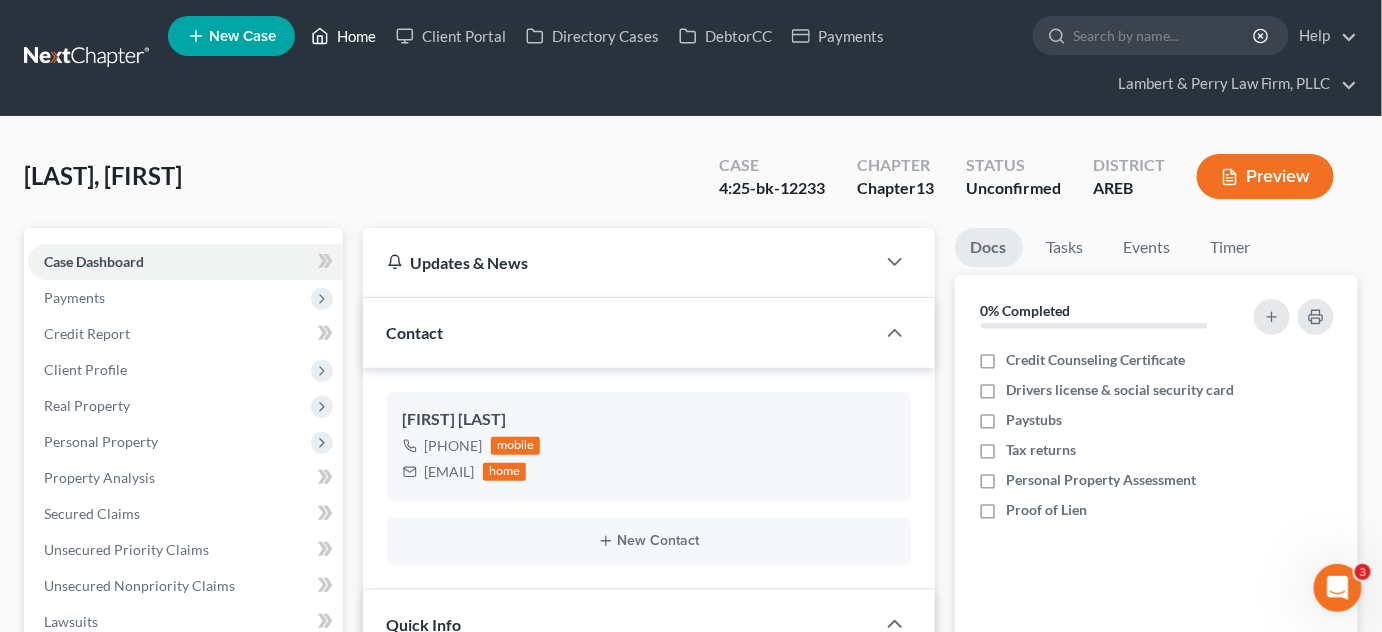 click on "Home" at bounding box center [343, 36] 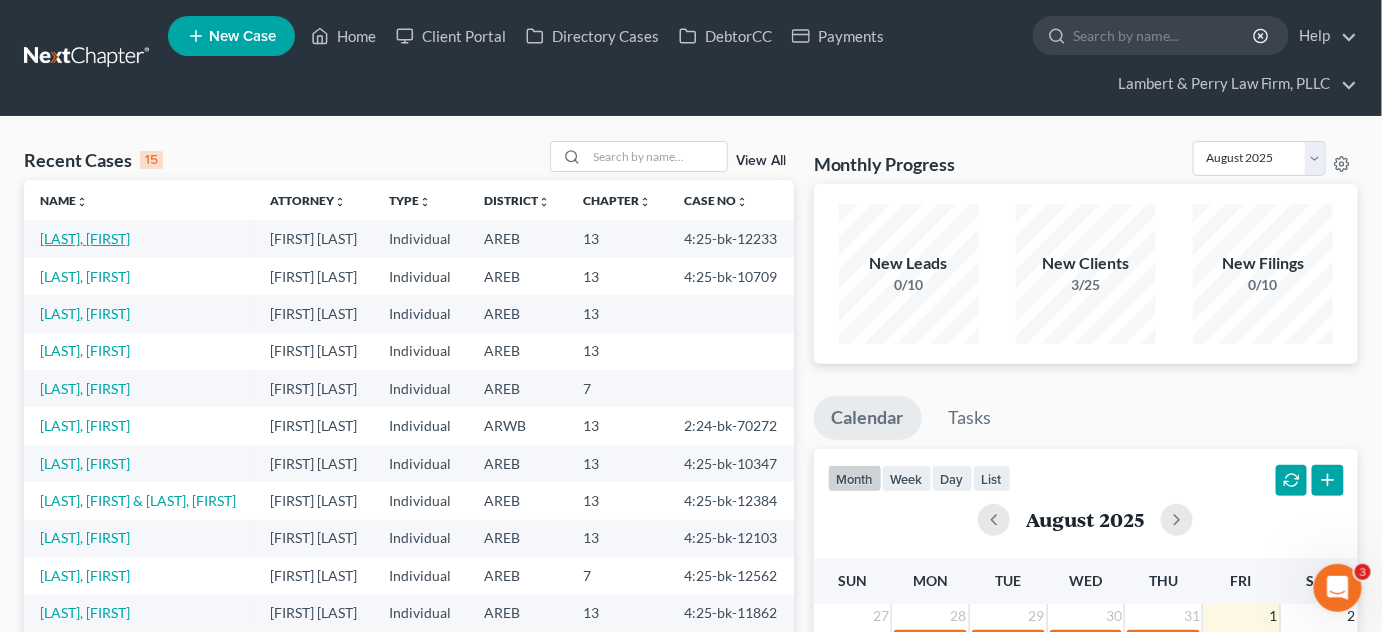 click on "[LAST], [FIRST]" at bounding box center (85, 238) 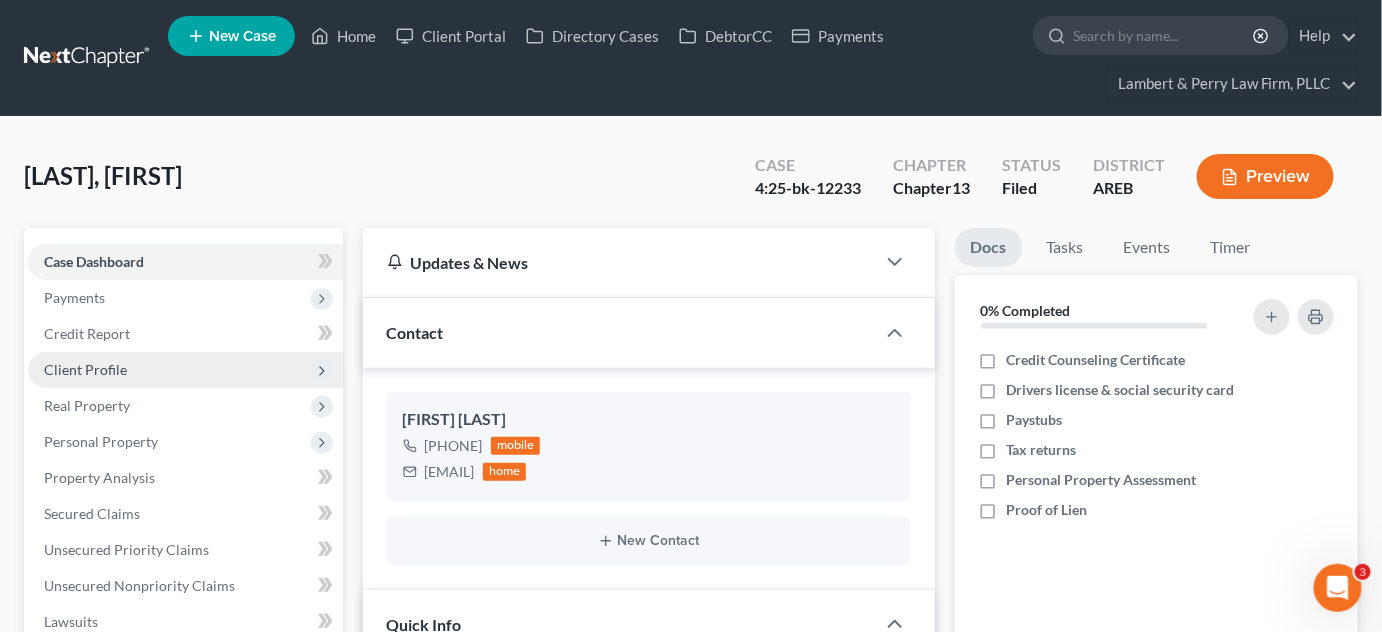 click on "Client Profile" at bounding box center [185, 370] 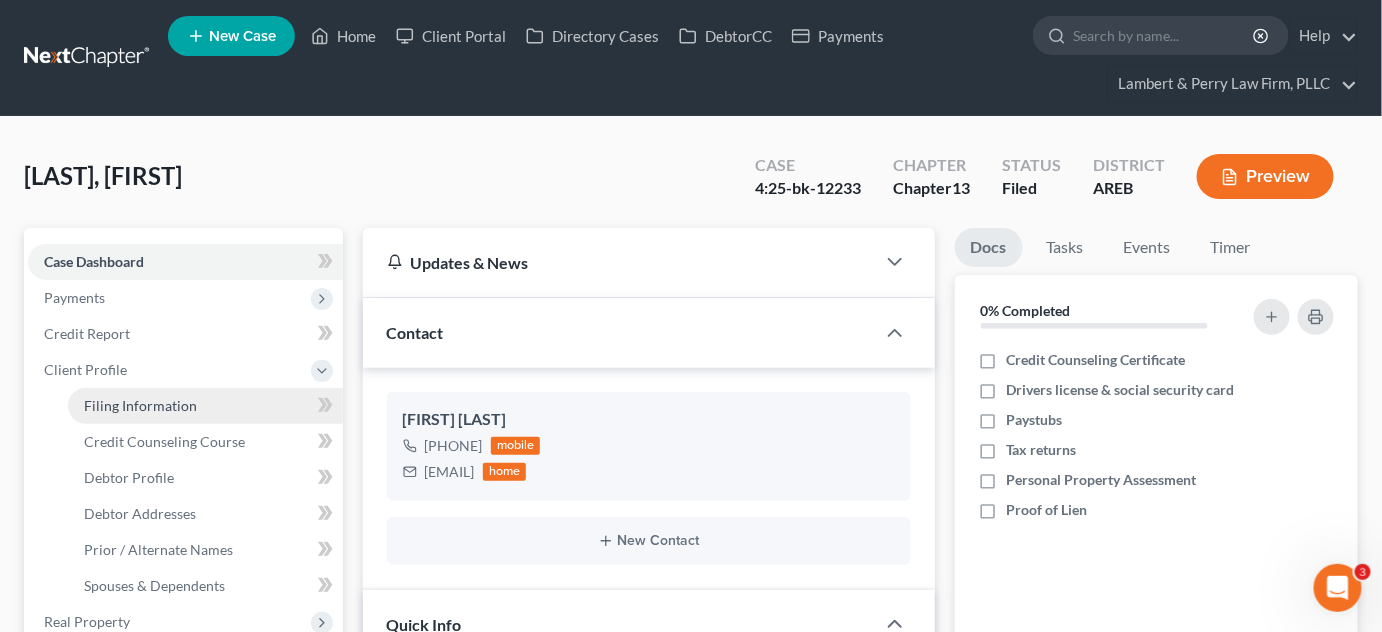 click on "Filing Information" at bounding box center [205, 406] 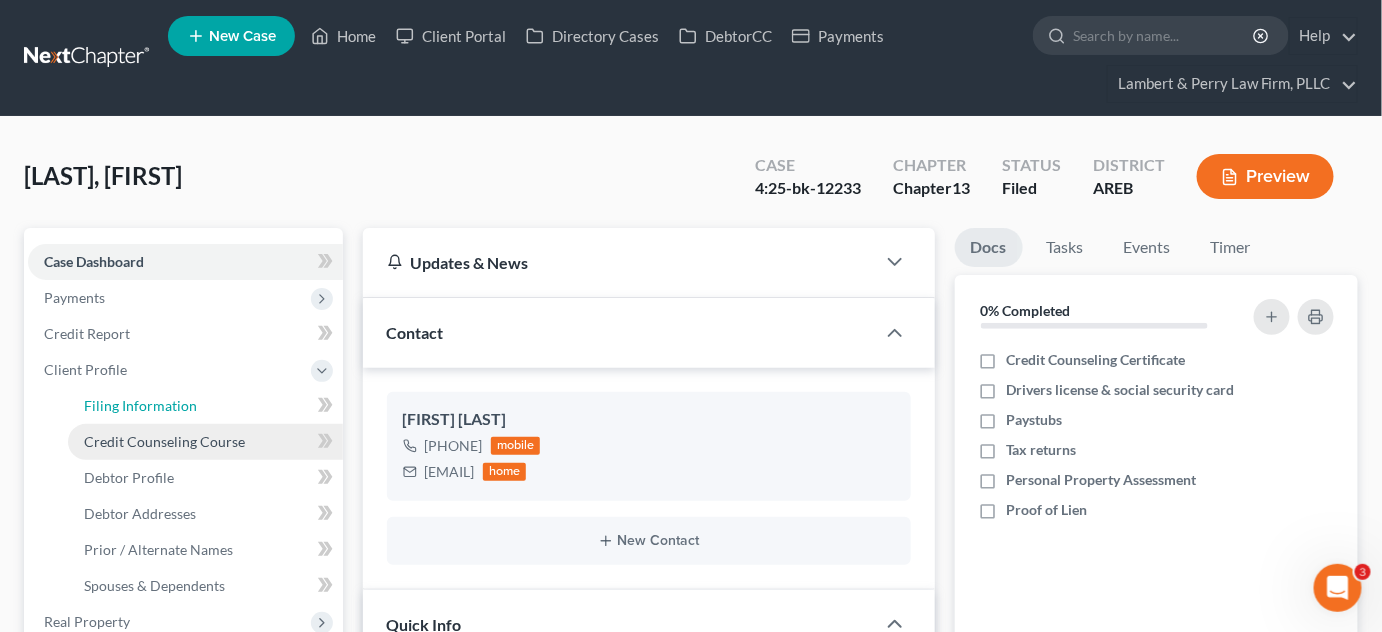 select on "1" 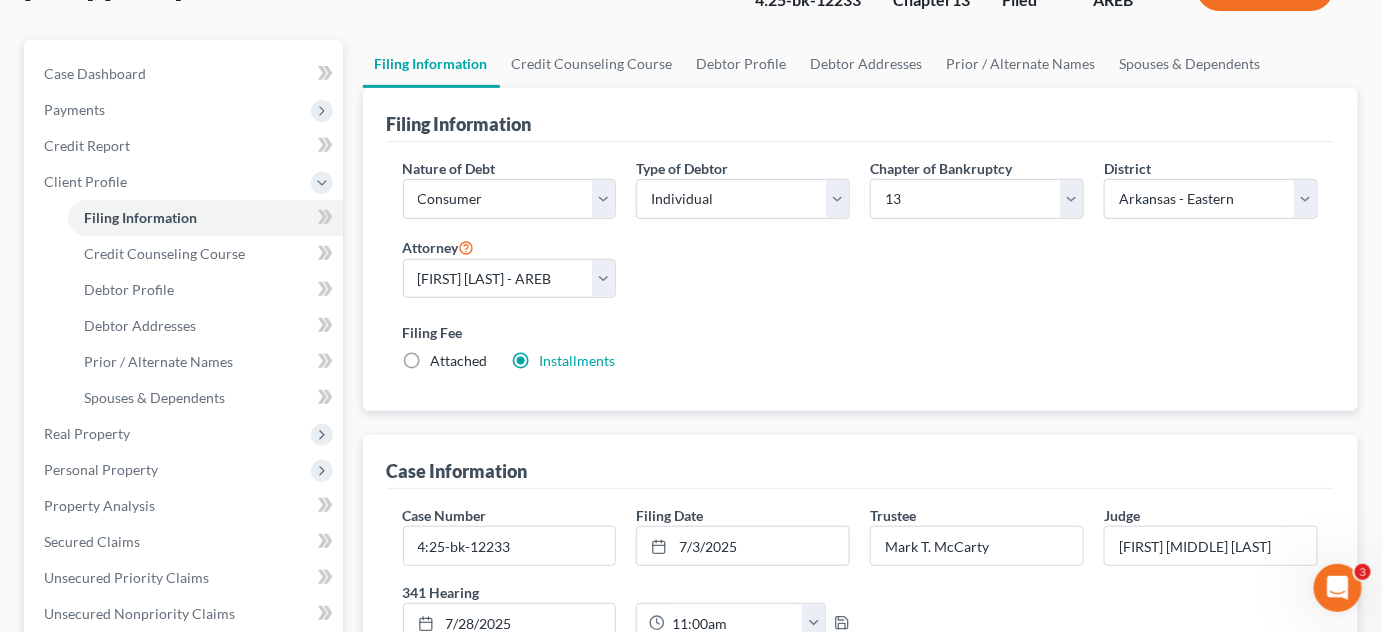scroll, scrollTop: 0, scrollLeft: 0, axis: both 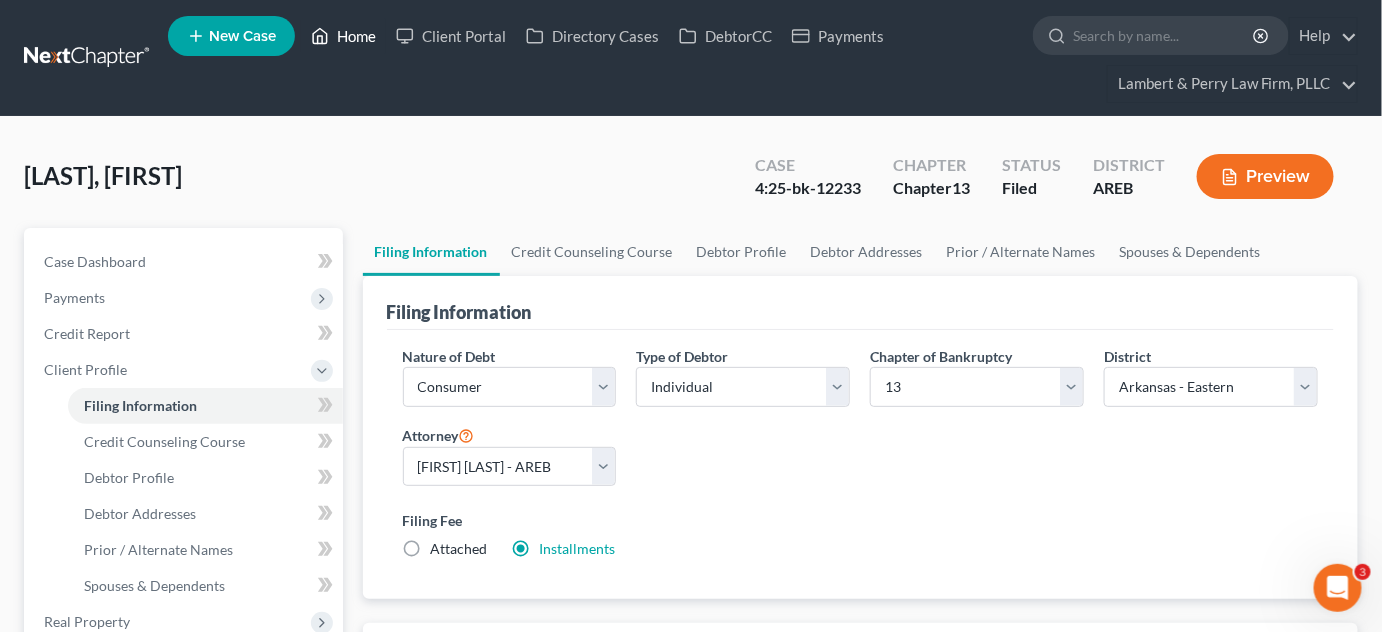 click on "Home" at bounding box center [343, 36] 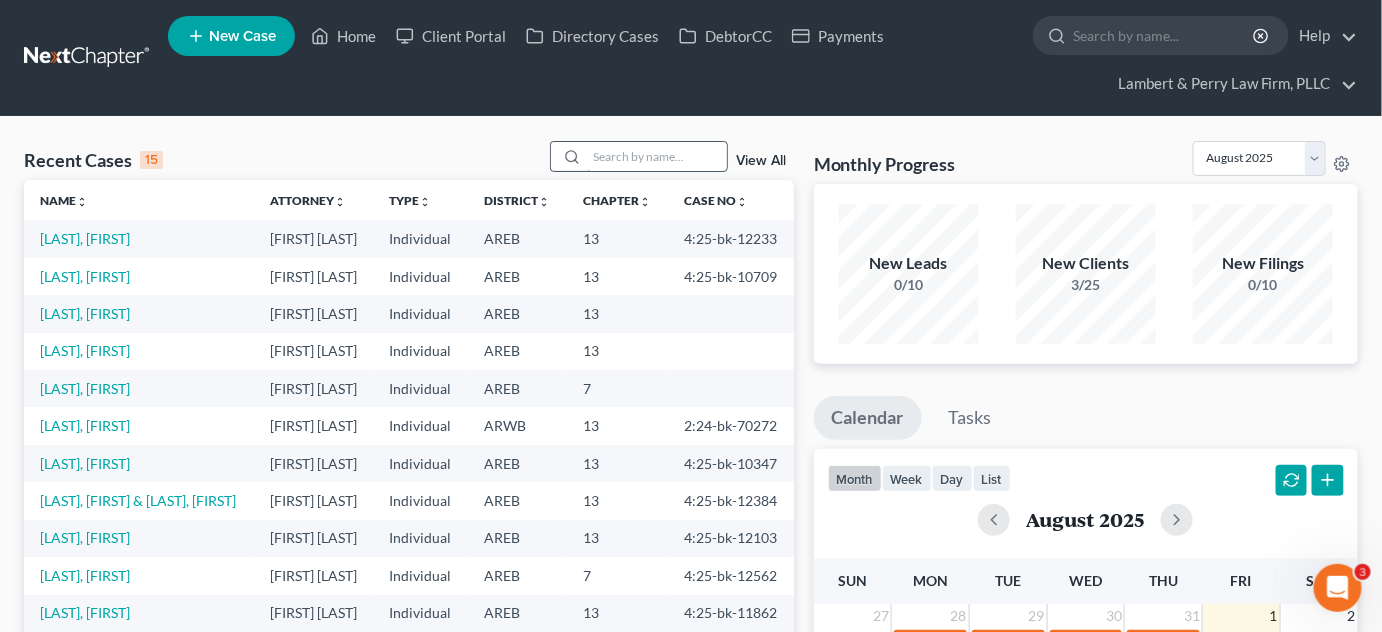 click at bounding box center (657, 156) 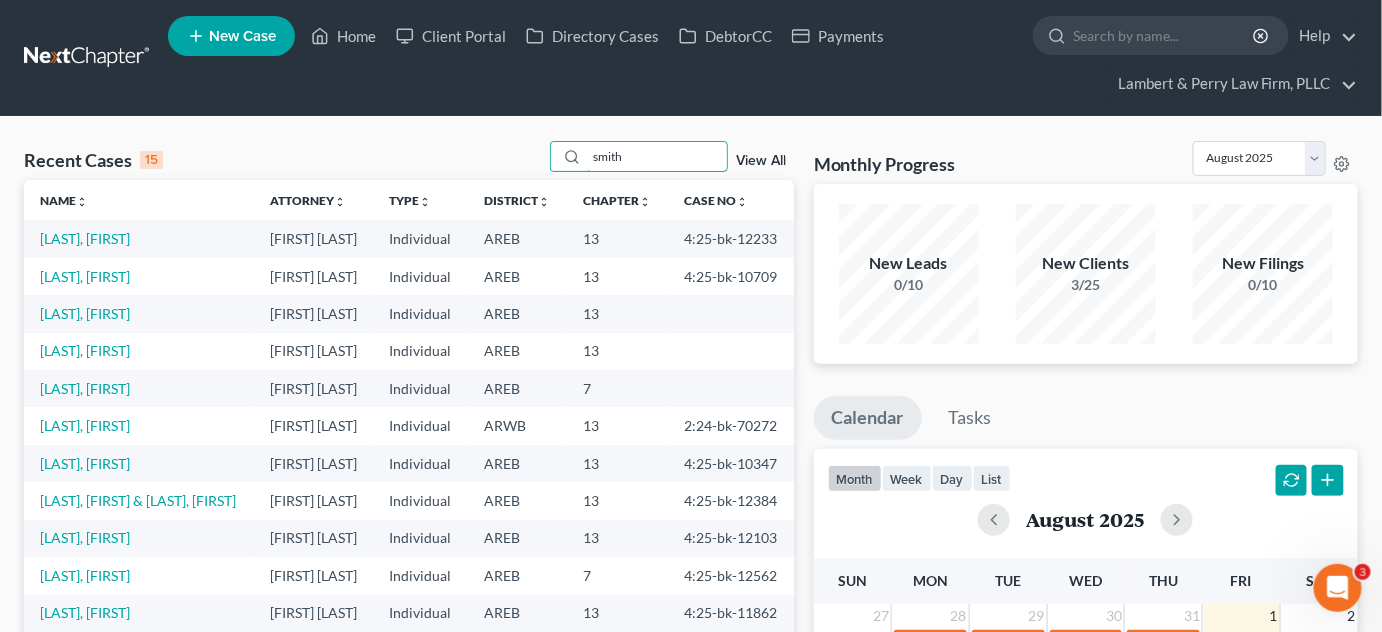 type on "smith" 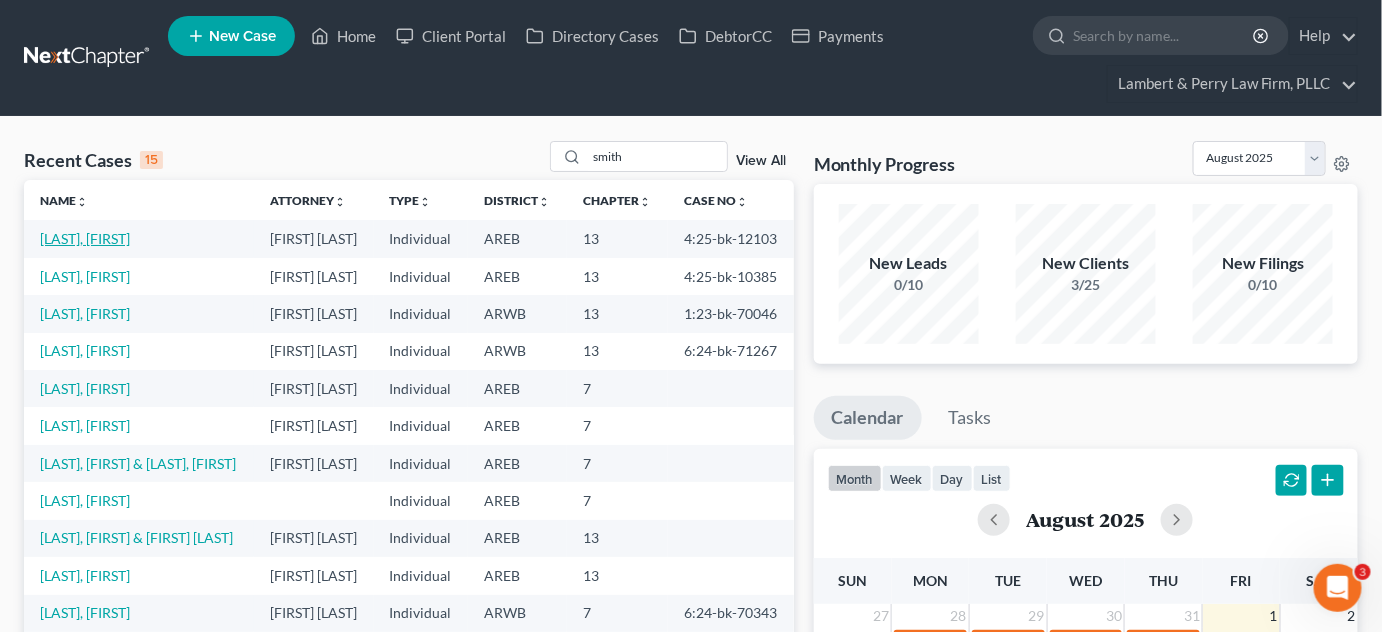 click on "[LAST], [FIRST]" at bounding box center (85, 238) 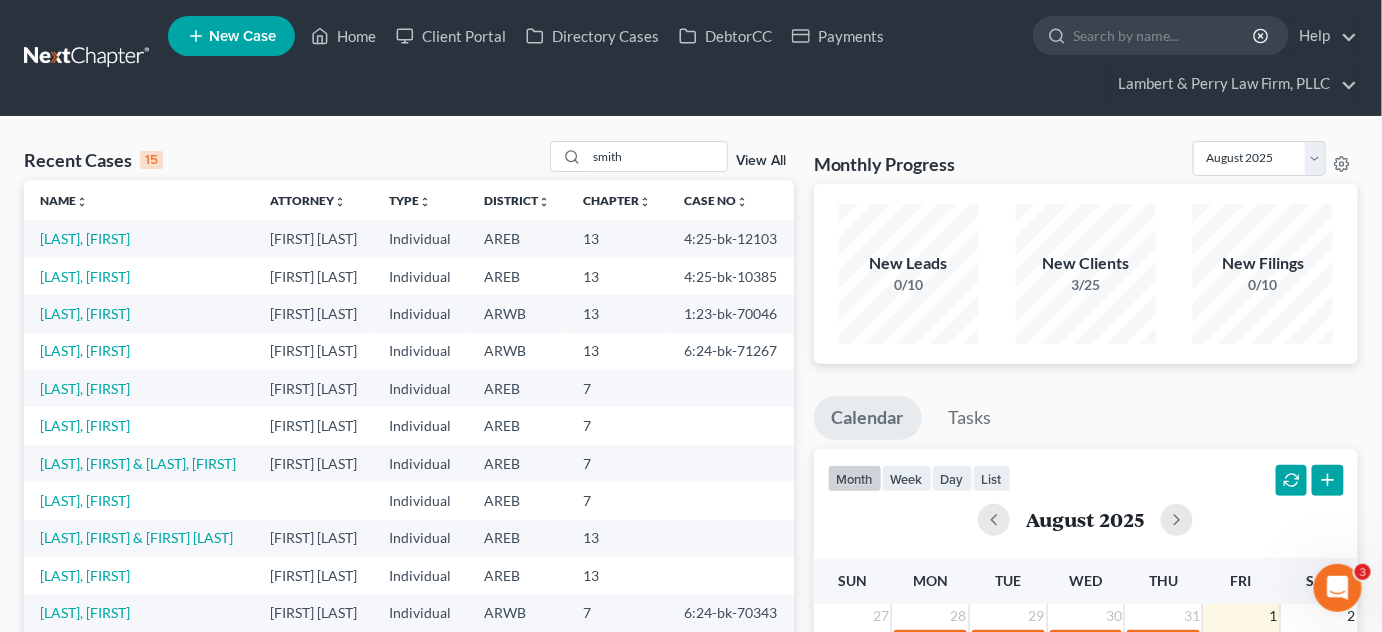 select on "1" 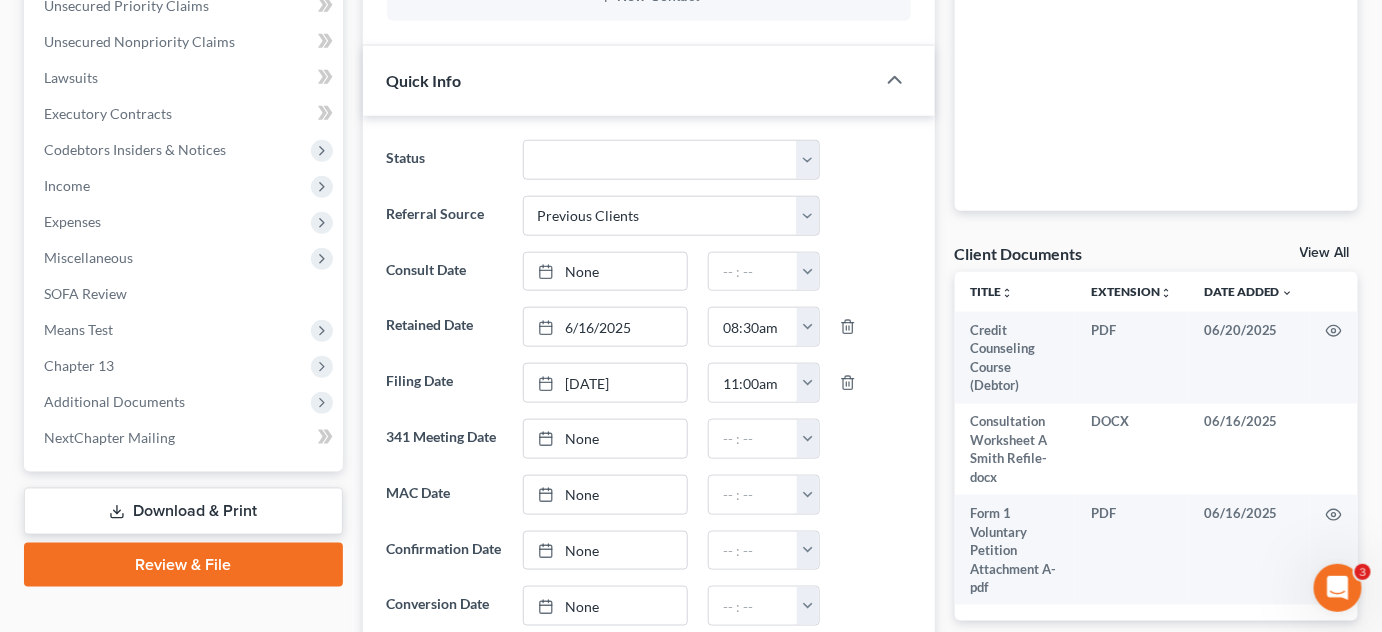 scroll, scrollTop: 545, scrollLeft: 0, axis: vertical 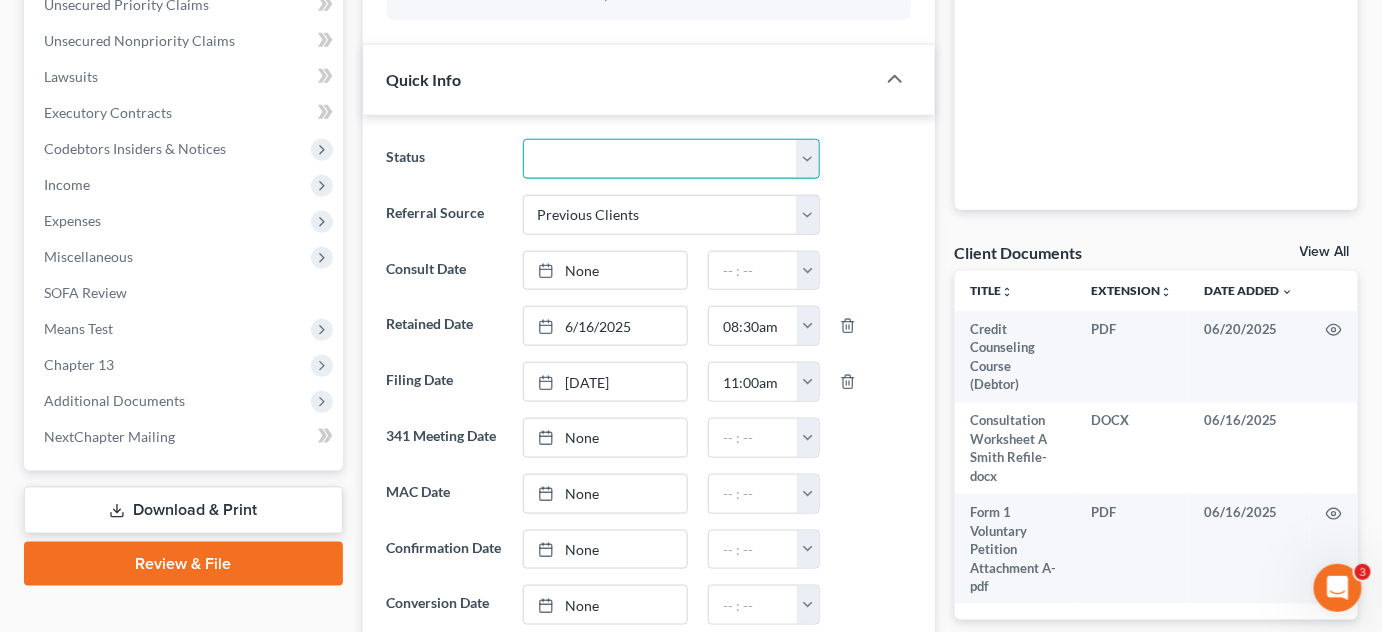 click on "Awaiting 341 Chapter 7 - Attended Meeting Confirmed Discharged Dismissed New Consult Not Retained Rejected Retained Unconfirmed Withdrawn as Counsel" at bounding box center (672, 159) 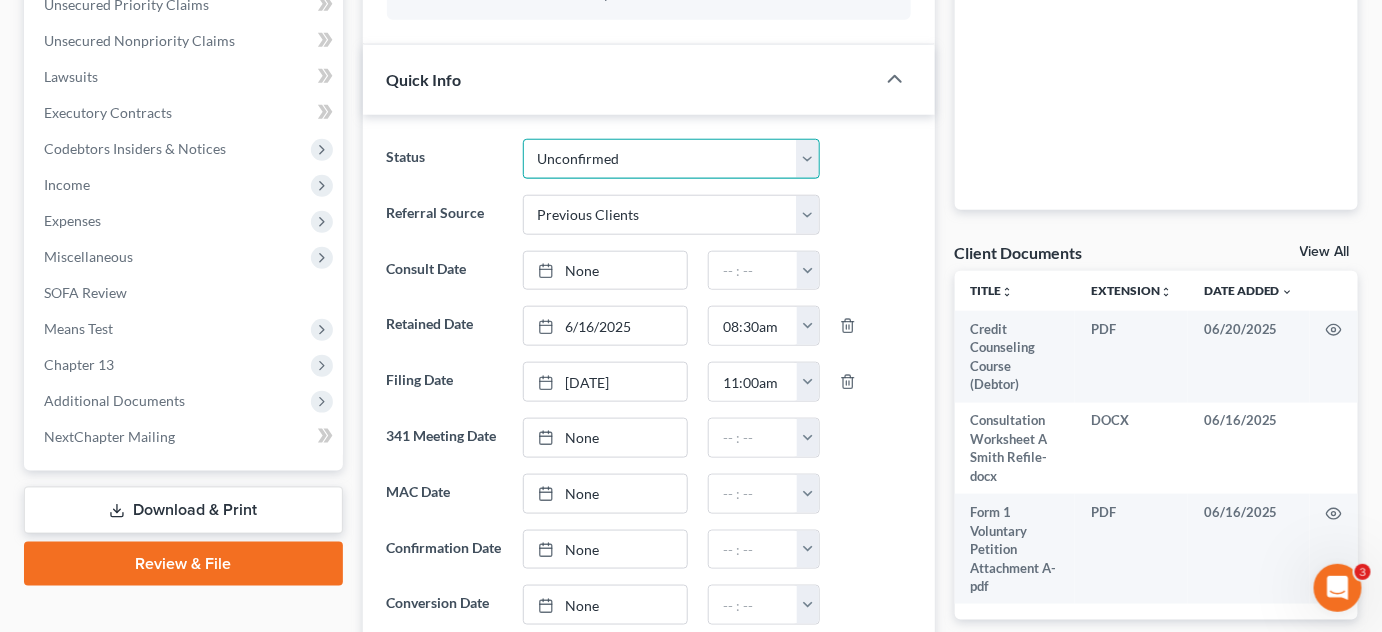 click on "Awaiting 341 Chapter 7 - Attended Meeting Confirmed Discharged Dismissed New Consult Not Retained Rejected Retained Unconfirmed Withdrawn as Counsel" at bounding box center [672, 159] 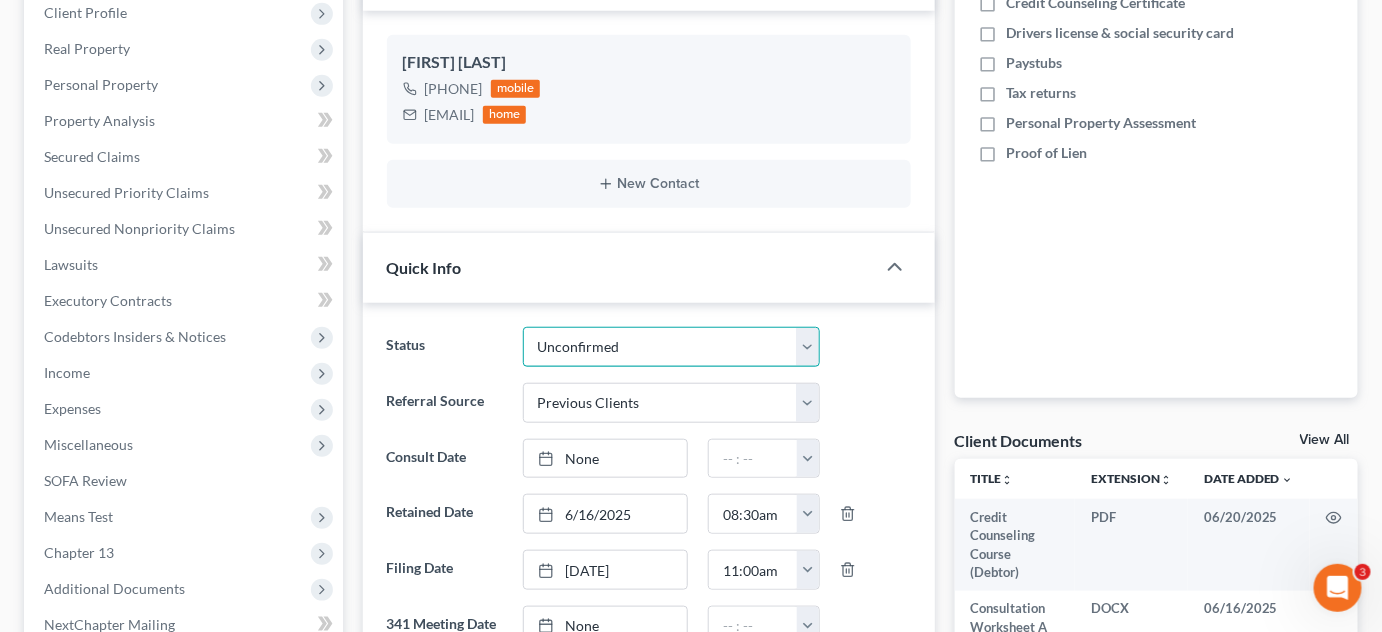 scroll, scrollTop: 0, scrollLeft: 0, axis: both 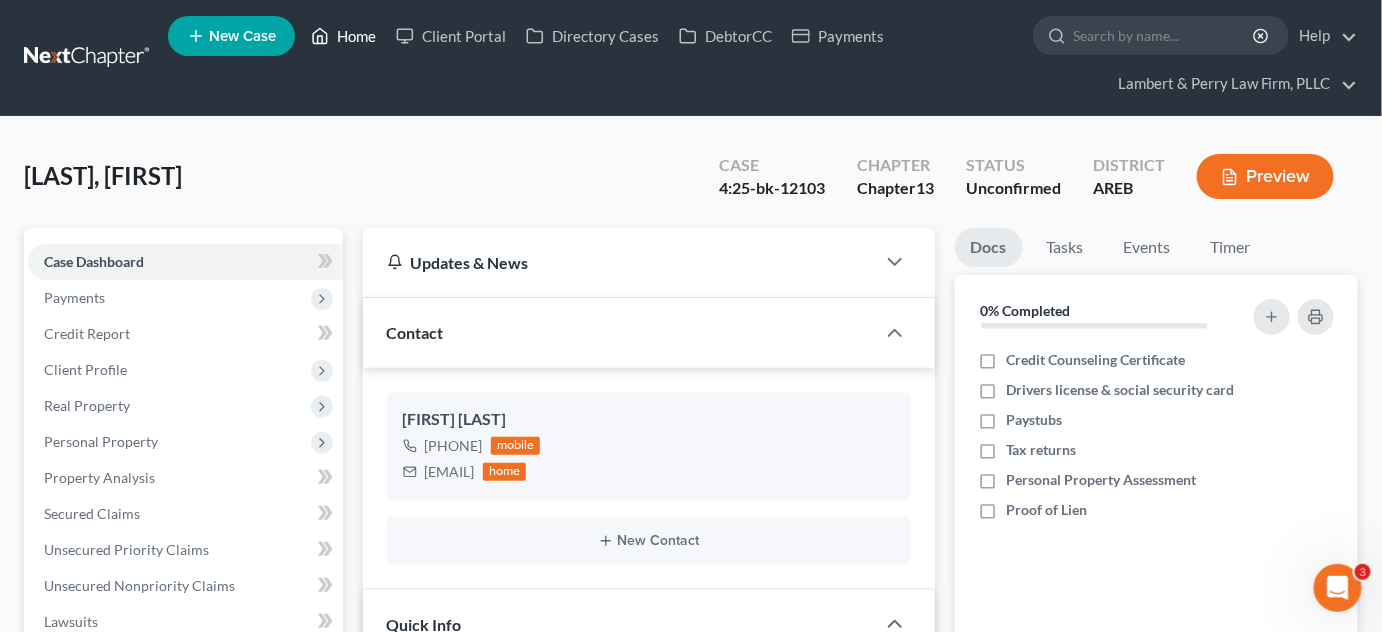 drag, startPoint x: 346, startPoint y: 43, endPoint x: 755, endPoint y: 615, distance: 703.18207 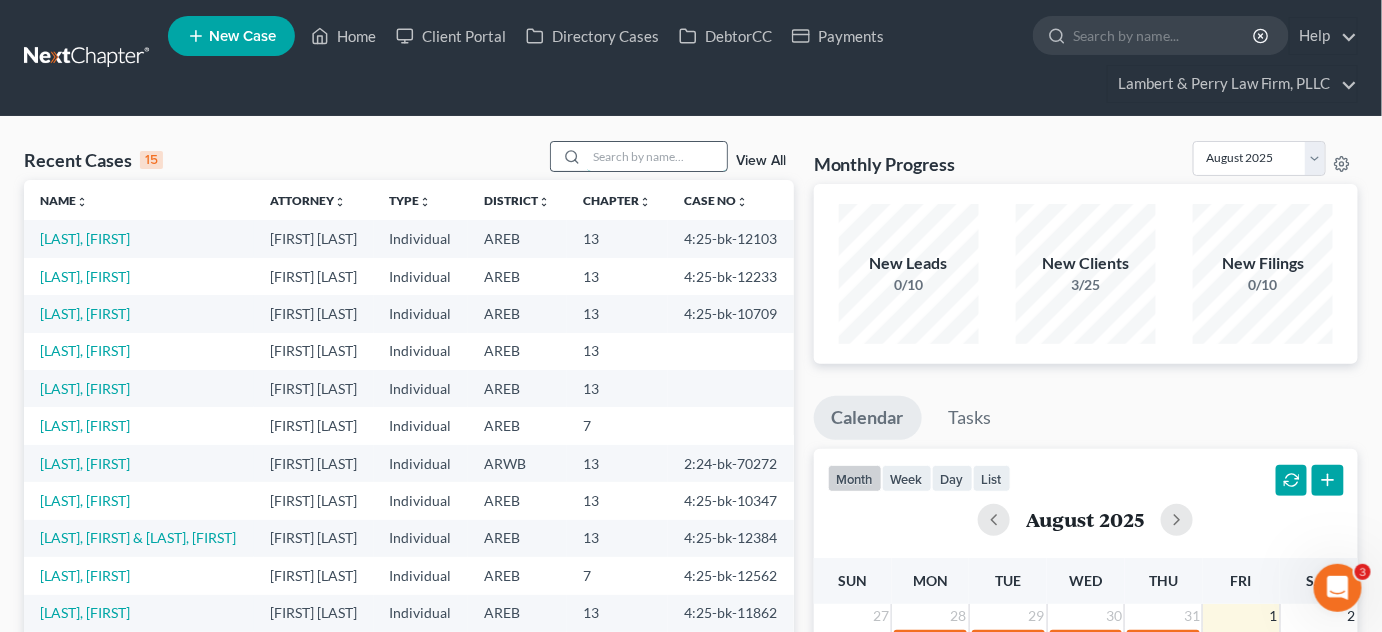 click at bounding box center (657, 156) 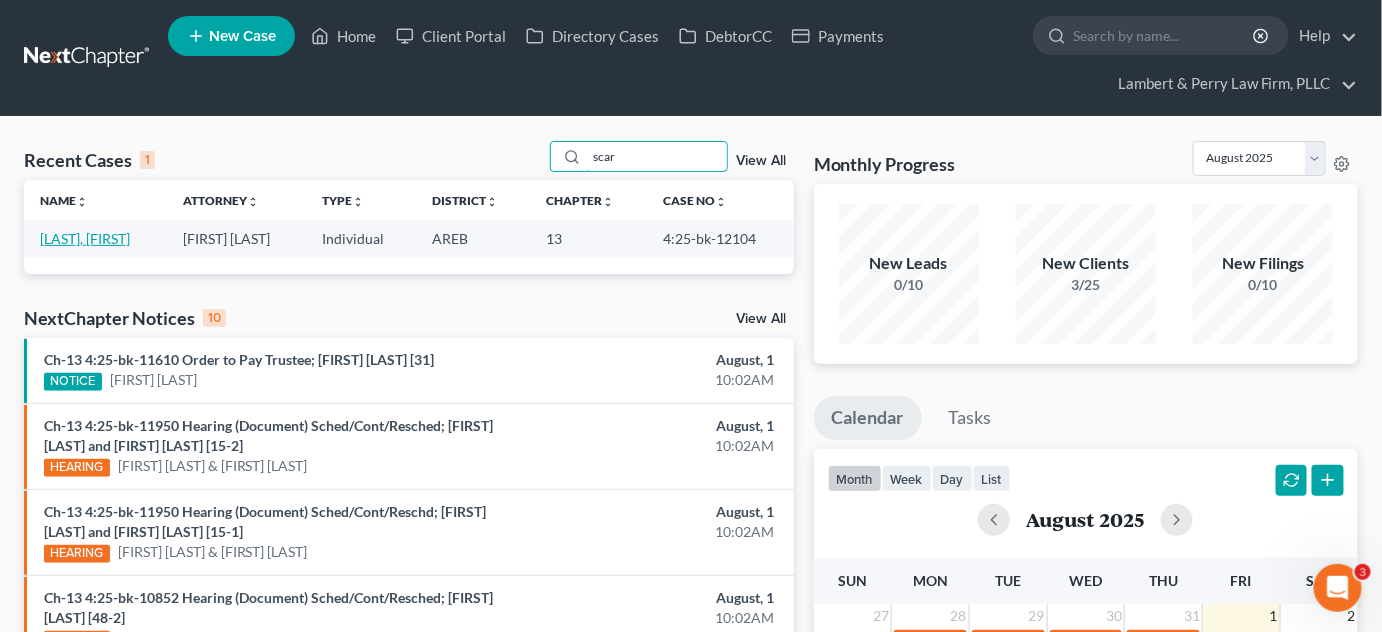 type on "scar" 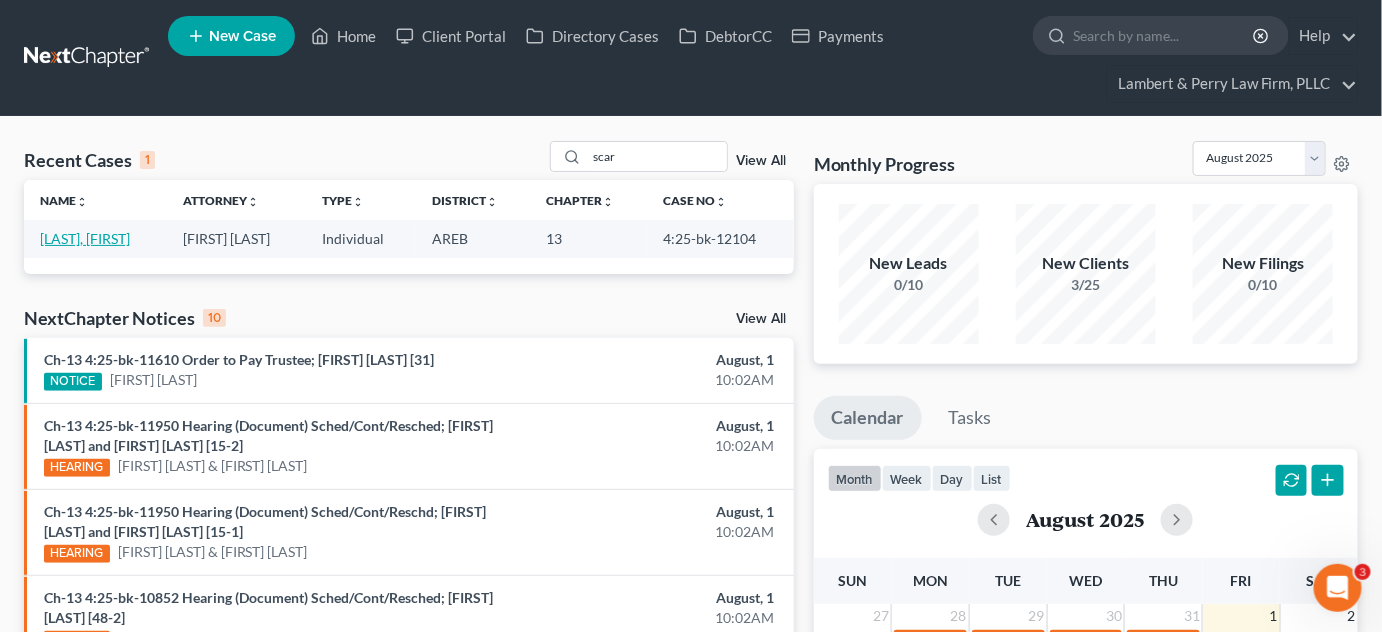 click on "[LAST], [FIRST]" at bounding box center (85, 238) 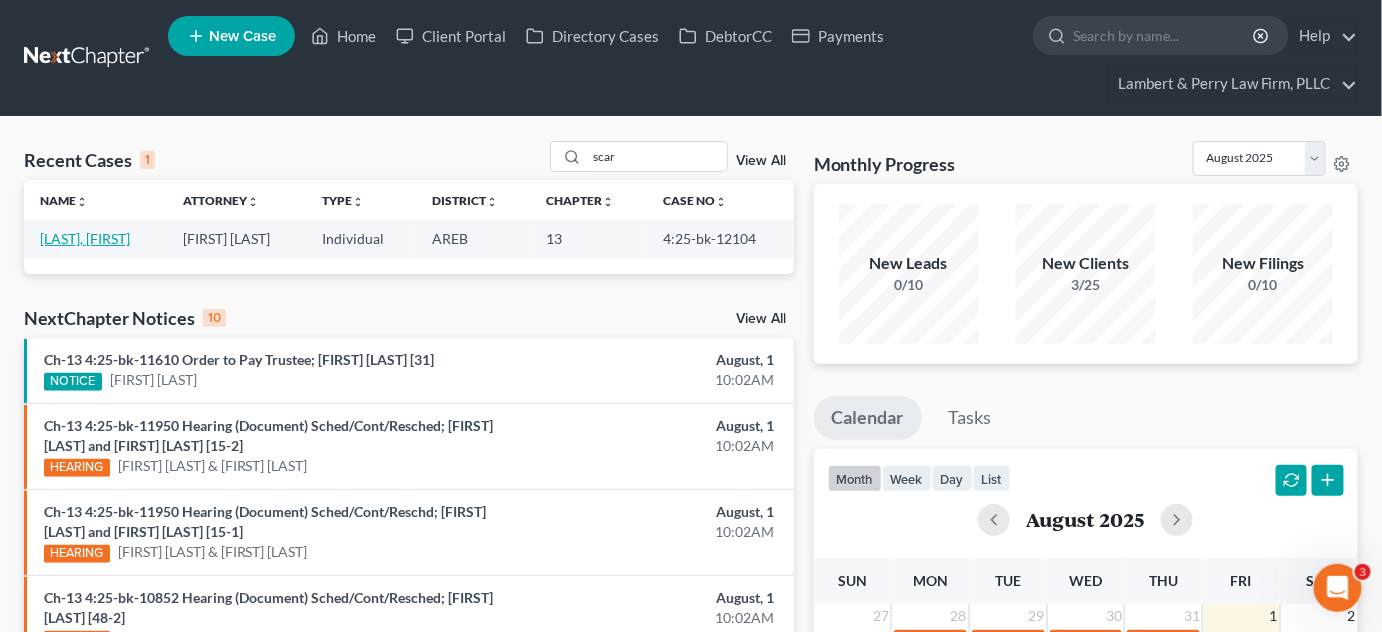 select on "3" 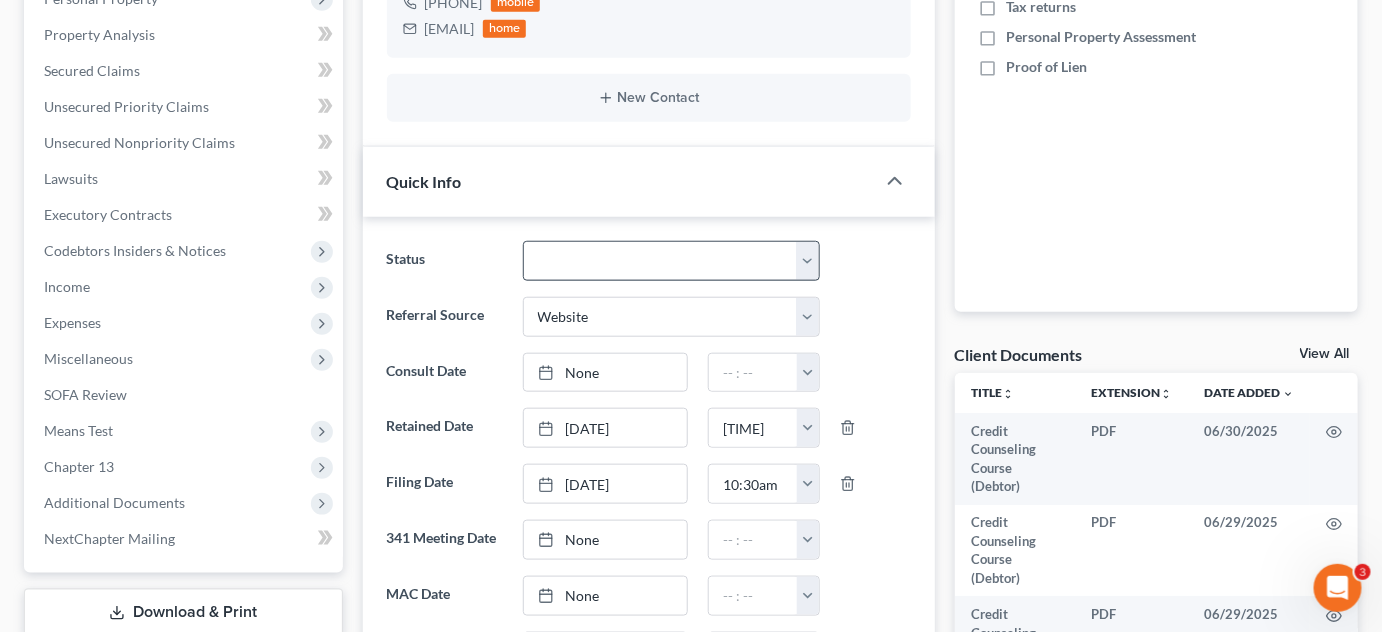 scroll, scrollTop: 454, scrollLeft: 0, axis: vertical 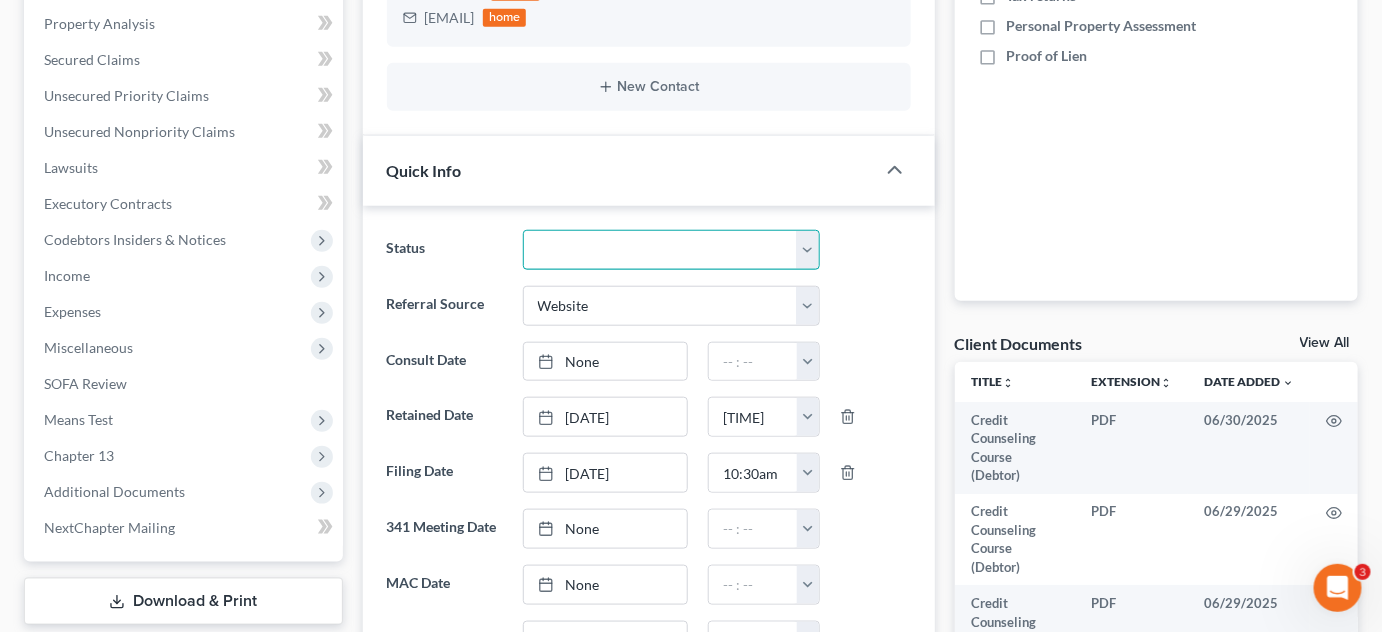 drag, startPoint x: 626, startPoint y: 250, endPoint x: 617, endPoint y: 263, distance: 15.811388 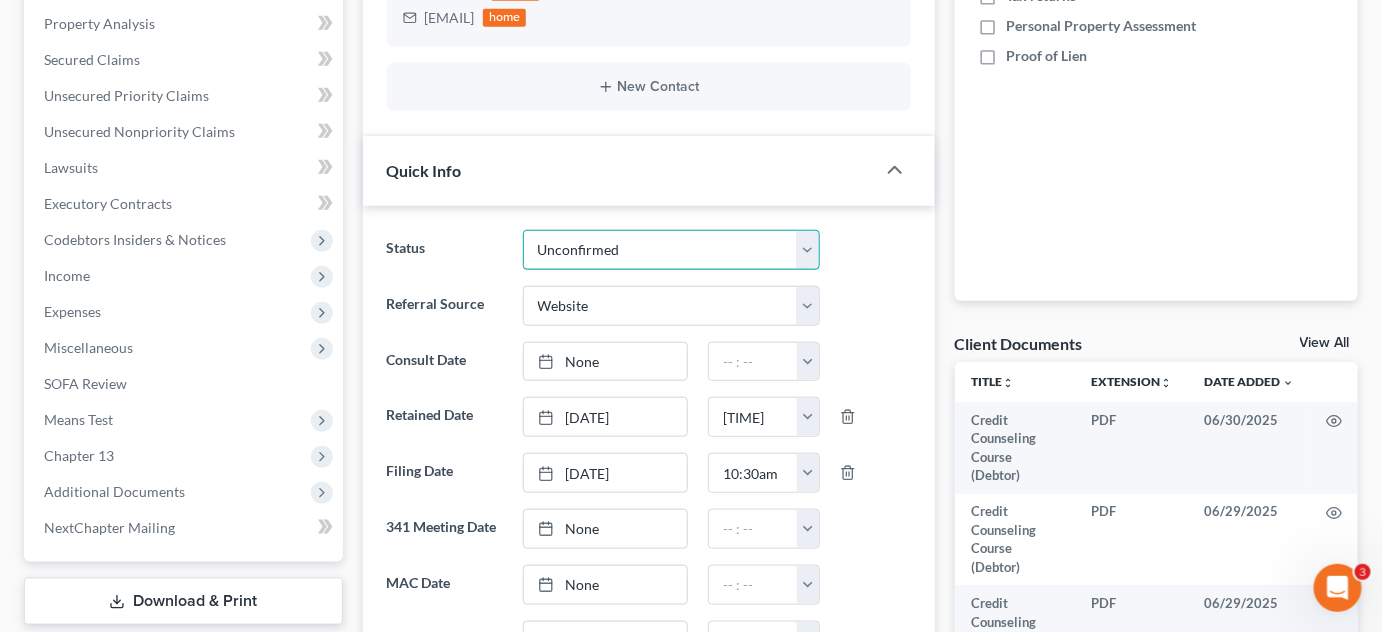 click on "Awaiting 341 Chapter 7 - Attended Meeting Confirmed Discharged Dismissed New Consult Not Retained Rejected Retained Unconfirmed Withdrawn as Counsel" at bounding box center (672, 250) 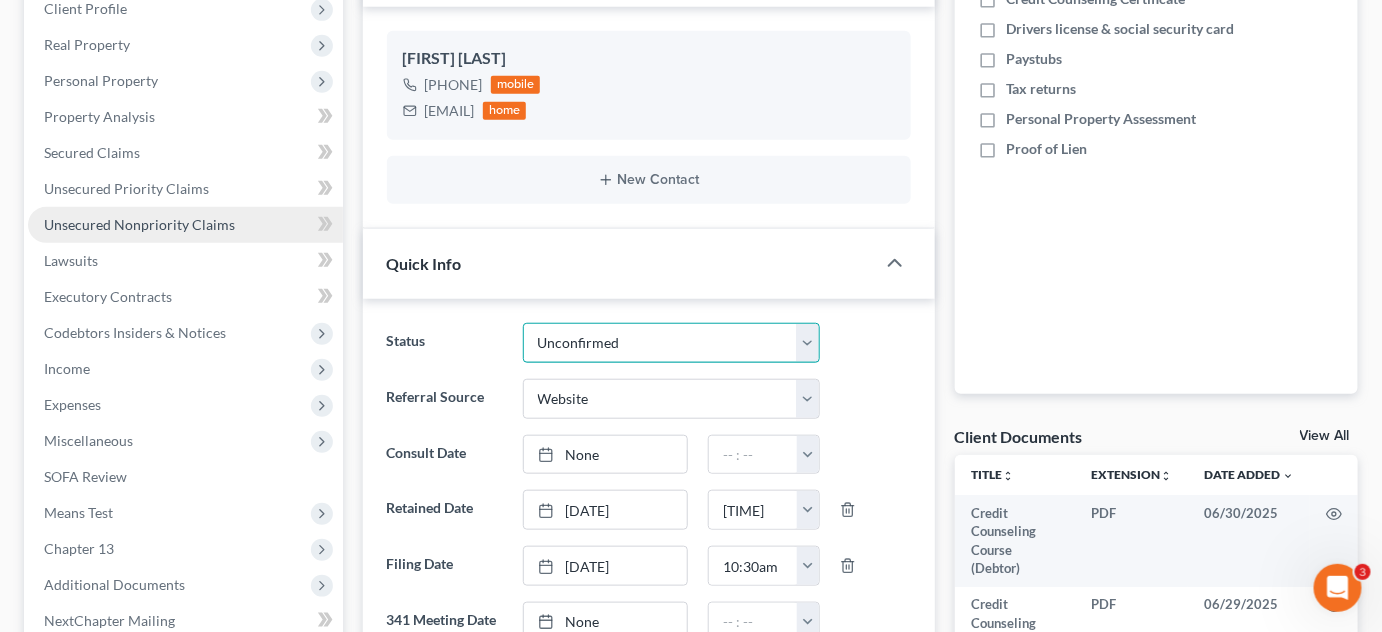 scroll, scrollTop: 0, scrollLeft: 0, axis: both 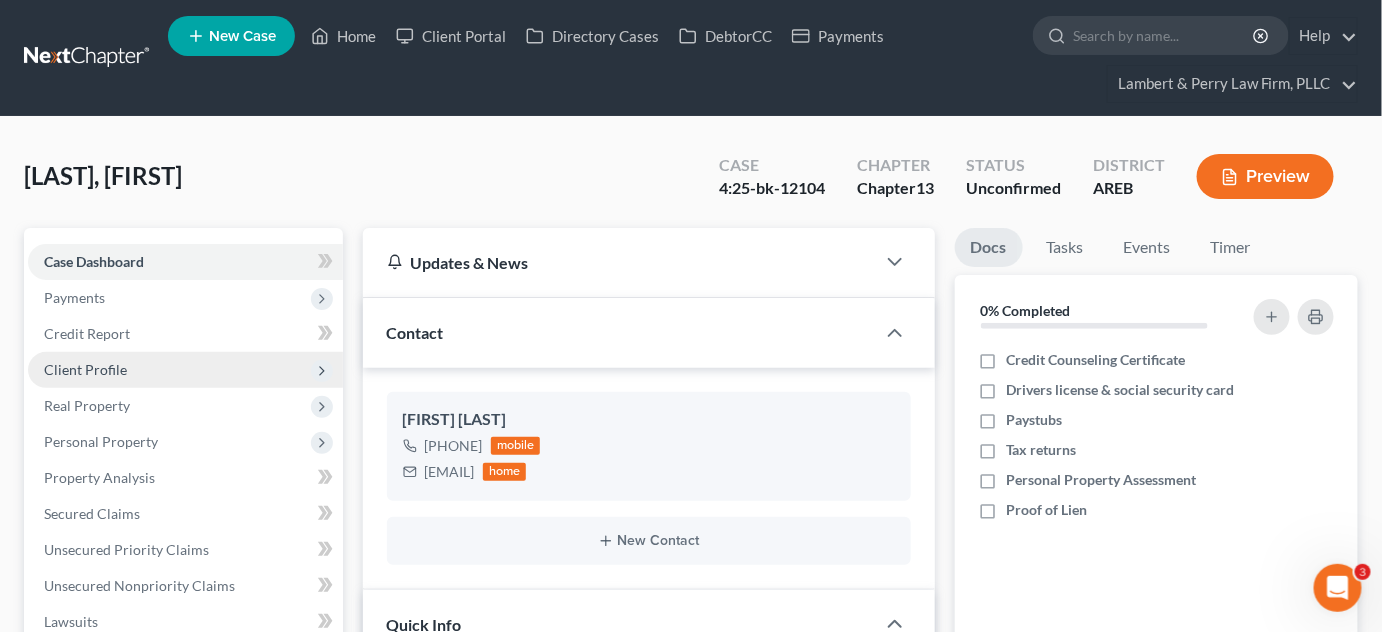 click on "Client Profile" at bounding box center (85, 369) 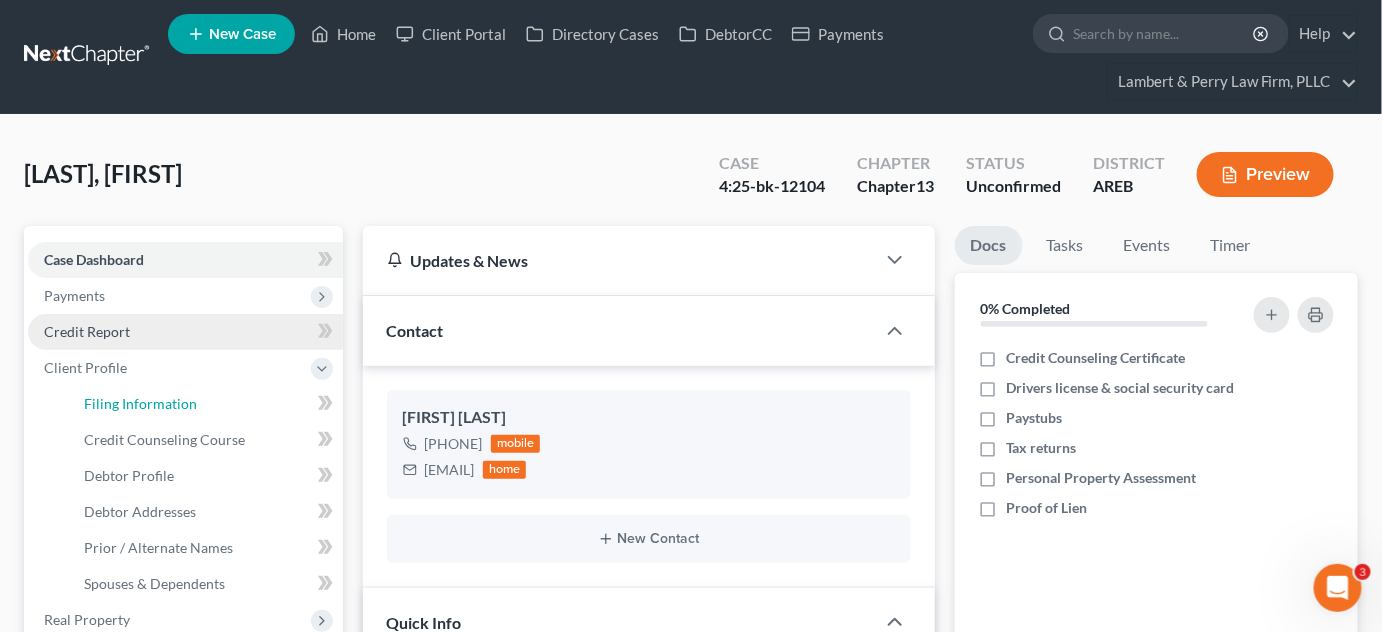 scroll, scrollTop: 0, scrollLeft: 0, axis: both 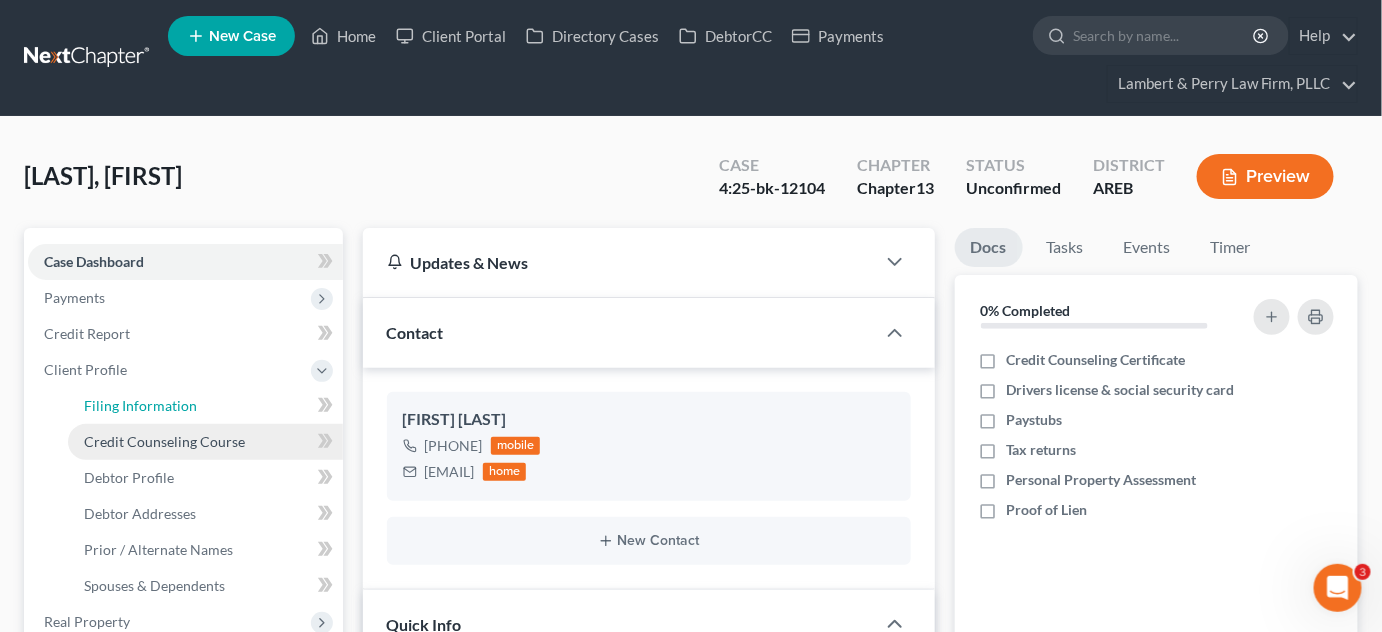 click on "Filing Information" at bounding box center (205, 406) 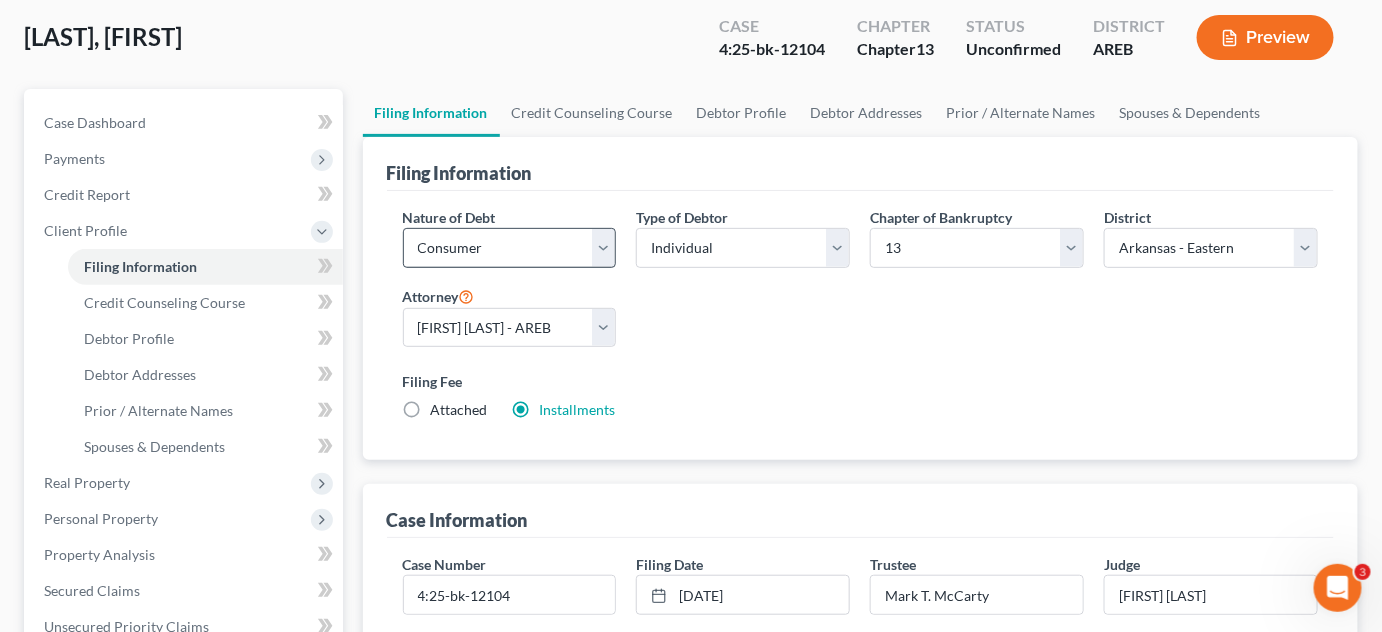 scroll, scrollTop: 0, scrollLeft: 0, axis: both 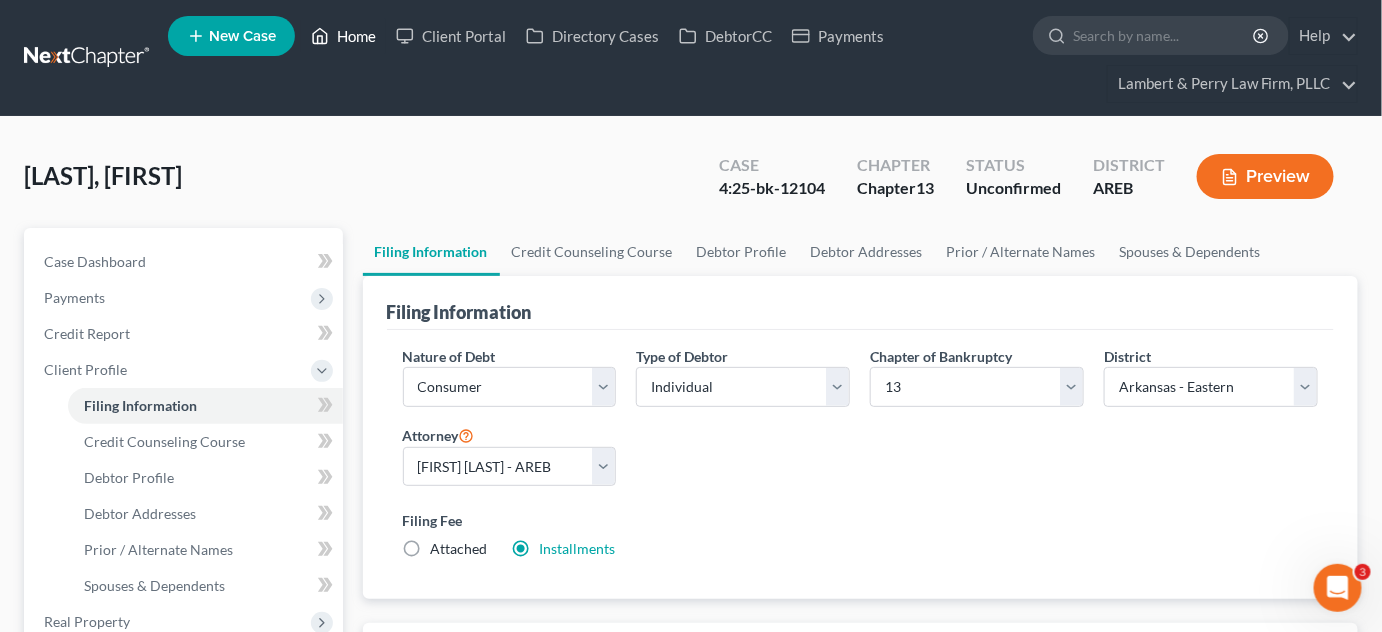 click on "Home" at bounding box center (343, 36) 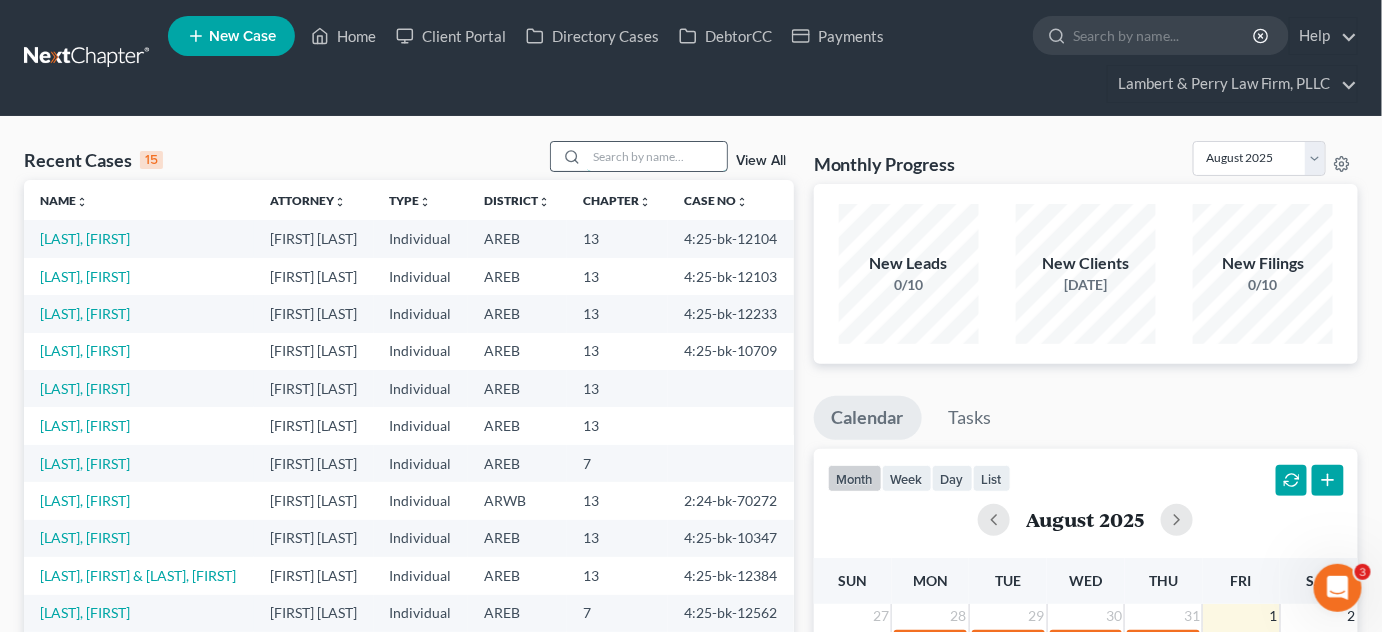 click at bounding box center (657, 156) 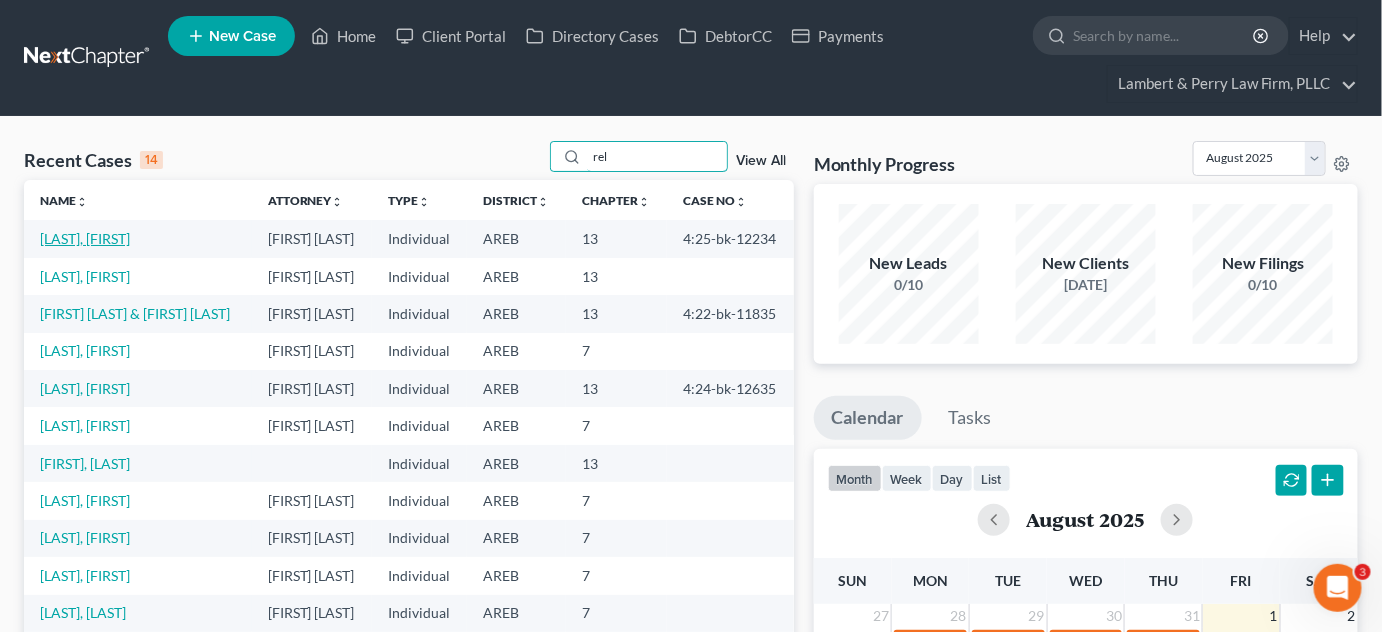 type on "rel" 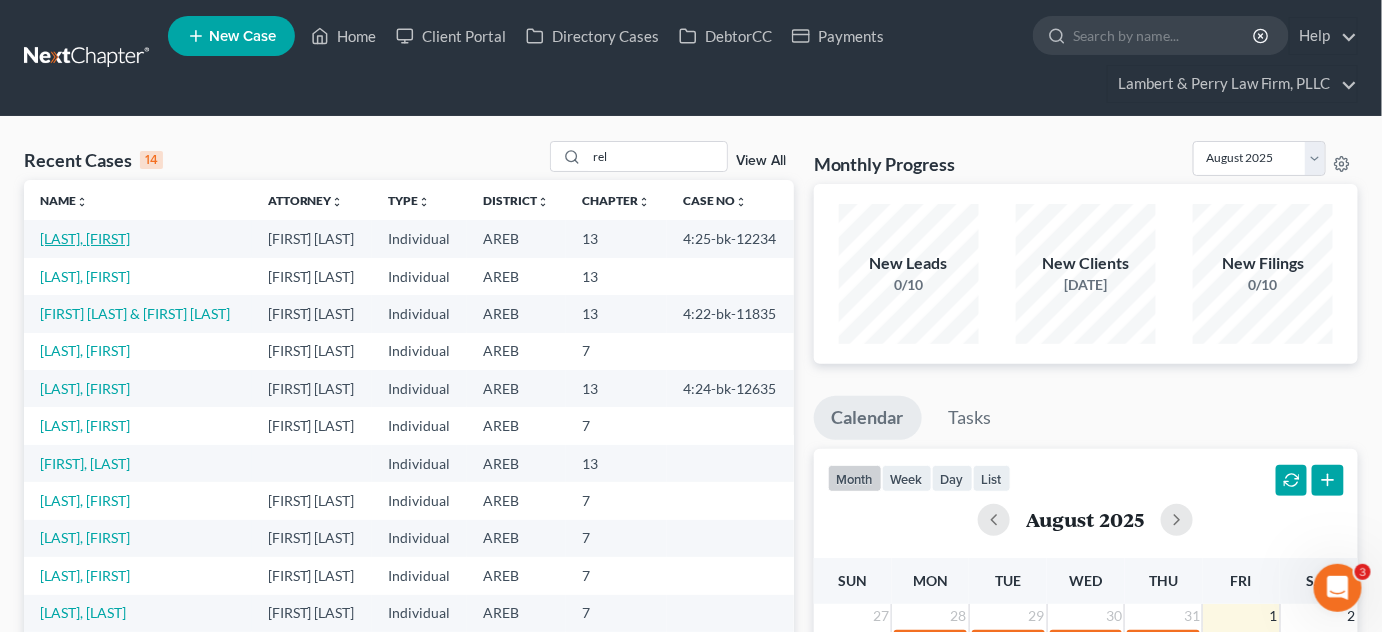 click on "[LAST], [FIRST]" at bounding box center (85, 238) 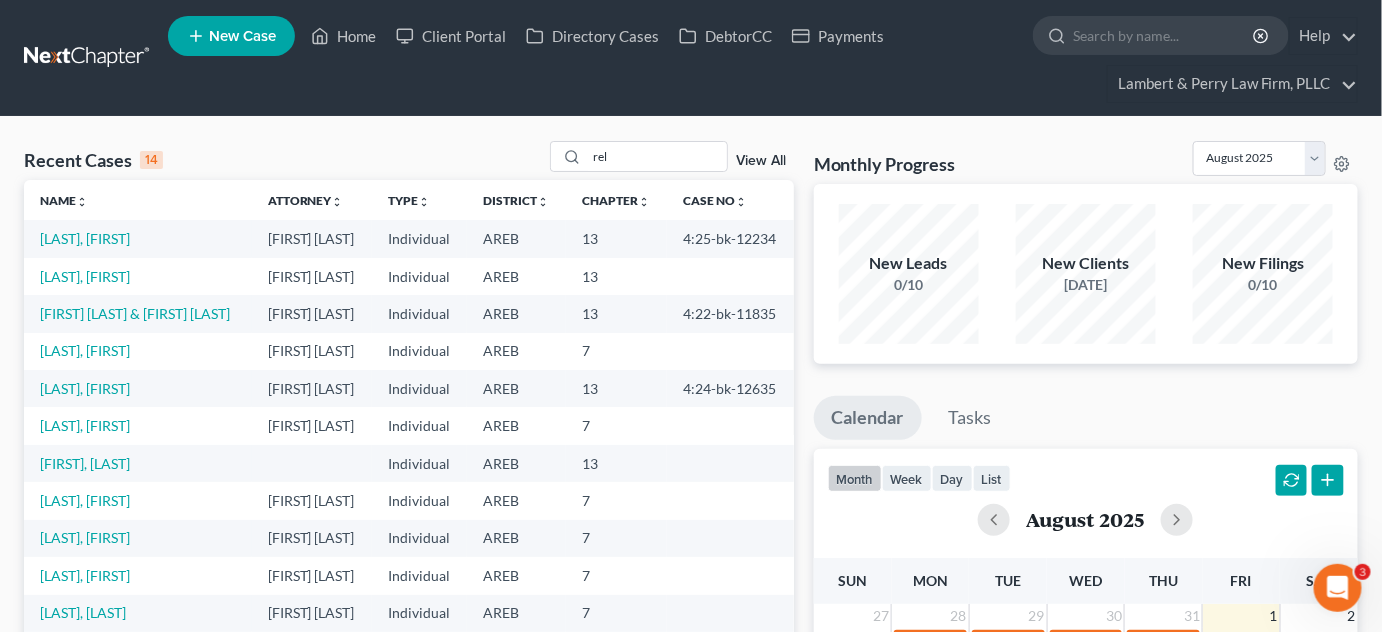 select on "6" 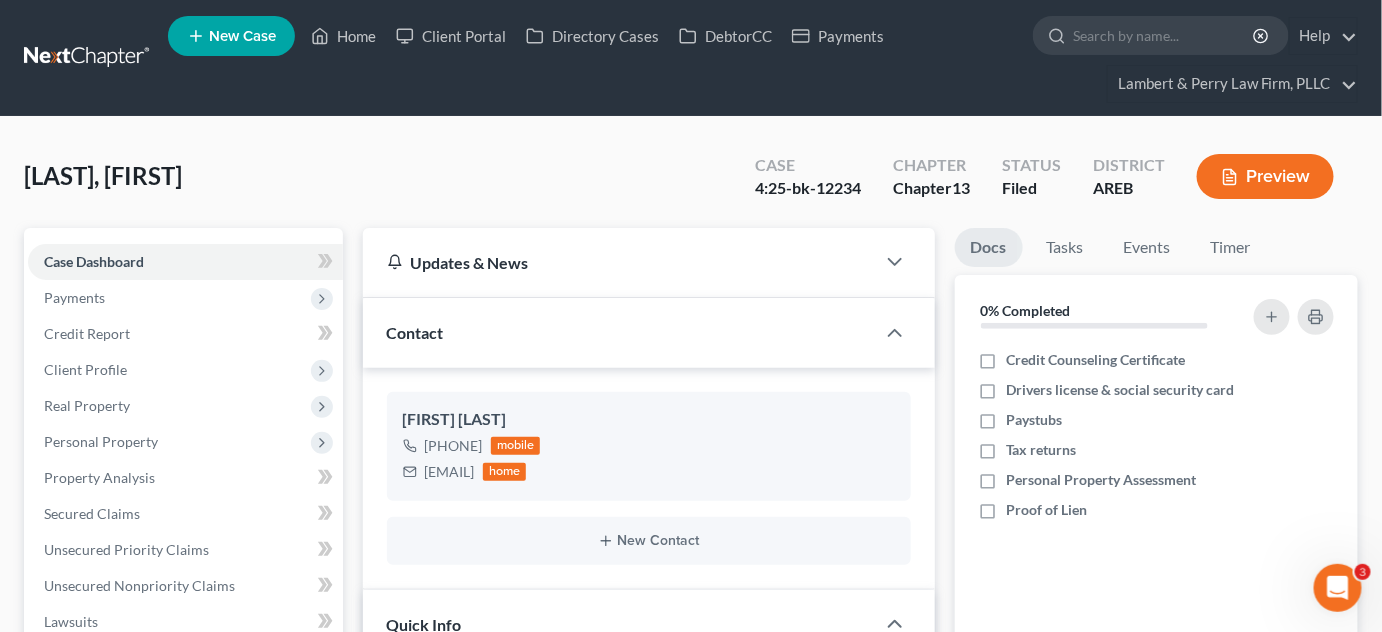 scroll, scrollTop: 454, scrollLeft: 0, axis: vertical 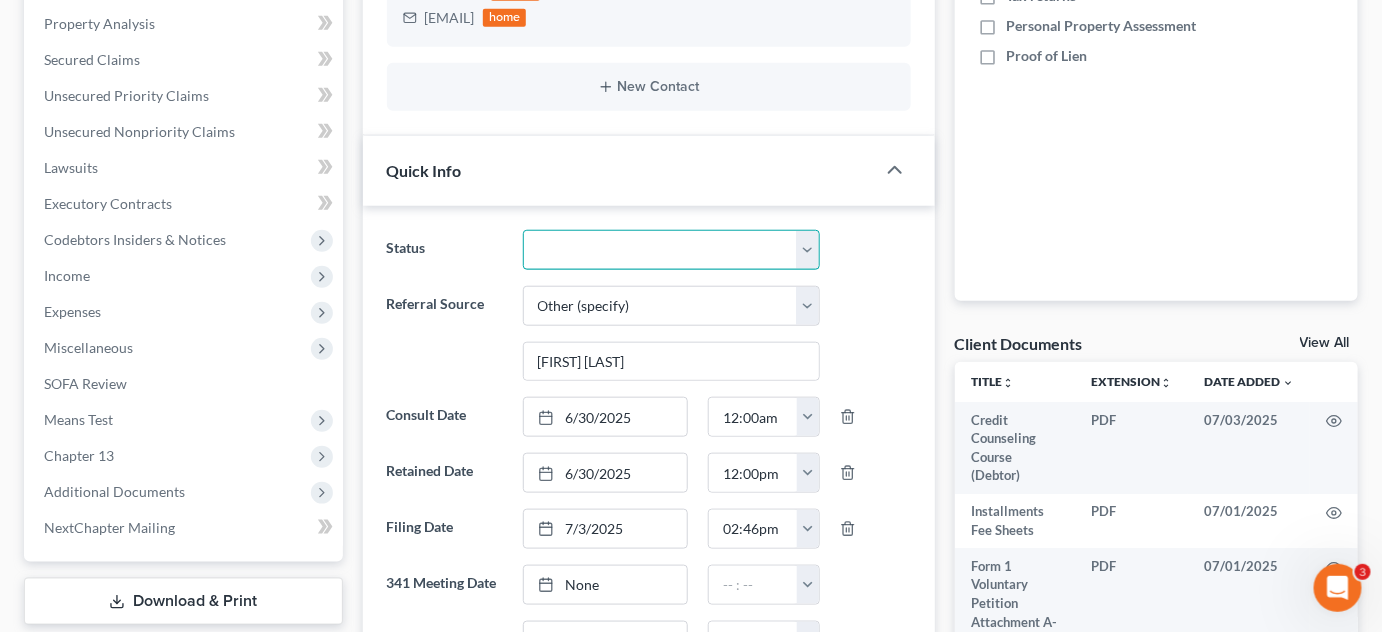 click on "Awaiting 341 Chapter 7 - Attended Meeting Confirmed Discharged Dismissed New Consult Not Retained Rejected Retained Unconfirmed Withdrawn as Counsel" at bounding box center [672, 250] 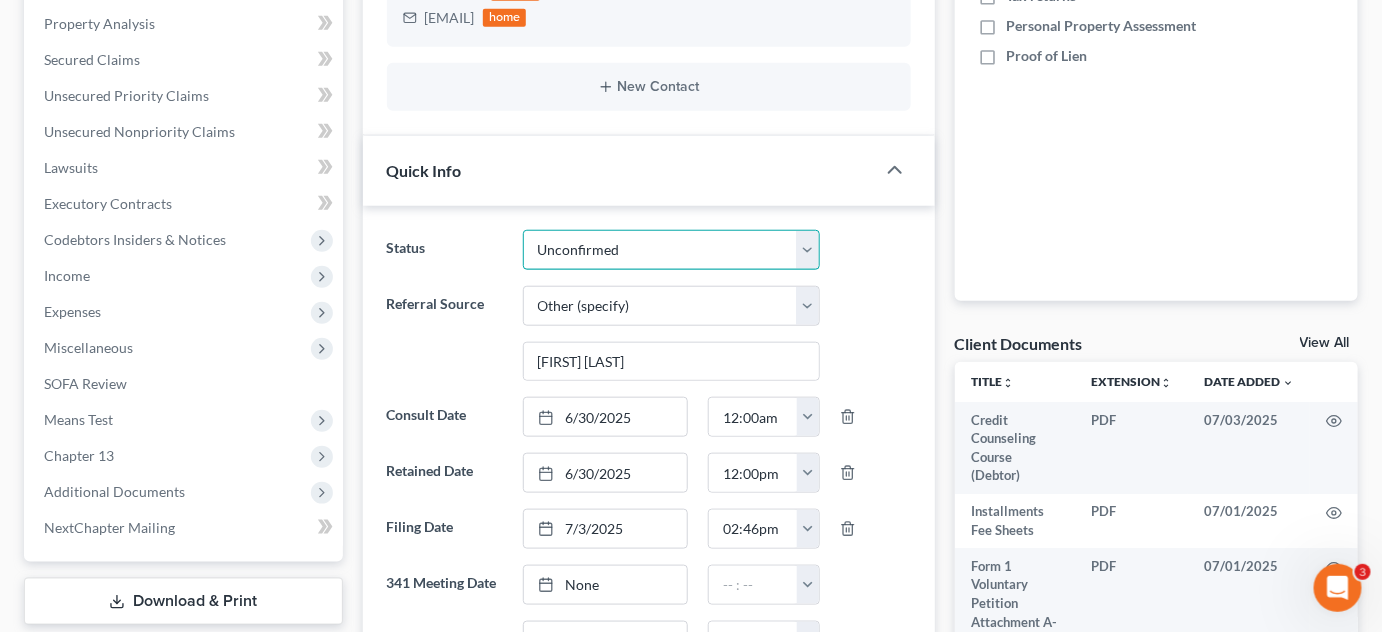 click on "Awaiting 341 Chapter 7 - Attended Meeting Confirmed Discharged Dismissed New Consult Not Retained Rejected Retained Unconfirmed Withdrawn as Counsel" at bounding box center (672, 250) 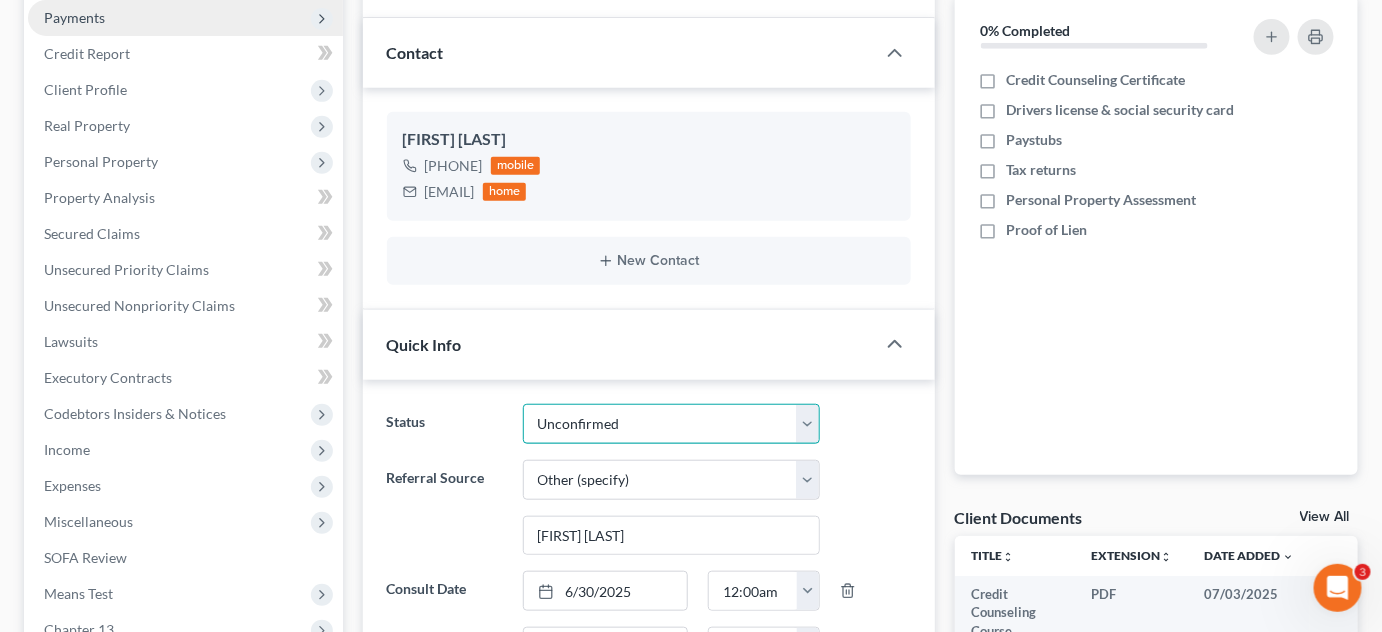 scroll, scrollTop: 0, scrollLeft: 0, axis: both 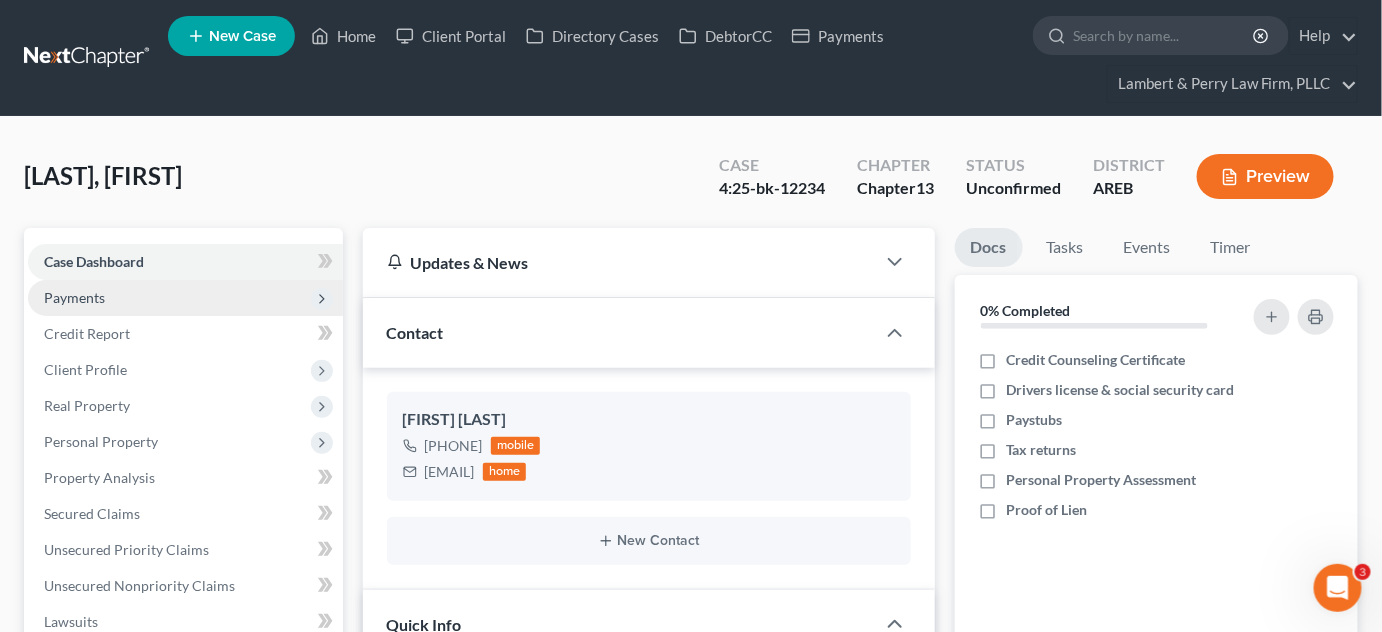 click on "Payments" at bounding box center [185, 298] 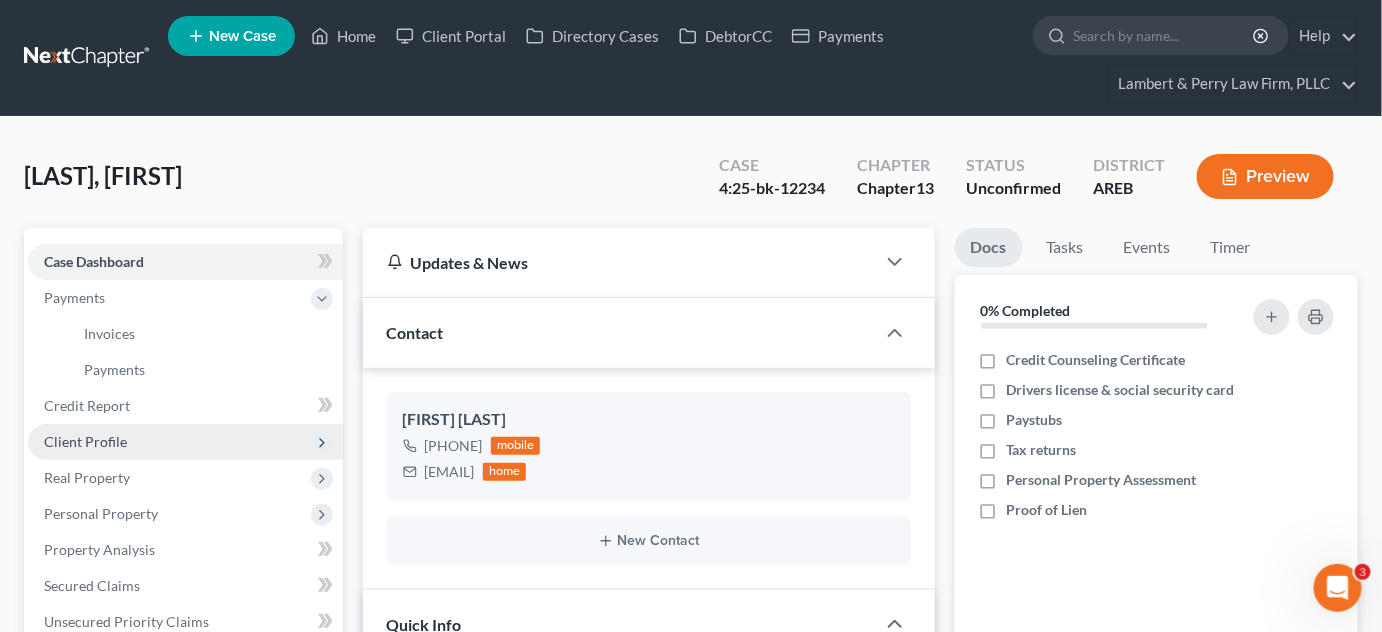 click on "Client Profile" at bounding box center [85, 441] 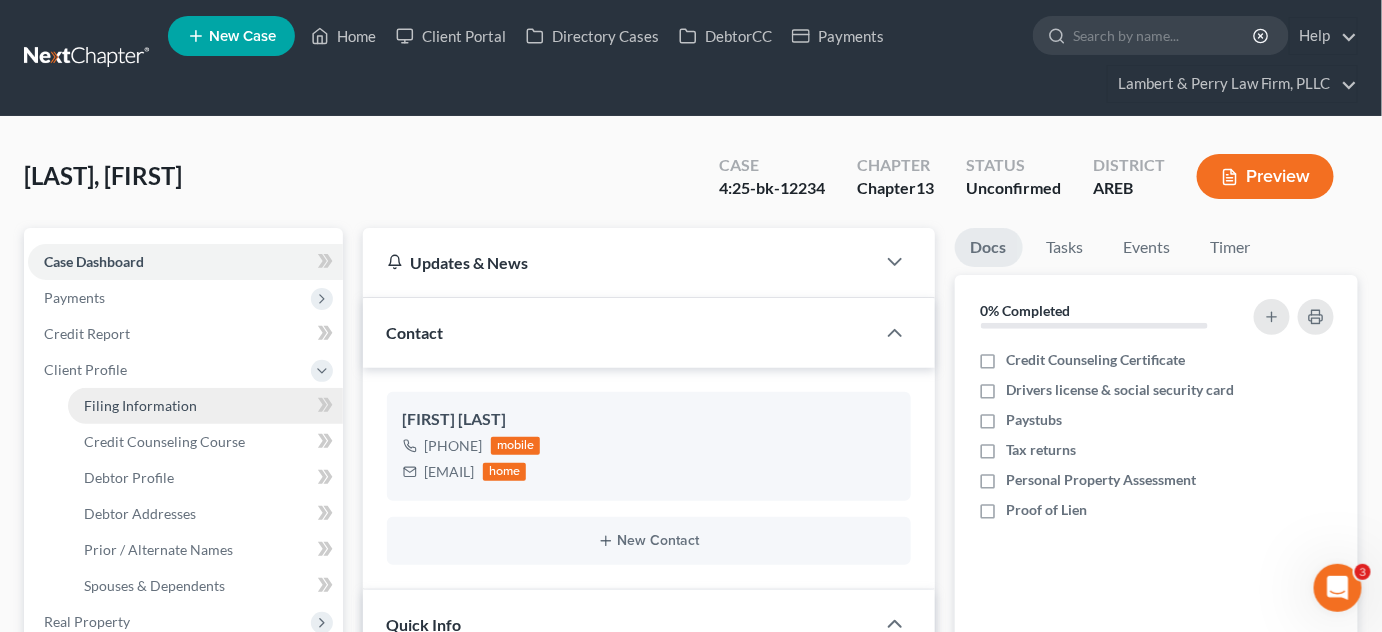 drag, startPoint x: 141, startPoint y: 414, endPoint x: 212, endPoint y: 406, distance: 71.44928 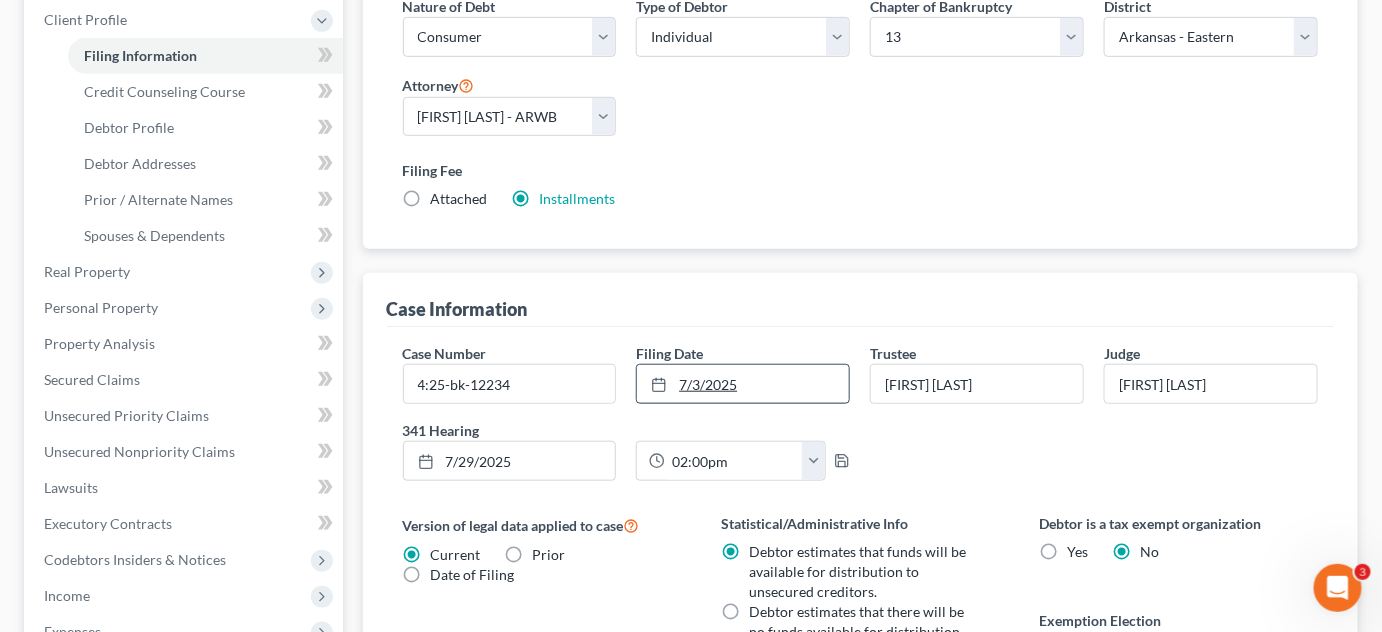 scroll, scrollTop: 363, scrollLeft: 0, axis: vertical 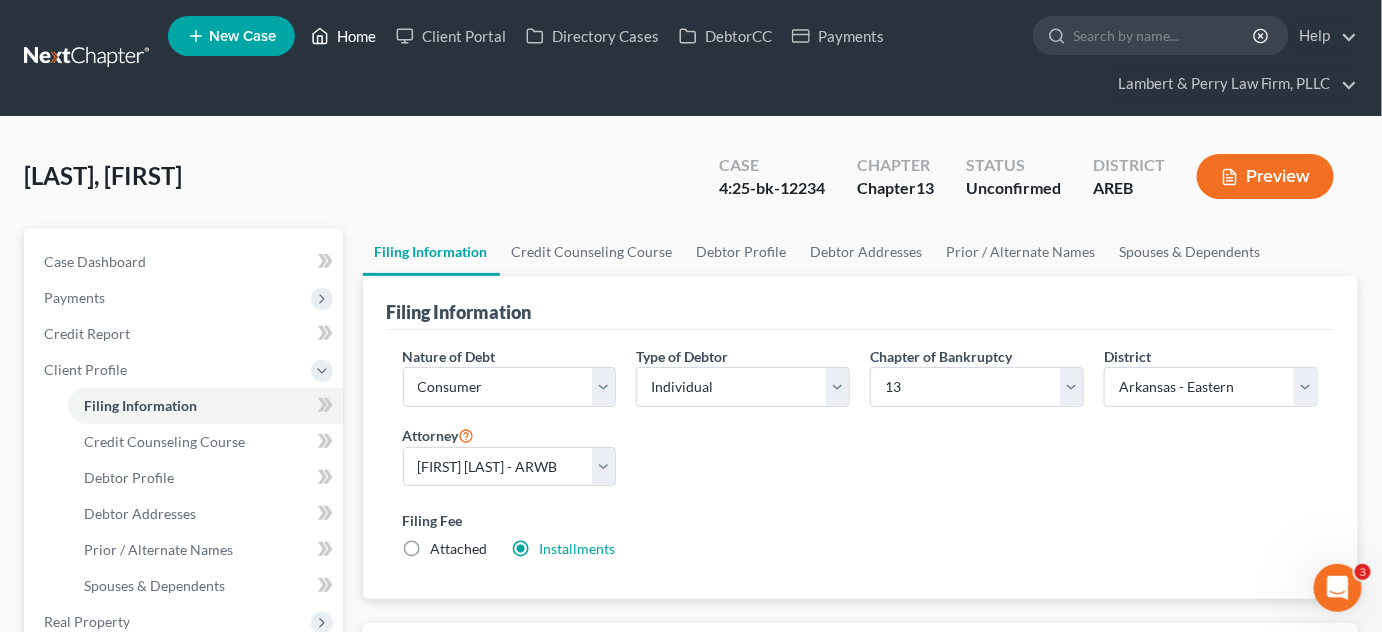 click on "Home" at bounding box center (343, 36) 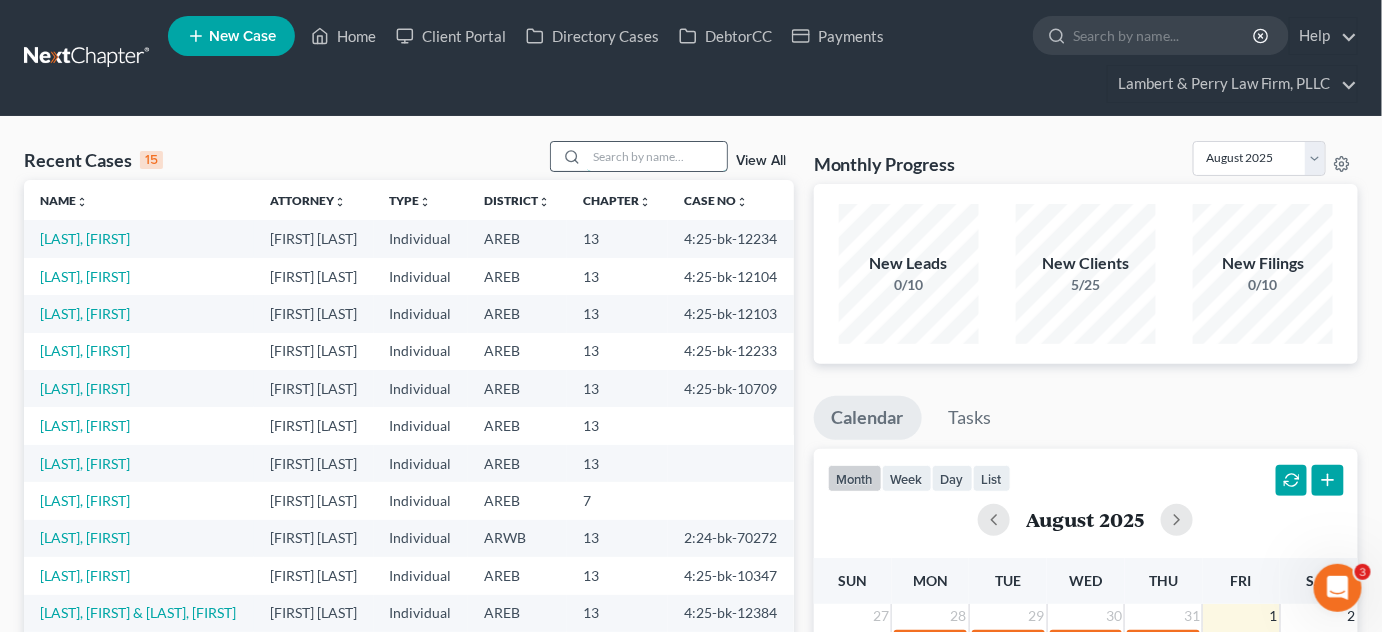 click at bounding box center [657, 156] 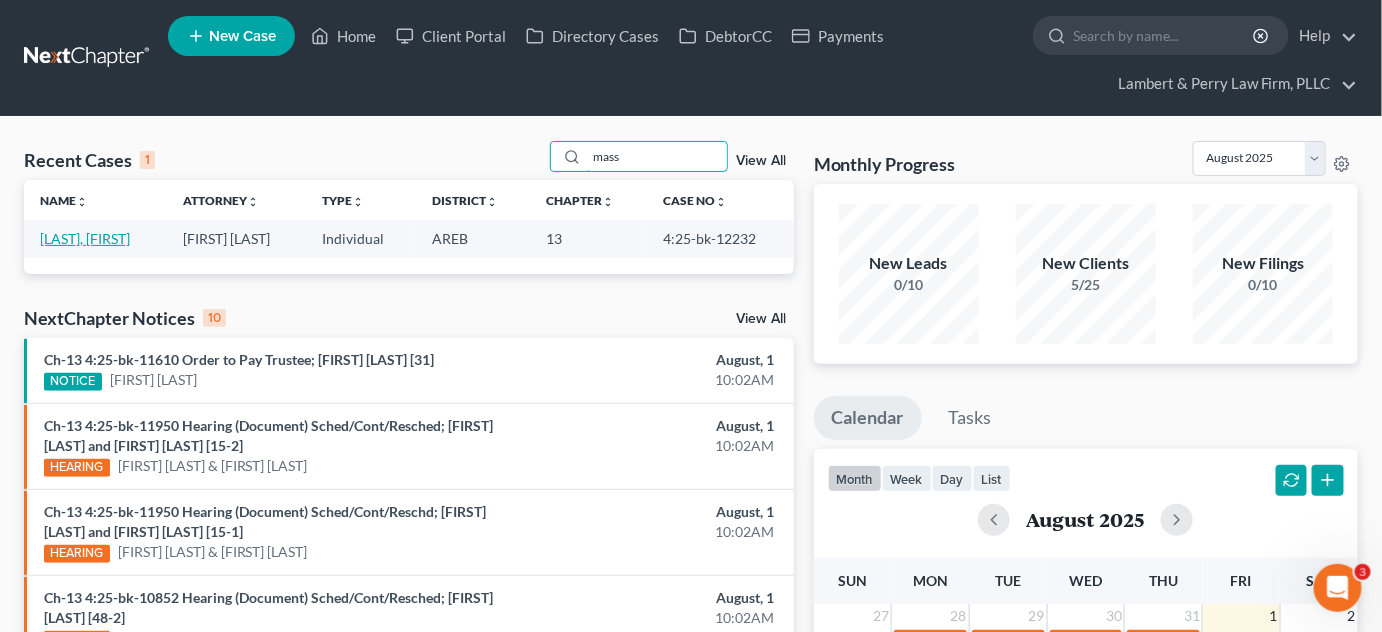 type on "mass" 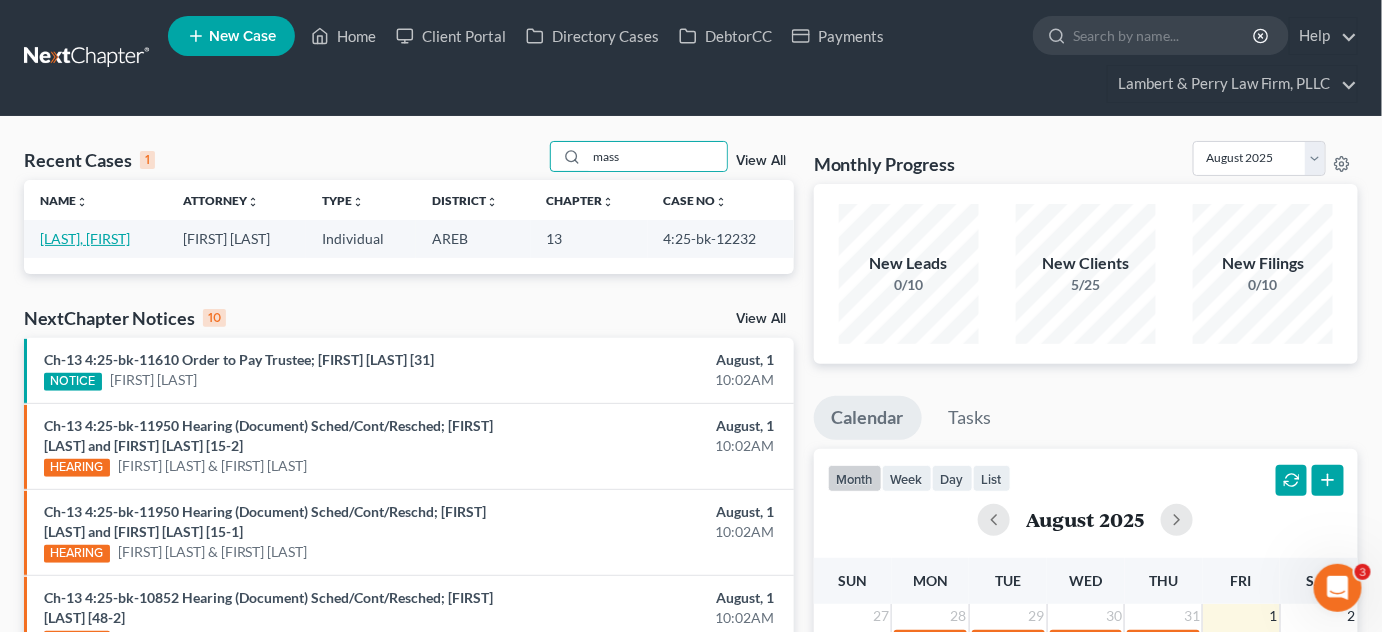 click on "[LAST], [FIRST]" at bounding box center [85, 238] 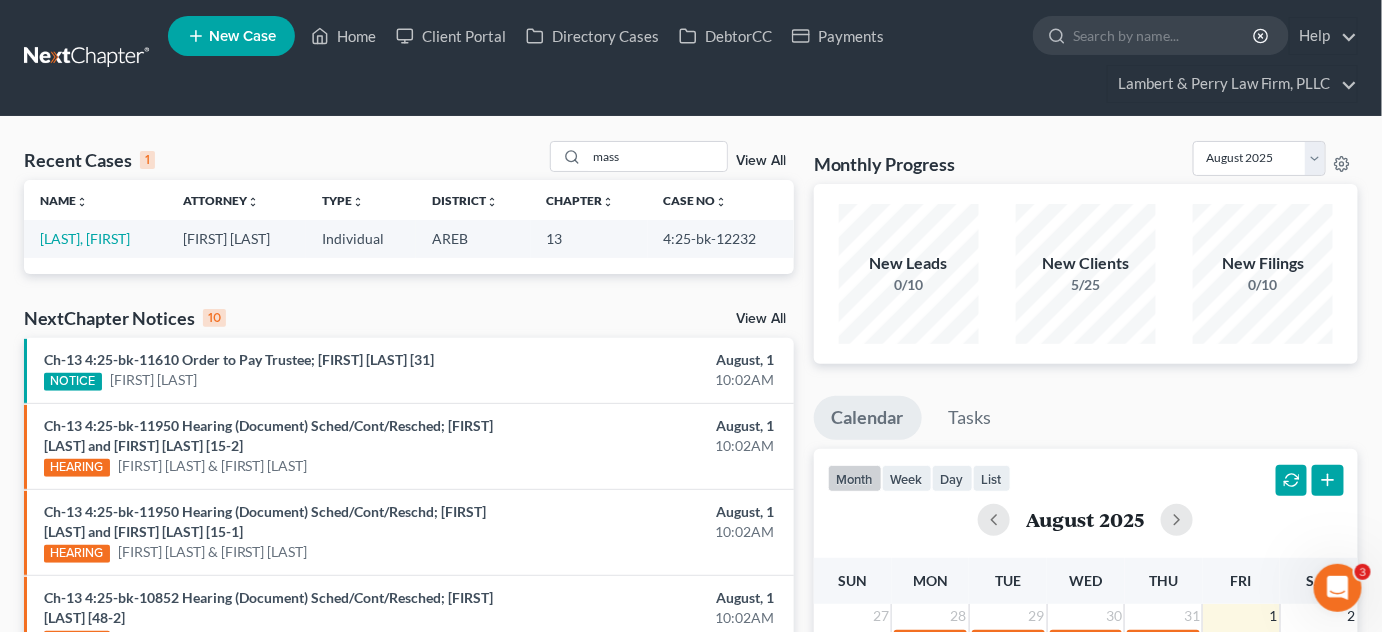 select on "3" 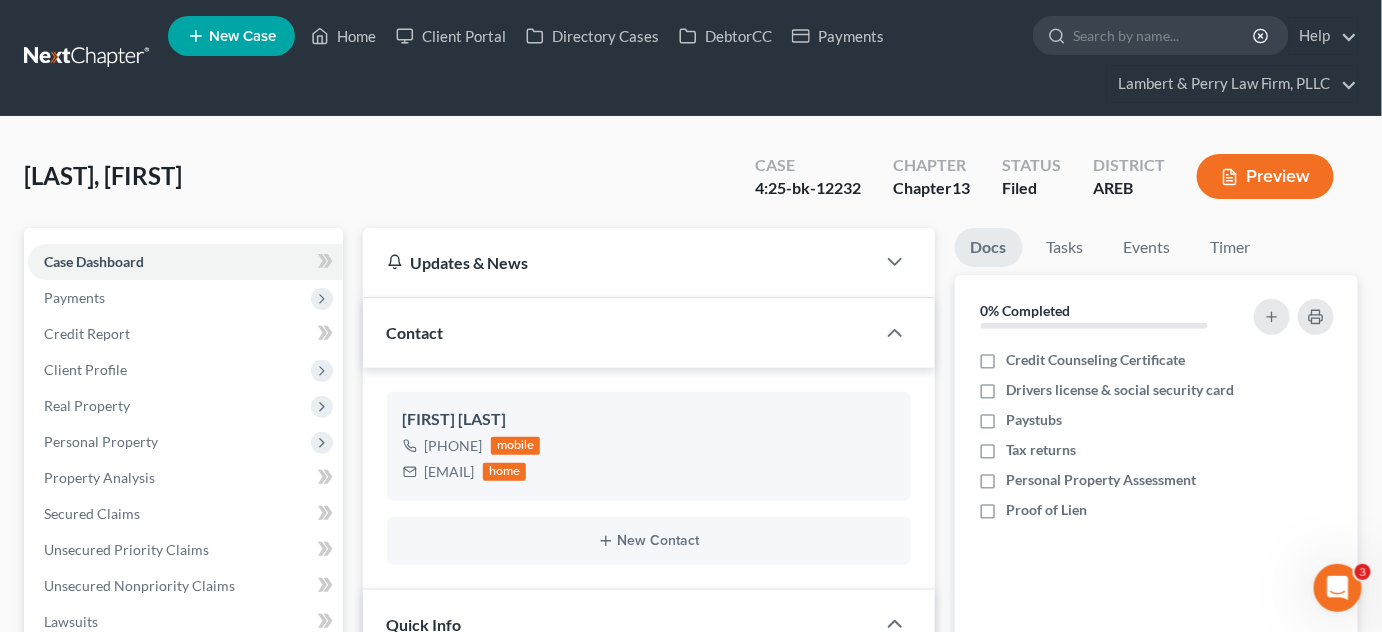 scroll, scrollTop: 545, scrollLeft: 0, axis: vertical 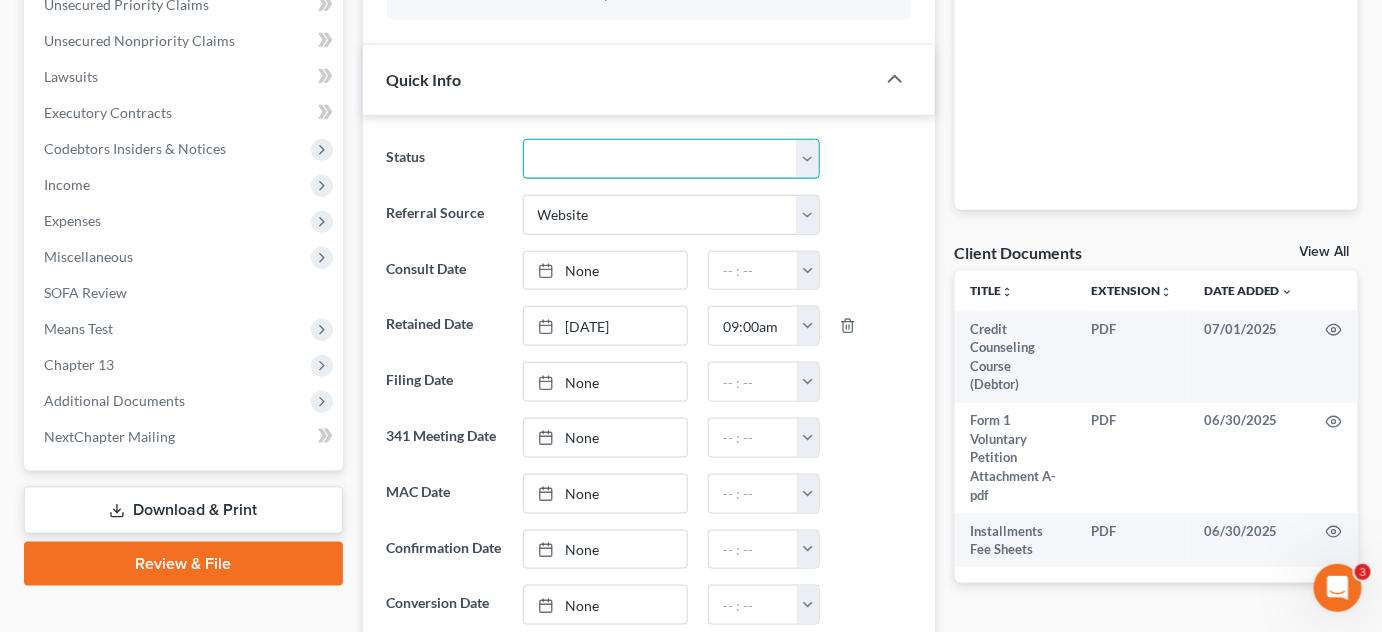 click on "Awaiting 341 Chapter 7 - Attended Meeting Confirmed Discharged Dismissed New Consult Not Retained Rejected Retained Unconfirmed Withdrawn as Counsel" at bounding box center (672, 159) 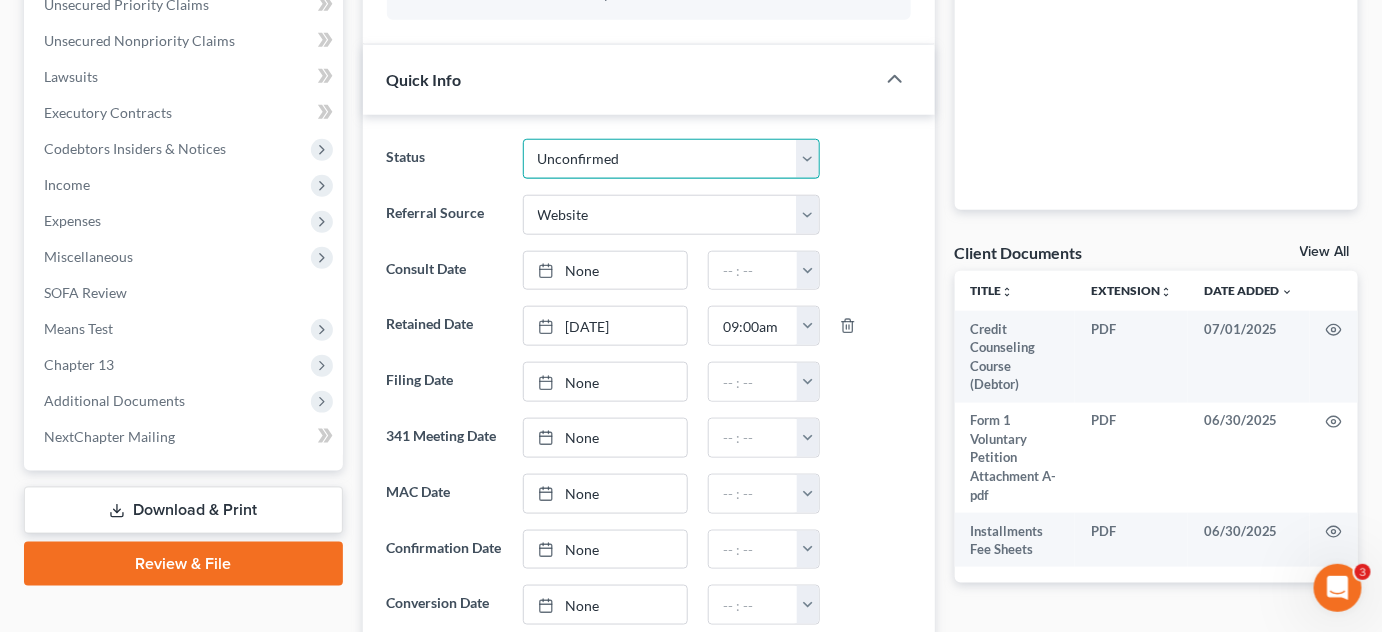 click on "Awaiting 341 Chapter 7 - Attended Meeting Confirmed Discharged Dismissed New Consult Not Retained Rejected Retained Unconfirmed Withdrawn as Counsel" at bounding box center [672, 159] 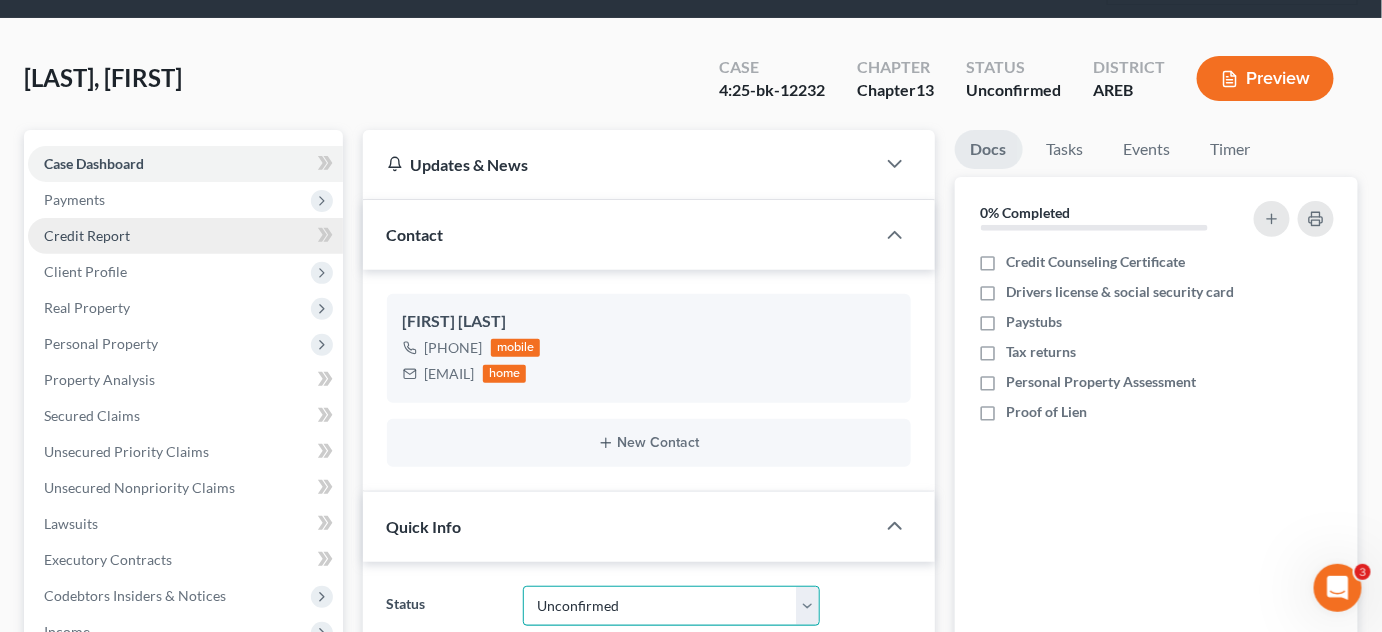 scroll, scrollTop: 90, scrollLeft: 0, axis: vertical 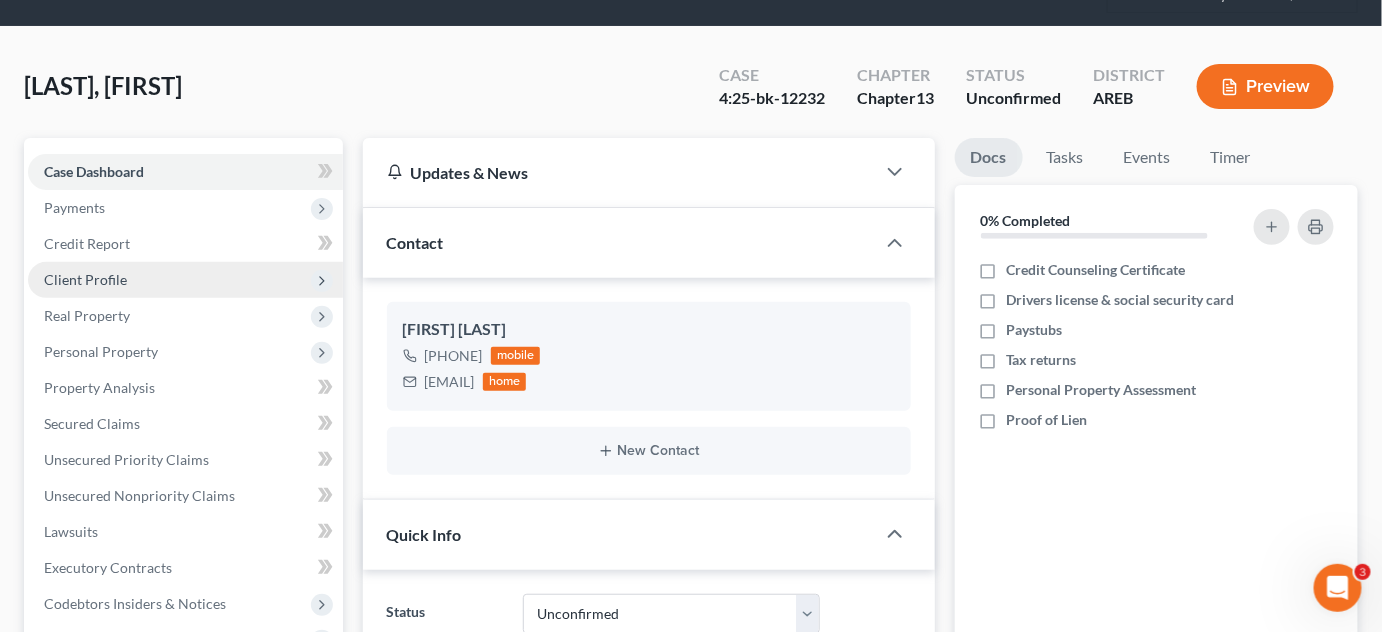 click on "Client Profile" at bounding box center (85, 279) 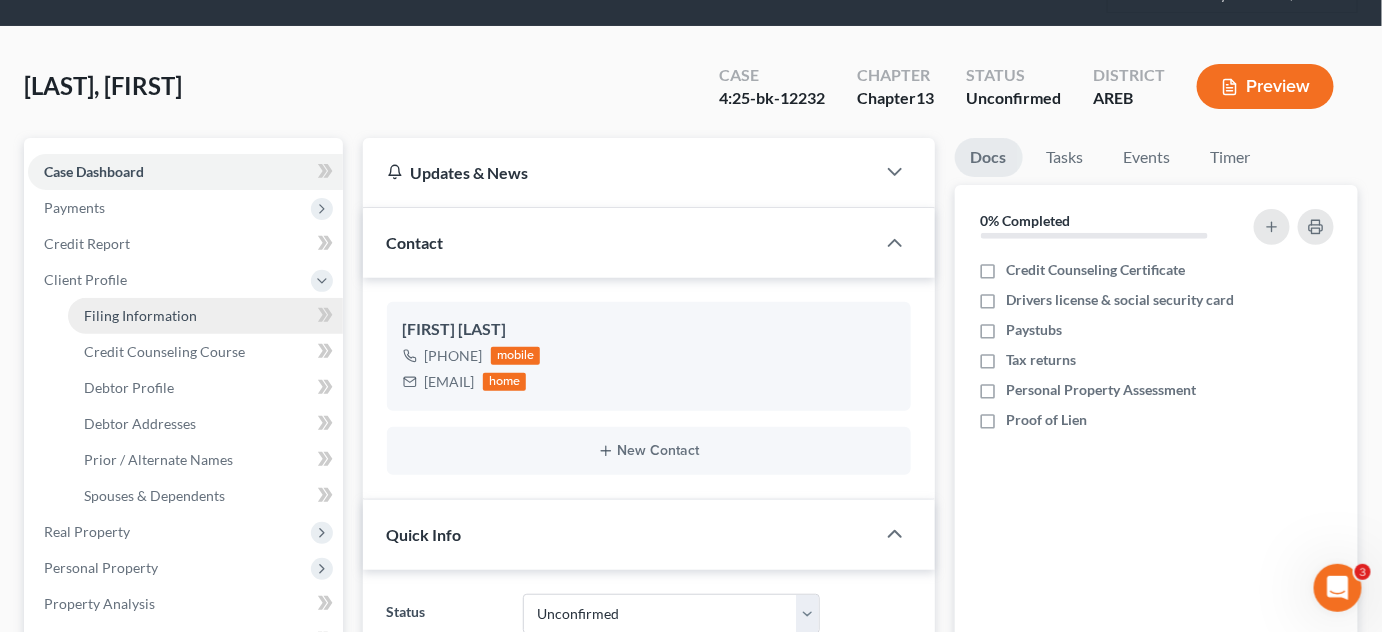 click on "Filing Information" at bounding box center (140, 315) 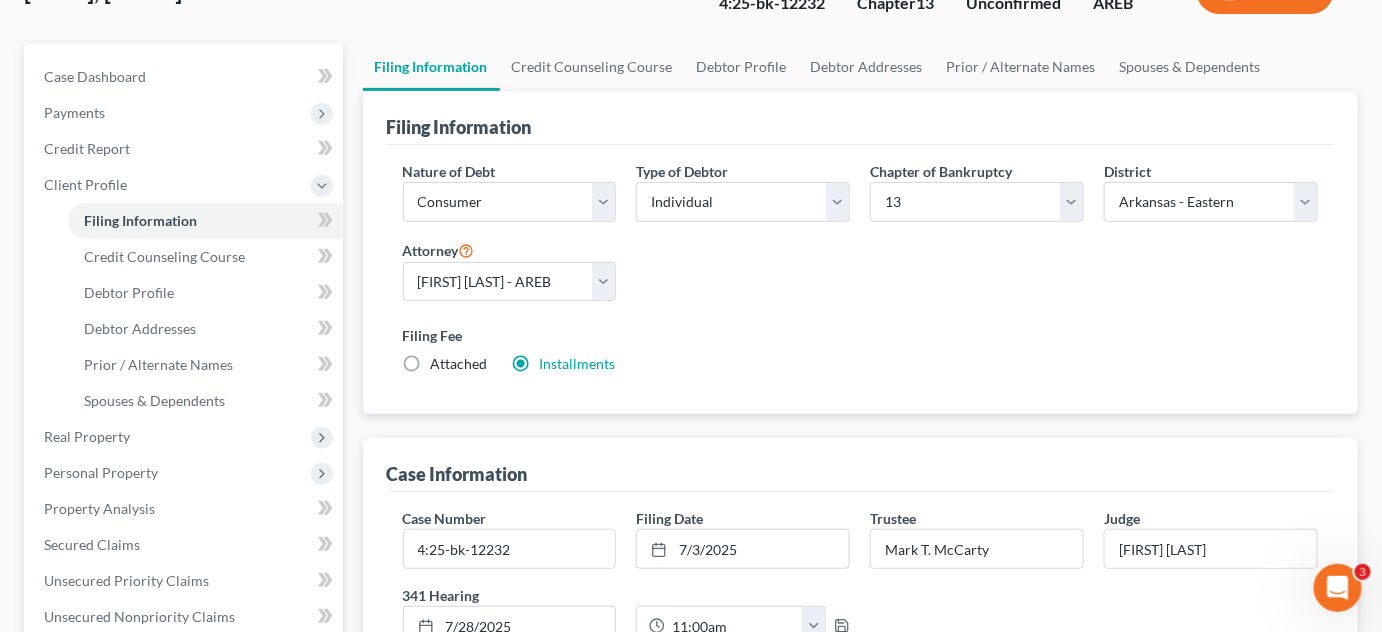 scroll, scrollTop: 0, scrollLeft: 0, axis: both 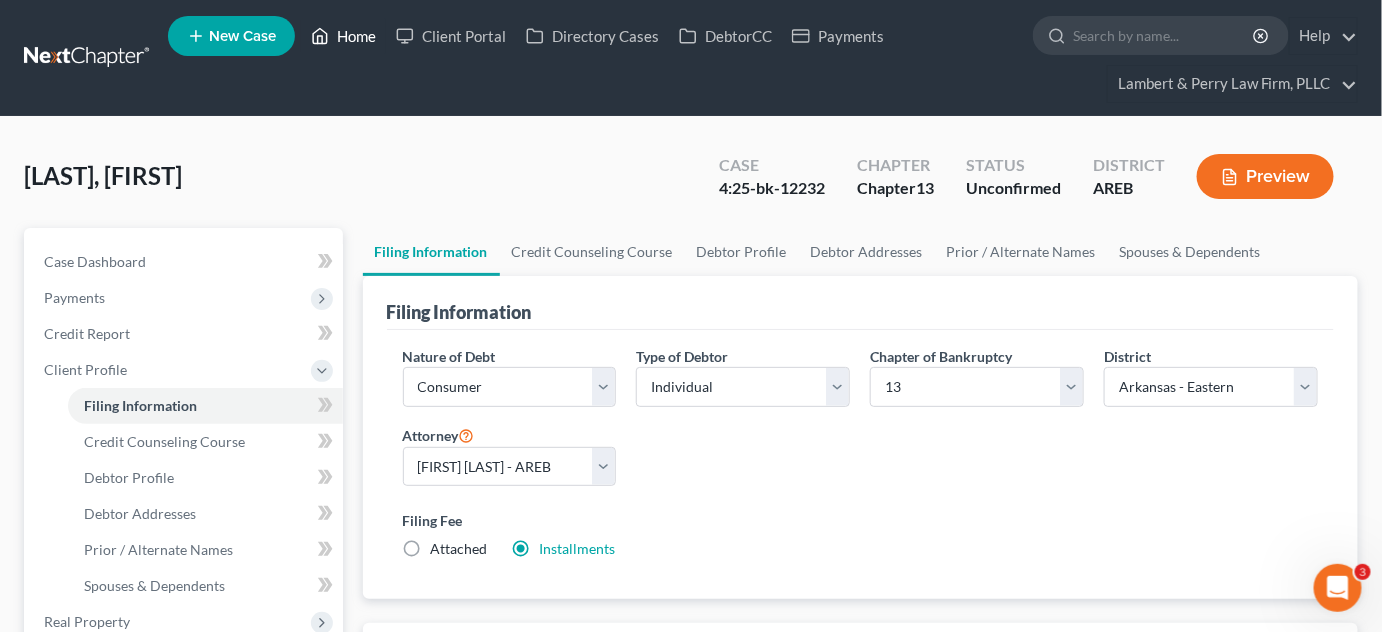 drag, startPoint x: 345, startPoint y: 31, endPoint x: 442, endPoint y: 167, distance: 167.0479 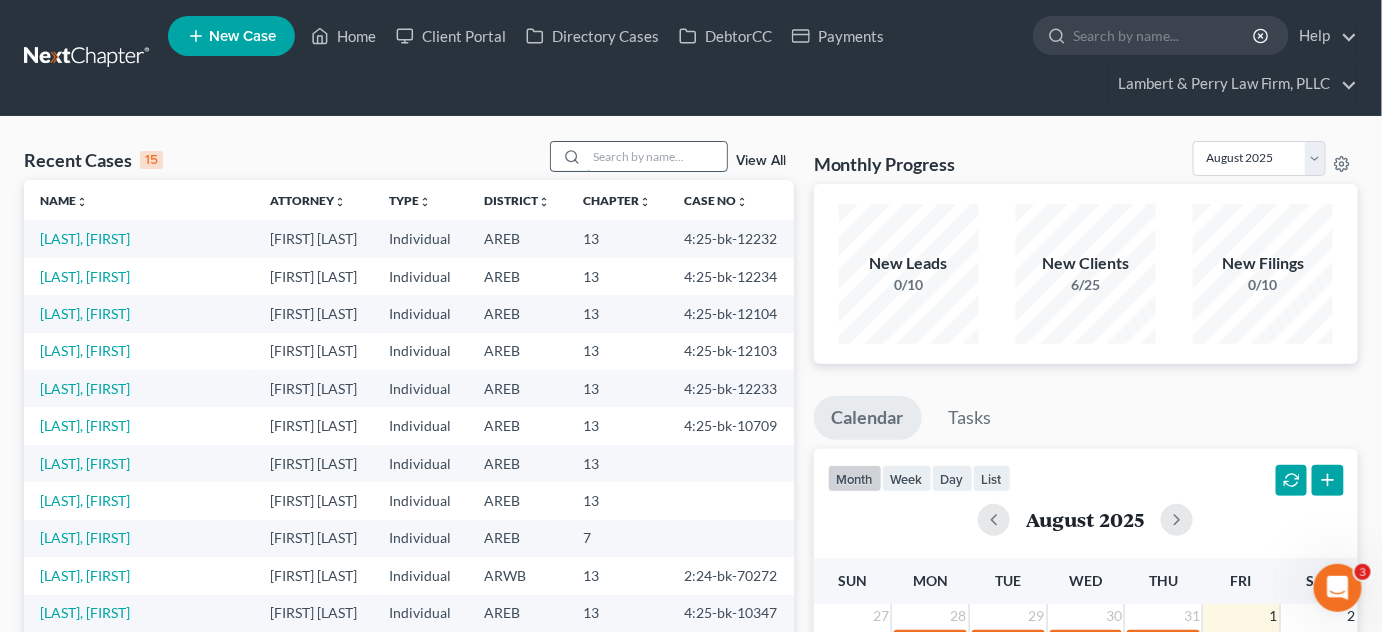 drag, startPoint x: 620, startPoint y: 151, endPoint x: 630, endPoint y: 148, distance: 10.440307 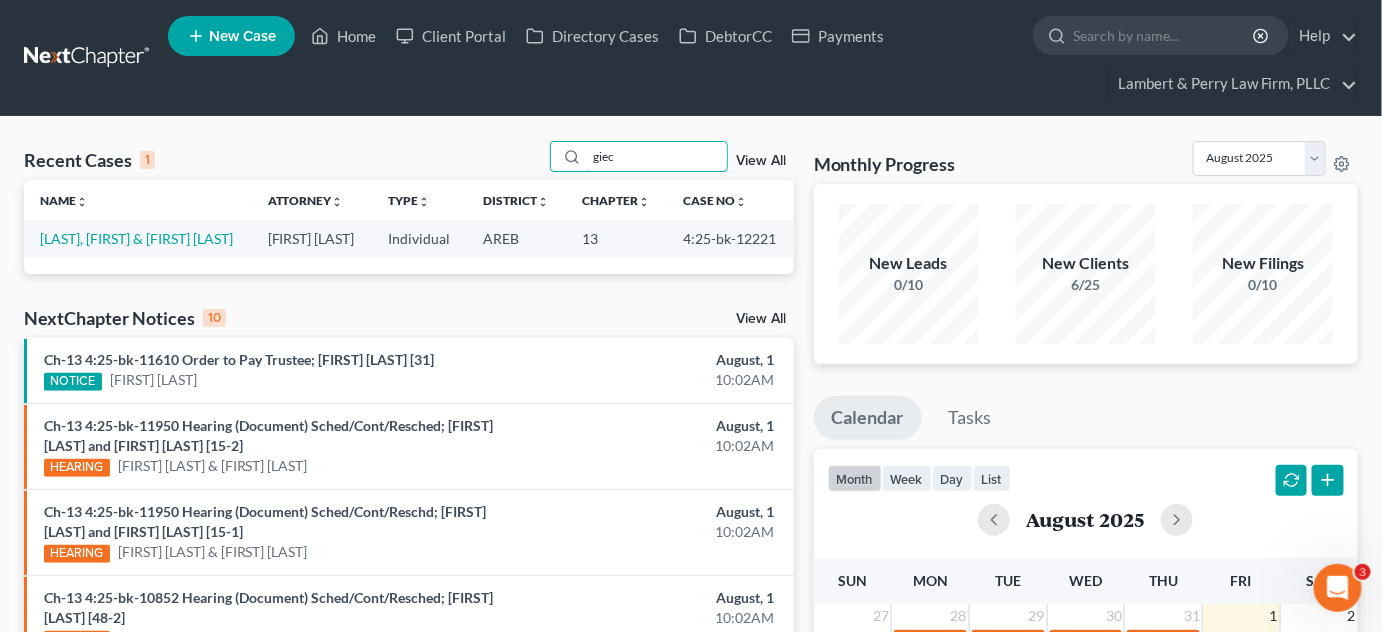 type on "giec" 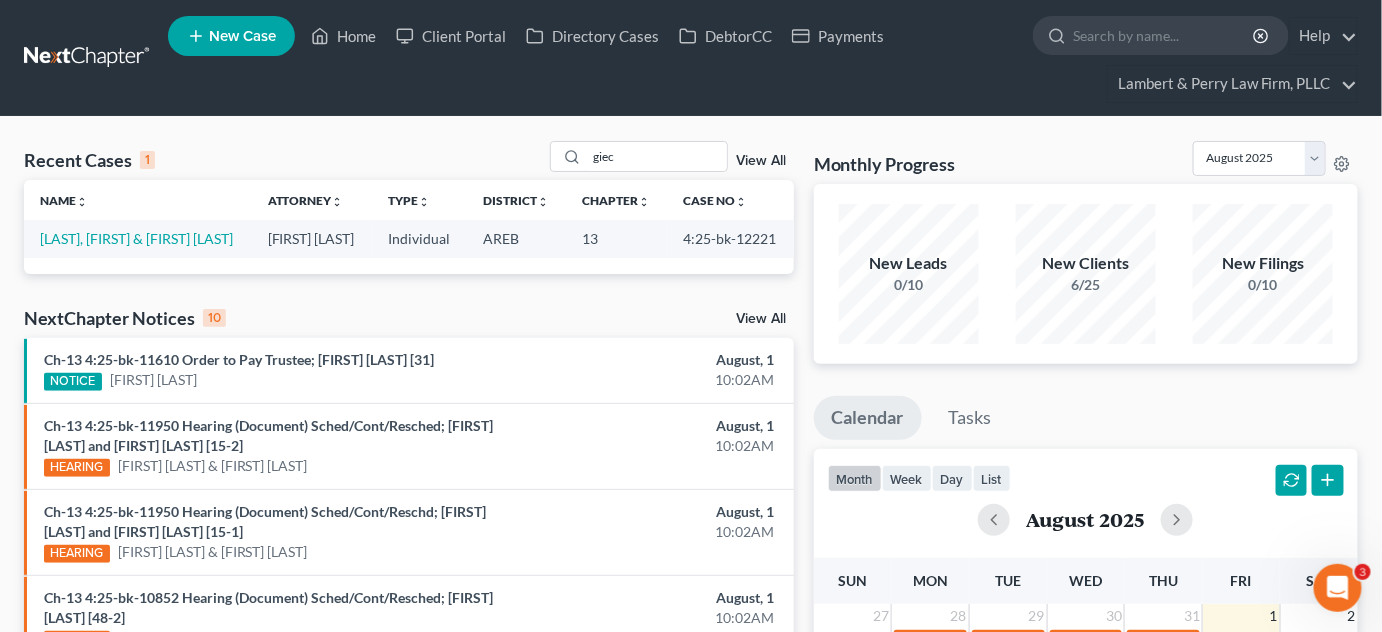 click on "[LAST], [FIRST] & [FIRST] [LAST]" at bounding box center (138, 238) 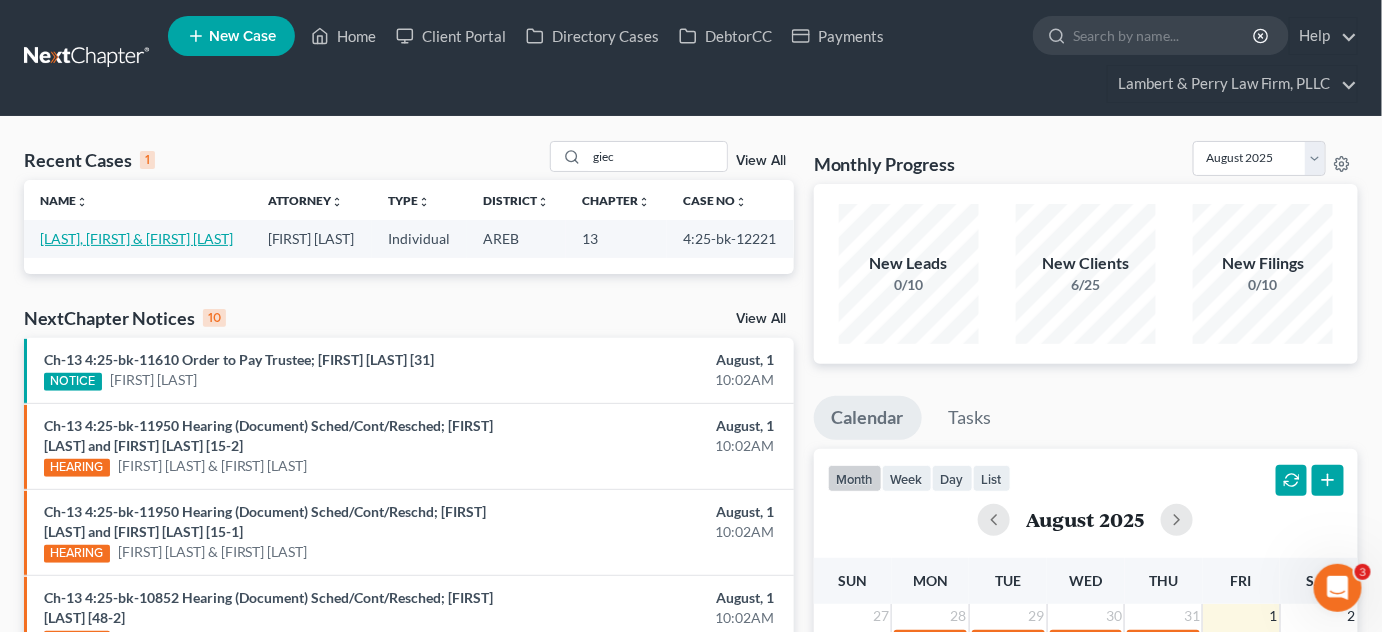 click on "[LAST], [FIRST] & [FIRST] [LAST]" at bounding box center [136, 238] 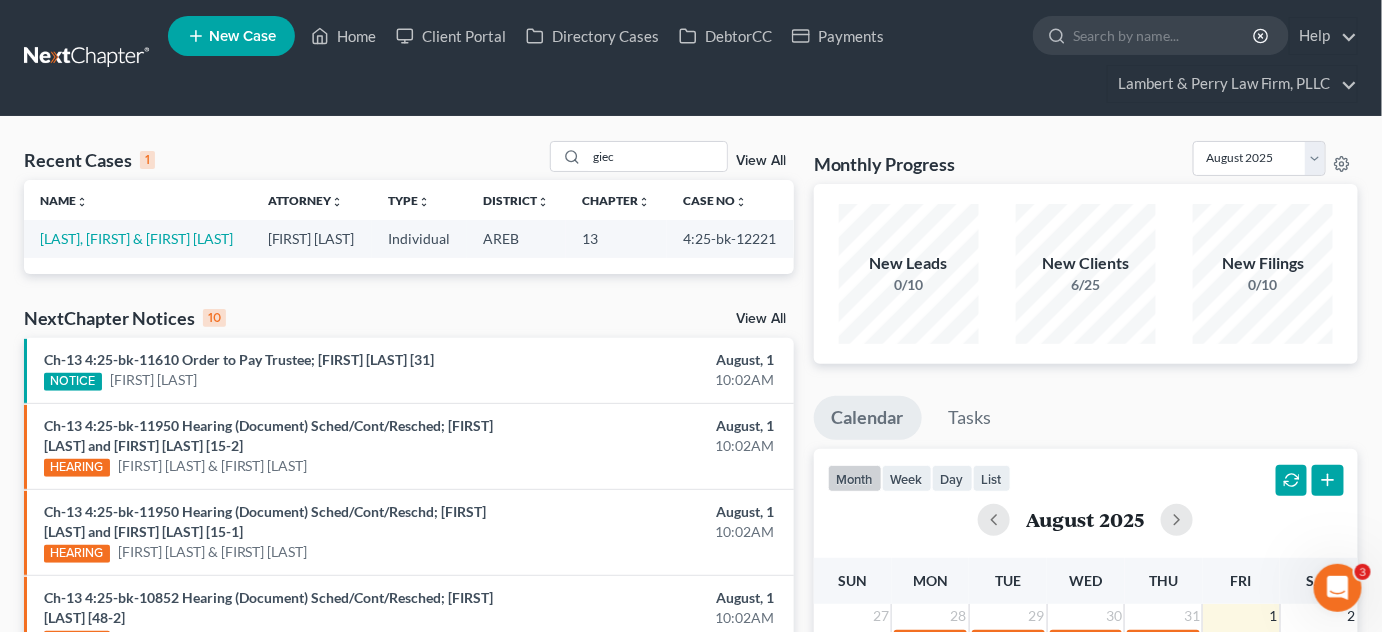 select on "2" 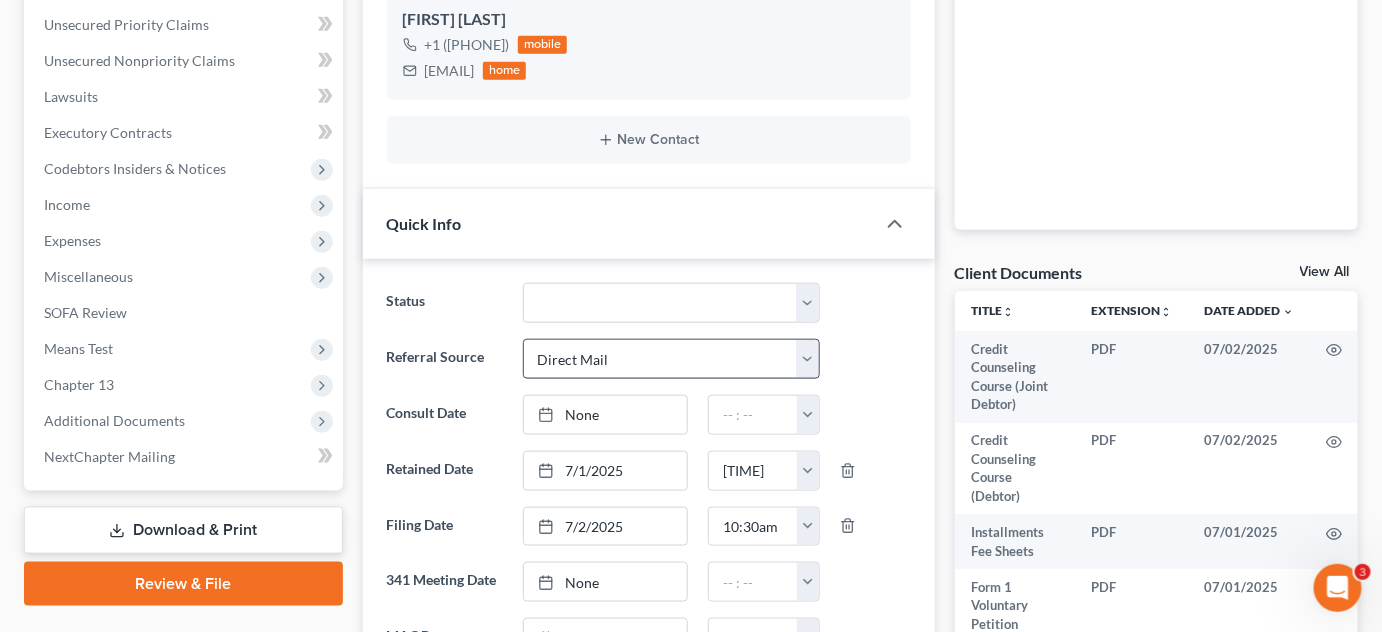 scroll, scrollTop: 545, scrollLeft: 0, axis: vertical 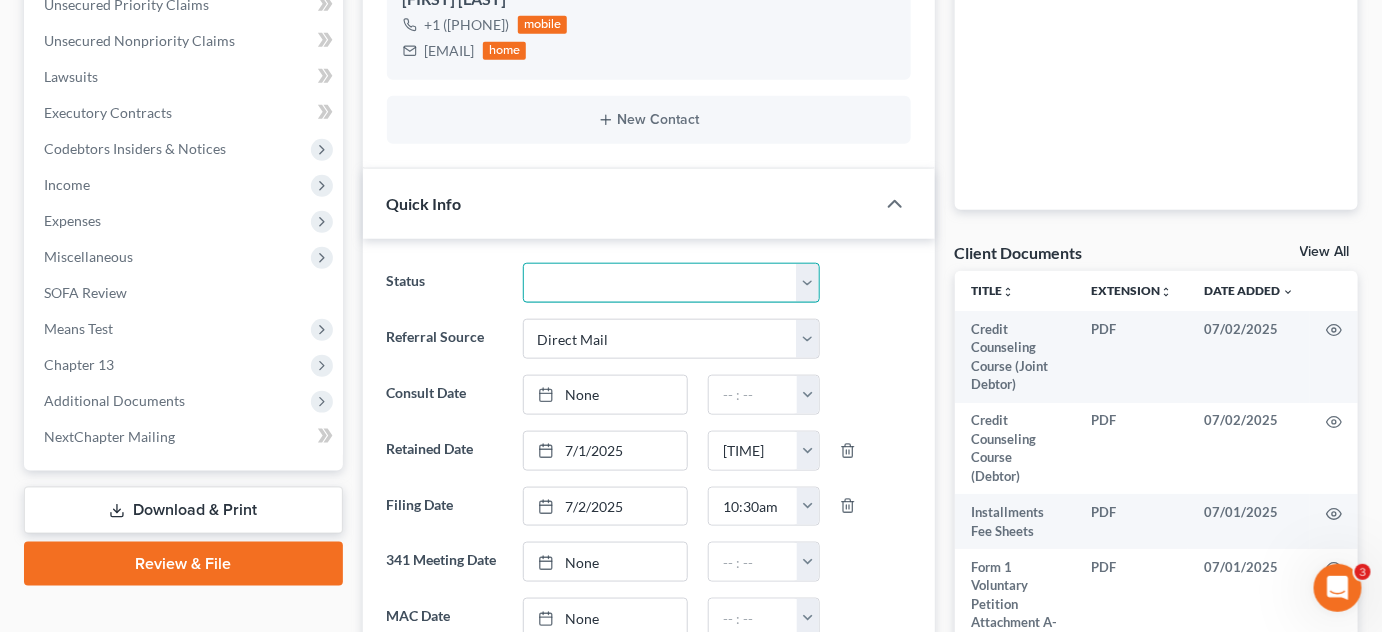 click on "Awaiting 341 Chapter 7 - Attended Meeting Confirmed Discharged Dismissed New Consult Not Retained Rejected Retained Unconfirmed Withdrawn as Counsel" at bounding box center (672, 283) 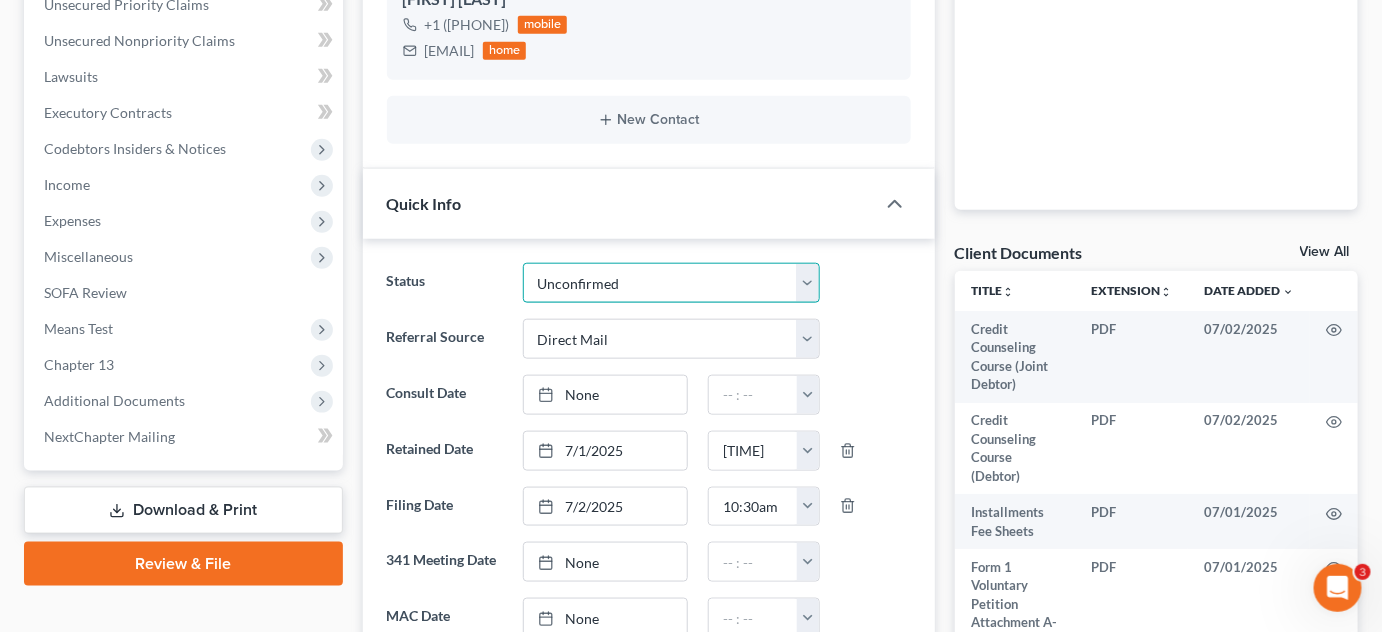 click on "Awaiting 341 Chapter 7 - Attended Meeting Confirmed Discharged Dismissed New Consult Not Retained Rejected Retained Unconfirmed Withdrawn as Counsel" at bounding box center [672, 283] 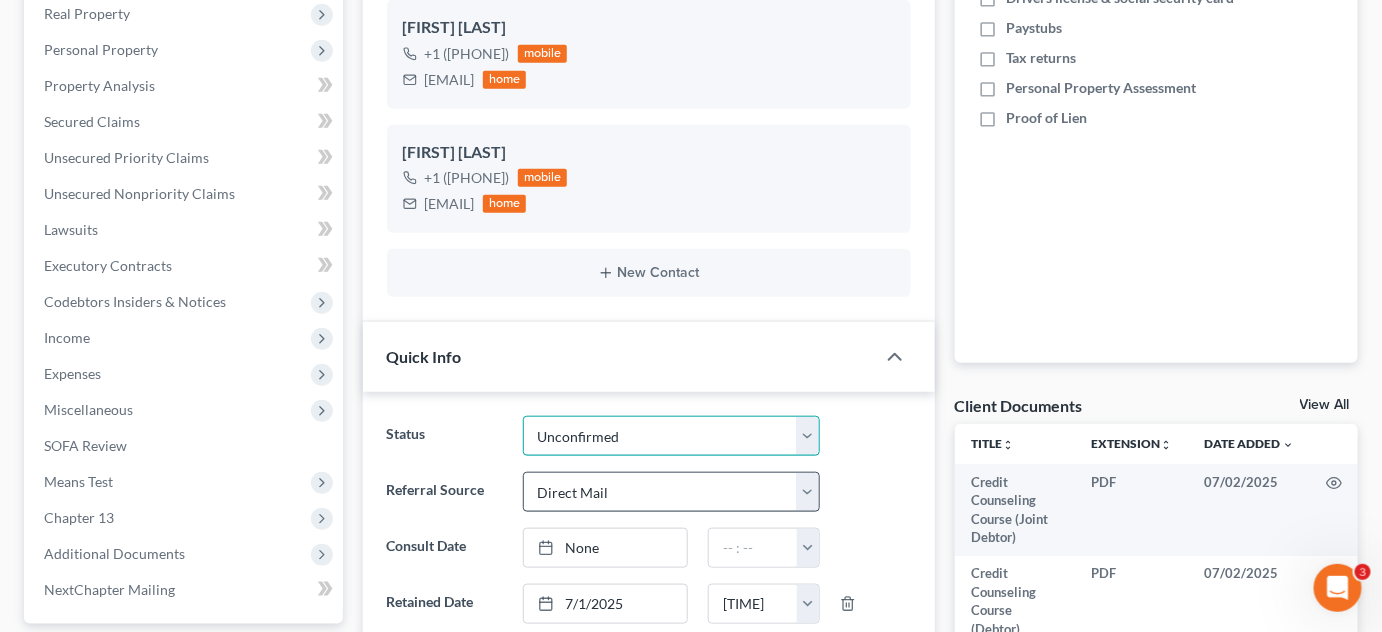 scroll, scrollTop: 0, scrollLeft: 0, axis: both 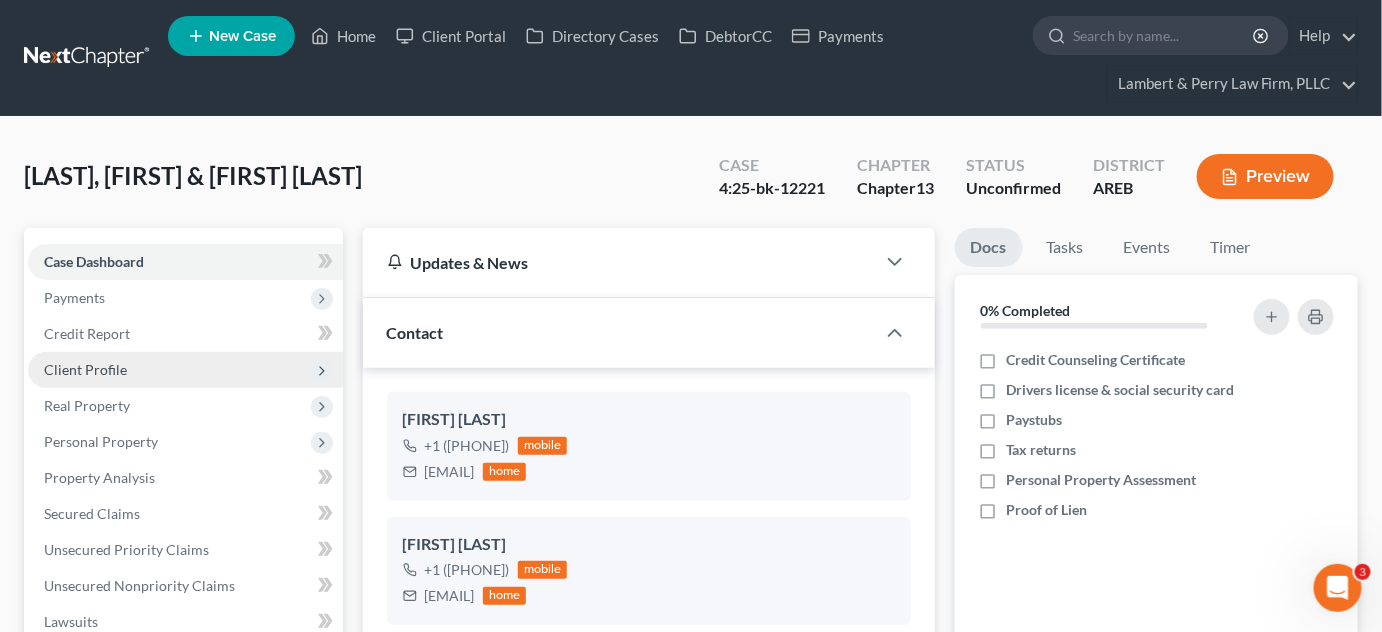 click on "Client Profile" at bounding box center (85, 369) 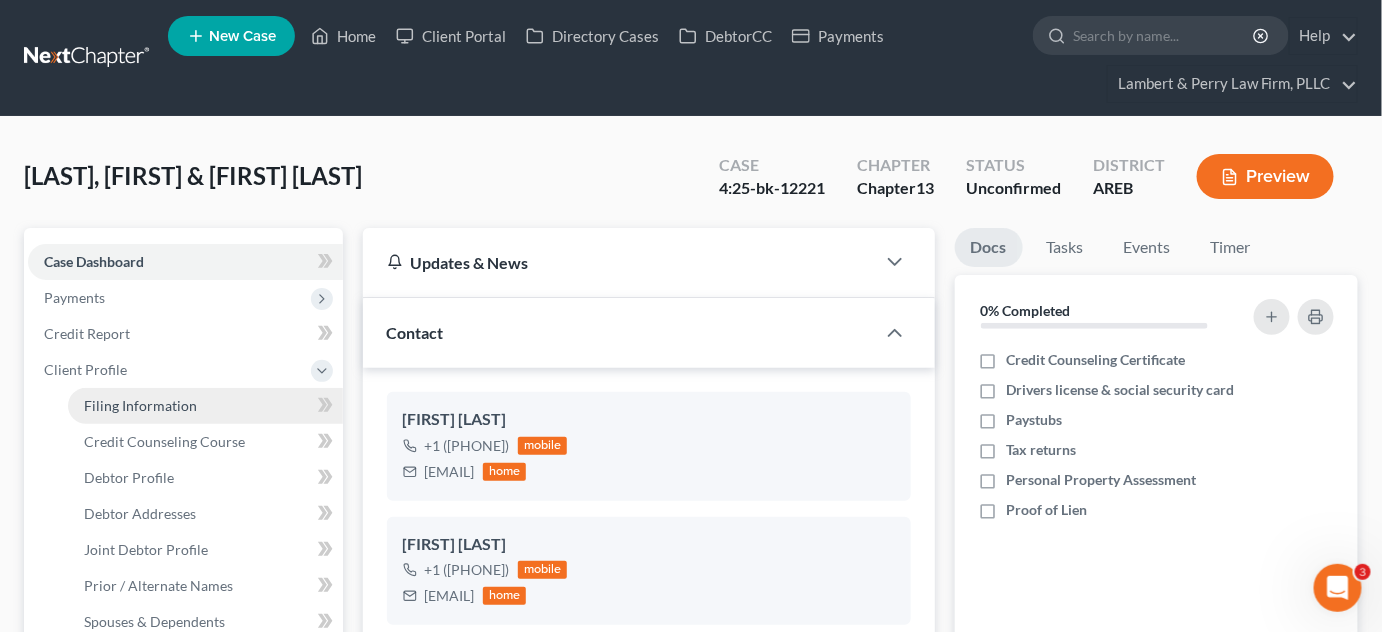 click on "Filing Information" at bounding box center [140, 405] 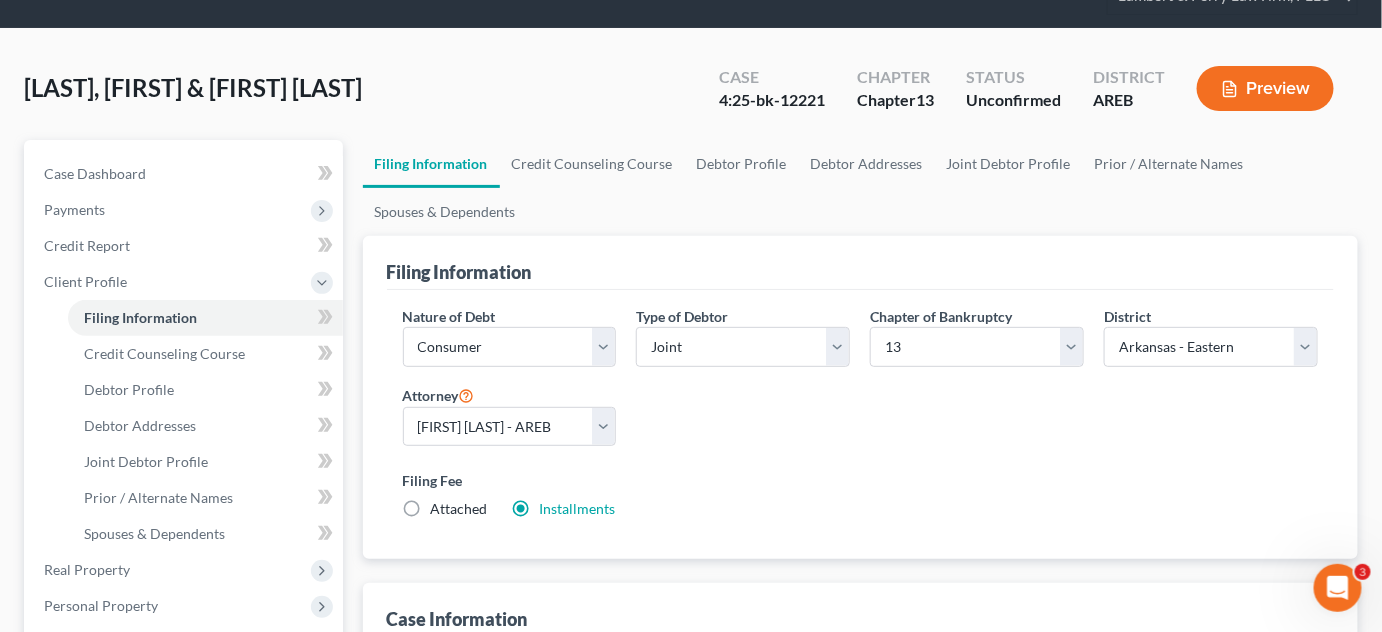 scroll, scrollTop: 0, scrollLeft: 0, axis: both 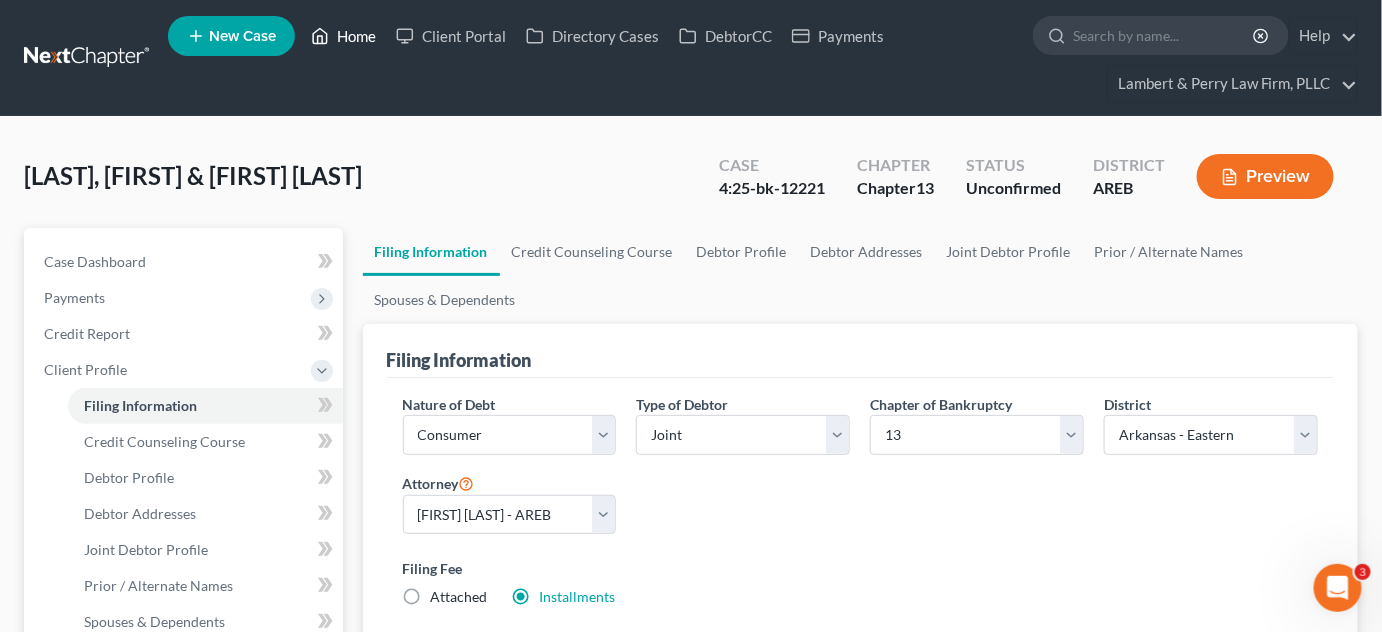 click on "Home" at bounding box center [343, 36] 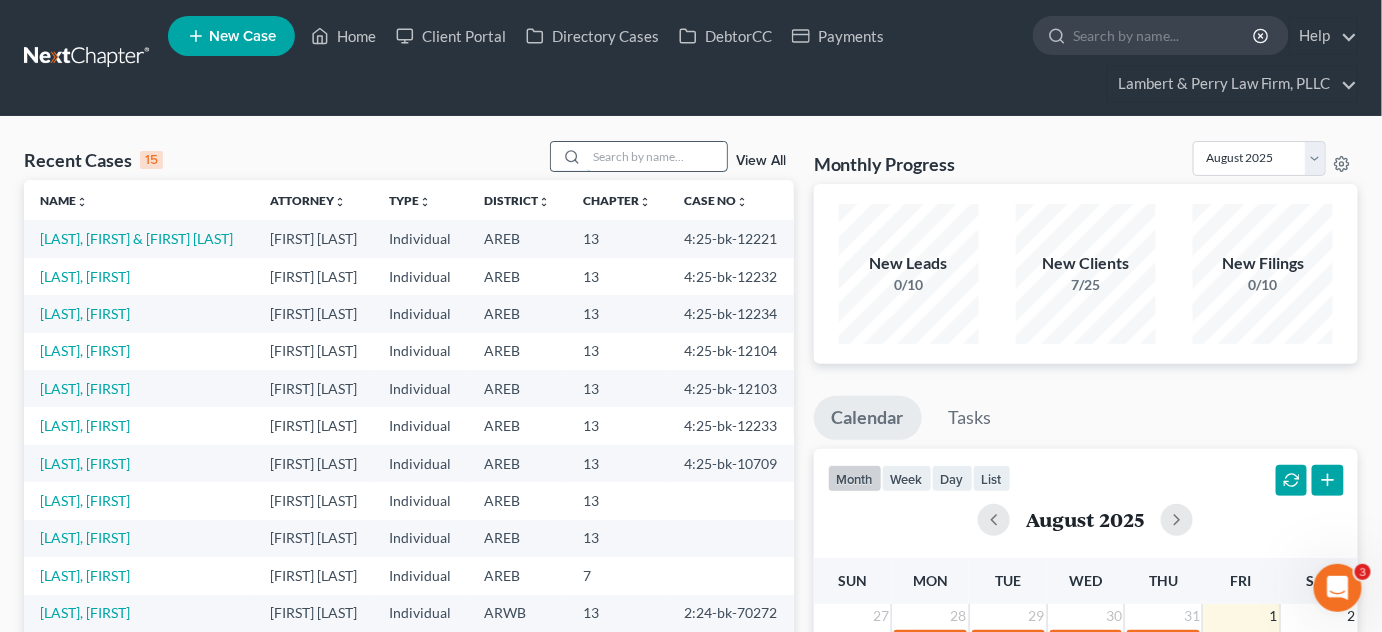 click at bounding box center [657, 156] 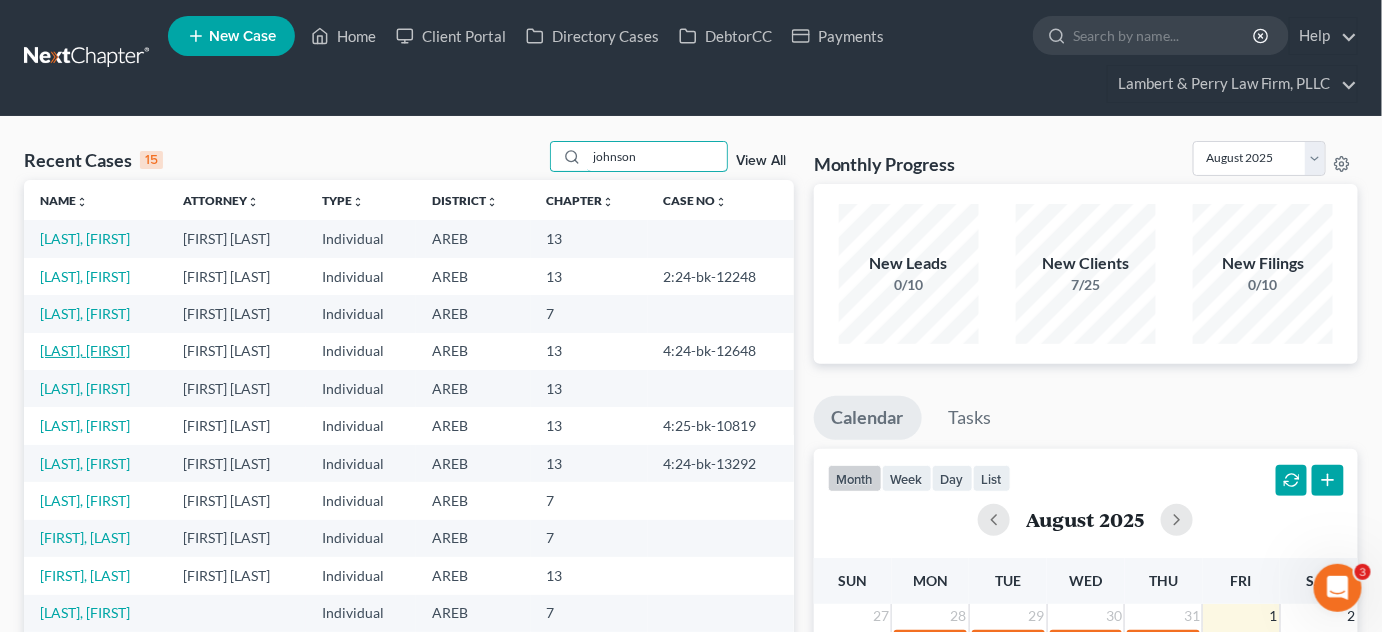 type on "johnson" 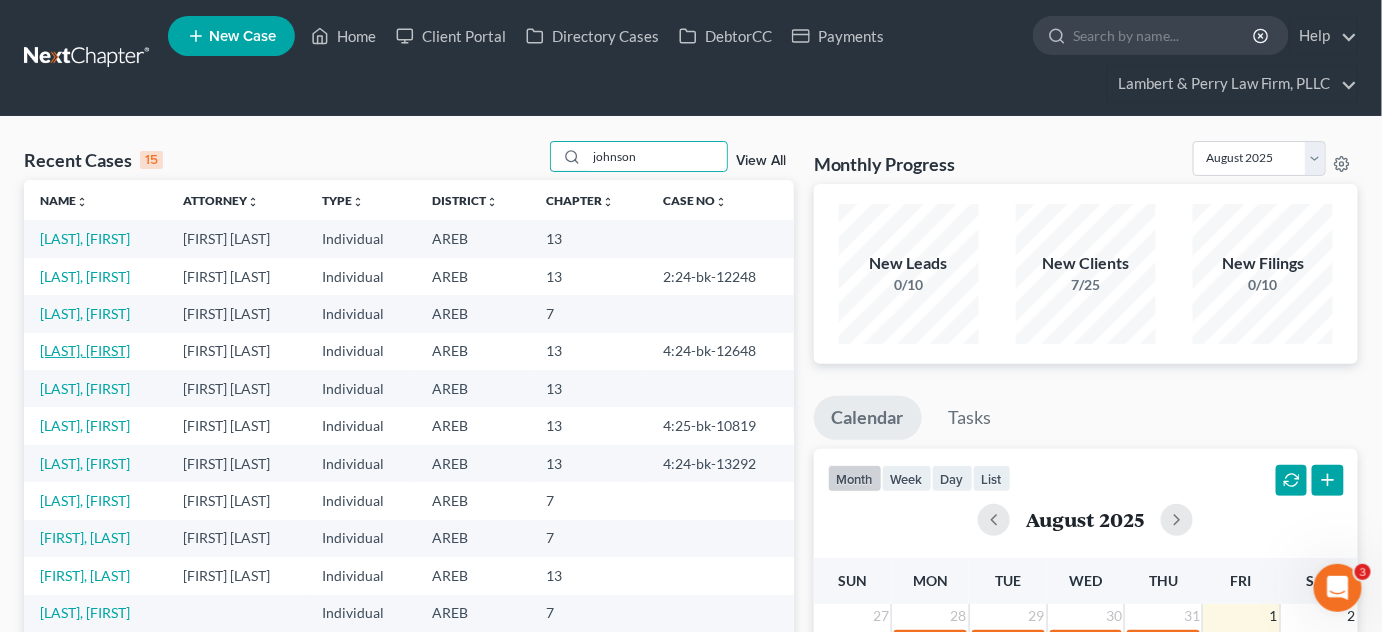 click on "[LAST], [FIRST]" at bounding box center (85, 350) 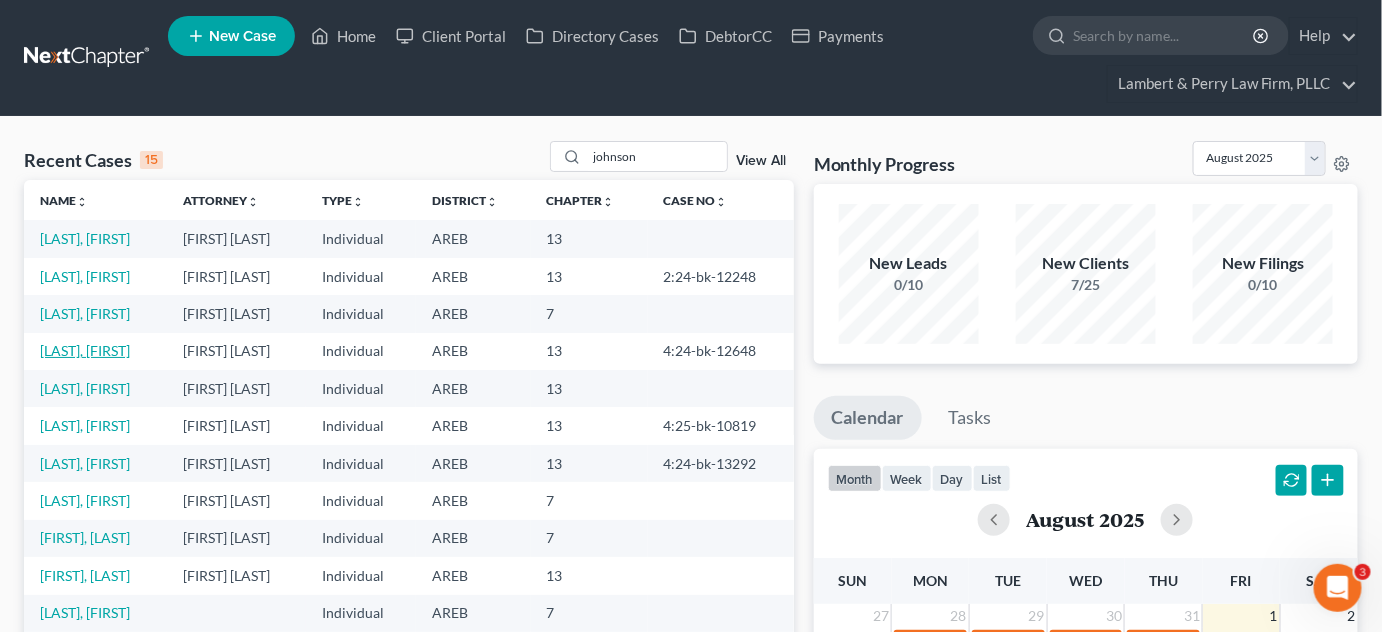 select on "6" 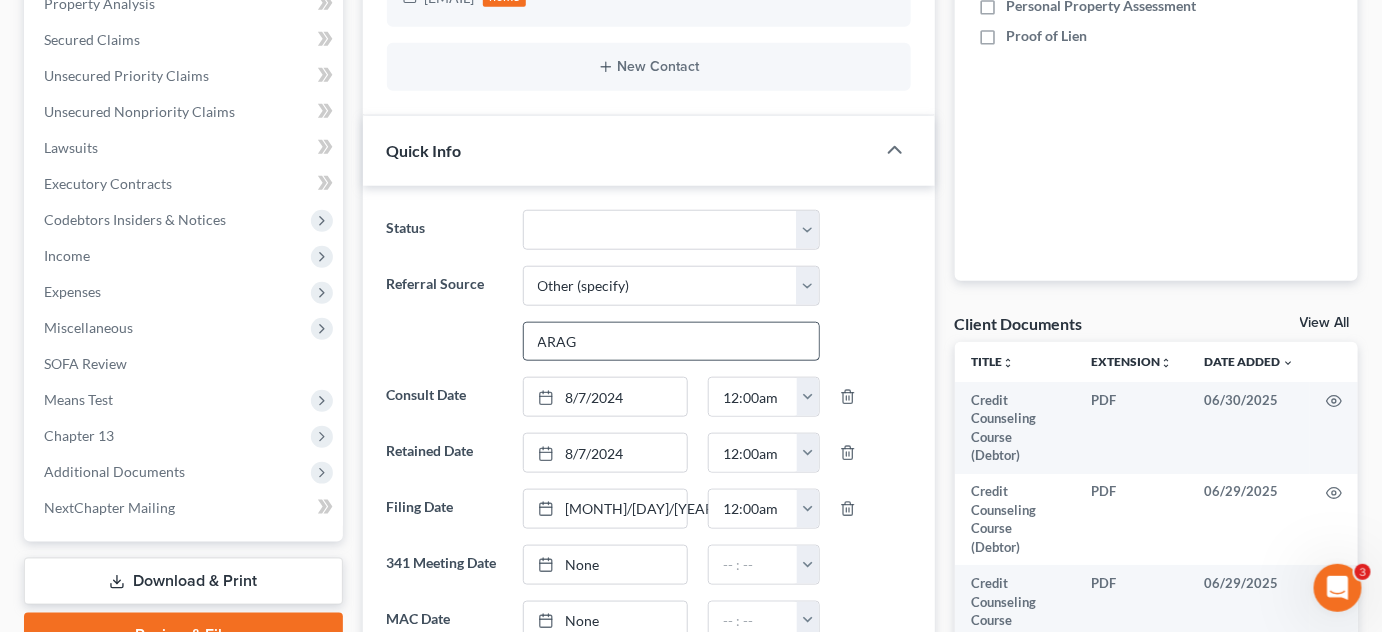 scroll, scrollTop: 454, scrollLeft: 0, axis: vertical 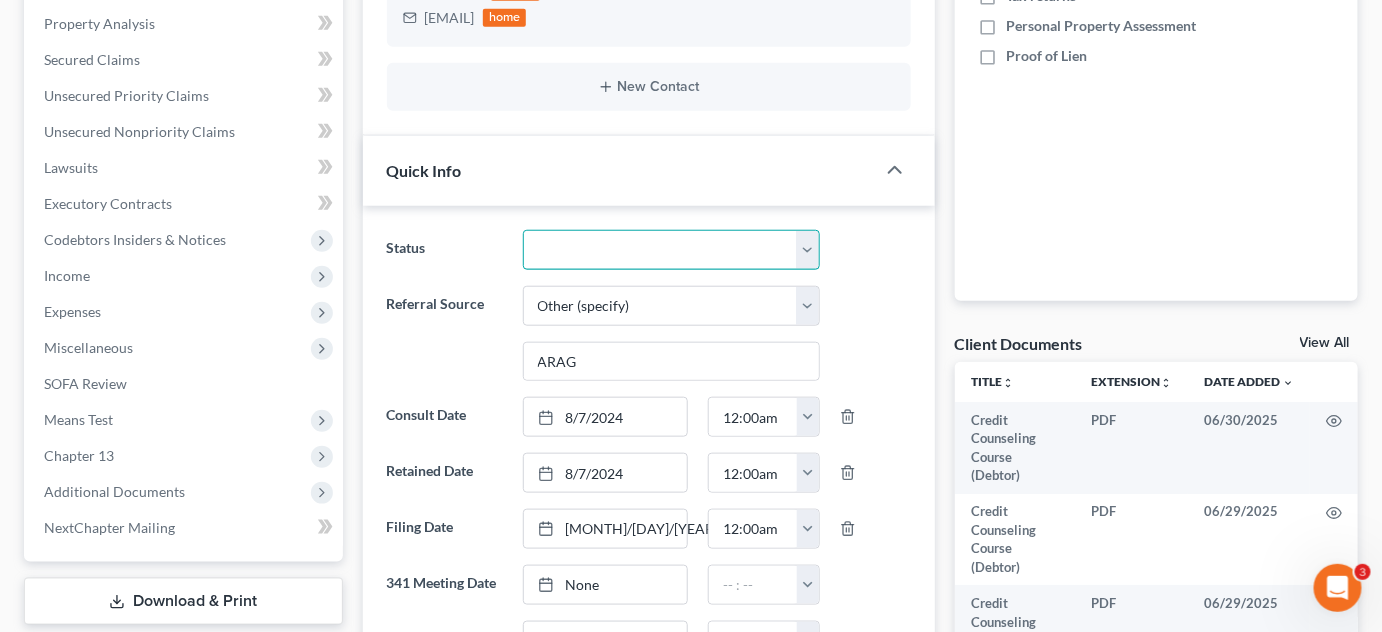 click on "Awaiting 341 Chapter 7 - Attended Meeting Confirmed Discharged Dismissed New Consult Not Retained Rejected Retained Unconfirmed Withdrawn as Counsel" at bounding box center (672, 250) 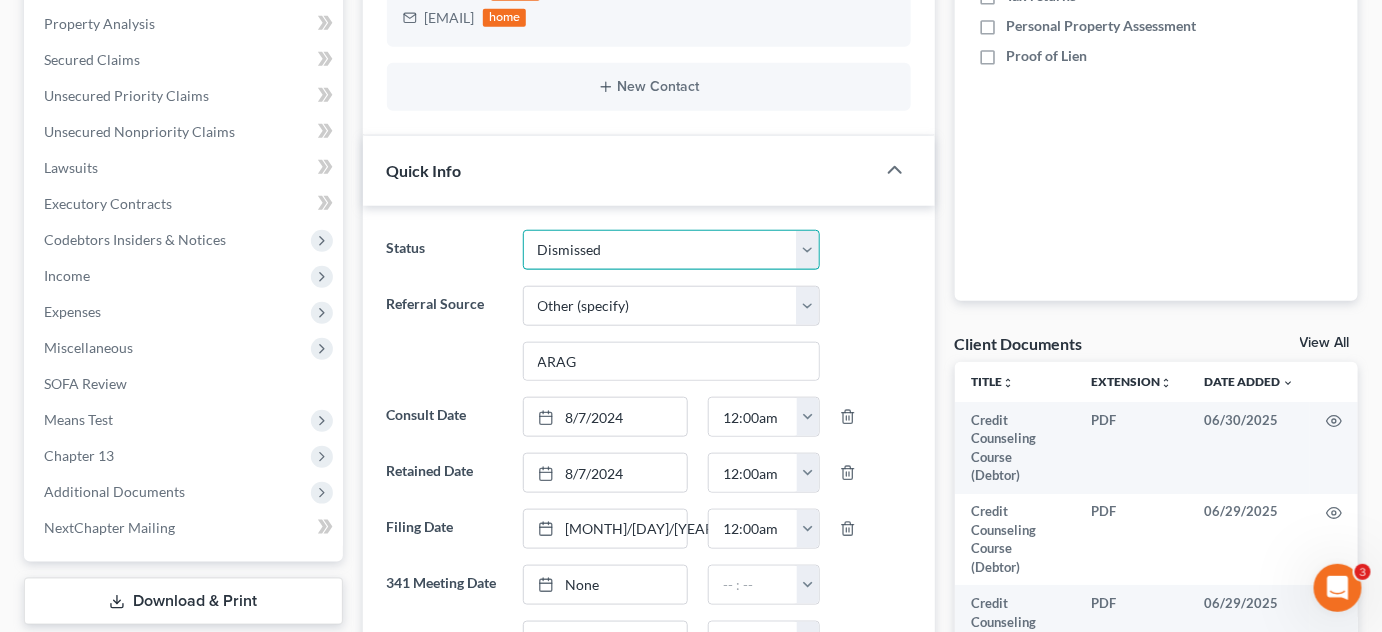 click on "Awaiting 341 Chapter 7 - Attended Meeting Confirmed Discharged Dismissed New Consult Not Retained Rejected Retained Unconfirmed Withdrawn as Counsel" at bounding box center (672, 250) 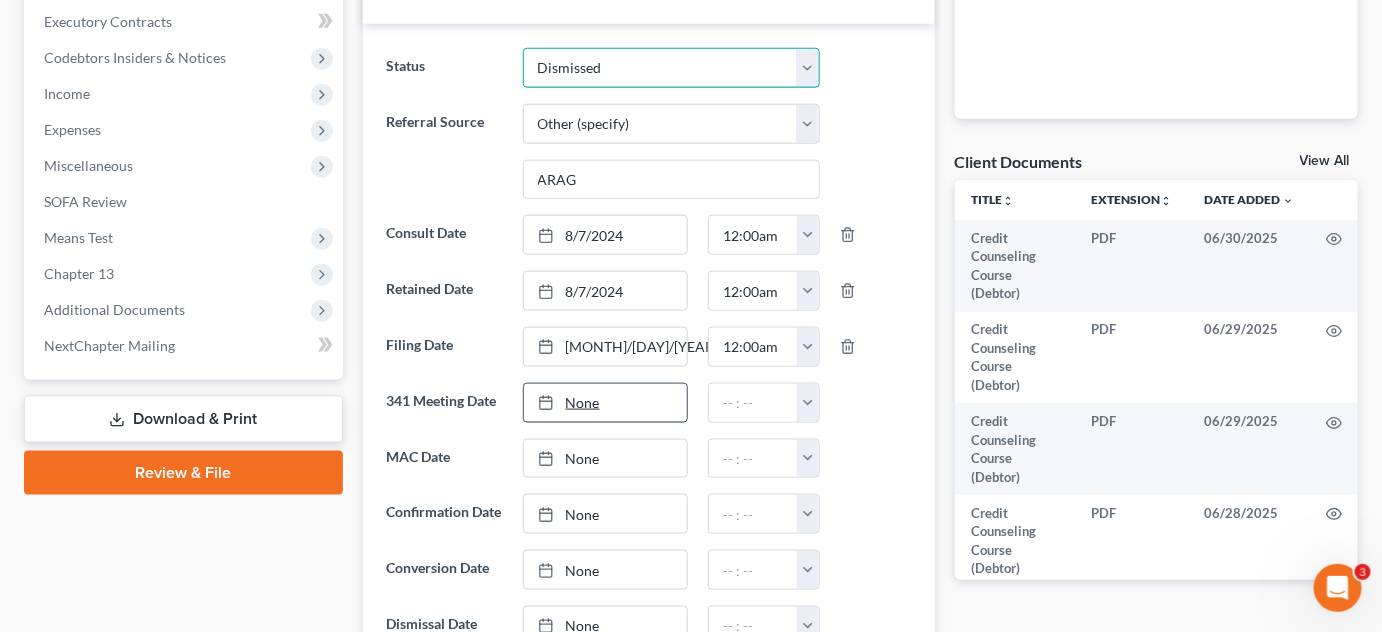 scroll, scrollTop: 1000, scrollLeft: 0, axis: vertical 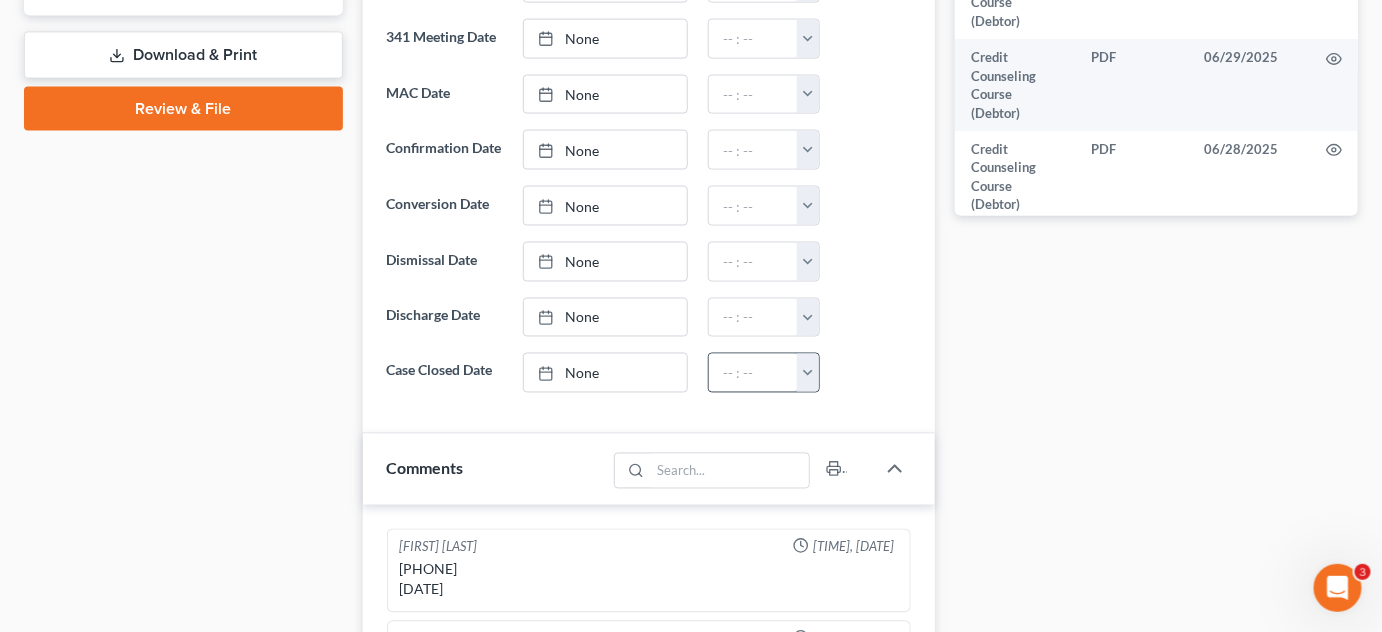 drag, startPoint x: 587, startPoint y: 383, endPoint x: 717, endPoint y: 379, distance: 130.06152 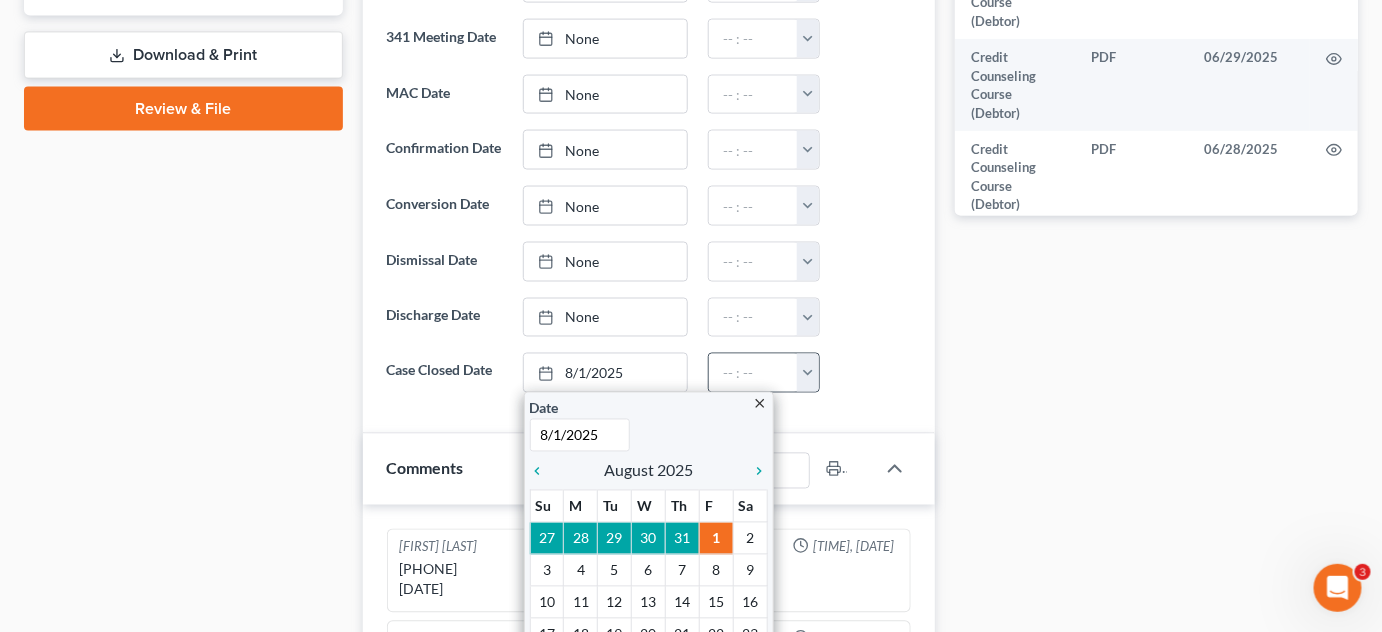 click at bounding box center [808, 373] 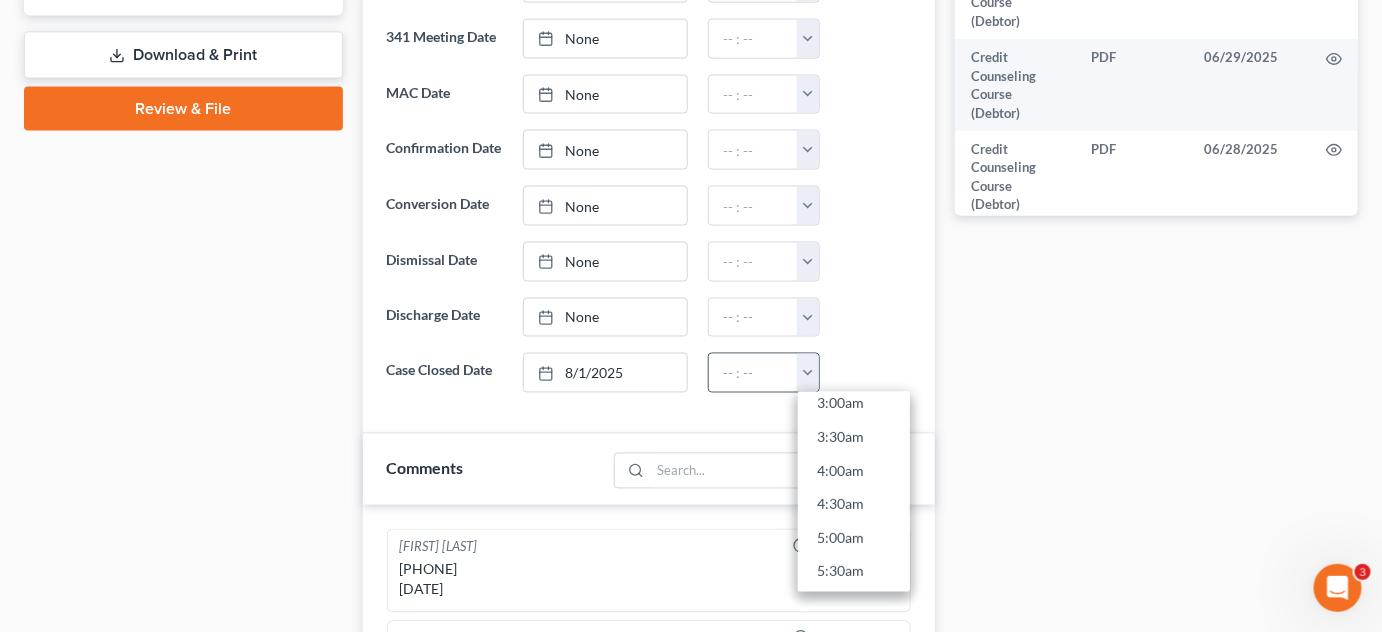 scroll, scrollTop: 636, scrollLeft: 0, axis: vertical 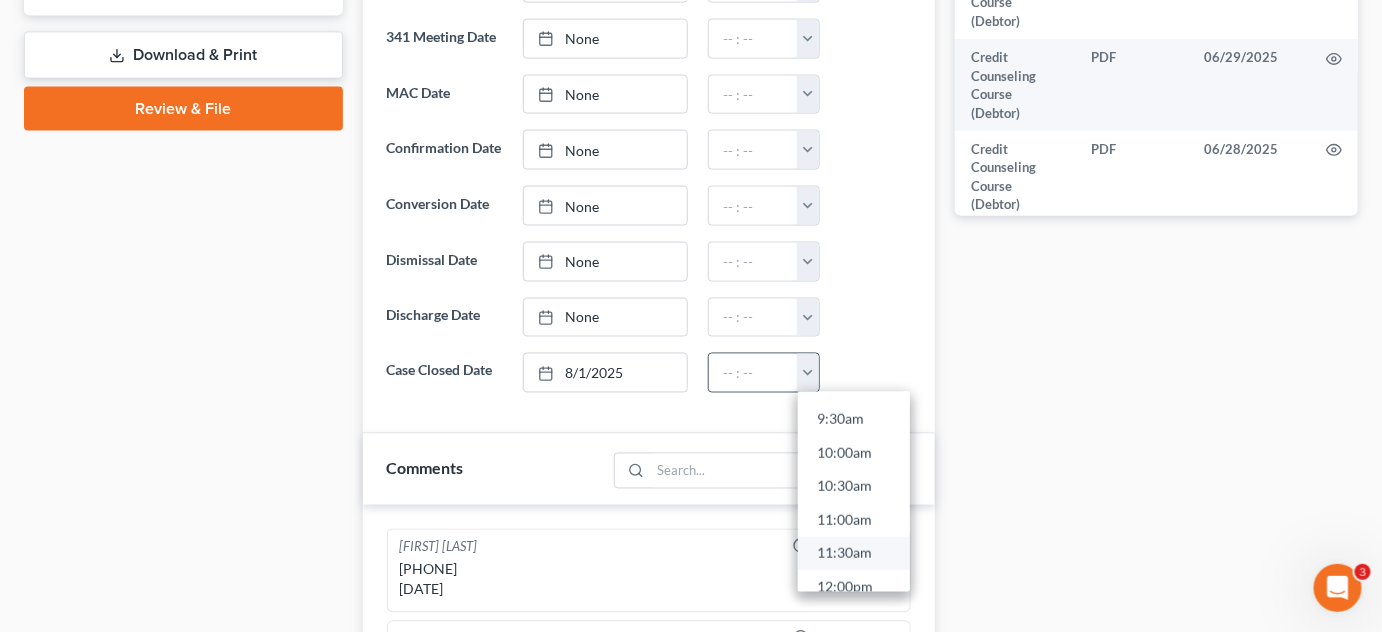 click on "12:00am
12:30am
1:00am
1:30am
2:00am
2:30am
3:00am
3:30am
4:00am
4:30am
5:00am
5:30am
6:00am
6:30am
7:00am
7:30am
8:00am
8:30am
9:00am
9:30am
10:00am
10:30am
11:00am
11:30am
12:00pm
12:30pm
1:00pm
1:30pm
2:00pm
2:30pm
3:00pm
3:30pm
4:00pm
4:30pm
5:00pm
5:30pm
6:00pm
6:30pm
7:00pm
7:30pm
8:00pm
8:30pm
9:00pm
9:30pm
10:00pm
10:30pm
11:00pm
11:30pm" at bounding box center (854, 492) 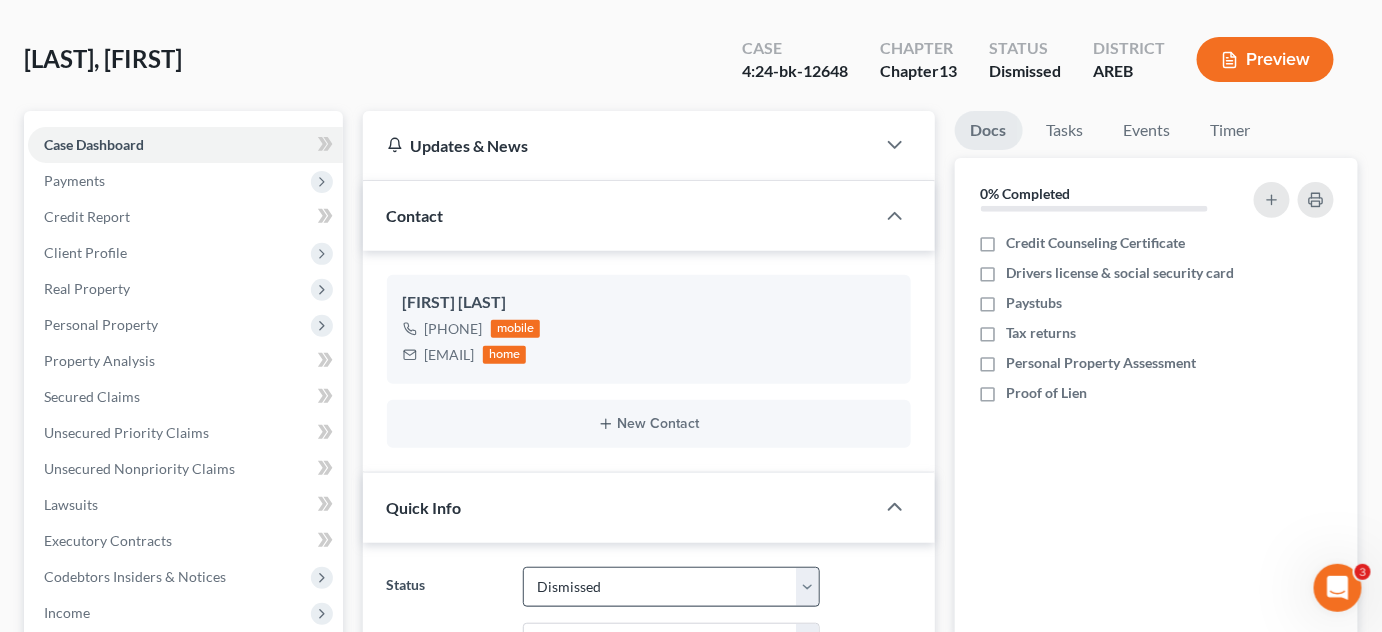 scroll, scrollTop: 0, scrollLeft: 0, axis: both 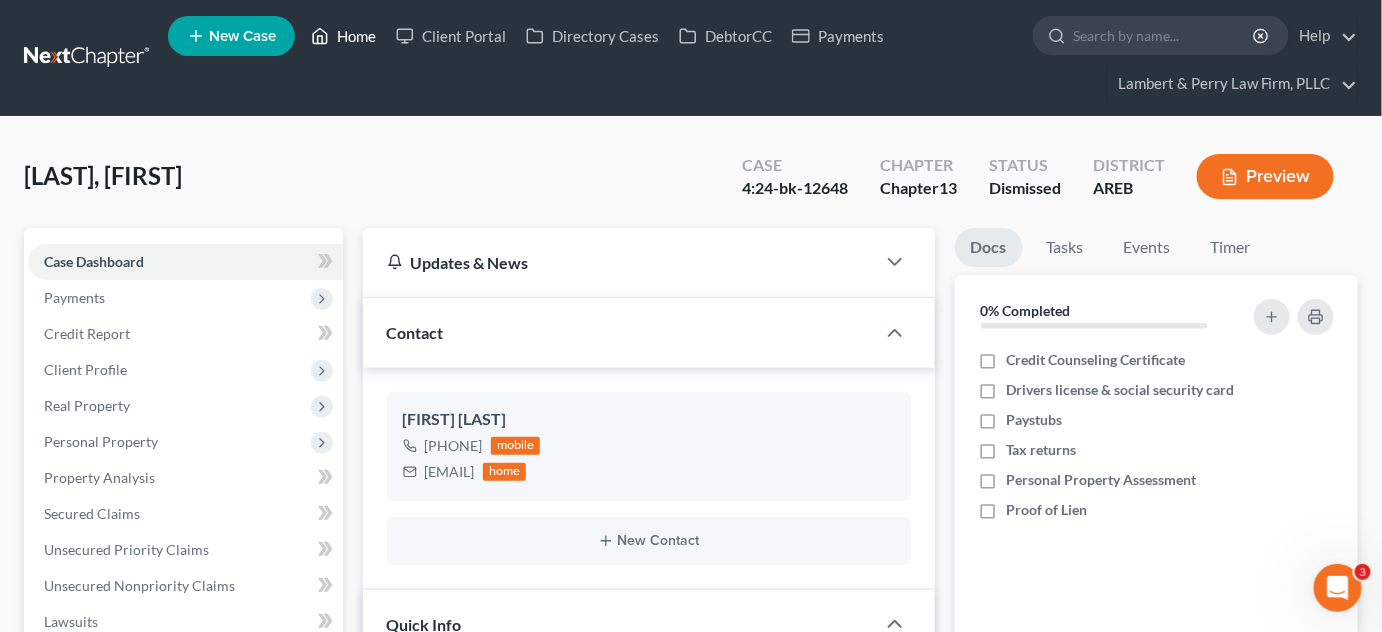 click on "Home" at bounding box center [343, 36] 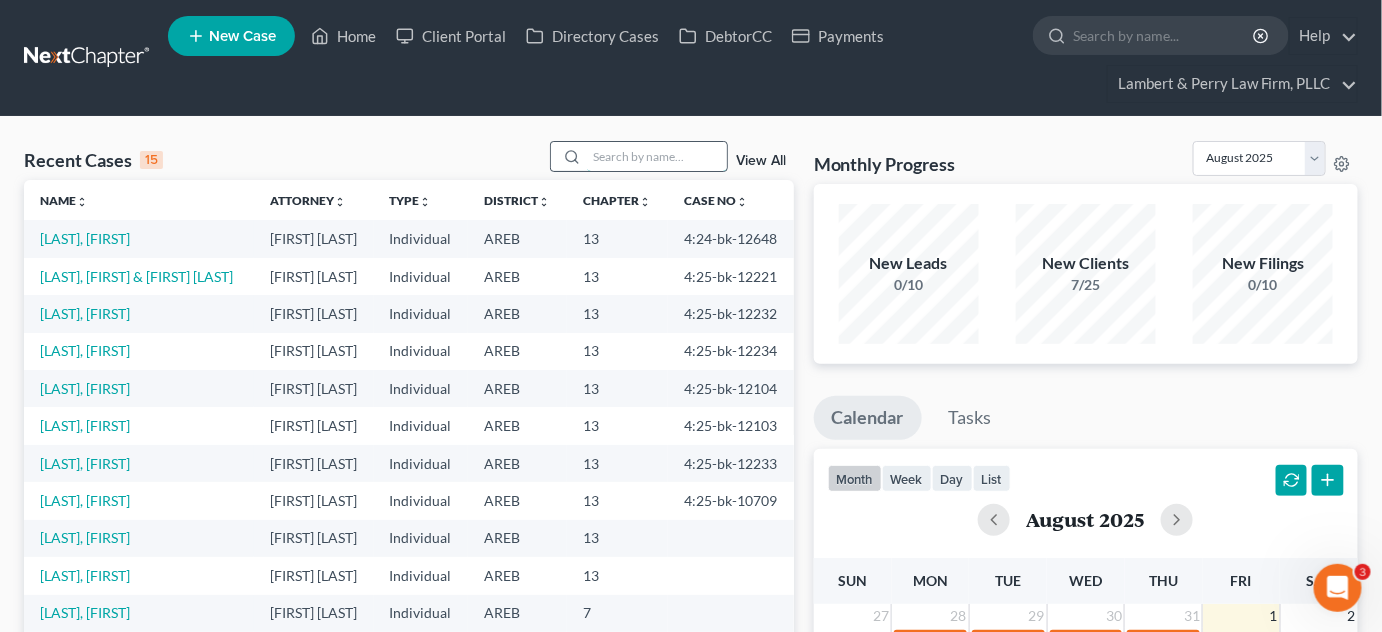 click at bounding box center (657, 156) 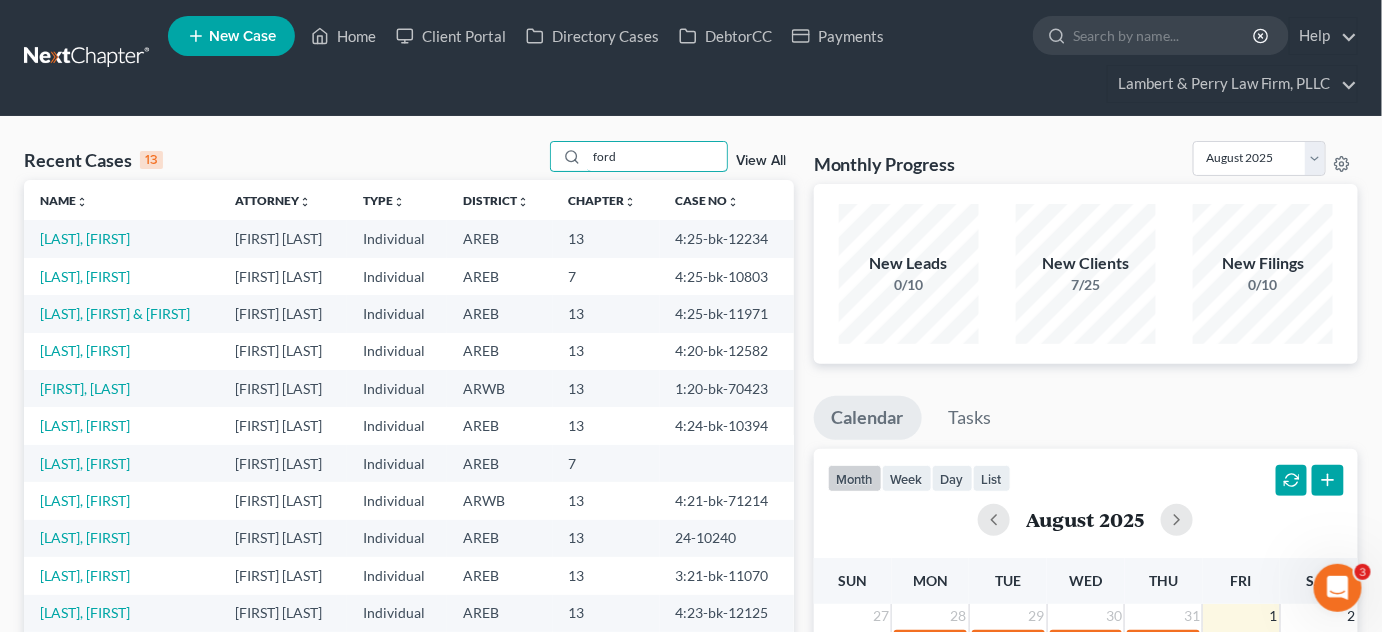 type on "ford" 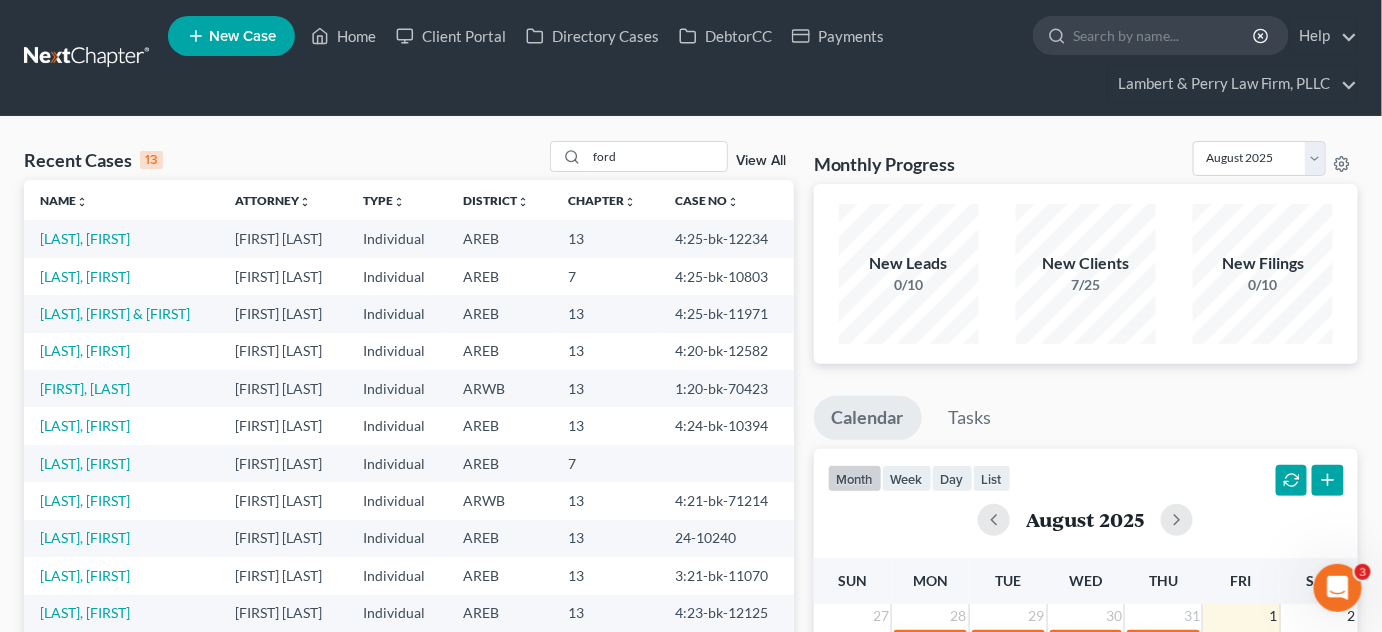 drag, startPoint x: 125, startPoint y: 491, endPoint x: 109, endPoint y: 512, distance: 26.400757 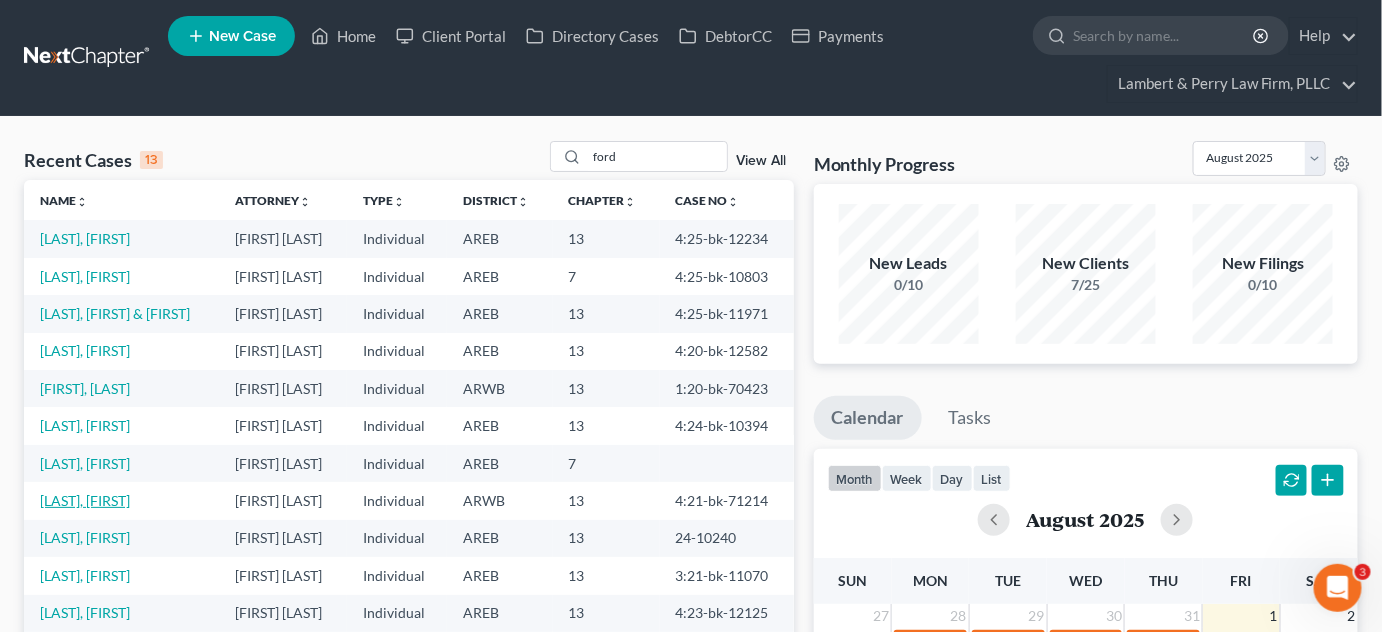 click on "[LAST], [FIRST]" at bounding box center [85, 500] 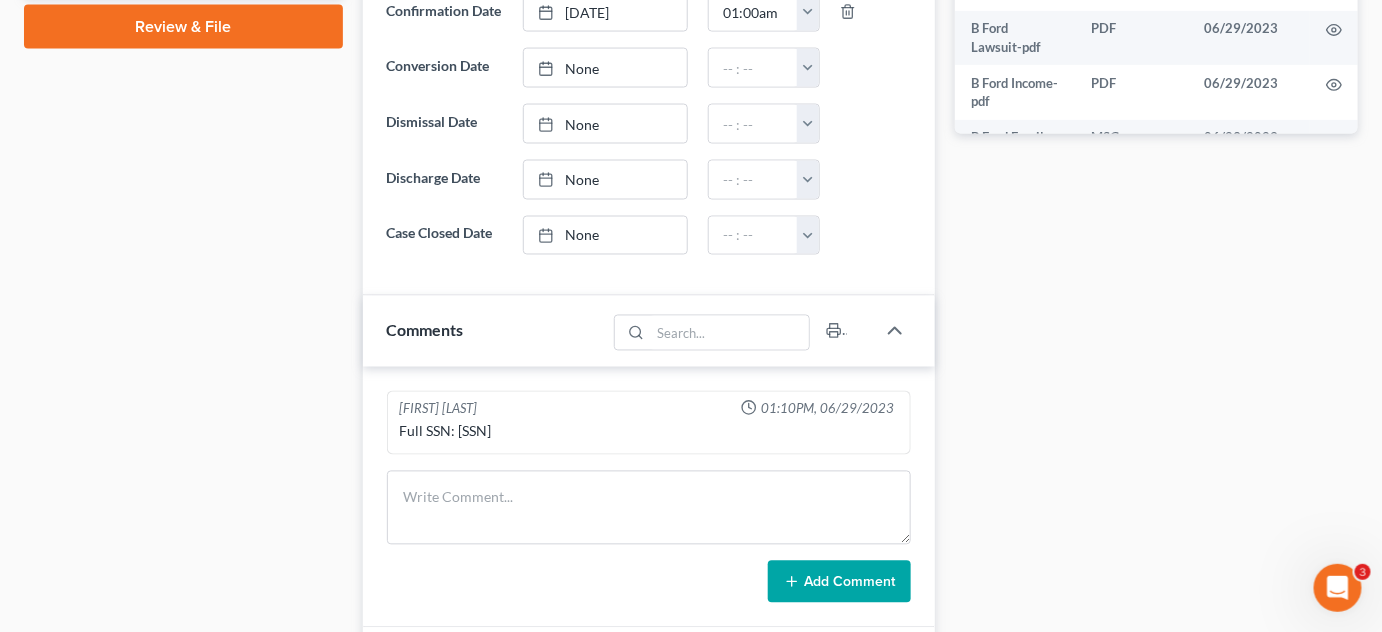 scroll, scrollTop: 1090, scrollLeft: 0, axis: vertical 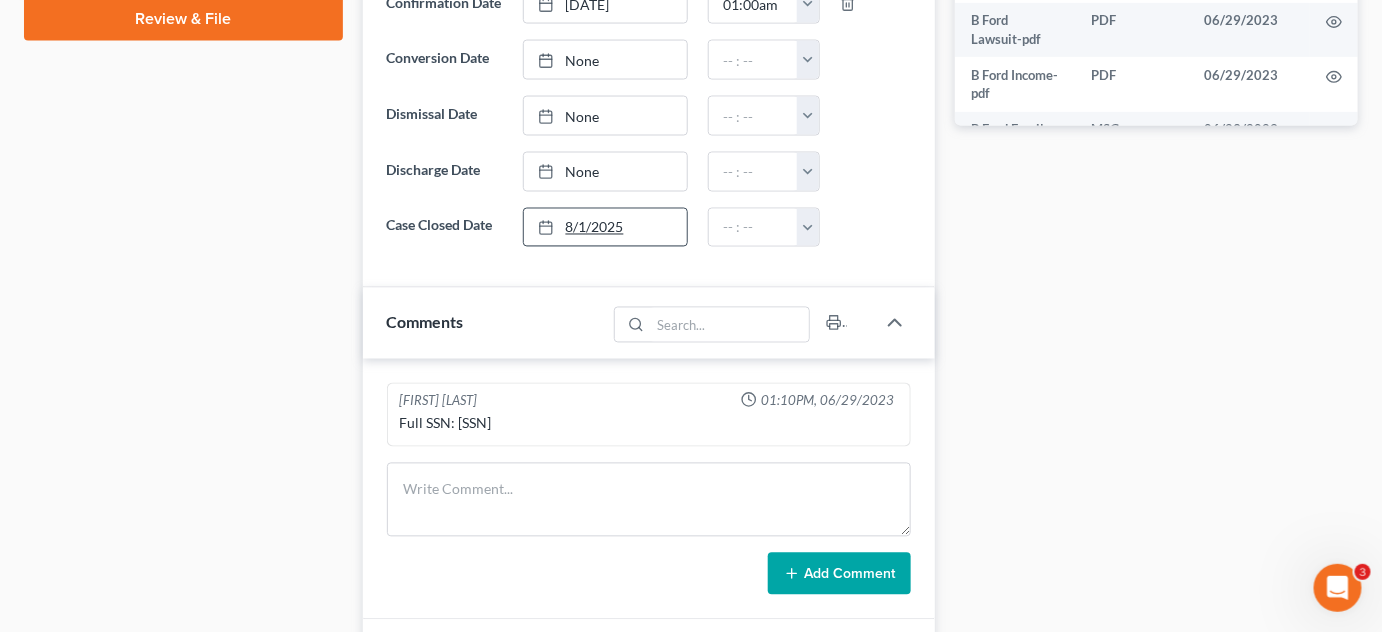 click on "8/1/2025" at bounding box center [605, 228] 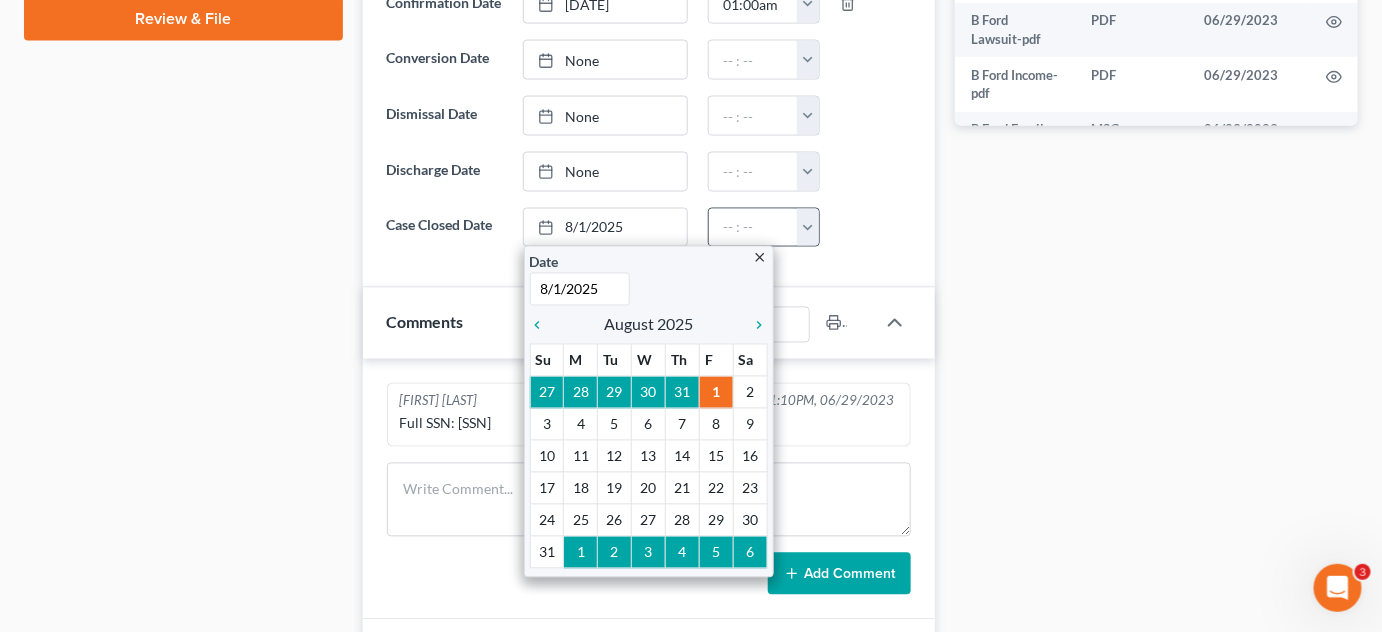 click at bounding box center (808, 228) 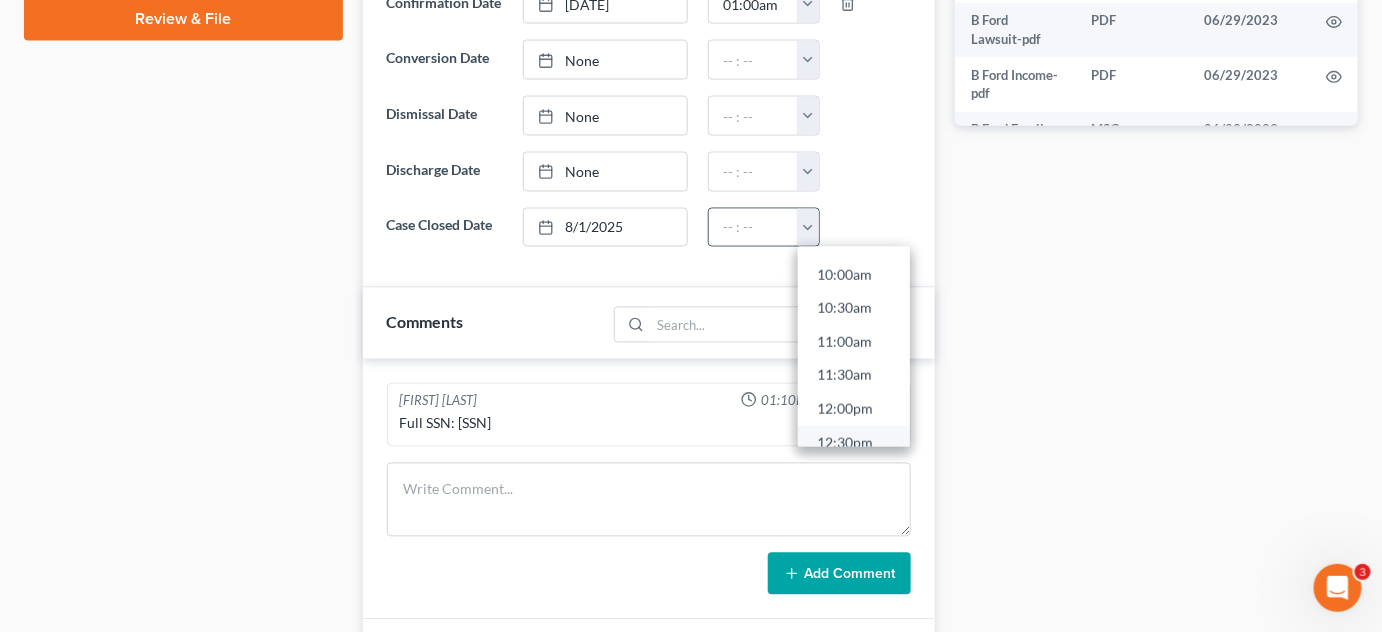 scroll, scrollTop: 727, scrollLeft: 0, axis: vertical 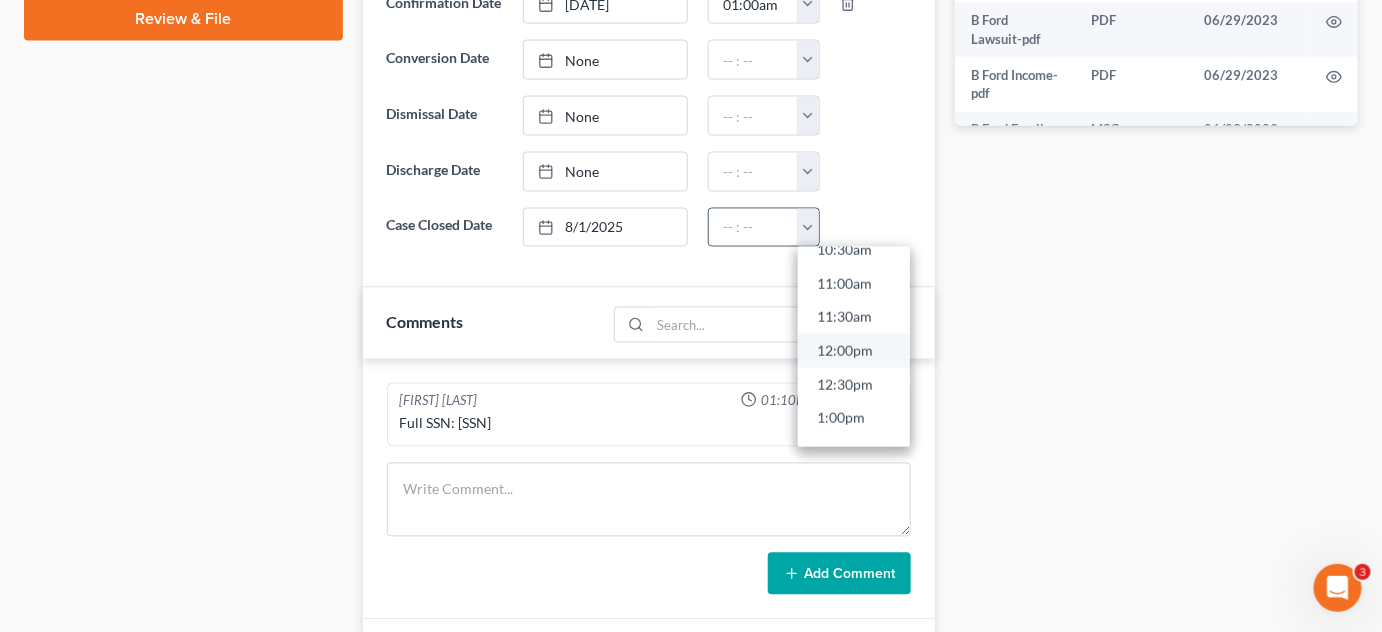 click on "12:00pm" at bounding box center [854, 351] 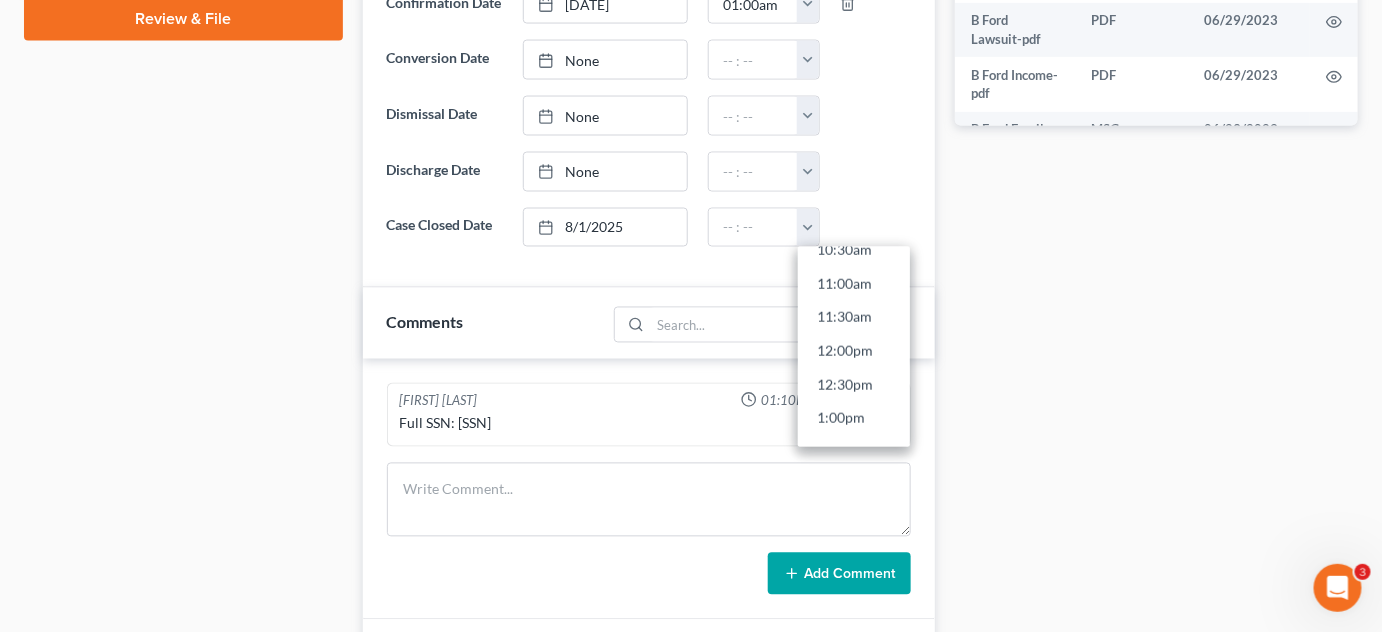 type on "12:00pm" 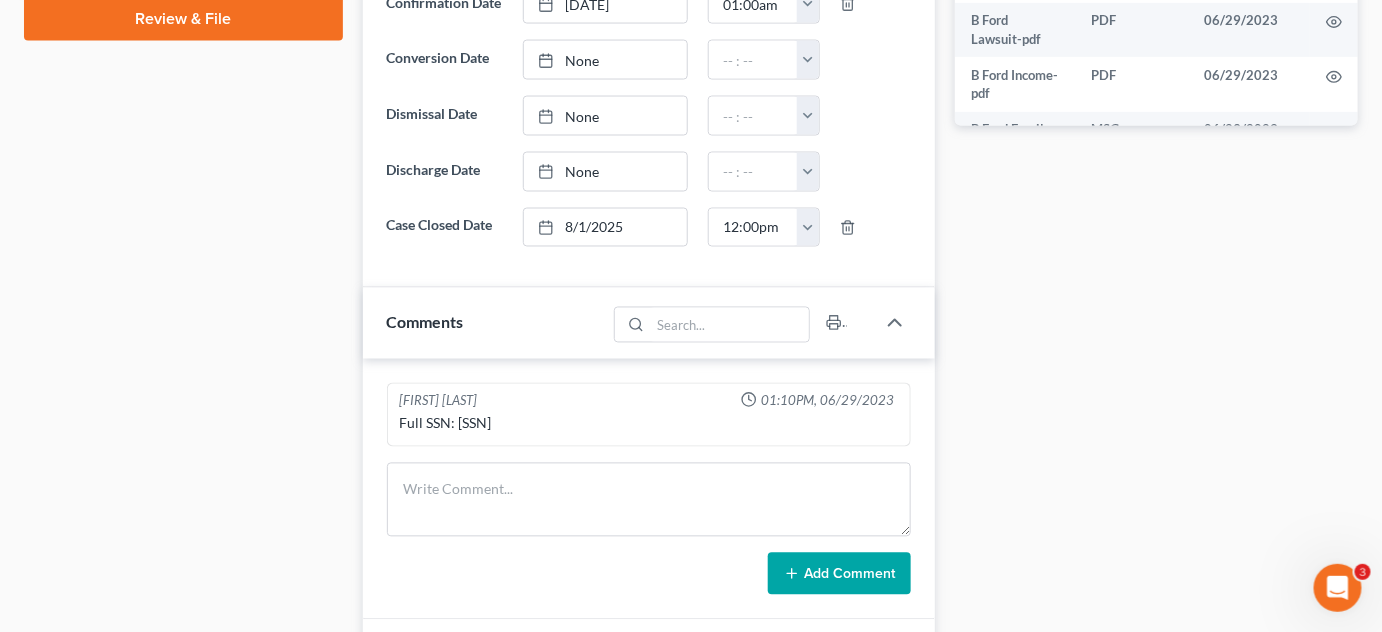 click on "Docs
Tasks
Events
Timer
0% Completed
Nothing here yet! Credit Counseling Certificate   Drivers license & social security card   Paystubs   Tax returns   Personal Property Assessment   Proof of Lien
Hide Completed Tasks
Yearly review 08/23/2024 DE complete 08/30/2021 08/30/2021 Schedule atty appt 08/19/2024 Schedule attorney appointment 09/03/2024 Order on Motion for Determination of Final Cure and Payment 12/04/2024 Send DSO Letter 01/21/2025 Update status (discharged) 01/16/2025 Send discharge letter 01/16/2025 Send discharge email 01/16/2025 Google review 01/16/2025
Hide Past Events
Nothing here yet!
0h 43m Total Time Tracked Filter All stop [FIRST] [LAST] stop [FIRST] [LAST] stop [FIRST] [LAST] stop [FIRST] [LAST] Time Tracking In Progress...
Start End Total Hours 8/1/25 10:51 AM 8/1/25 10:51 AM 0h 1m   1/16/25 4:54 PM 1/16/25 4:57 PM 0h 4m   1/14/25 4:55 PM 1/14/25 4:55 PM 0h 1m   1/10/25 10:00 AM 0h 1m" at bounding box center (1156, 19) 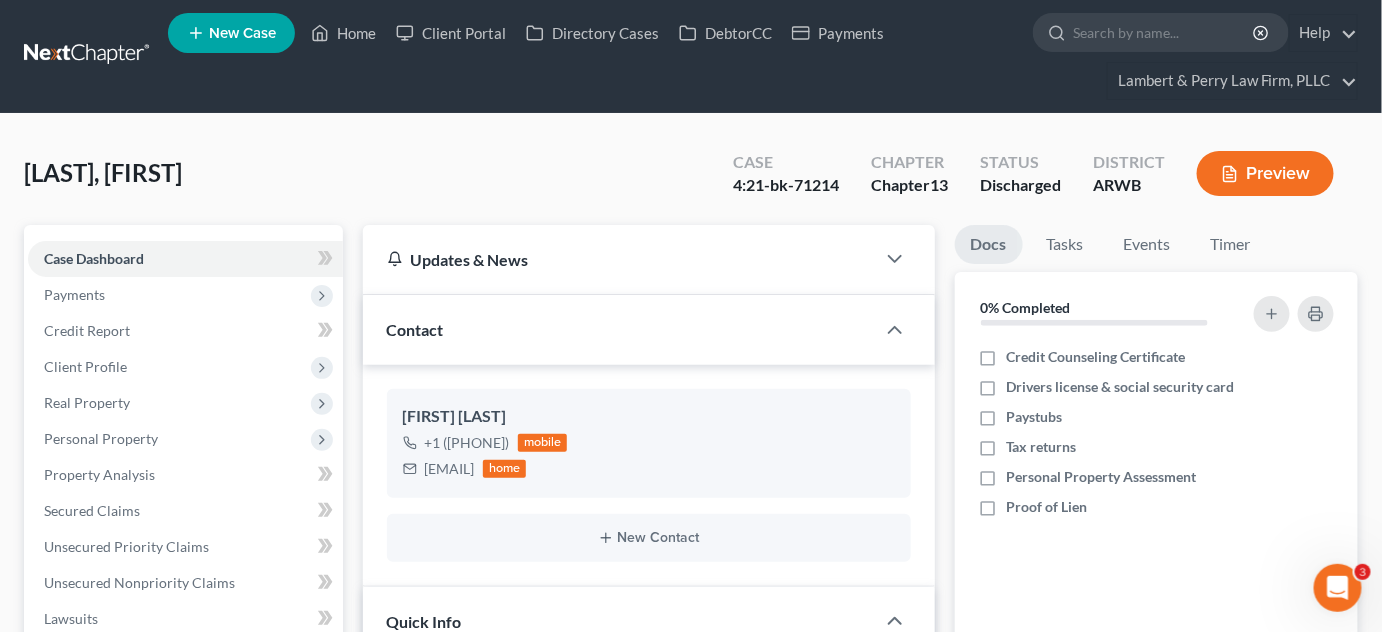 scroll, scrollTop: 0, scrollLeft: 0, axis: both 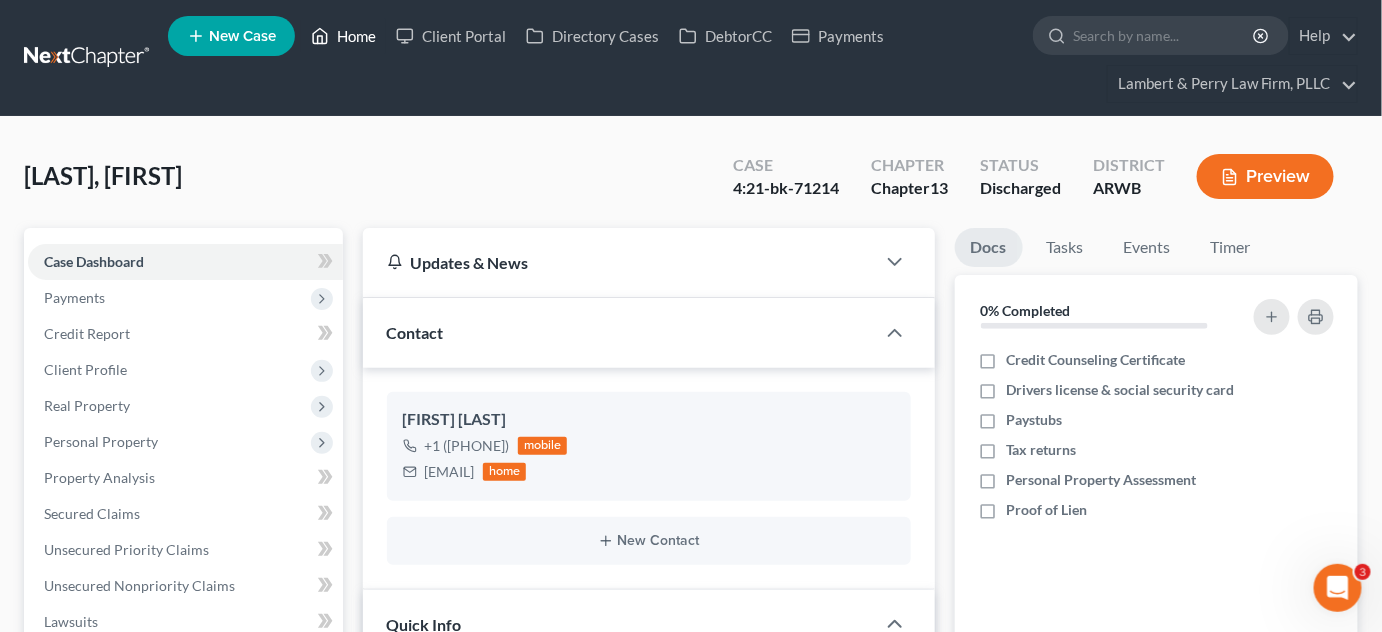 click on "Home" at bounding box center (343, 36) 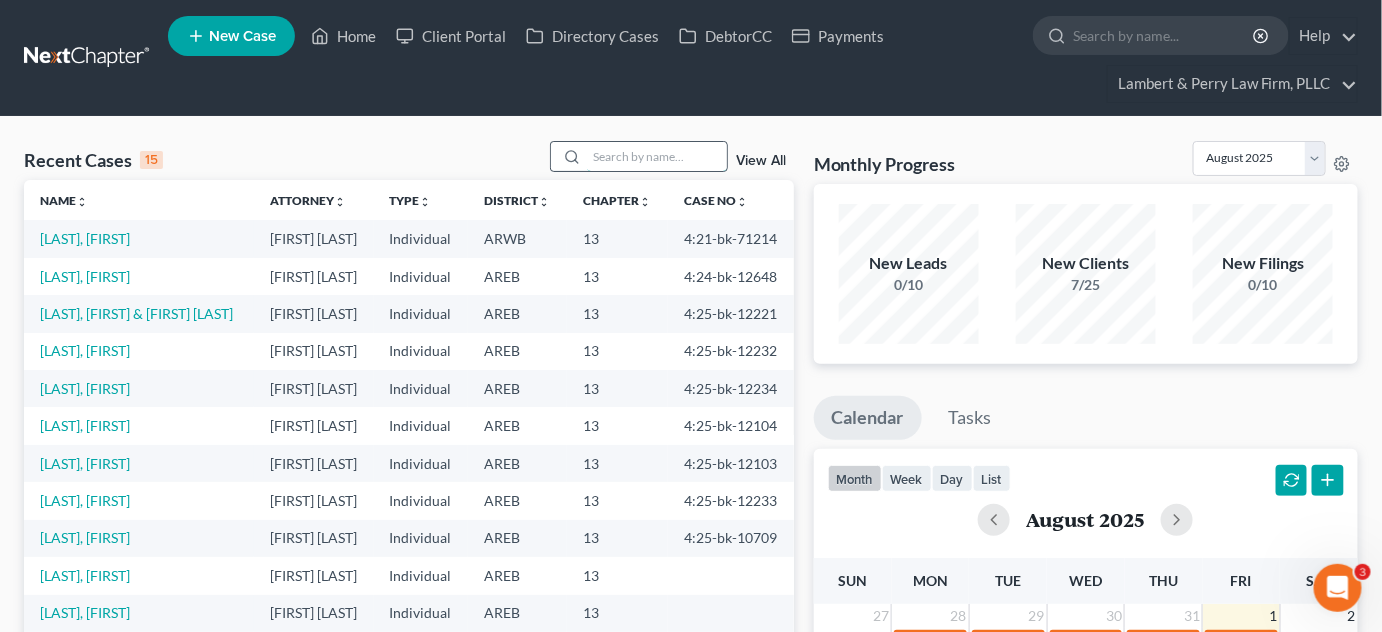 drag, startPoint x: 659, startPoint y: 164, endPoint x: 662, endPoint y: 154, distance: 10.440307 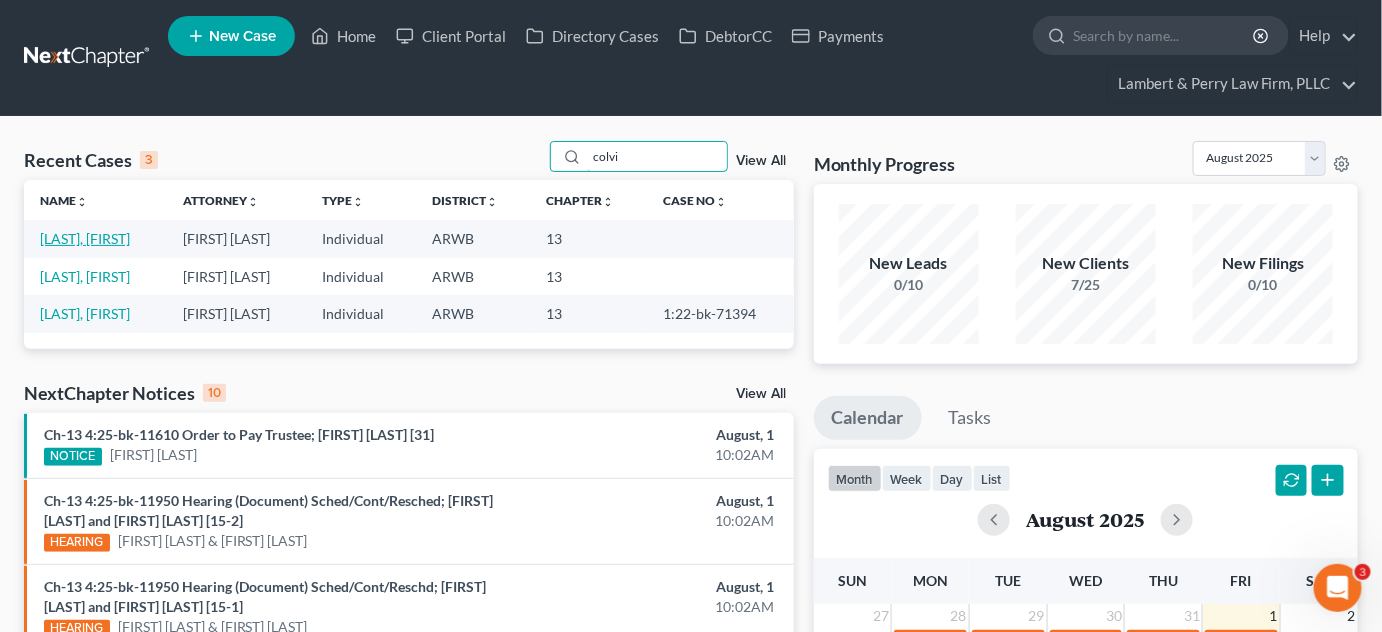 type on "colvi" 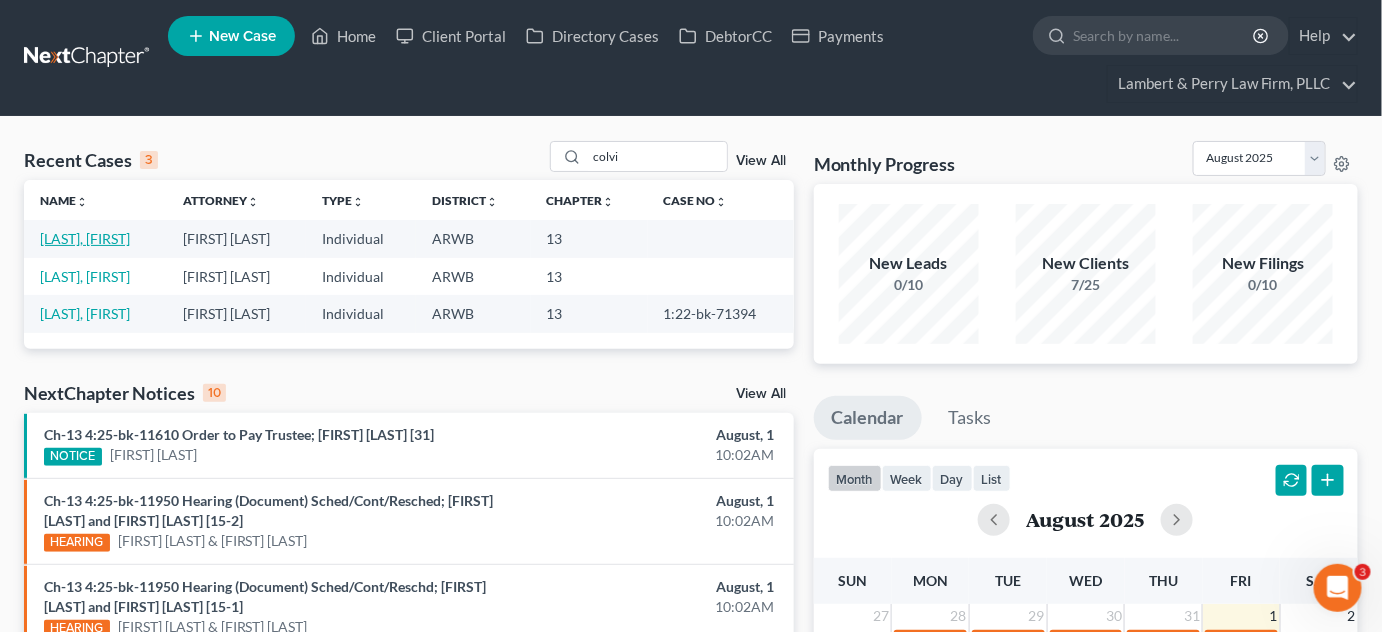 click on "[LAST], [FIRST]" at bounding box center [85, 238] 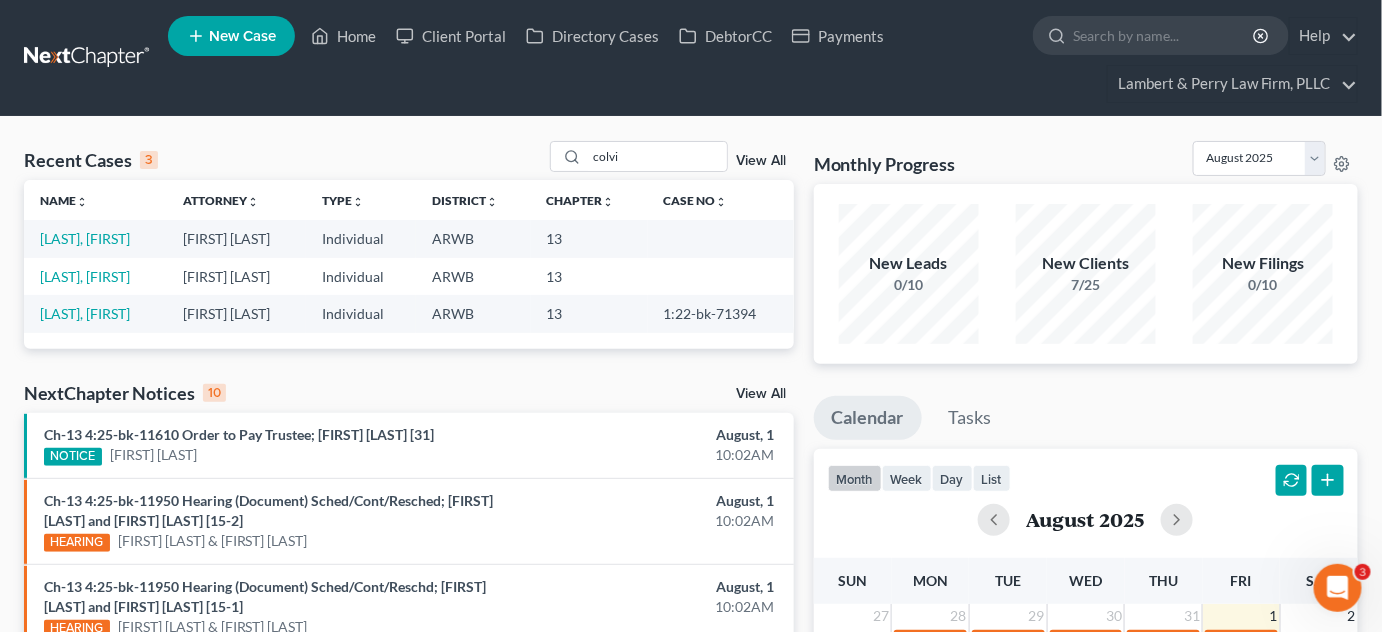 select on "1" 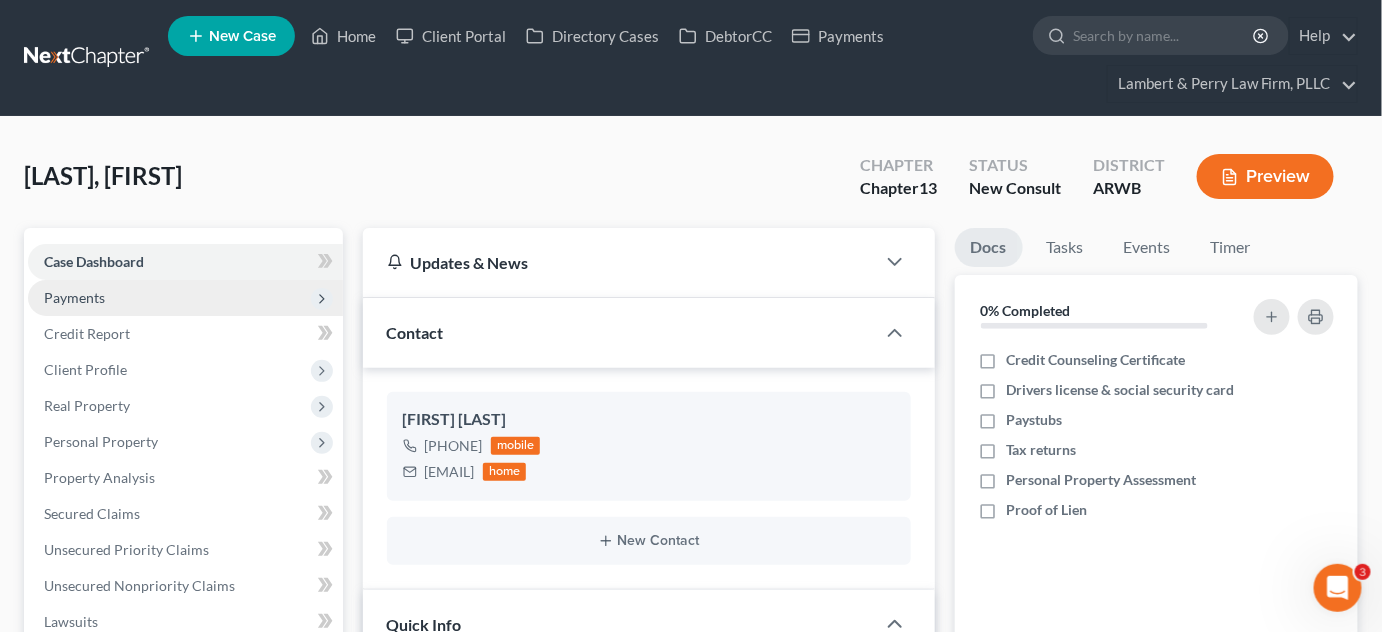 click on "Payments" at bounding box center [185, 298] 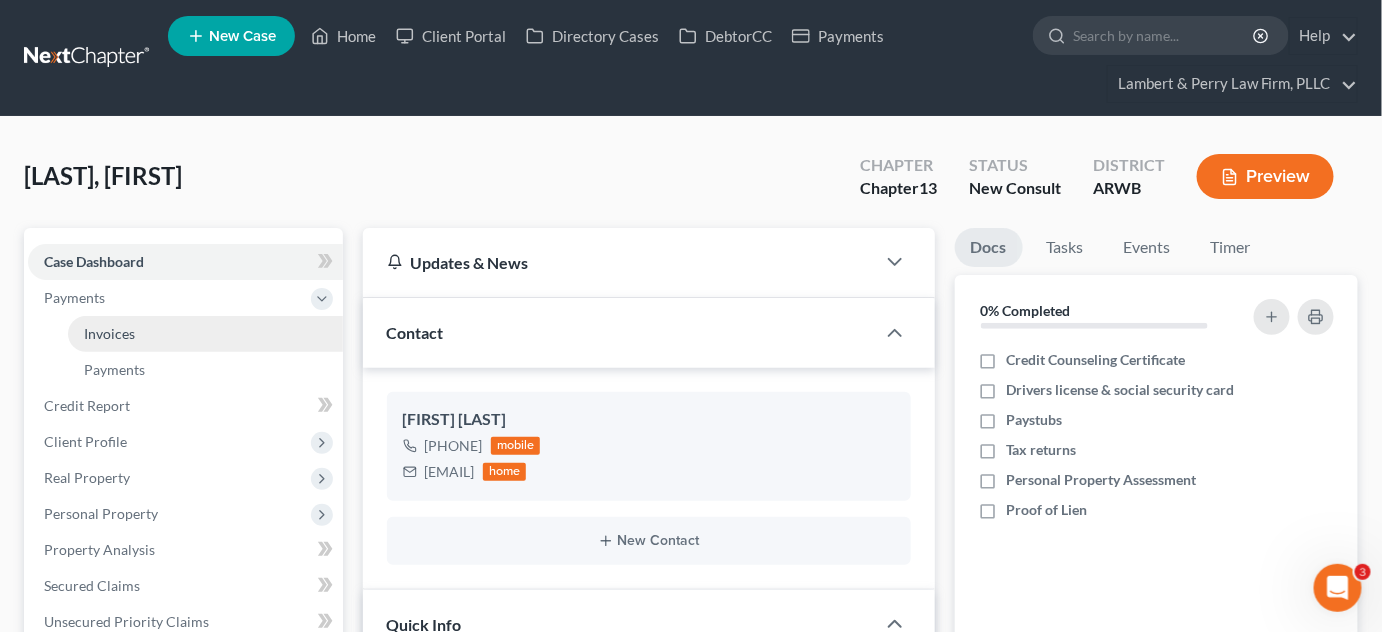 click on "Invoices" at bounding box center (205, 334) 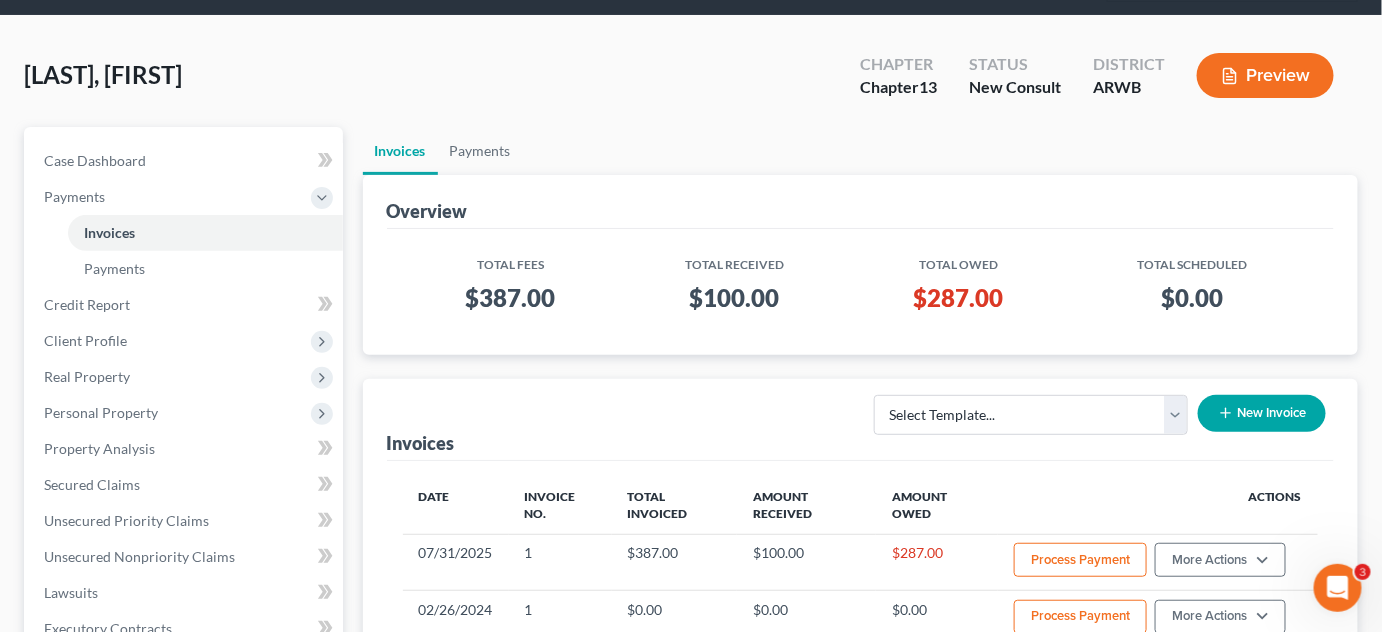 scroll, scrollTop: 0, scrollLeft: 0, axis: both 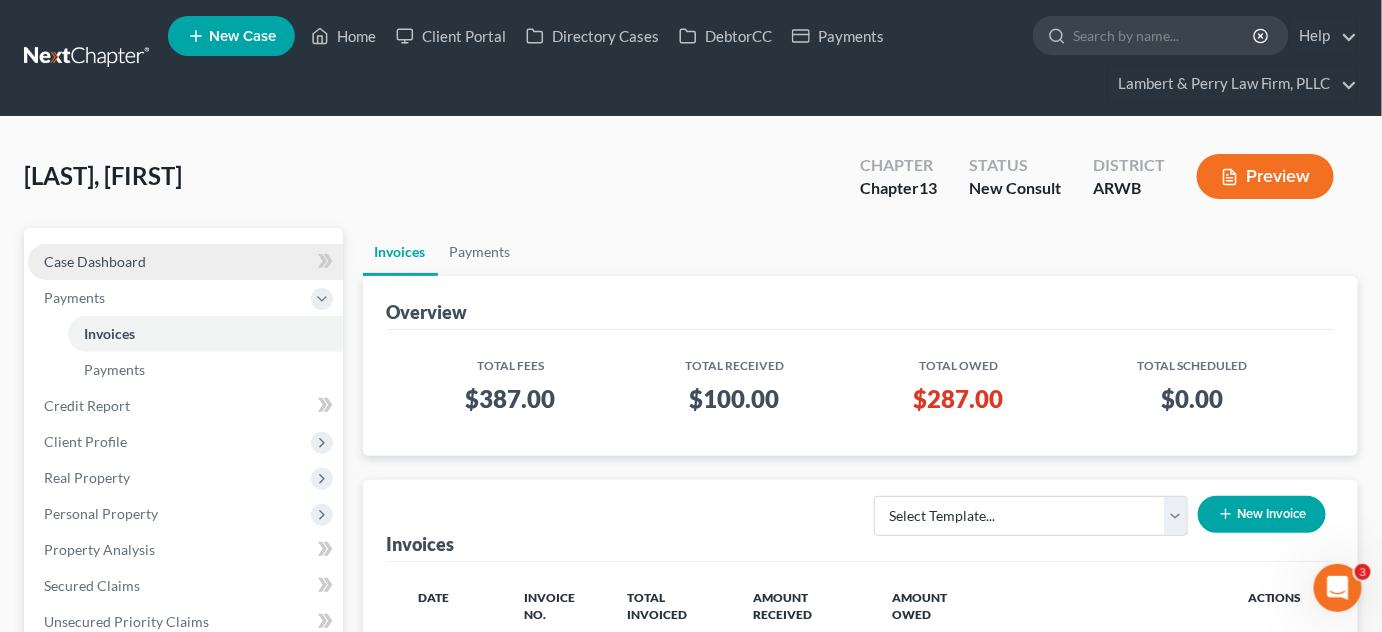 click on "Case Dashboard" at bounding box center (185, 262) 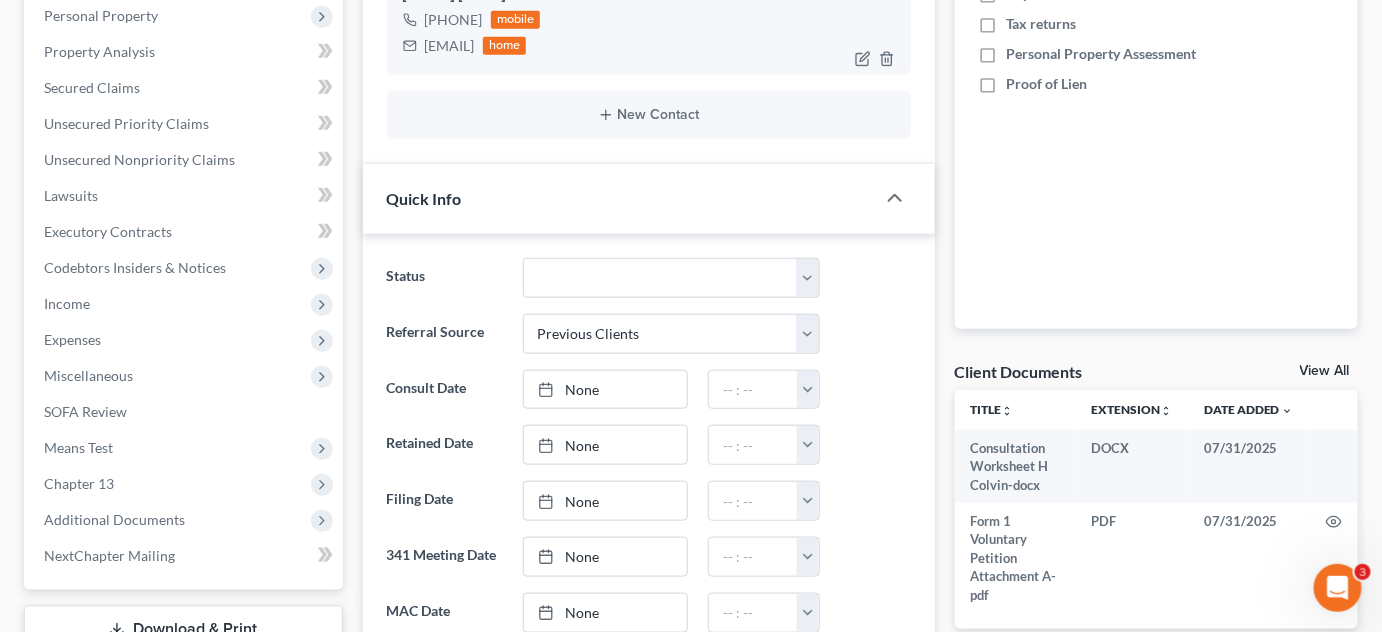 scroll, scrollTop: 454, scrollLeft: 0, axis: vertical 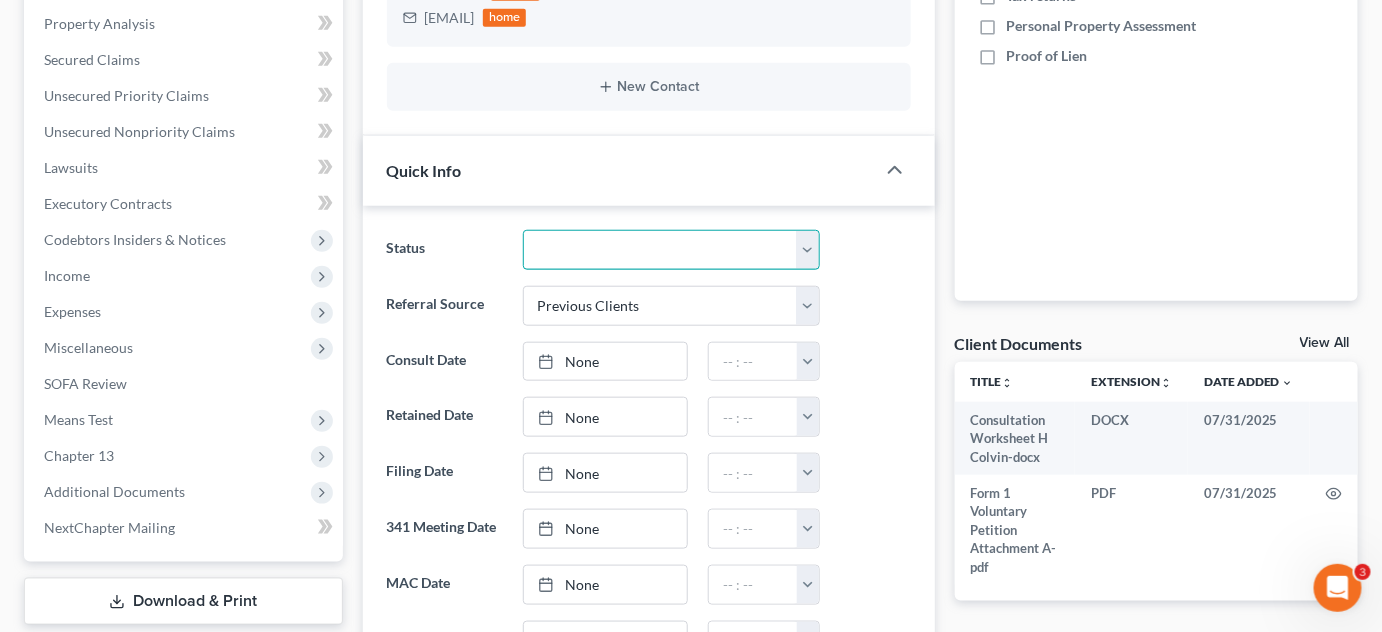 click on "Awaiting 341 Chapter 7 - Attended Meeting Confirmed Discharged Dismissed New Consult Not Retained Rejected Retained Unconfirmed Withdrawn as Counsel" at bounding box center [672, 250] 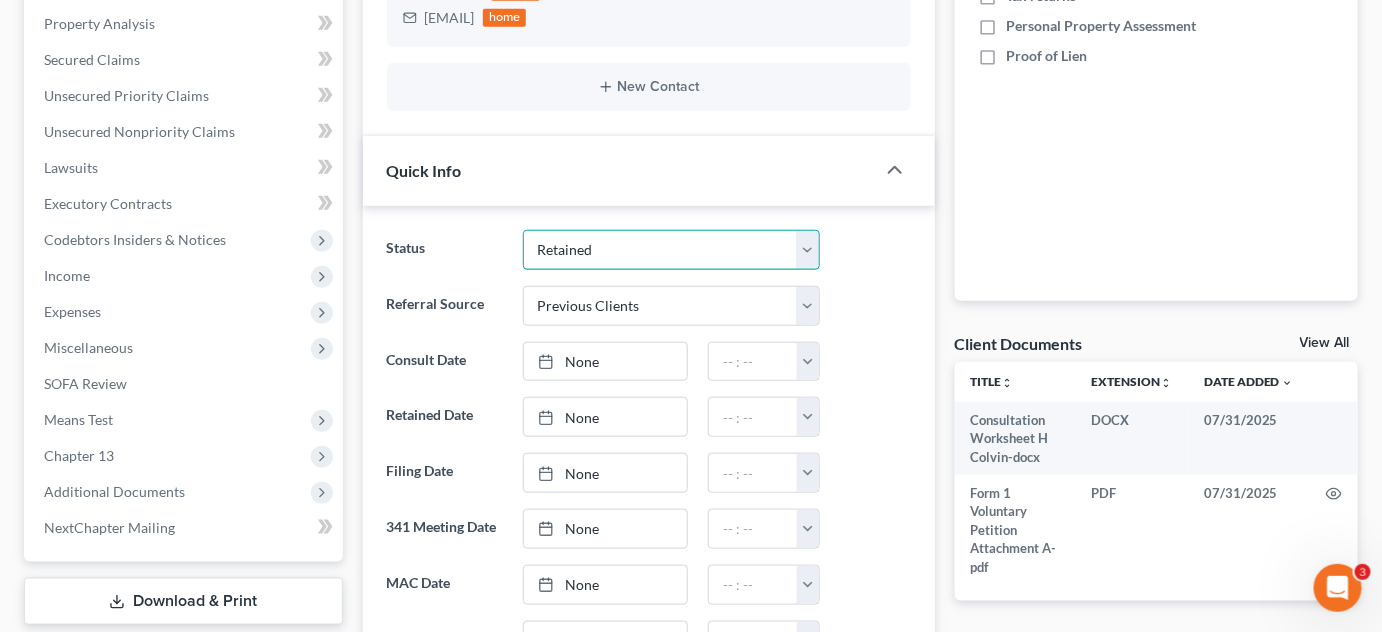click on "Awaiting 341 Chapter 7 - Attended Meeting Confirmed Discharged Dismissed New Consult Not Retained Rejected Retained Unconfirmed Withdrawn as Counsel" at bounding box center (672, 250) 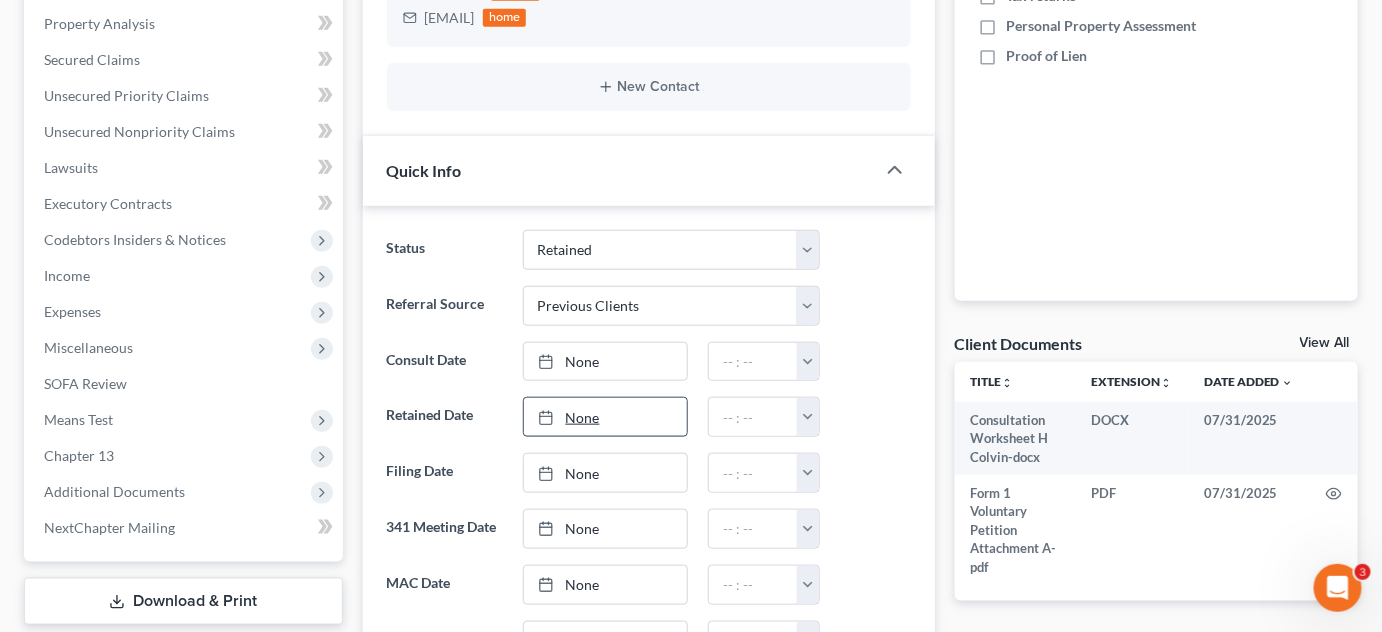 type on "8/1/2025" 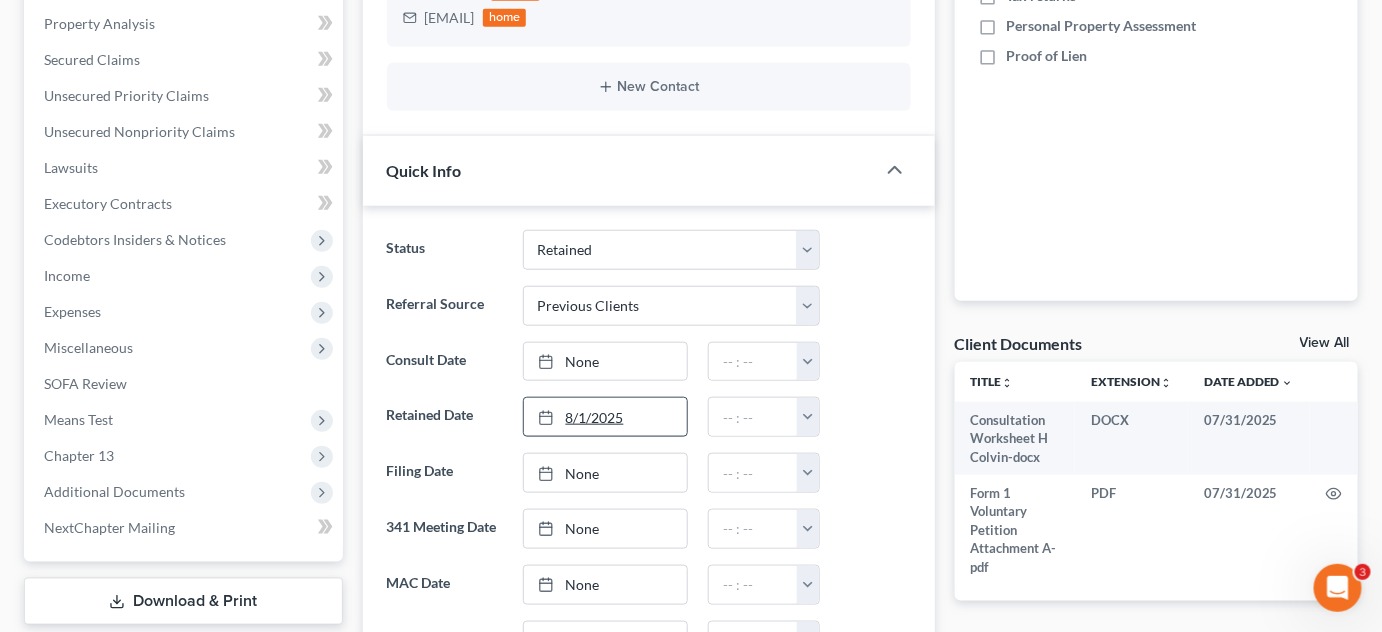 click on "8/1/2025" at bounding box center (605, 417) 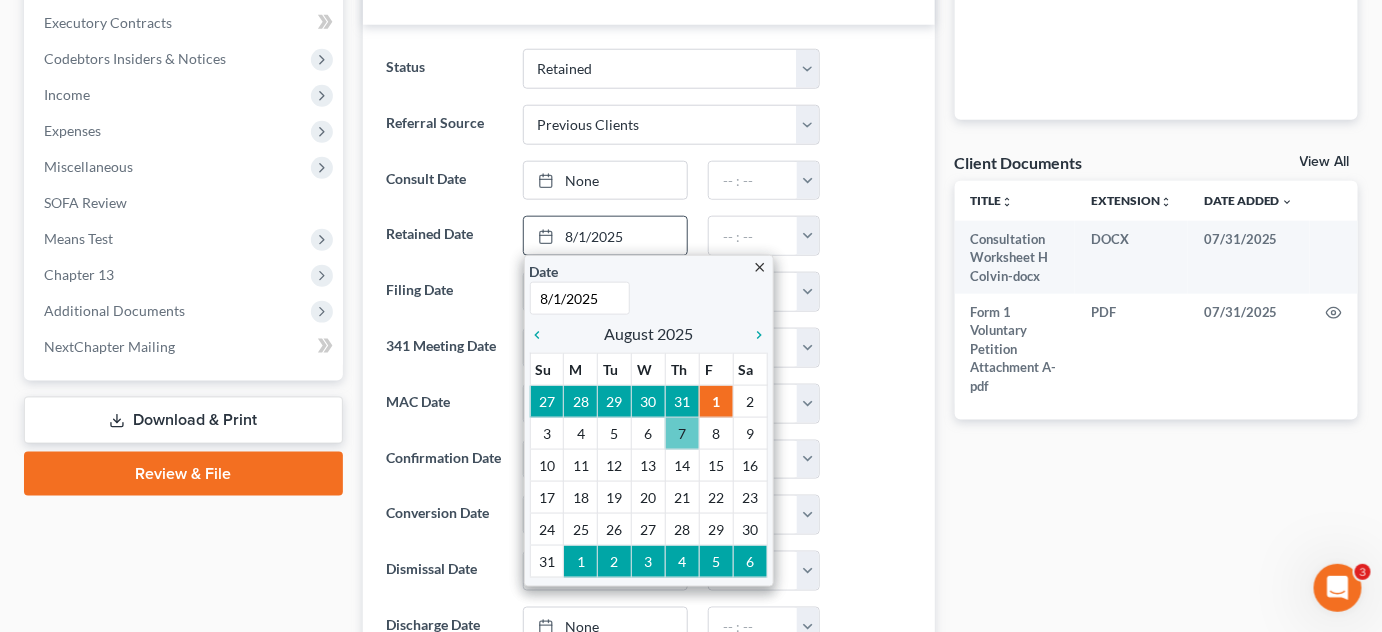 scroll, scrollTop: 636, scrollLeft: 0, axis: vertical 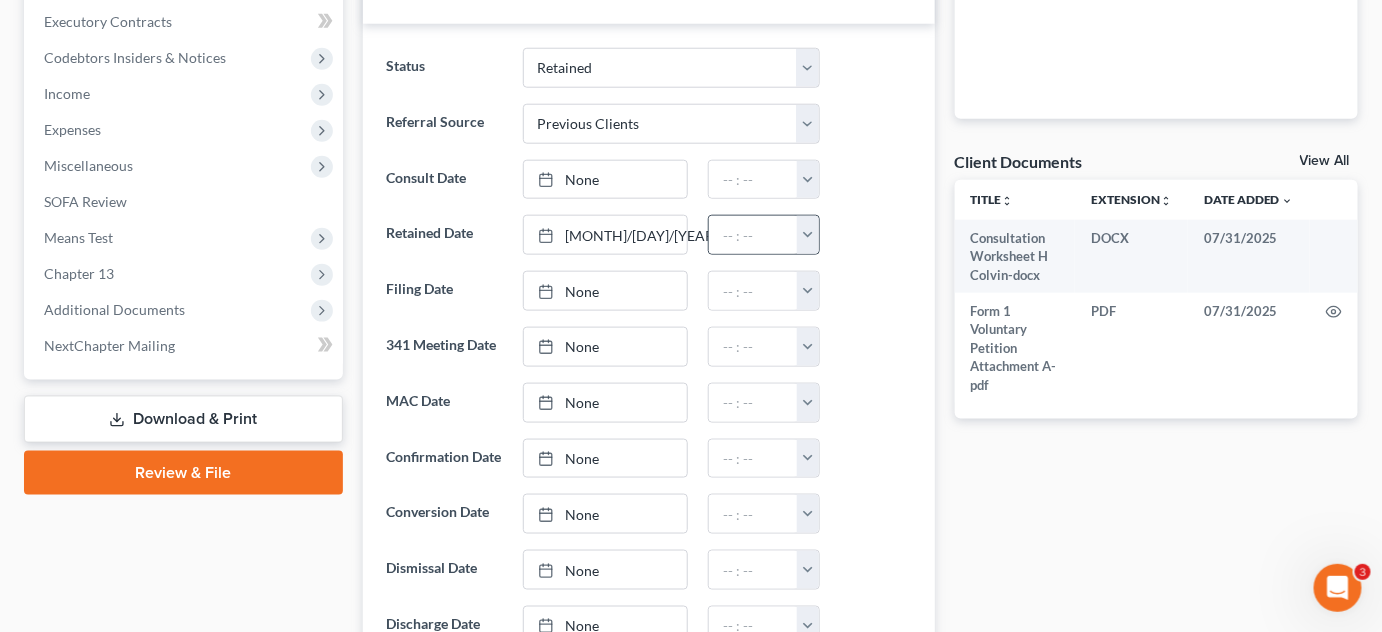 click at bounding box center [808, 235] 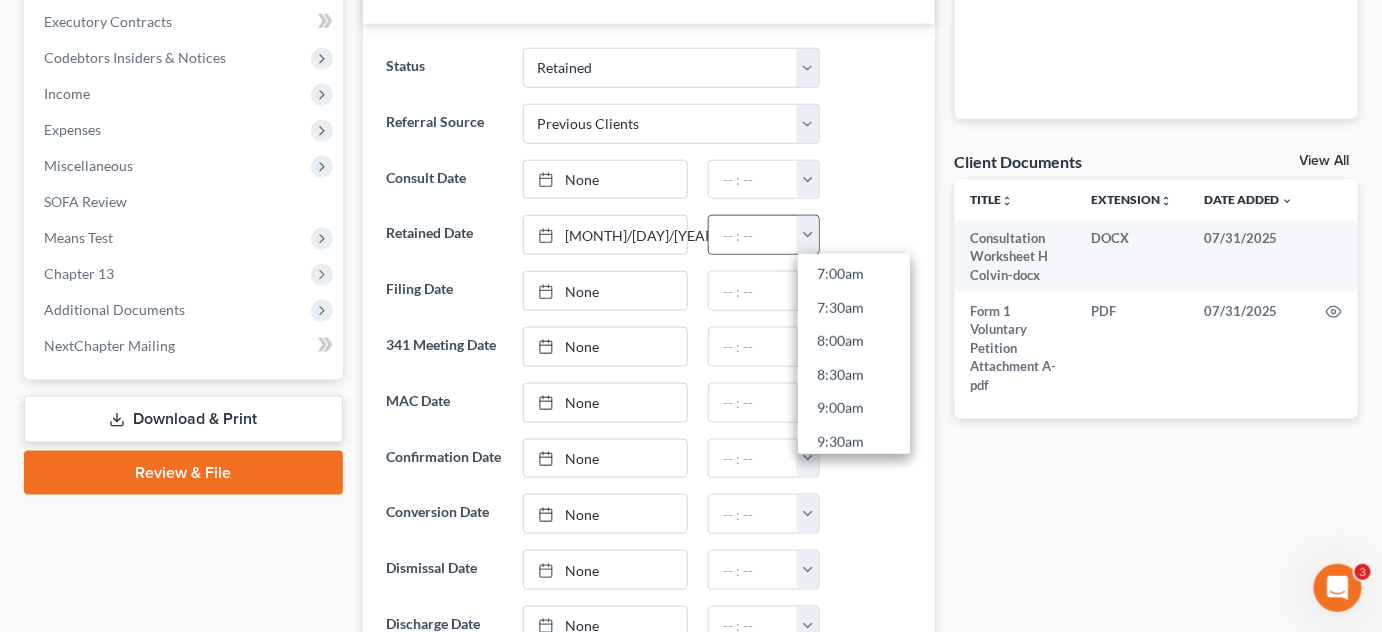scroll, scrollTop: 636, scrollLeft: 0, axis: vertical 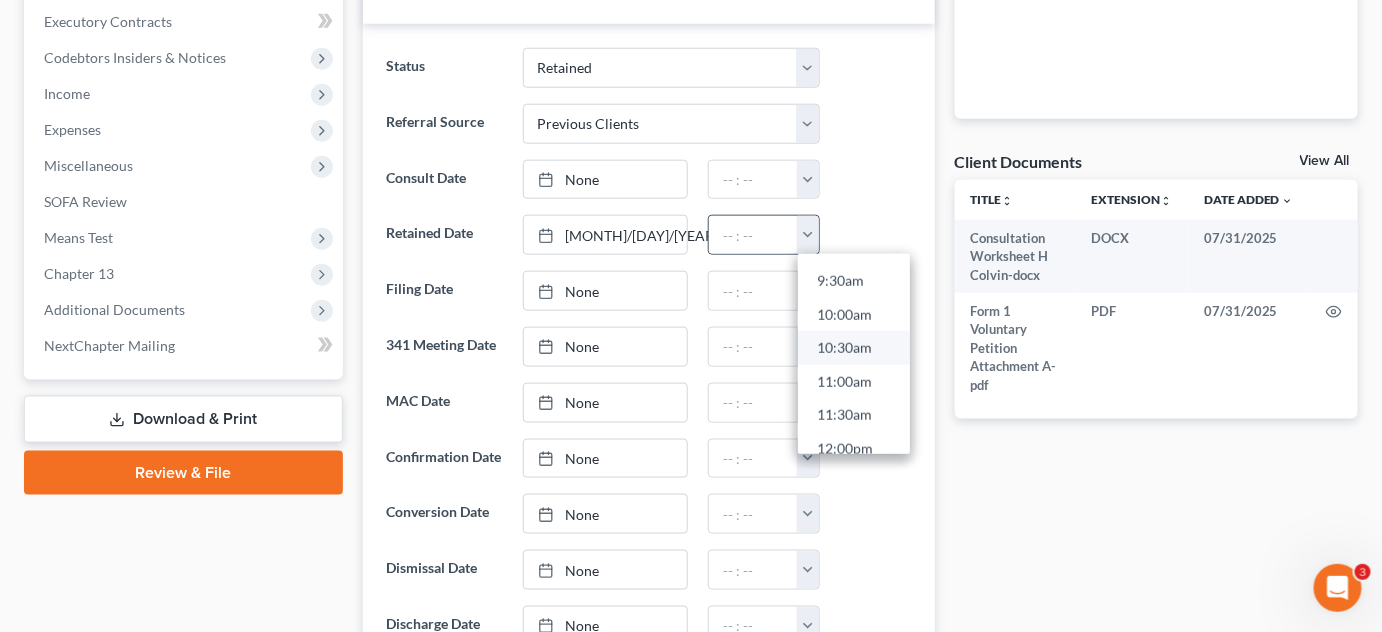 click on "10:30am" at bounding box center (854, 349) 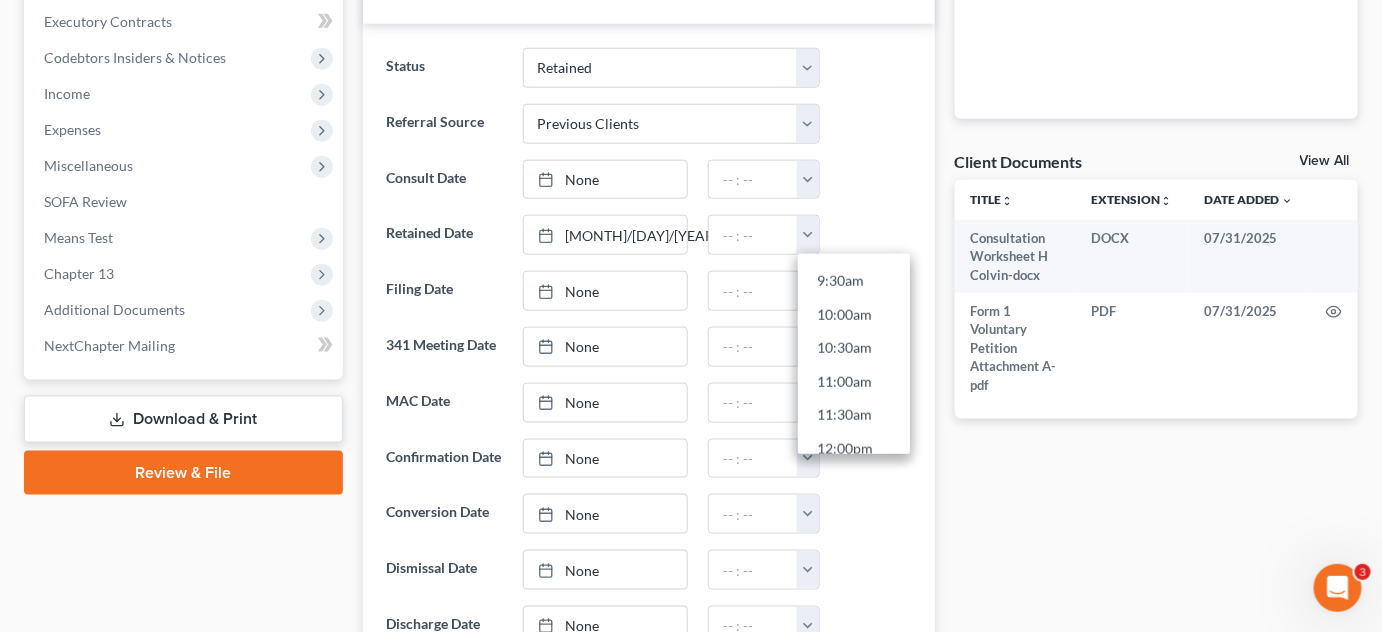 type on "10:30am" 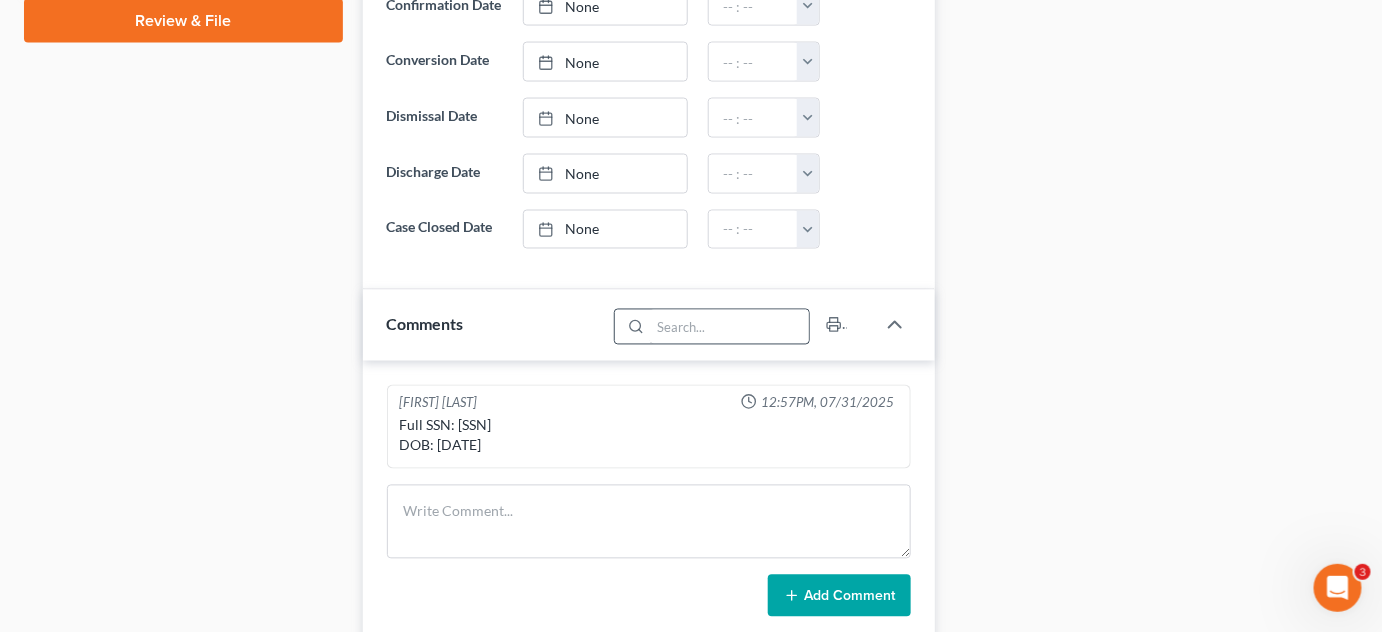 scroll, scrollTop: 1090, scrollLeft: 0, axis: vertical 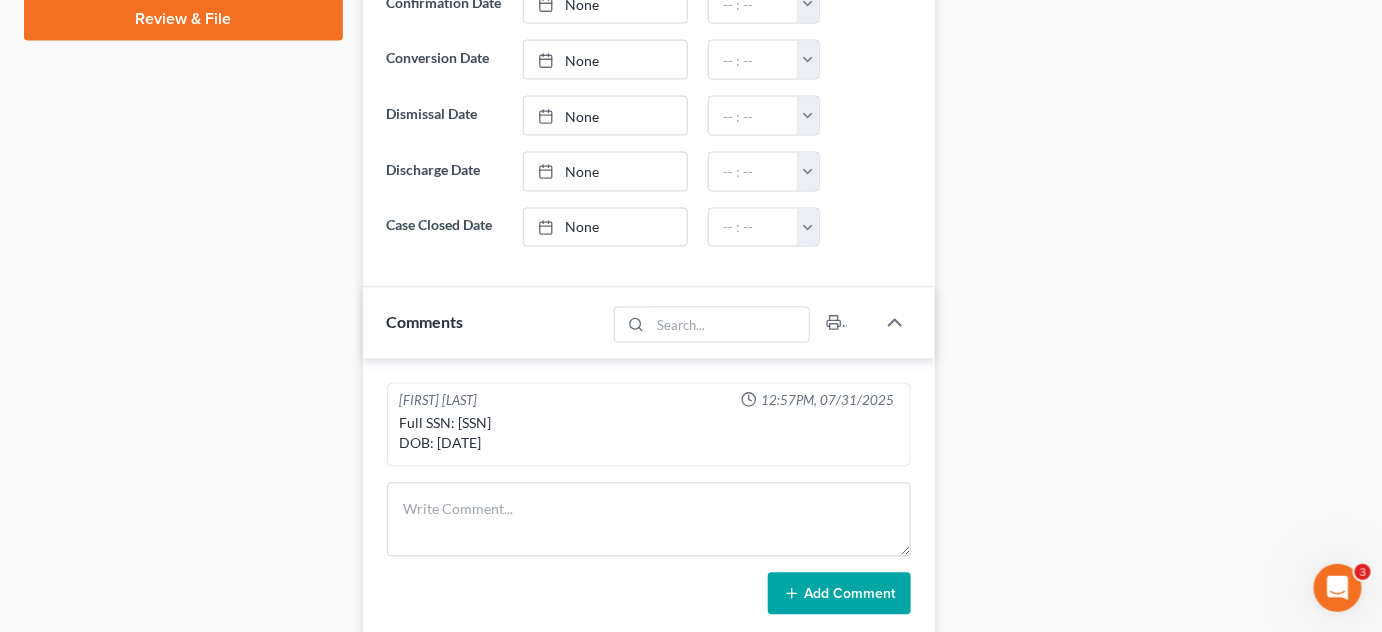 drag, startPoint x: 517, startPoint y: 450, endPoint x: 440, endPoint y: 462, distance: 77.92946 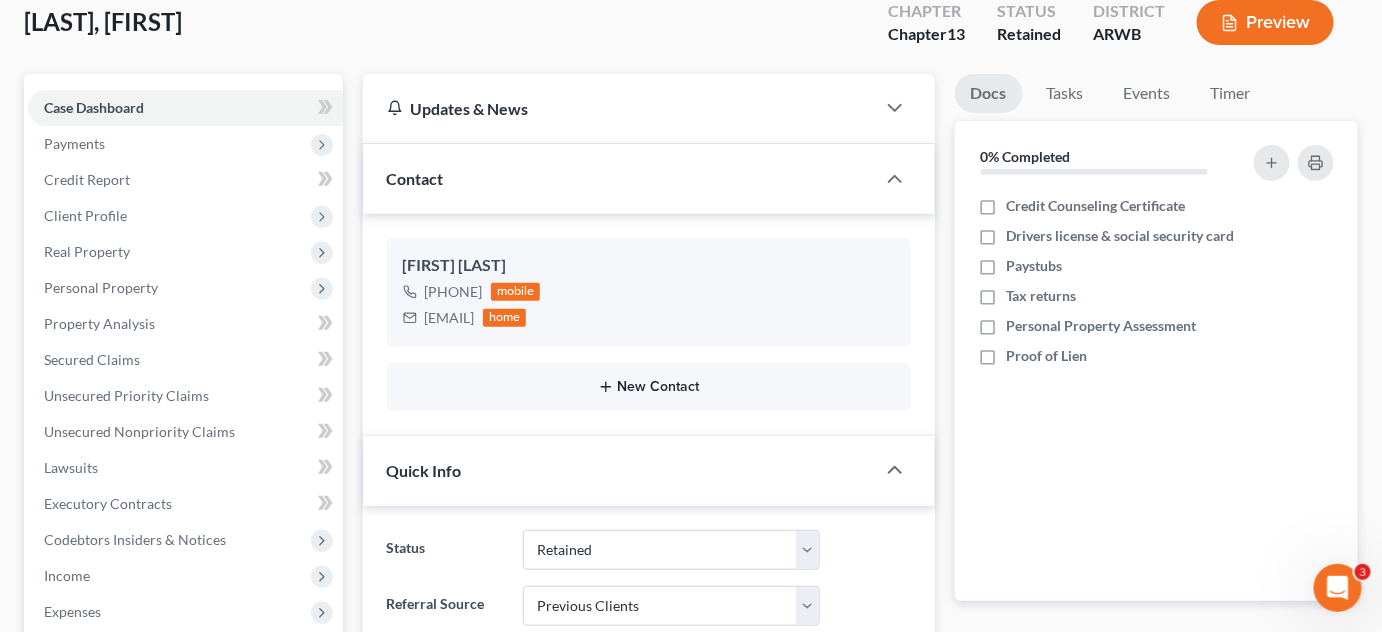 scroll, scrollTop: 90, scrollLeft: 0, axis: vertical 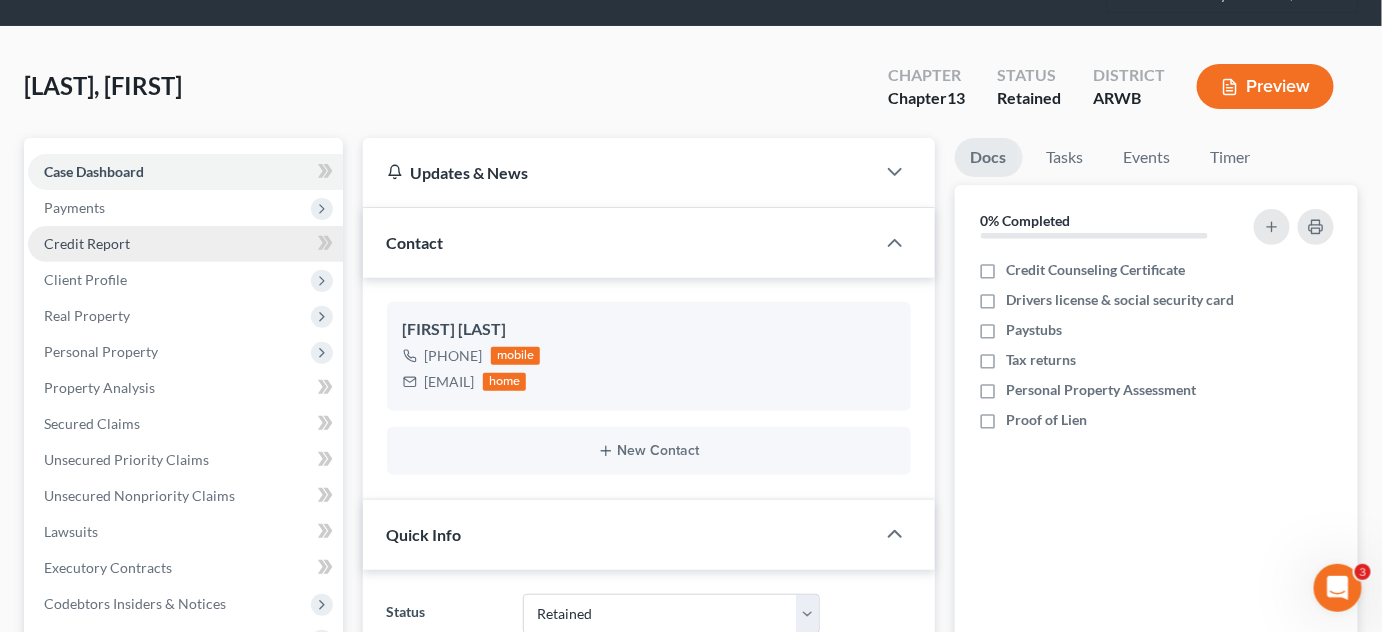 click on "Credit Report" at bounding box center (87, 243) 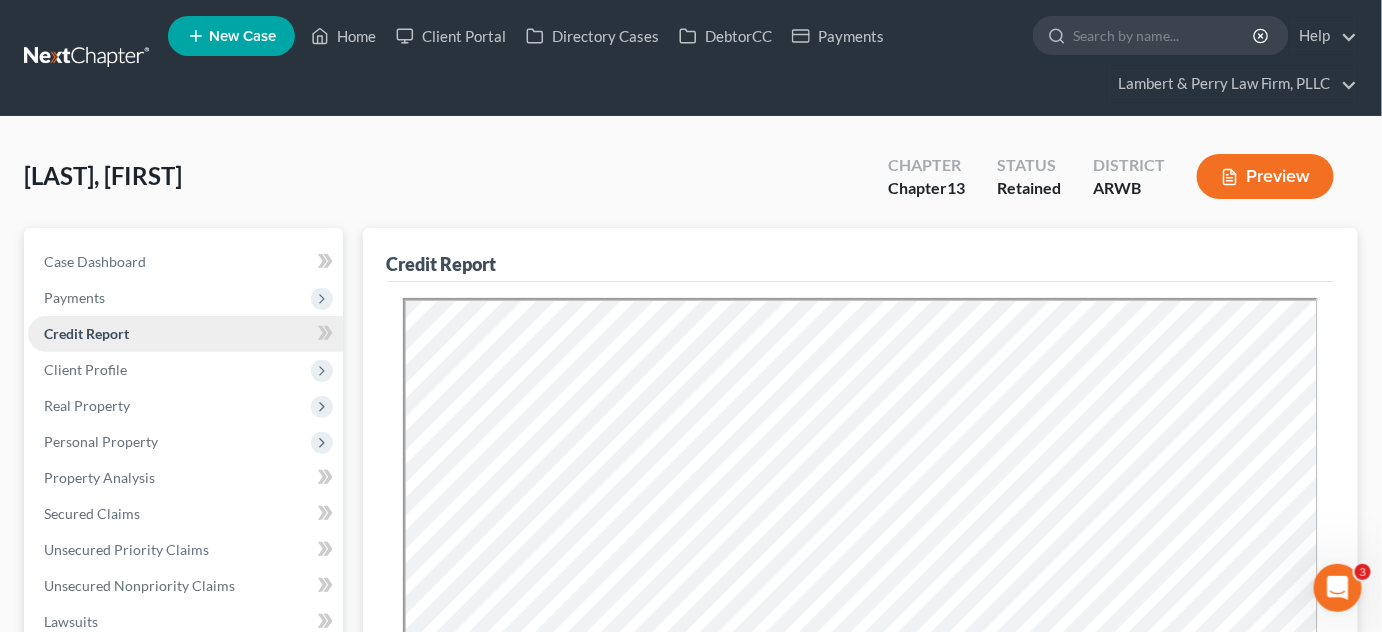 scroll, scrollTop: 0, scrollLeft: 0, axis: both 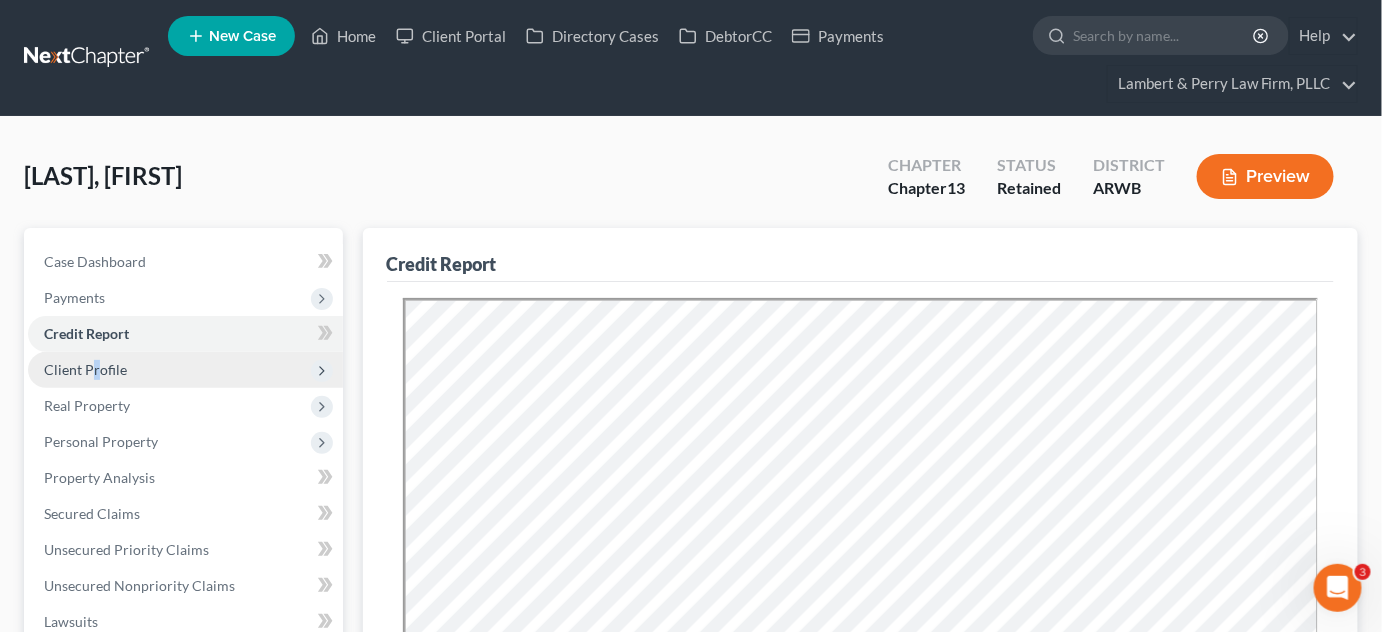 click on "Client Profile" at bounding box center (85, 369) 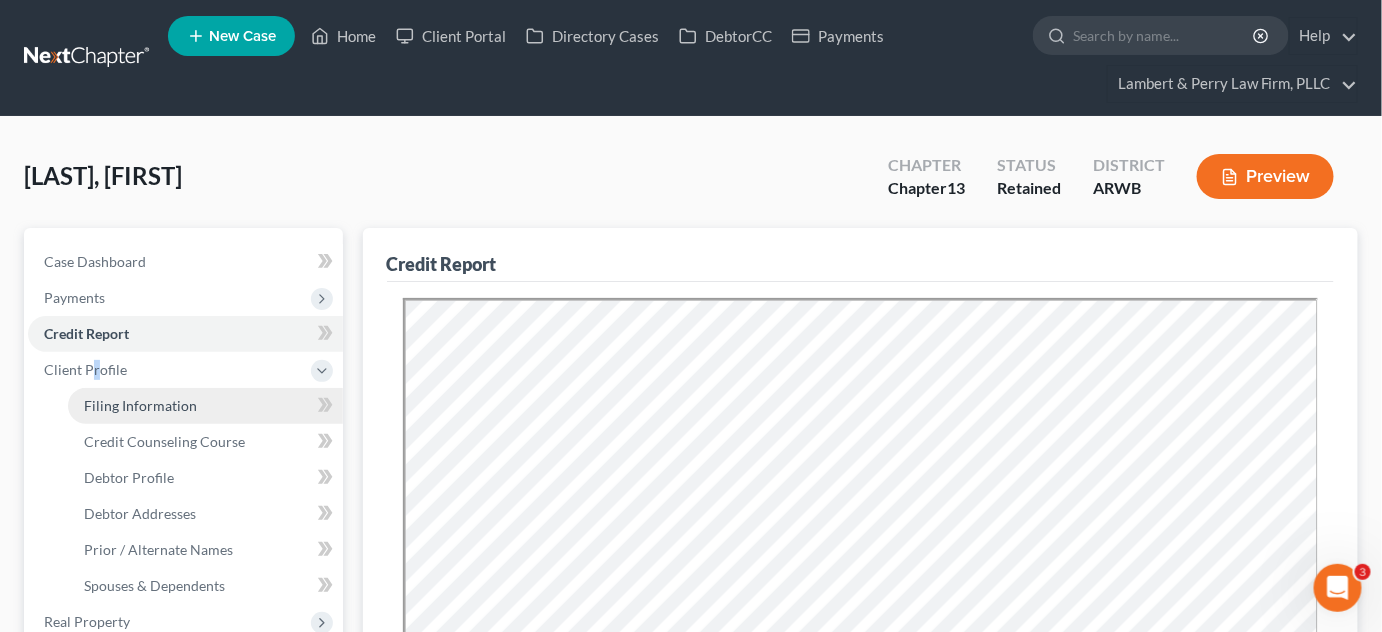 click on "Filing Information" at bounding box center (140, 405) 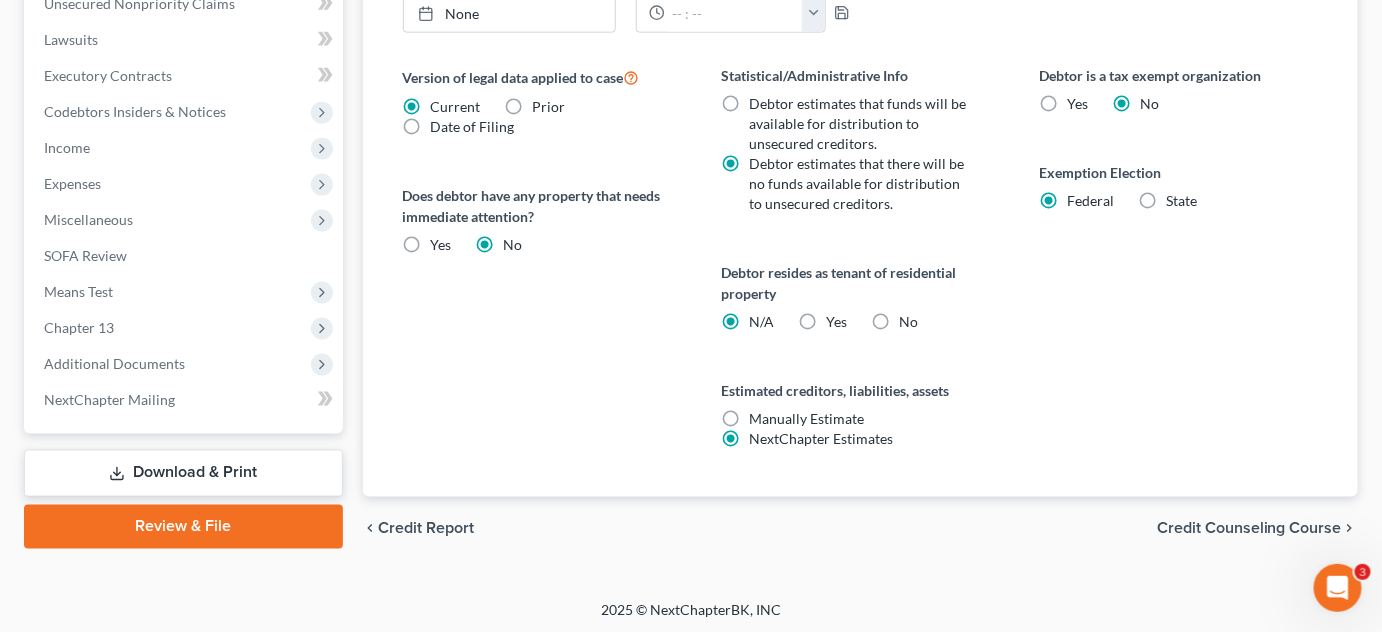 scroll, scrollTop: 799, scrollLeft: 0, axis: vertical 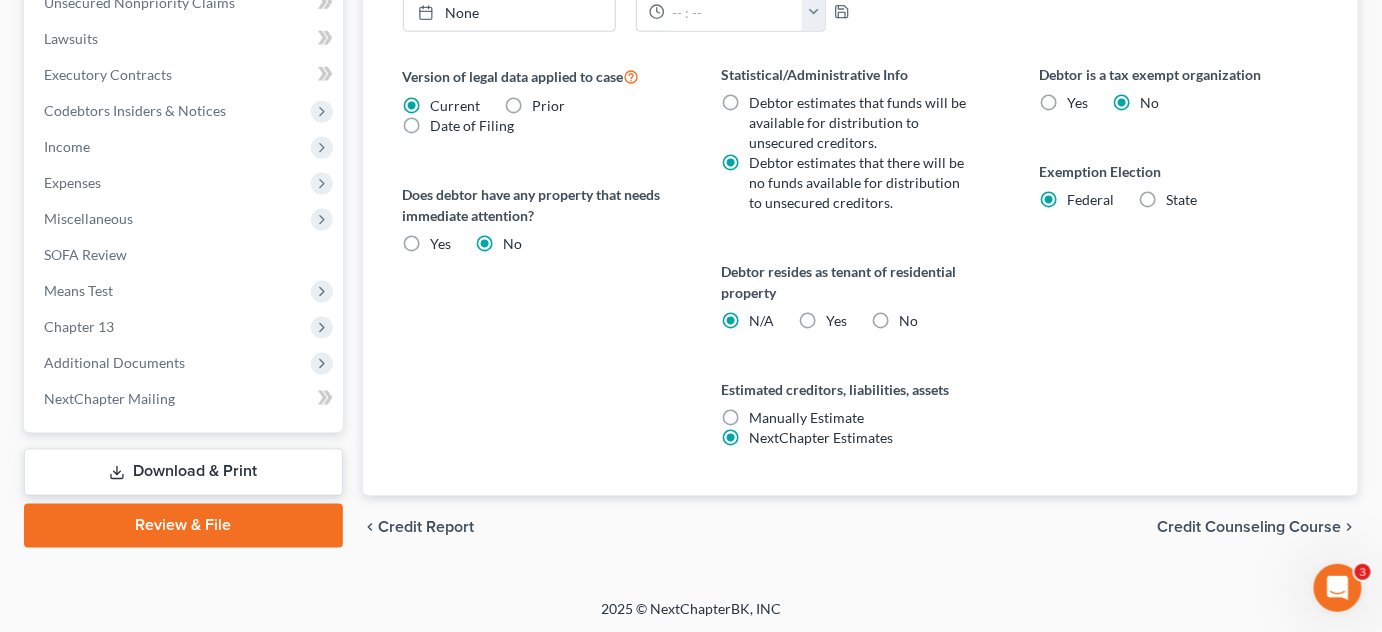 click on "Credit Counseling Course" at bounding box center [1249, 528] 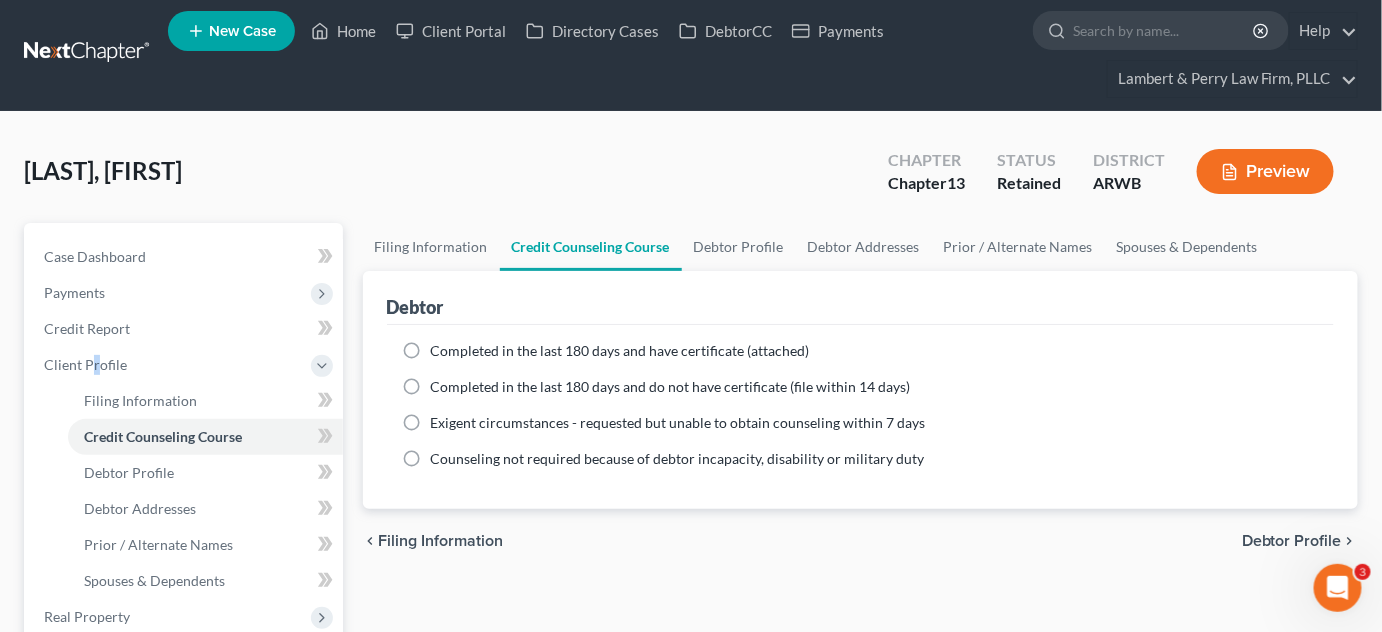 scroll, scrollTop: 0, scrollLeft: 0, axis: both 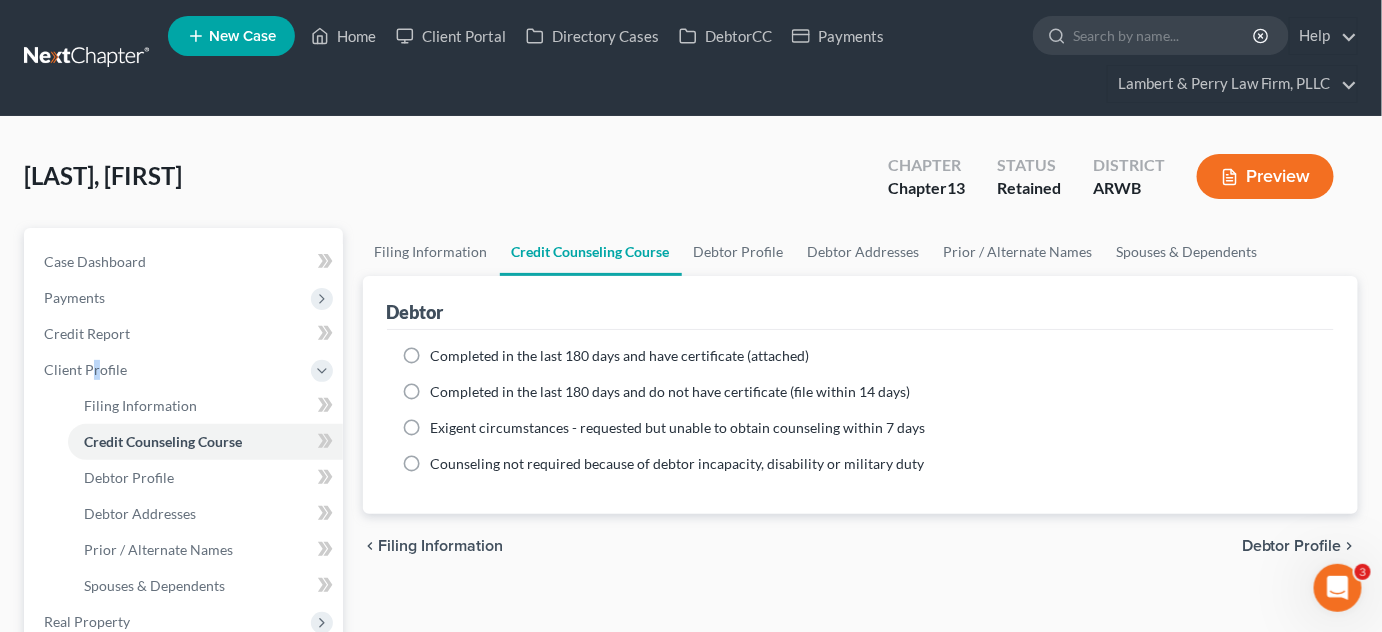 click on "Debtor Profile" at bounding box center [1292, 546] 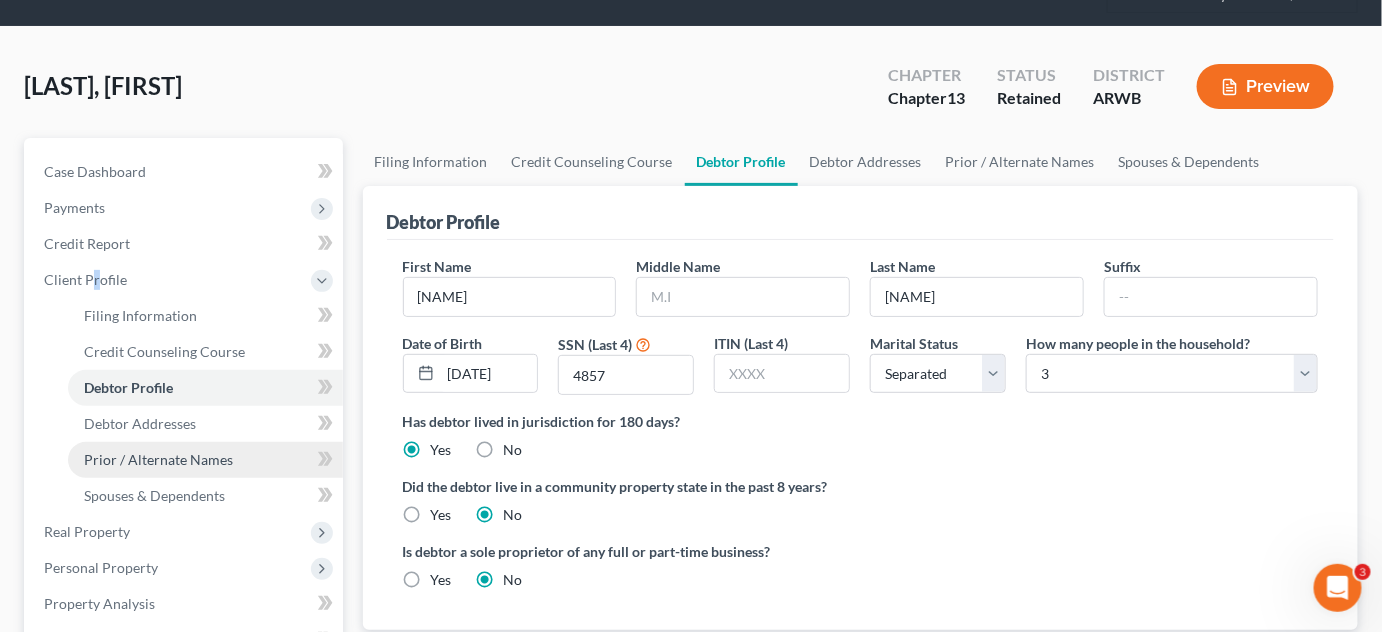 click on "Prior / Alternate Names" at bounding box center [158, 459] 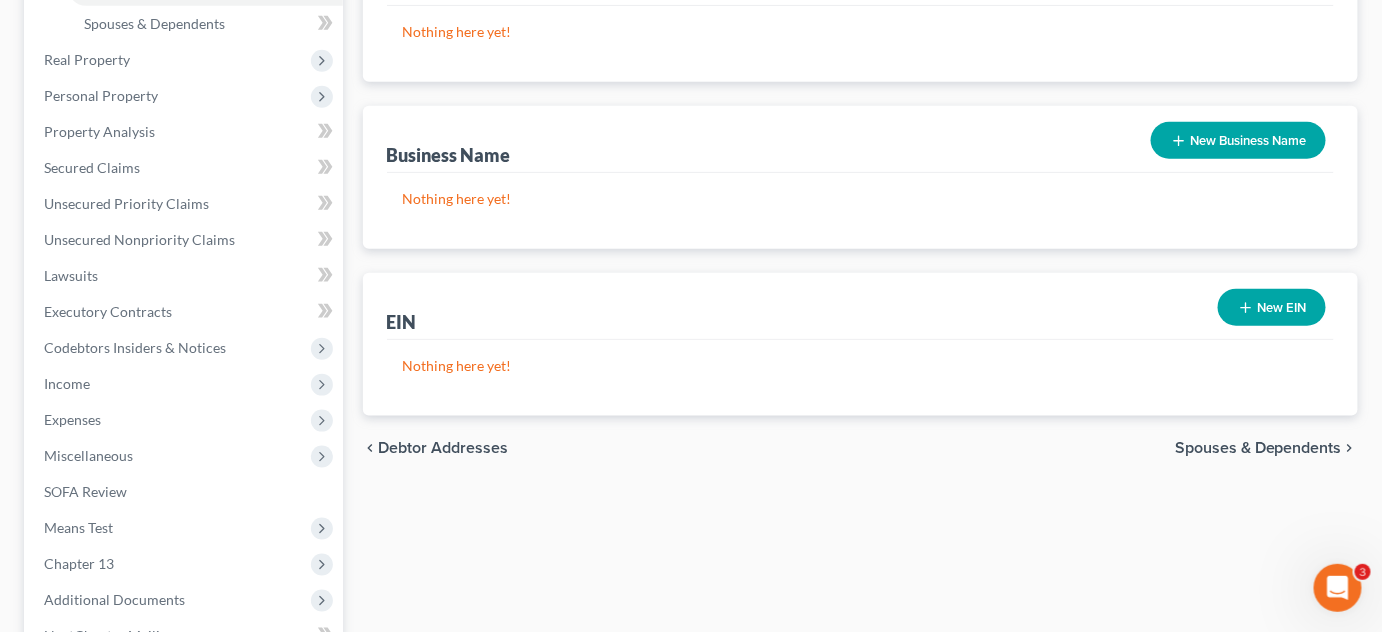 scroll, scrollTop: 727, scrollLeft: 0, axis: vertical 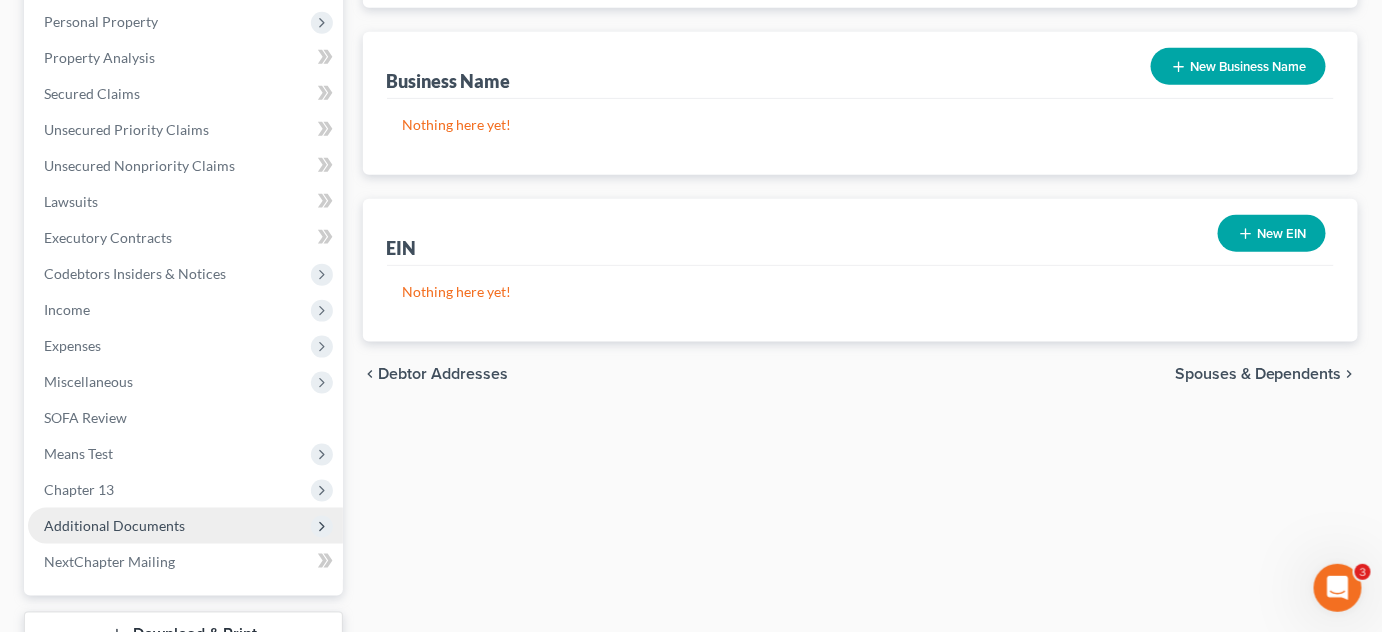 click on "Additional Documents" at bounding box center (114, 525) 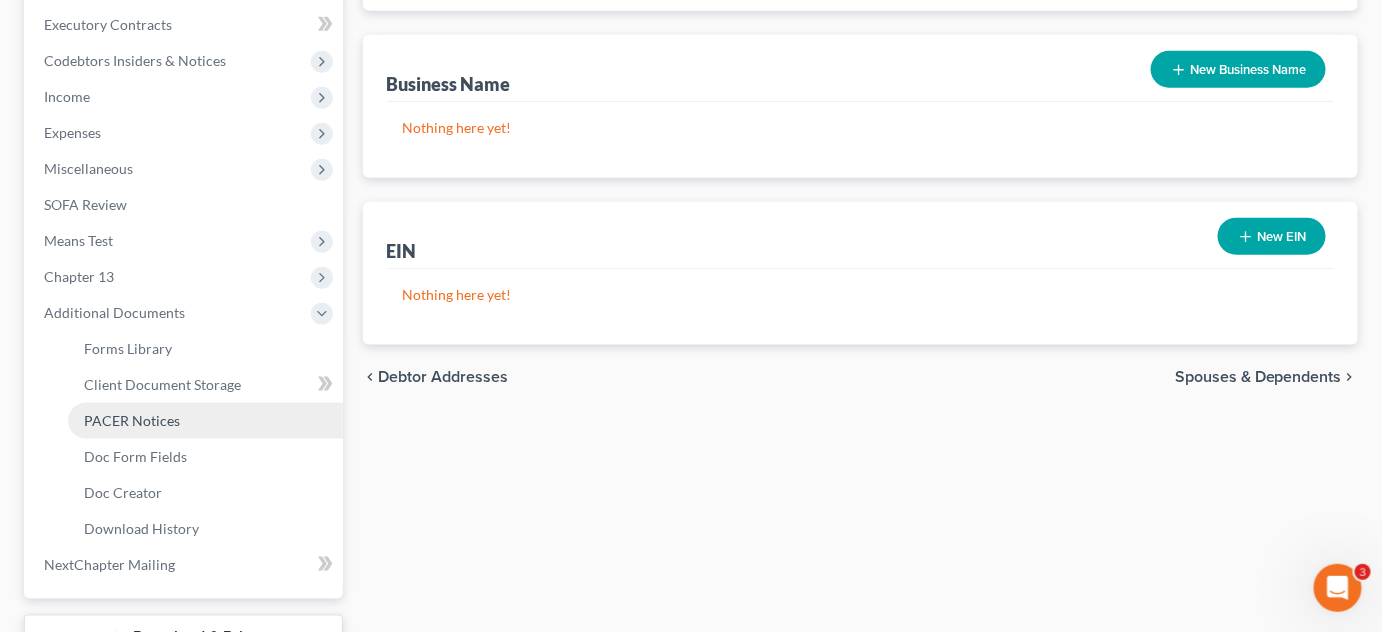 scroll, scrollTop: 636, scrollLeft: 0, axis: vertical 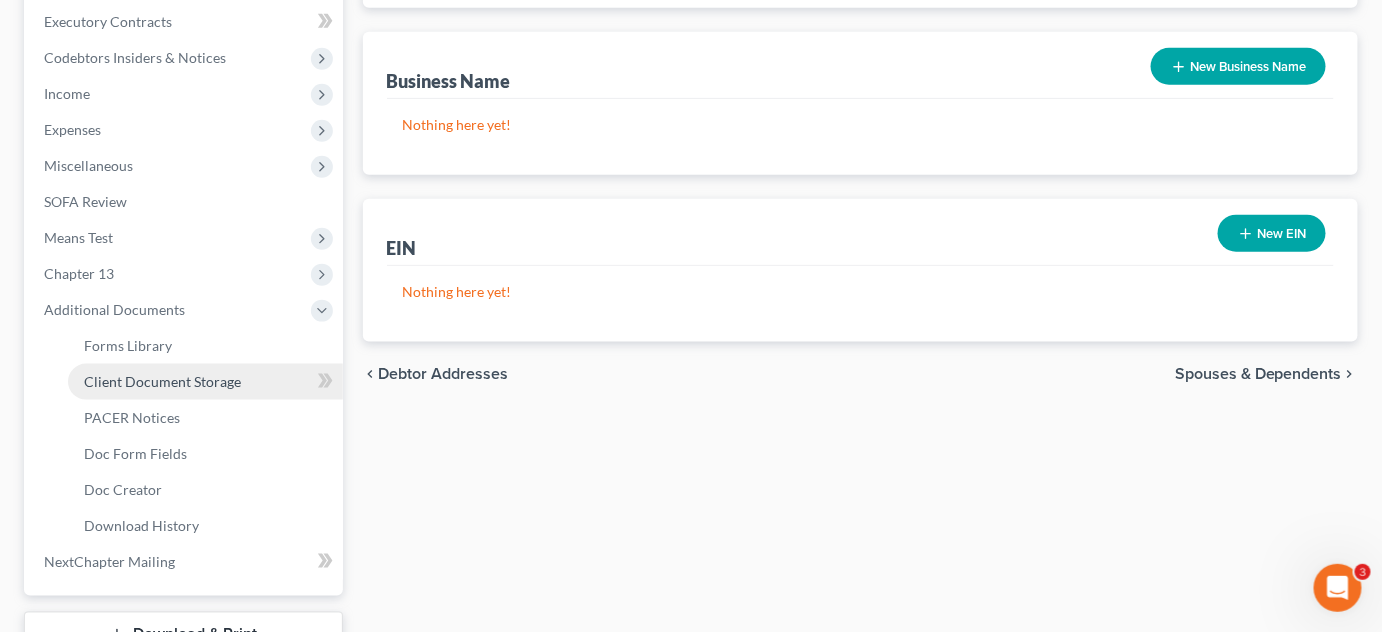 click on "Client Document Storage" at bounding box center (162, 381) 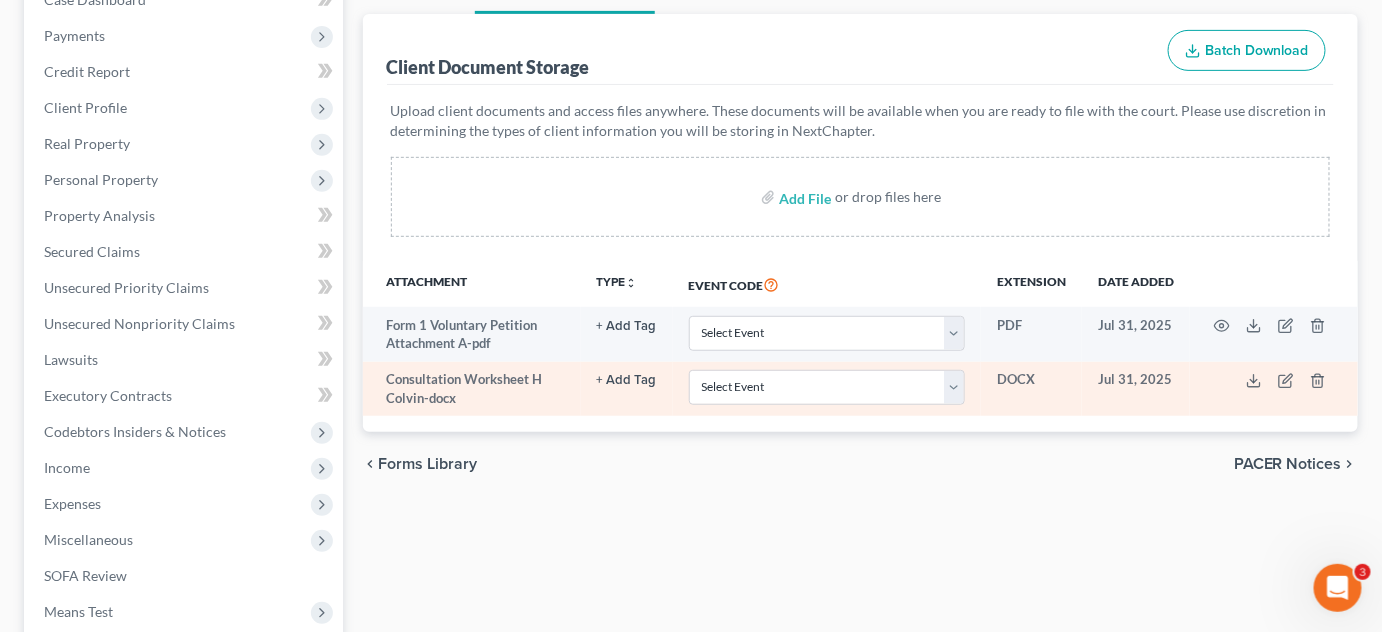 scroll, scrollTop: 272, scrollLeft: 0, axis: vertical 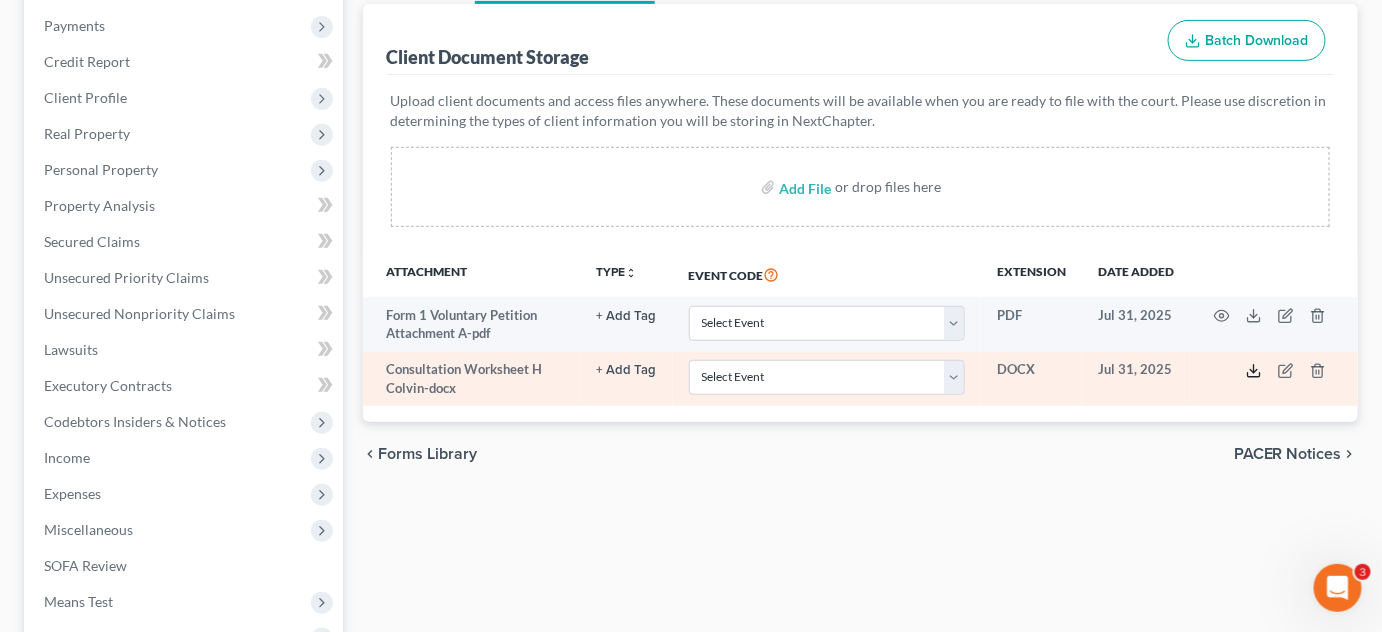 click 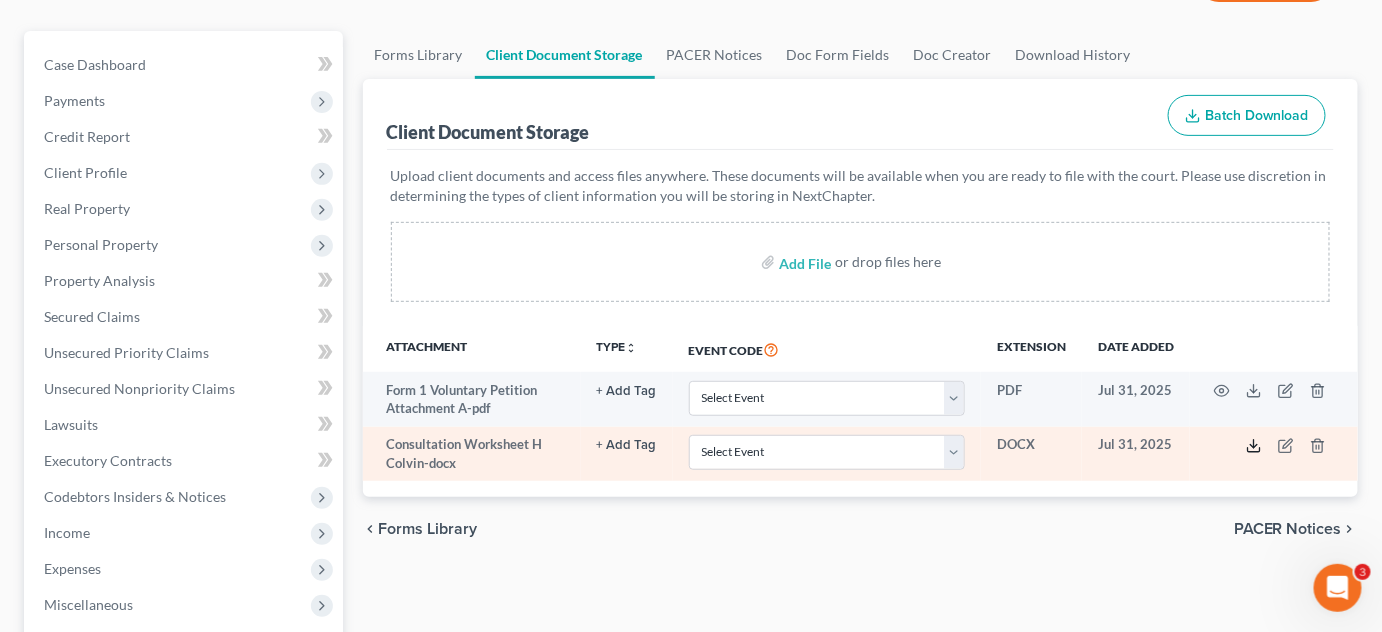 scroll, scrollTop: 0, scrollLeft: 0, axis: both 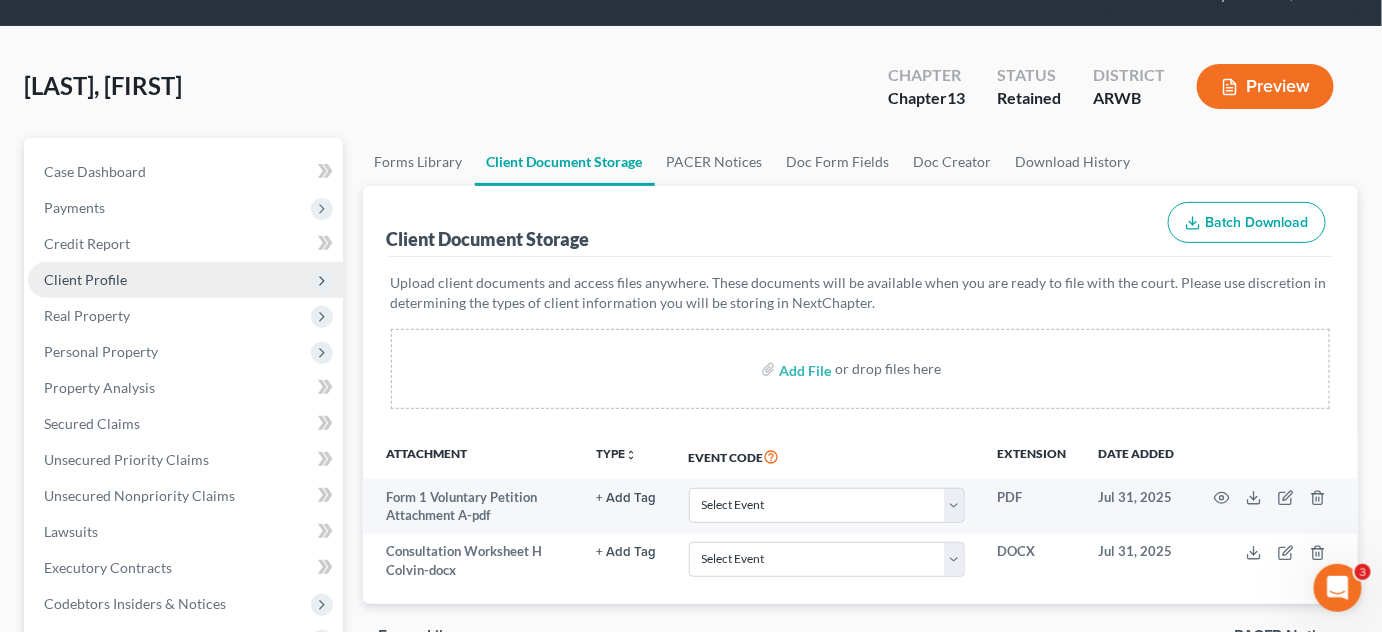 click on "Client Profile" at bounding box center [185, 280] 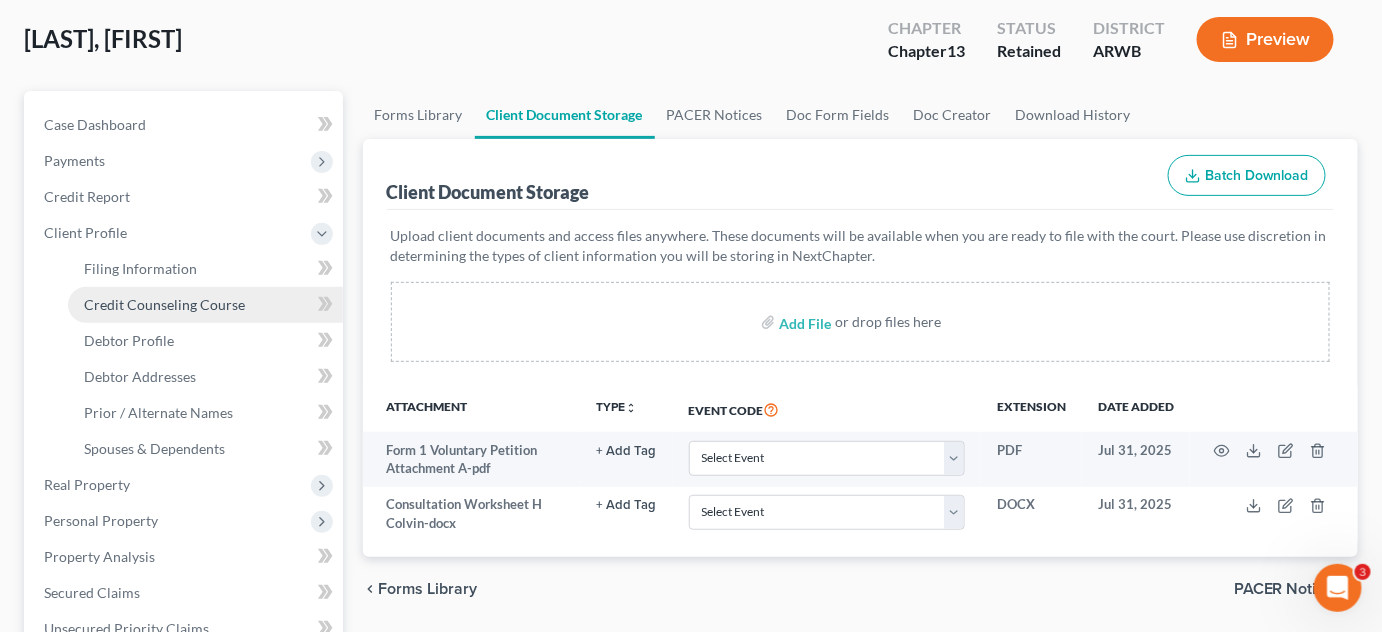 scroll, scrollTop: 181, scrollLeft: 0, axis: vertical 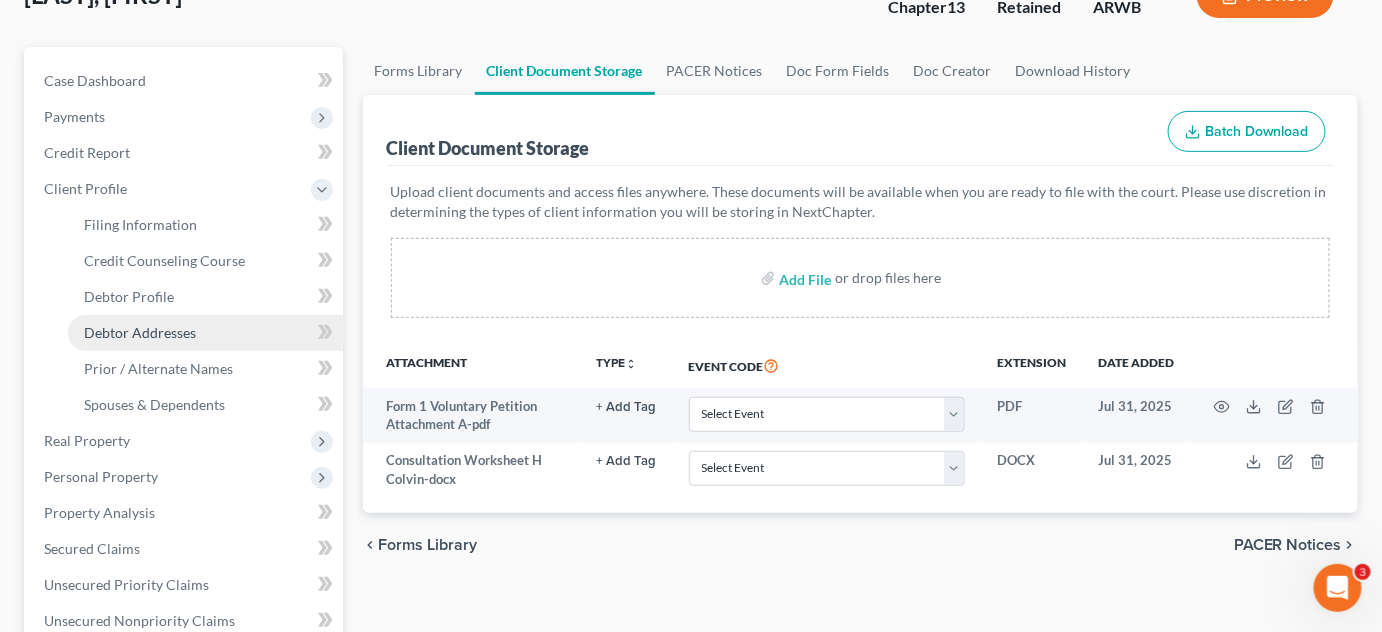 click on "Debtor Addresses" at bounding box center [140, 332] 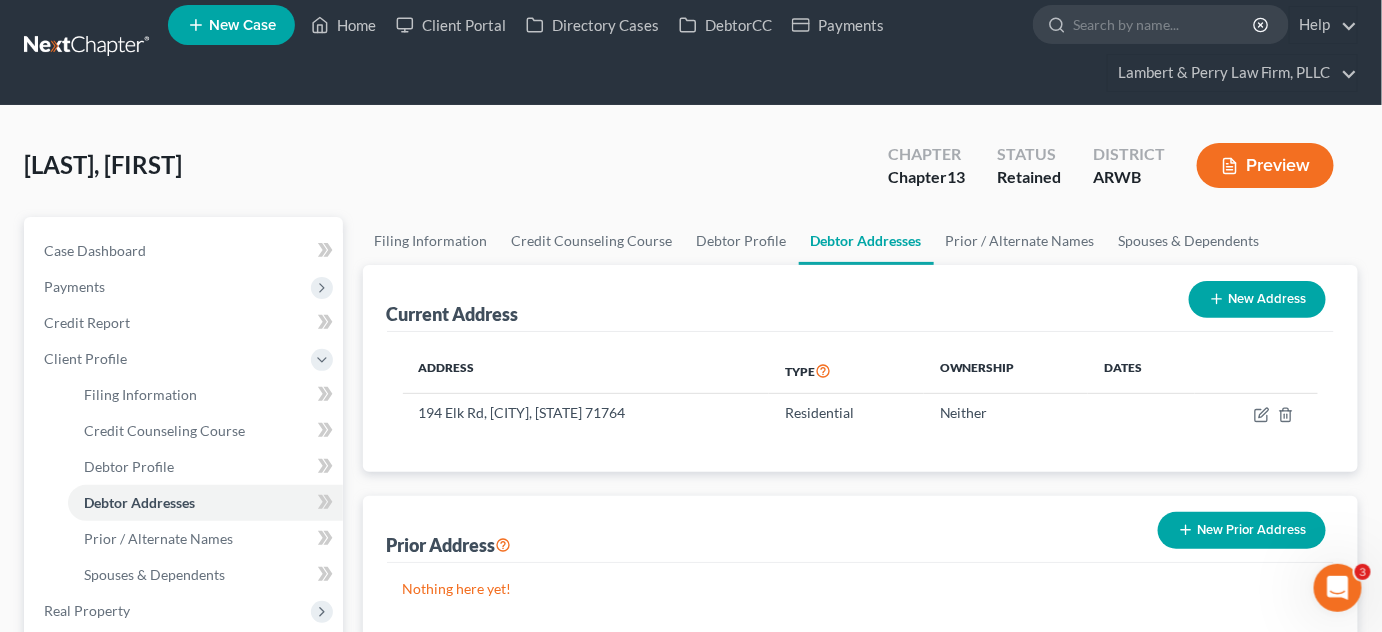 scroll, scrollTop: 0, scrollLeft: 0, axis: both 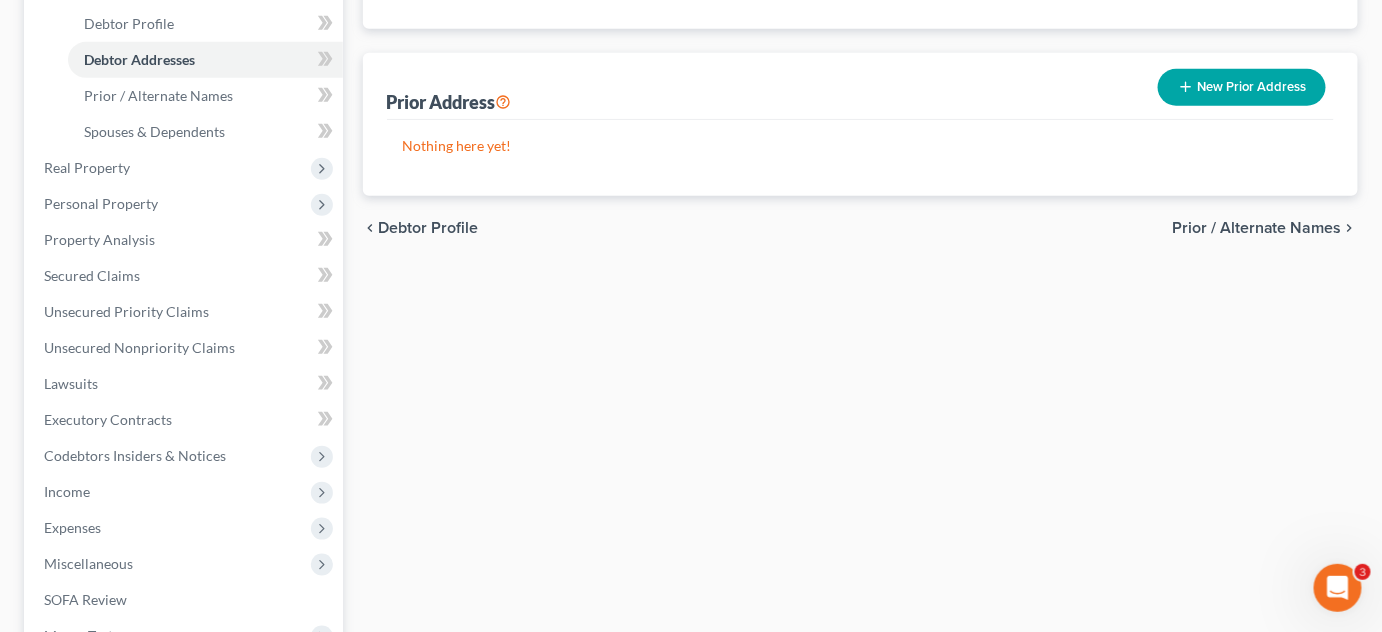 click on "Prior / Alternate Names" at bounding box center [1257, 228] 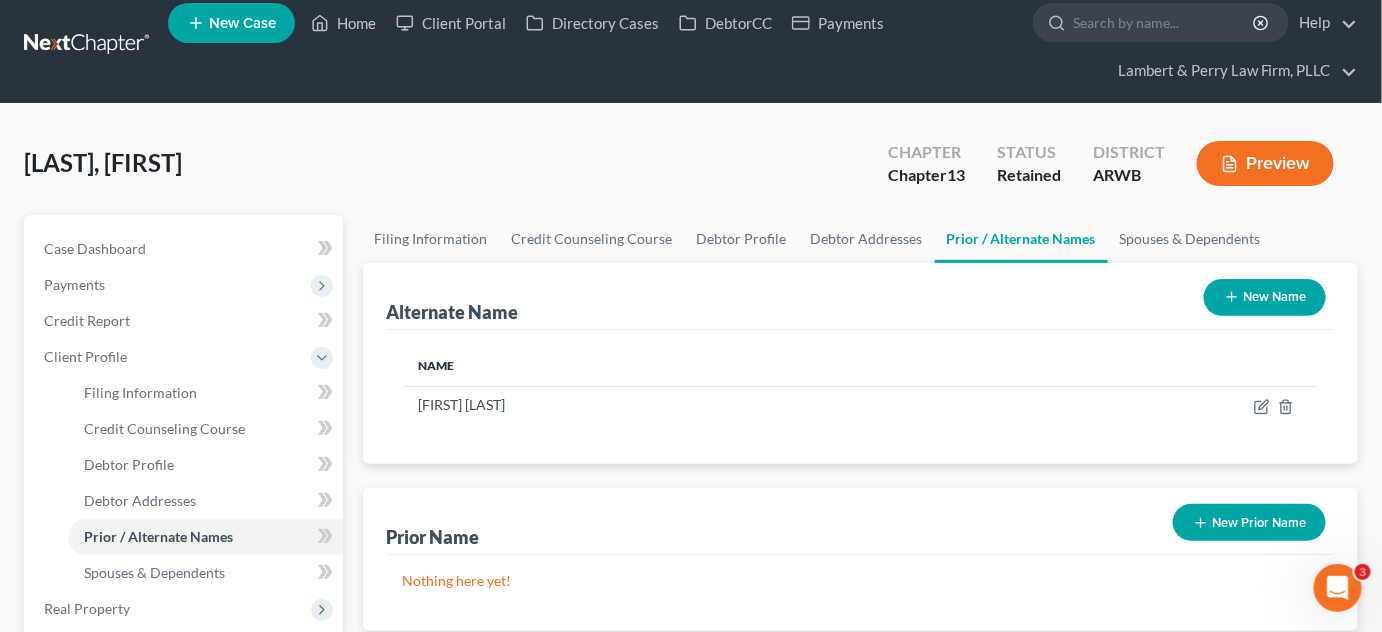 scroll, scrollTop: 0, scrollLeft: 0, axis: both 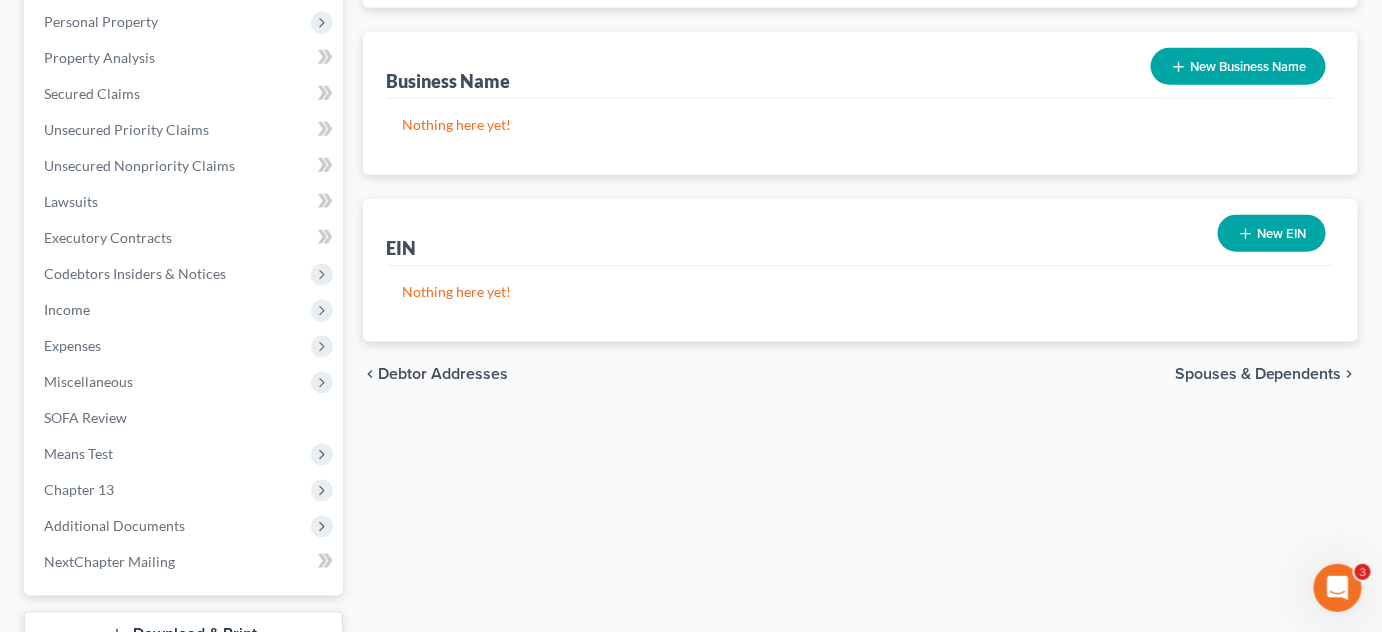 click on "Spouses & Dependents" at bounding box center (1258, 374) 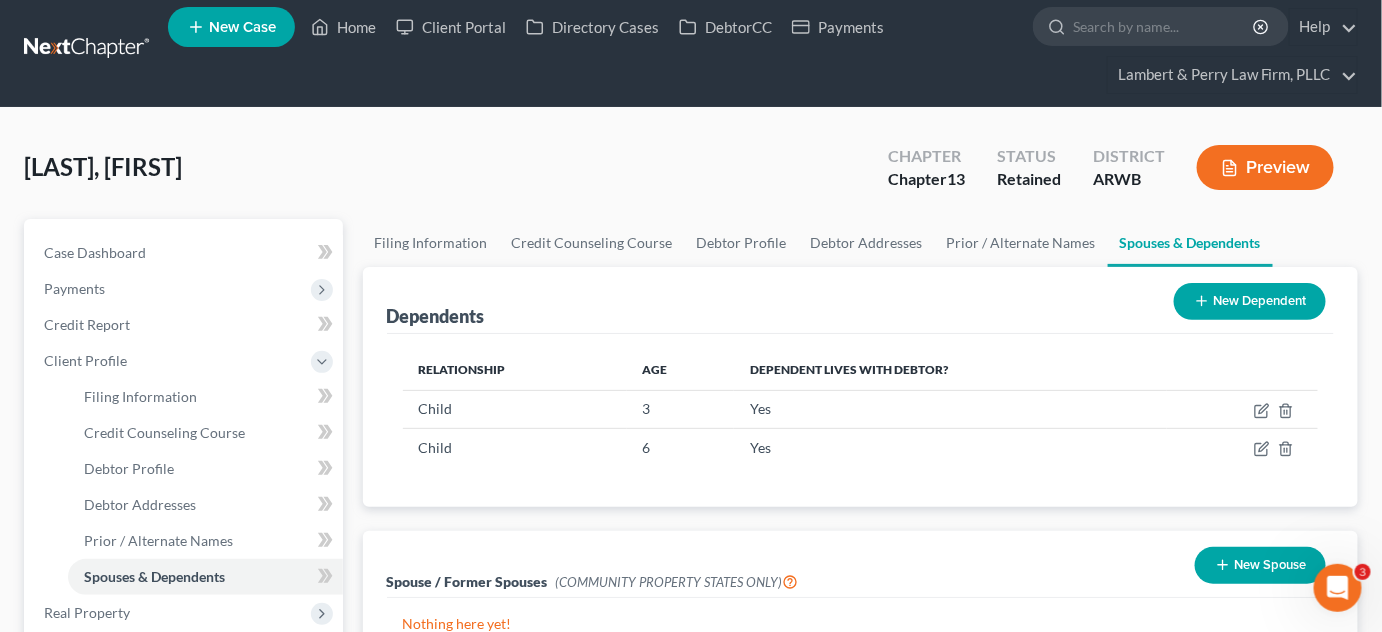 scroll, scrollTop: 0, scrollLeft: 0, axis: both 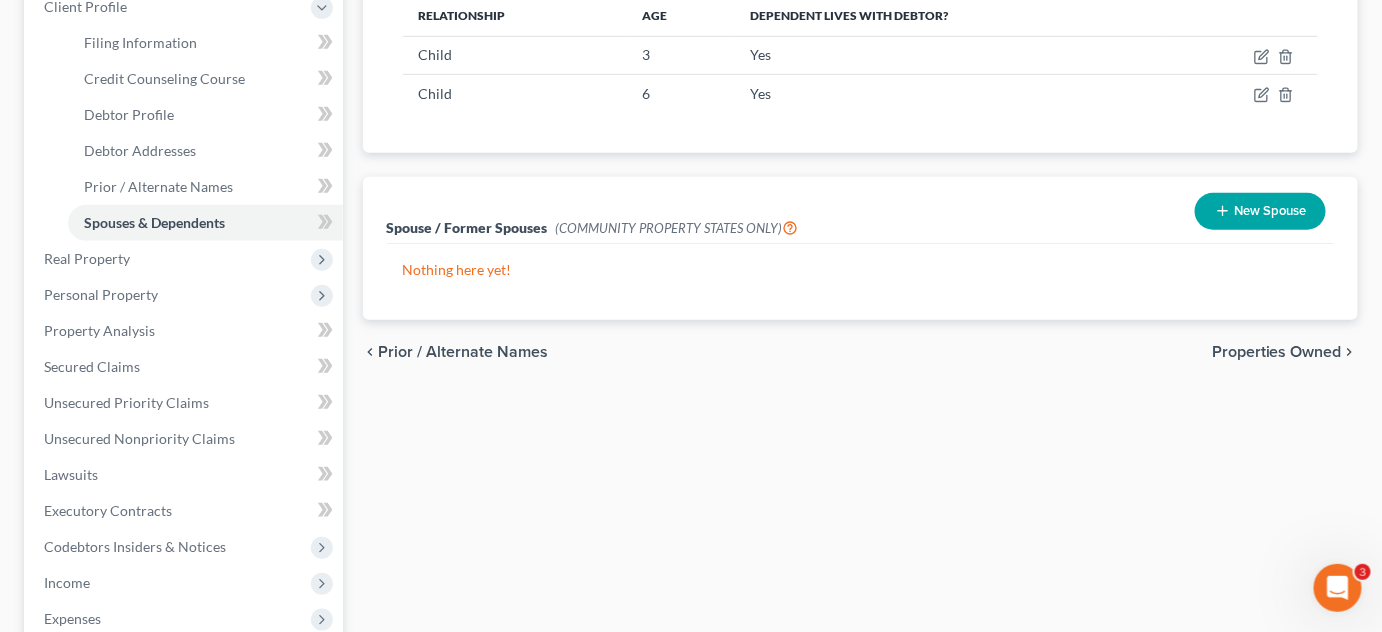 click on "Properties Owned" at bounding box center [1277, 352] 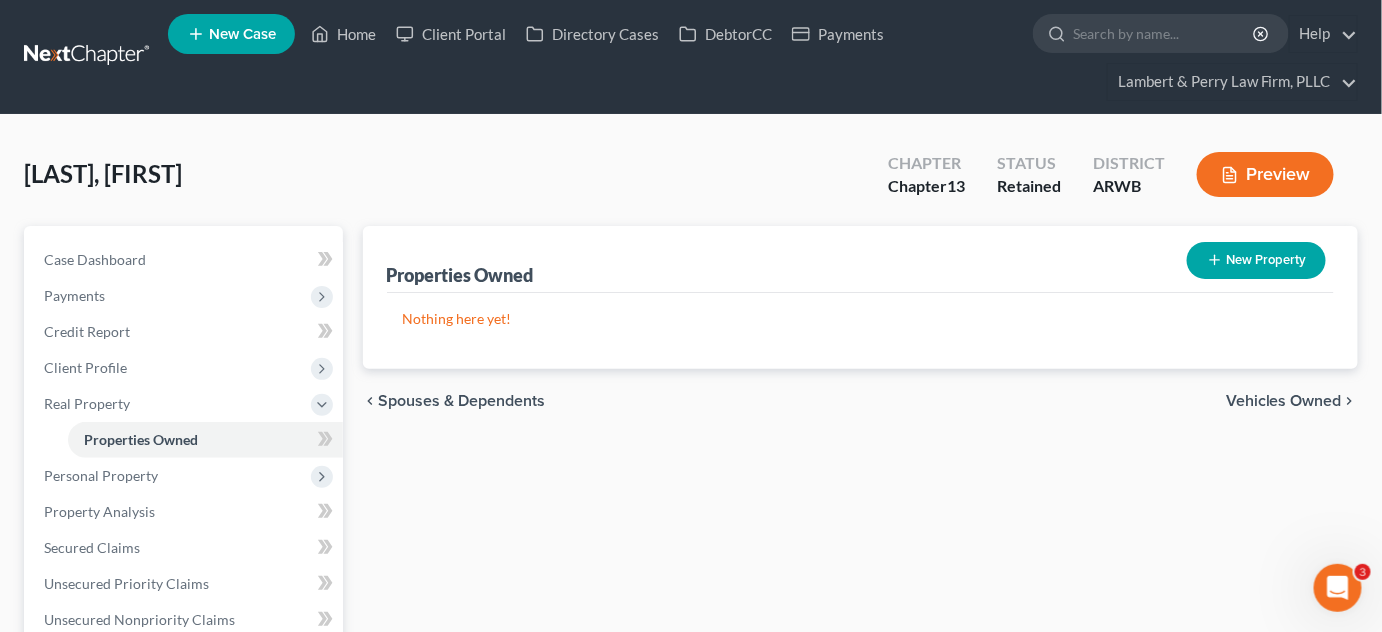 scroll, scrollTop: 0, scrollLeft: 0, axis: both 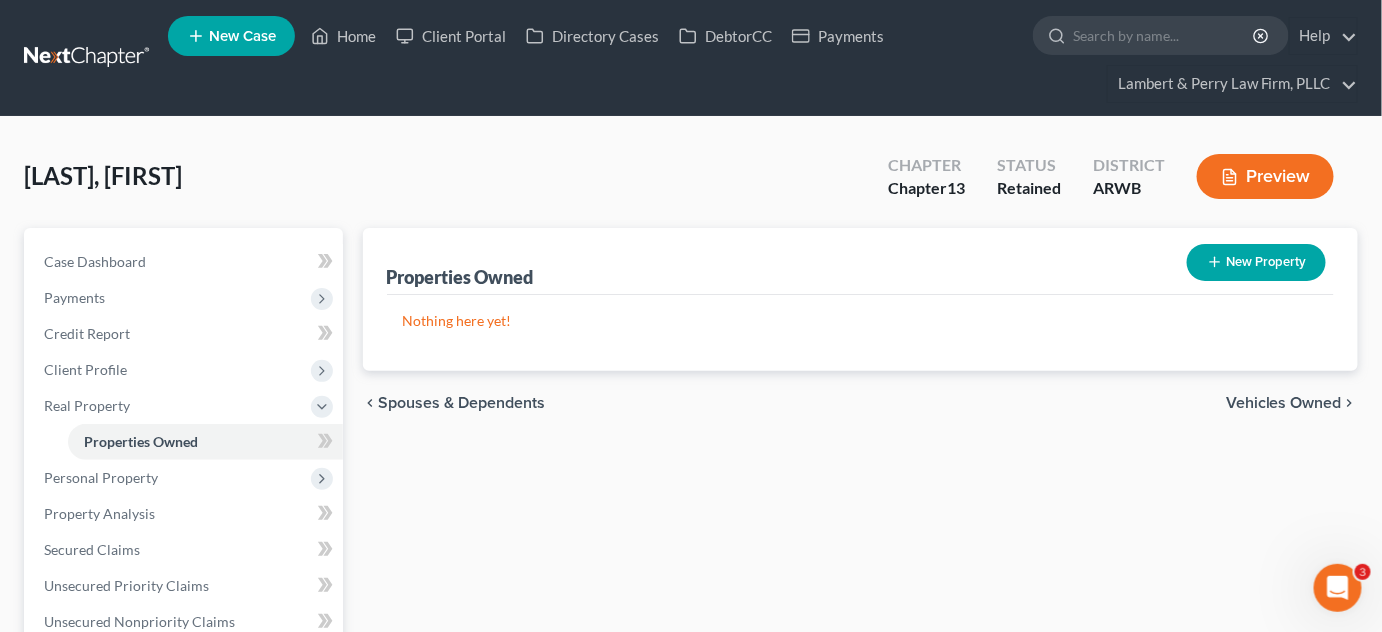 drag, startPoint x: 1256, startPoint y: 400, endPoint x: 1250, endPoint y: 386, distance: 15.231546 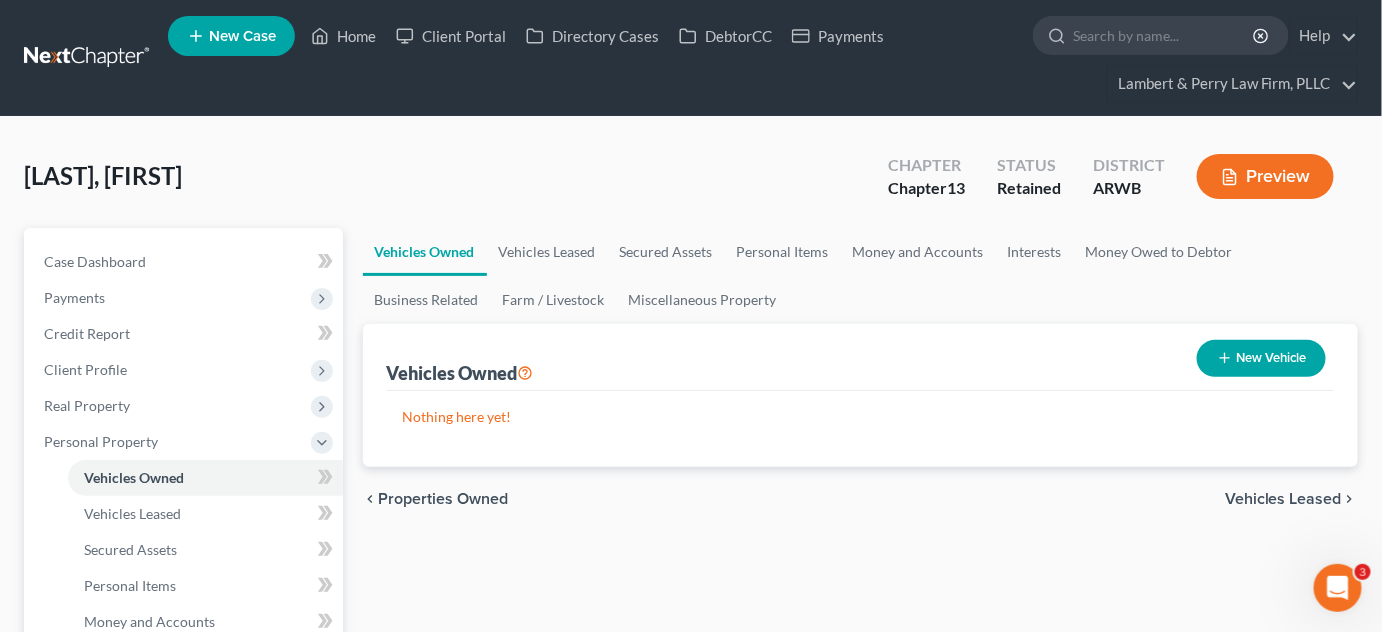 click on "Vehicles Leased" at bounding box center [1283, 499] 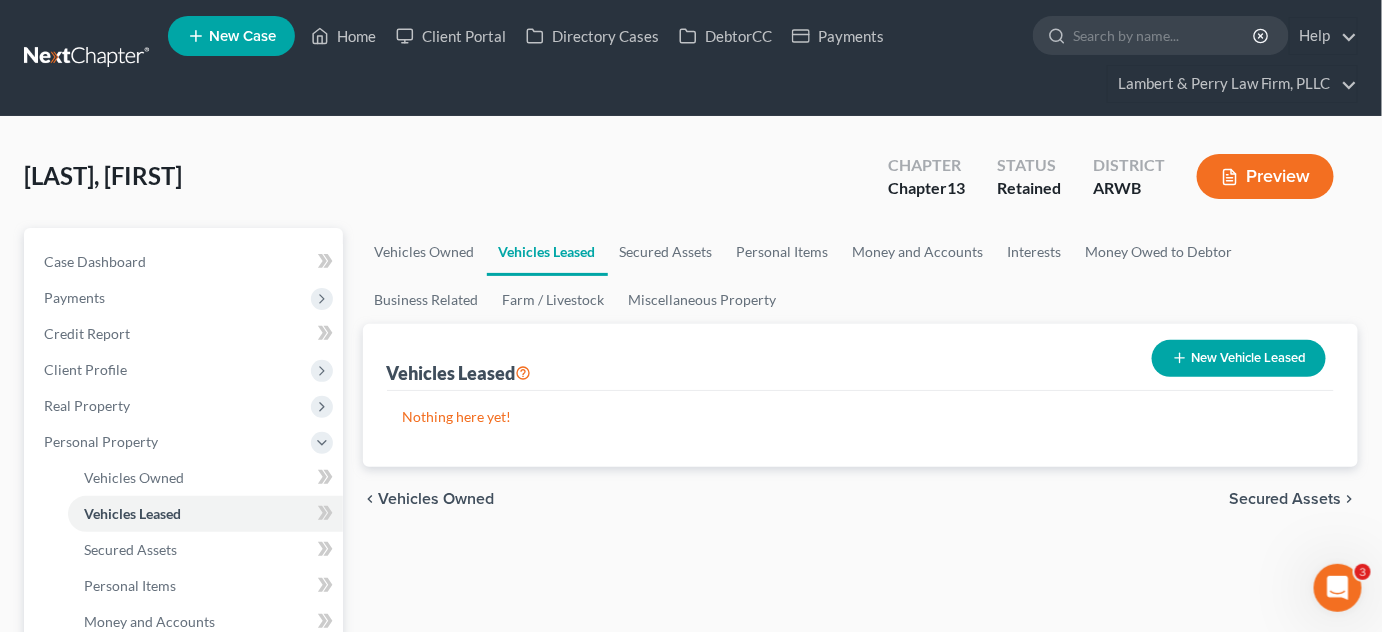 click on "Secured Assets" at bounding box center [1285, 499] 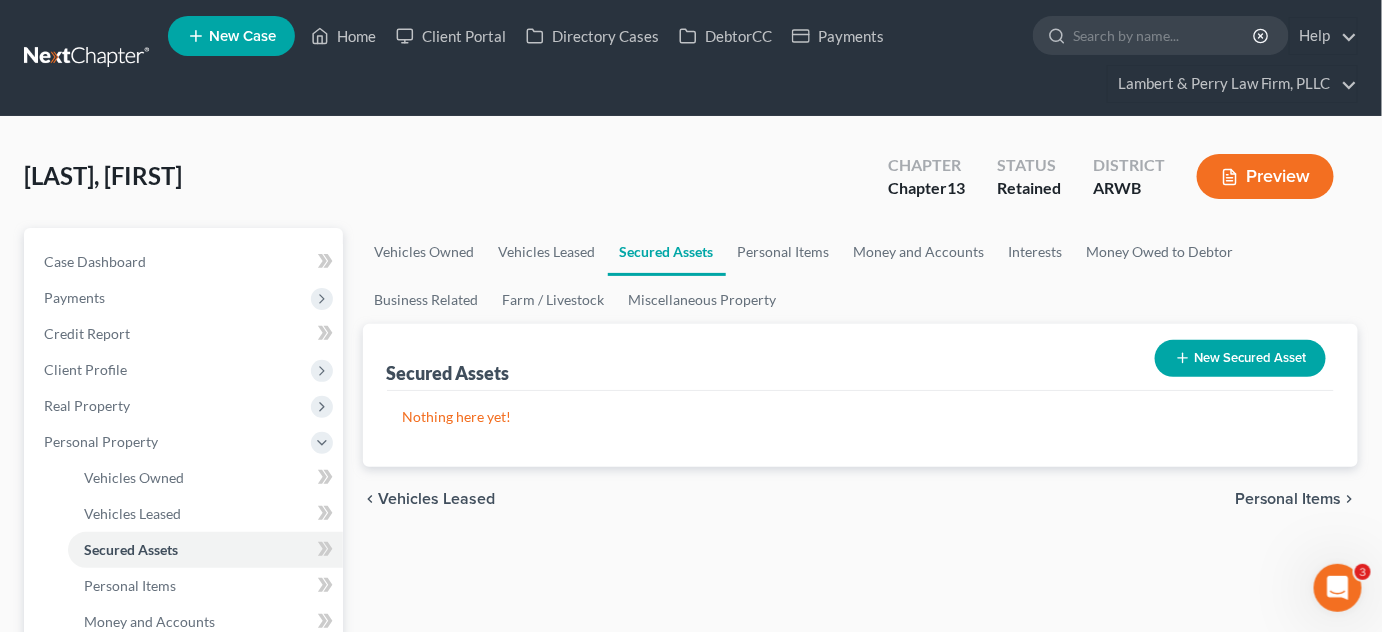 click on "Personal Items" at bounding box center [1288, 499] 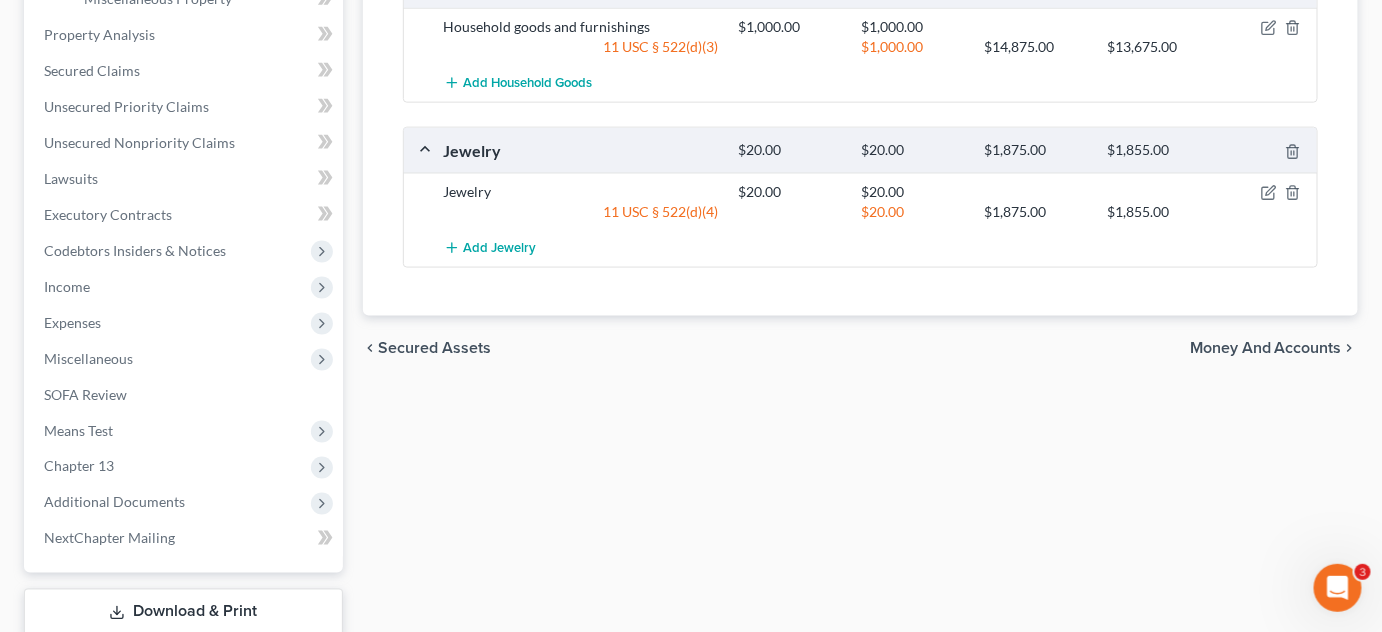 scroll, scrollTop: 818, scrollLeft: 0, axis: vertical 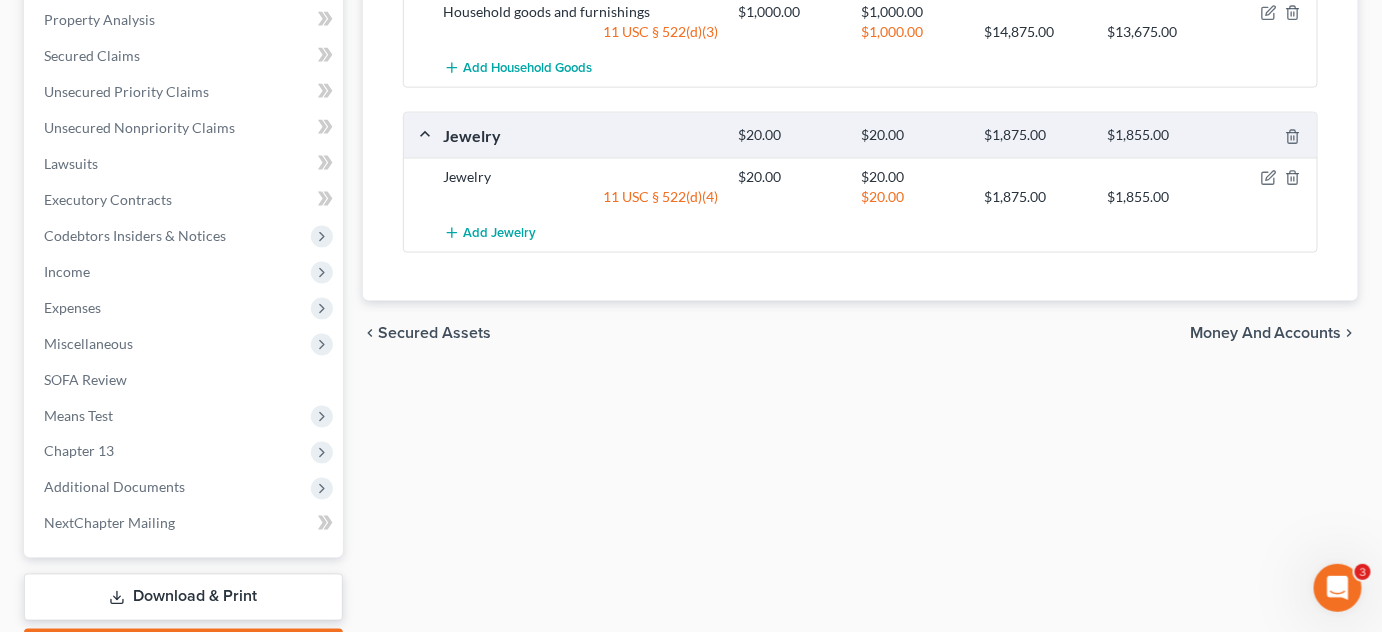 click on "Money and Accounts" at bounding box center [1266, 333] 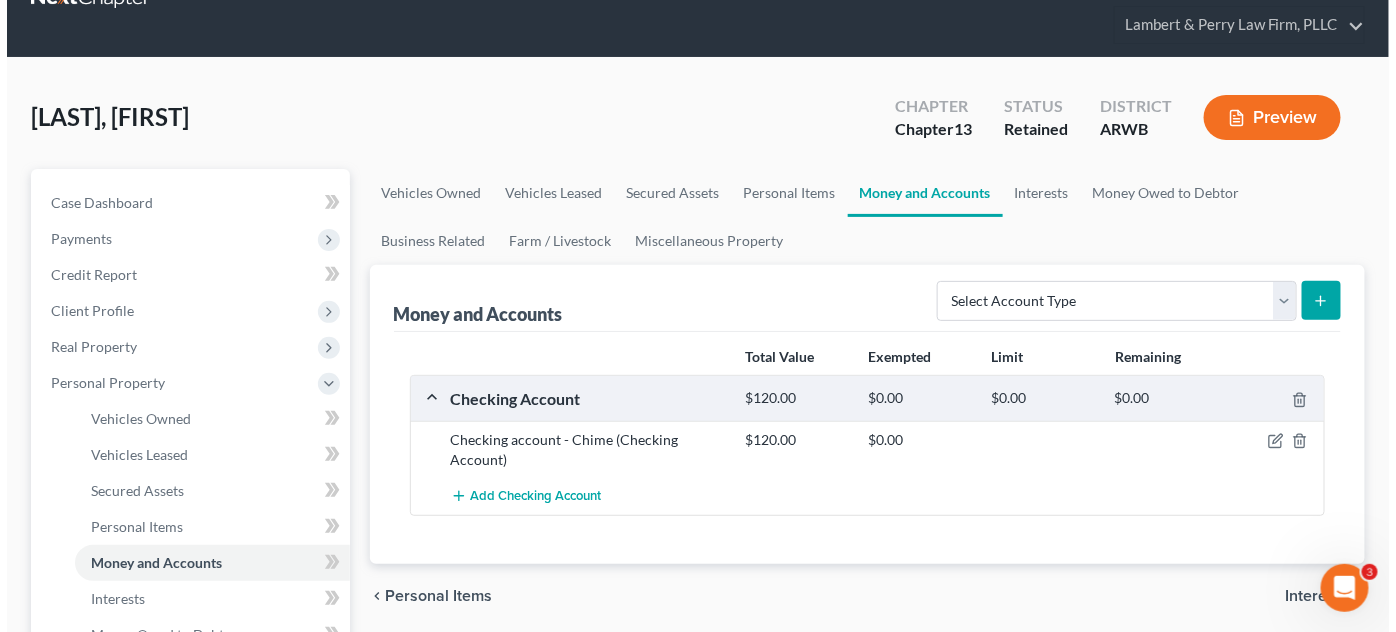 scroll, scrollTop: 90, scrollLeft: 0, axis: vertical 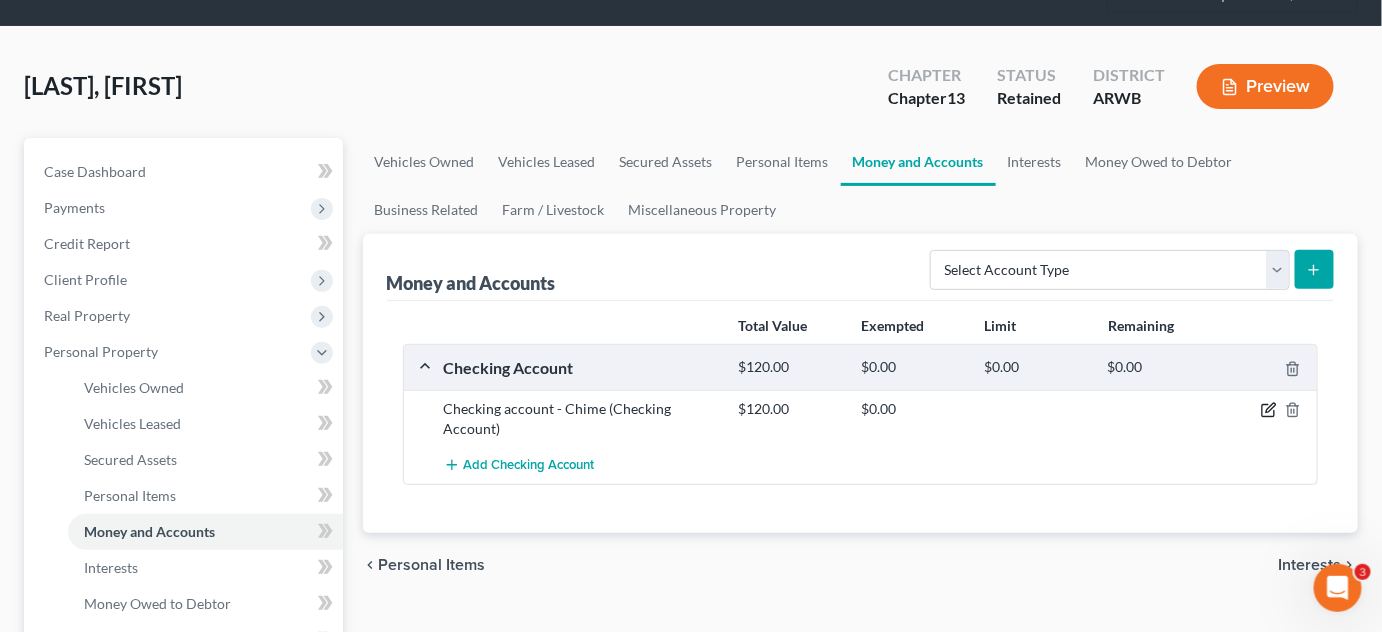 click 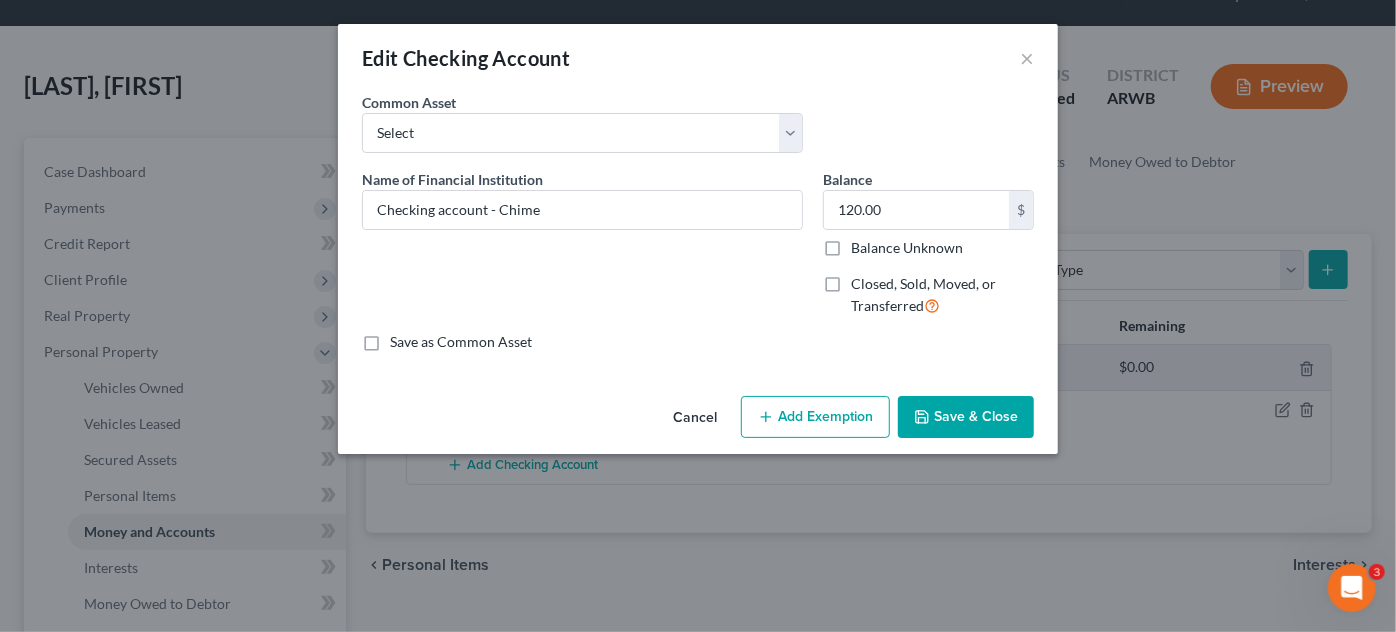 click on "Add Exemption" at bounding box center (815, 417) 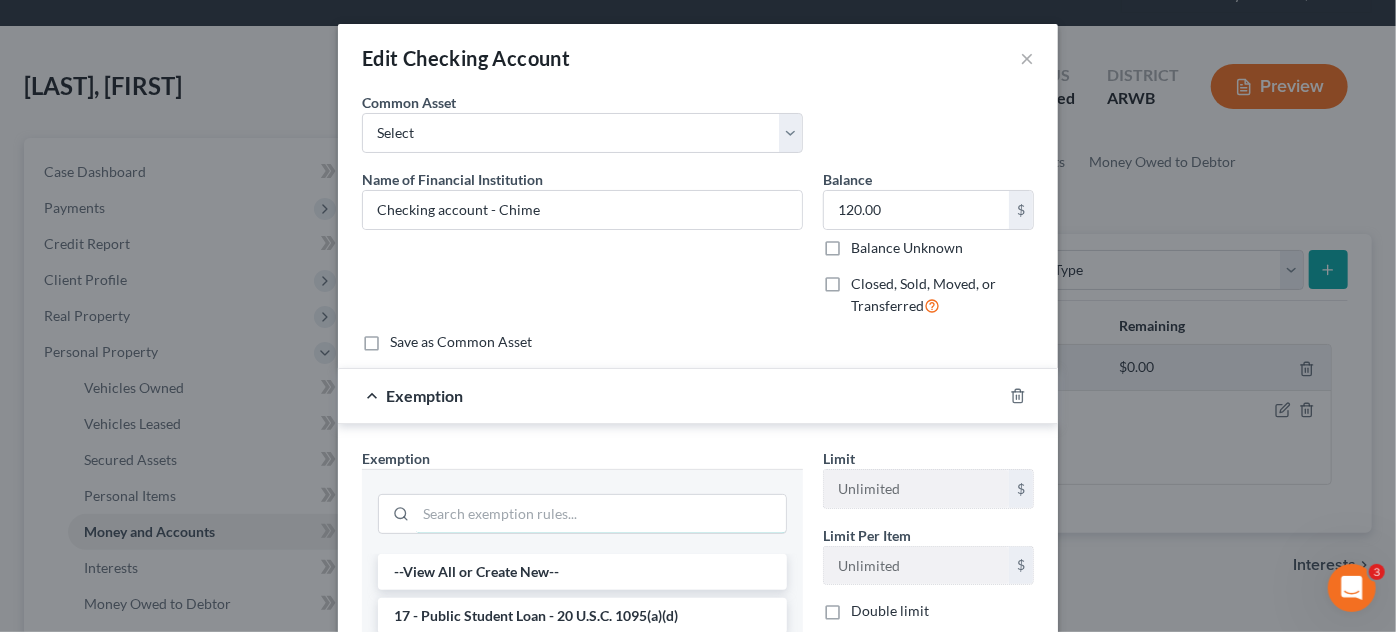 drag, startPoint x: 635, startPoint y: 516, endPoint x: 672, endPoint y: 490, distance: 45.221676 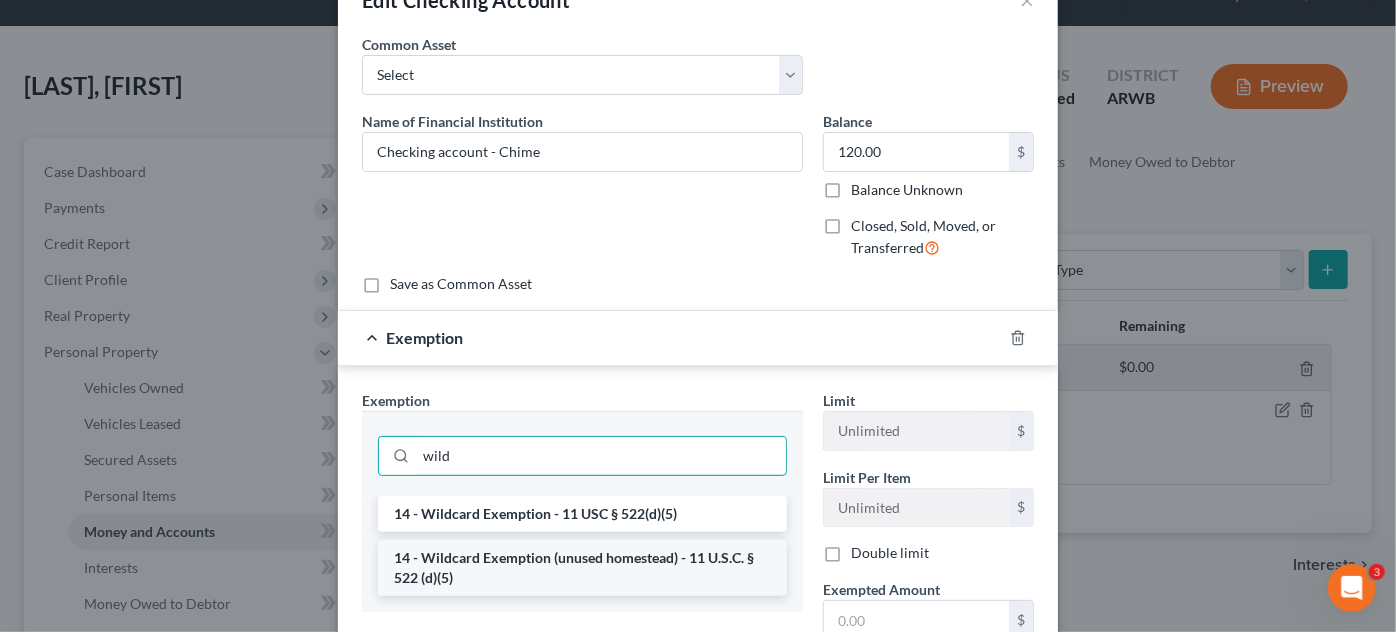 scroll, scrollTop: 90, scrollLeft: 0, axis: vertical 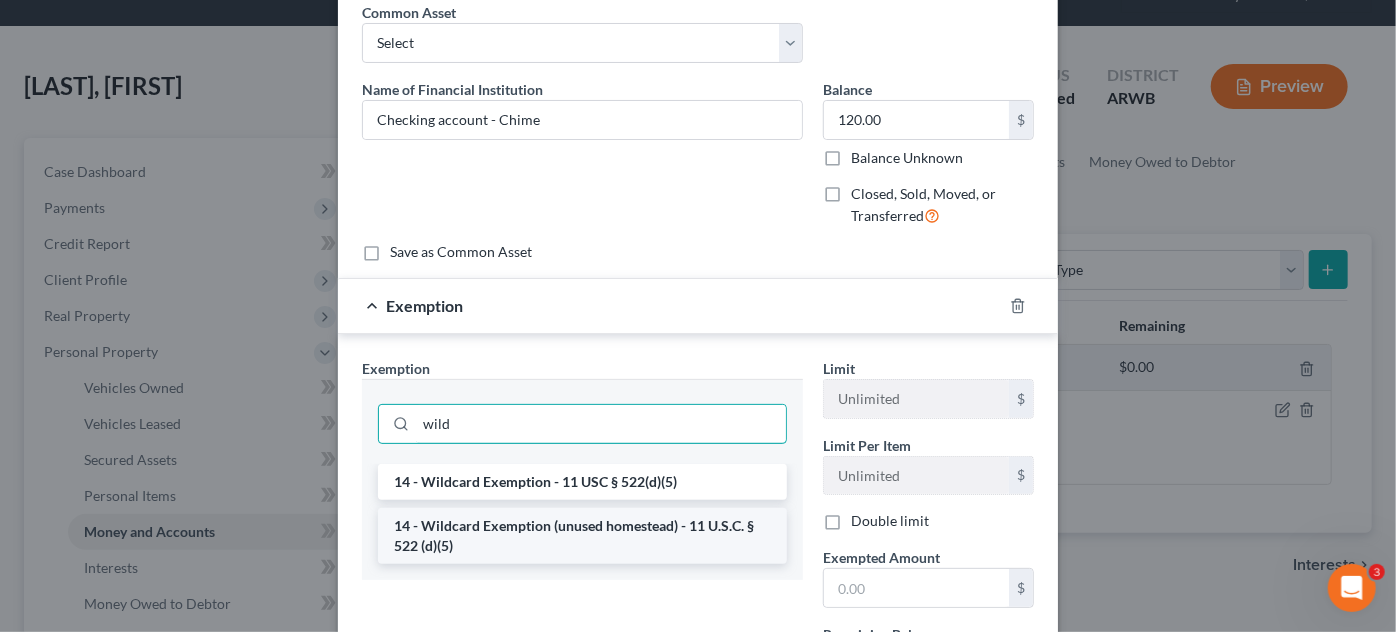 type on "wild" 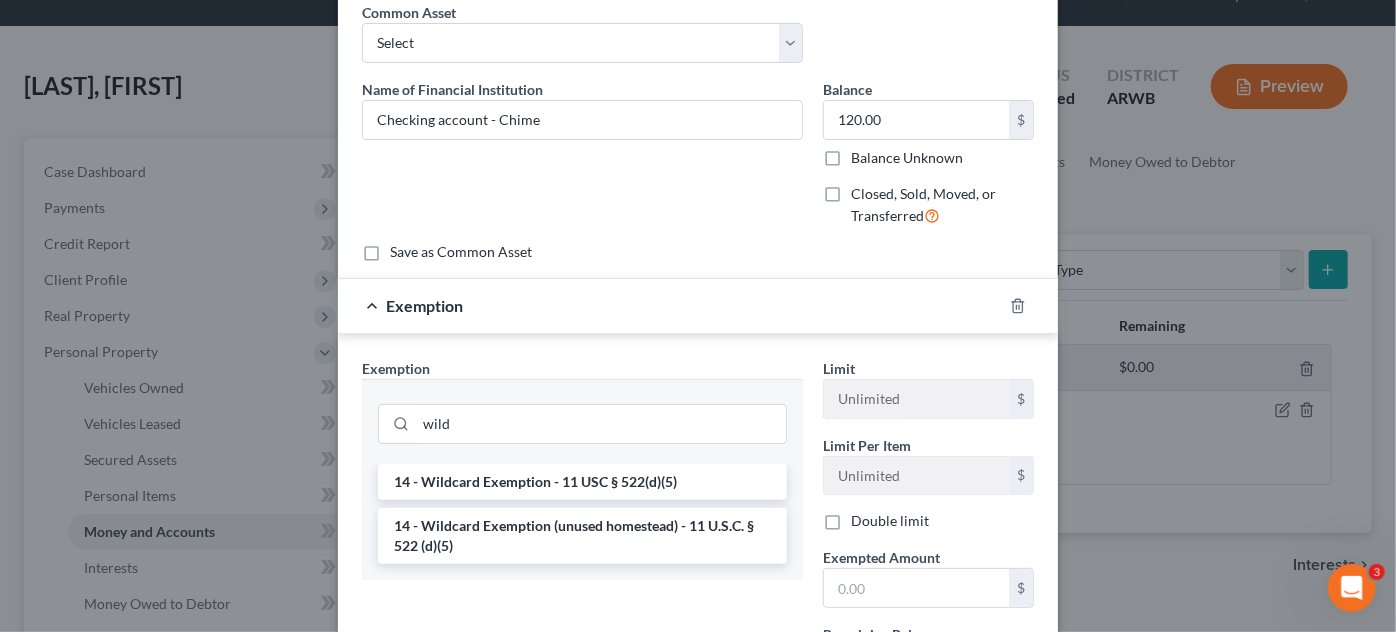click on "14 - Wildcard Exemption (unused homestead) - 11 U.S.C. § 522 (d)(5)" at bounding box center [582, 536] 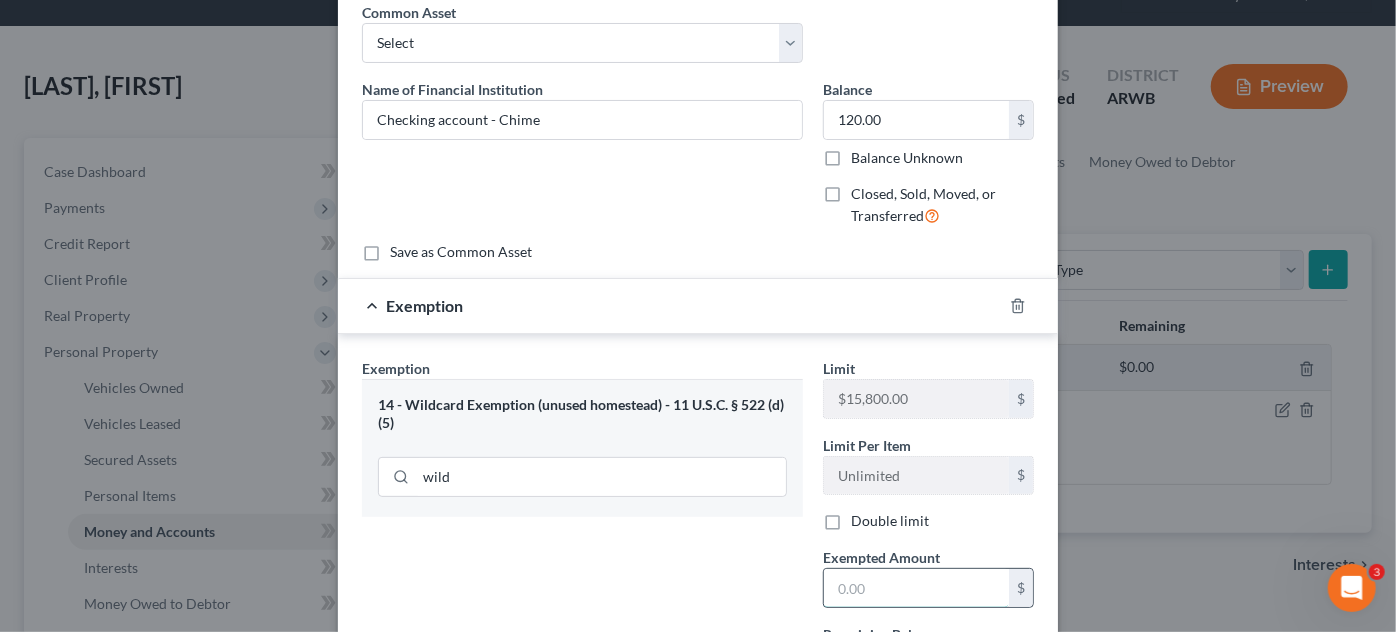drag, startPoint x: 816, startPoint y: 596, endPoint x: 831, endPoint y: 584, distance: 19.209373 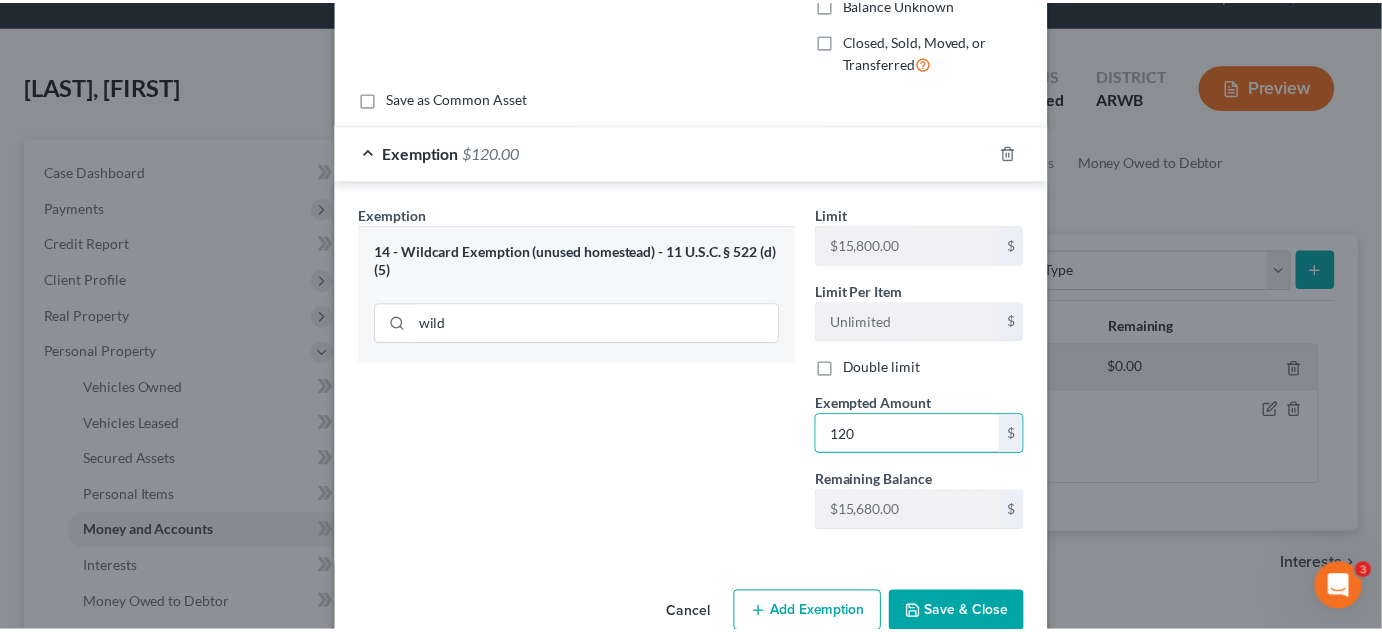 scroll, scrollTop: 281, scrollLeft: 0, axis: vertical 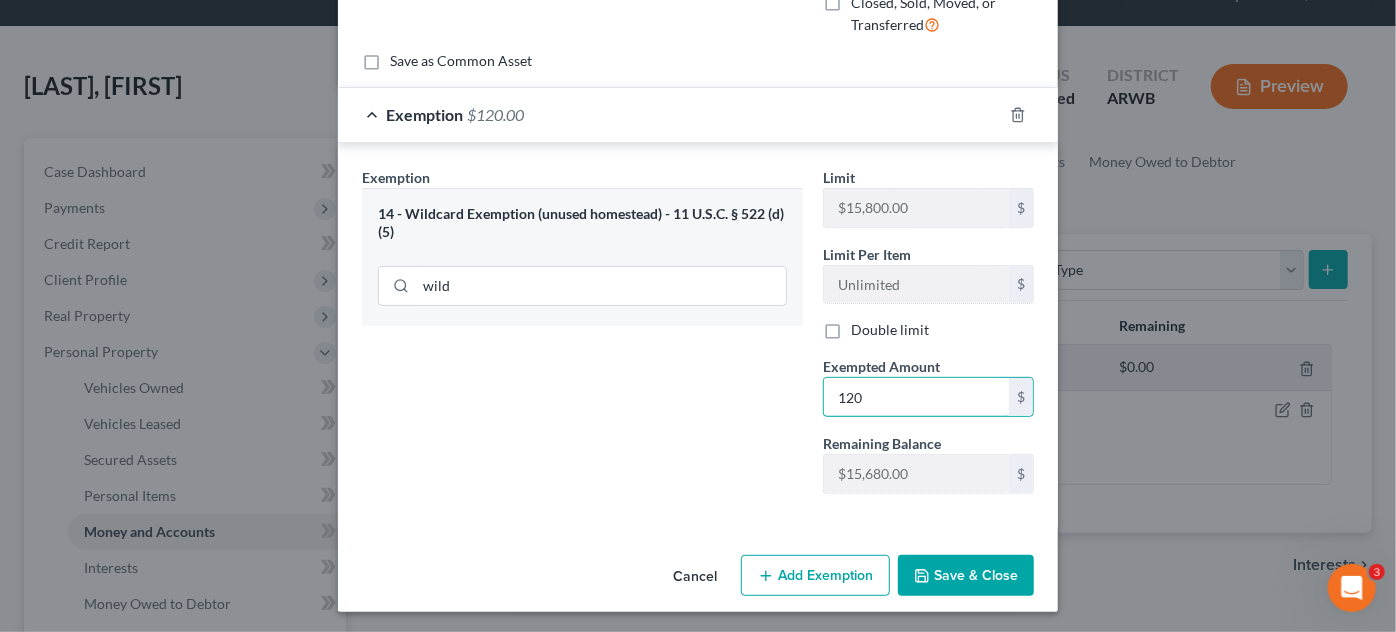 type on "120" 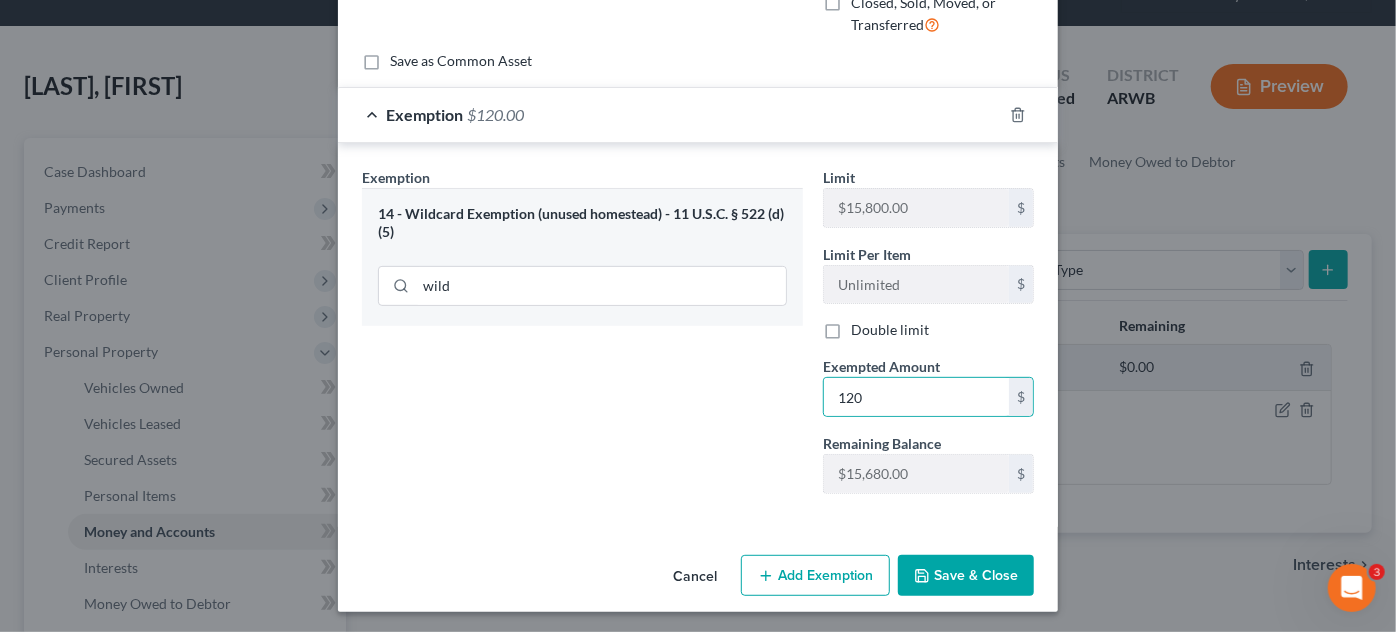 drag, startPoint x: 735, startPoint y: 420, endPoint x: 837, endPoint y: 538, distance: 155.97435 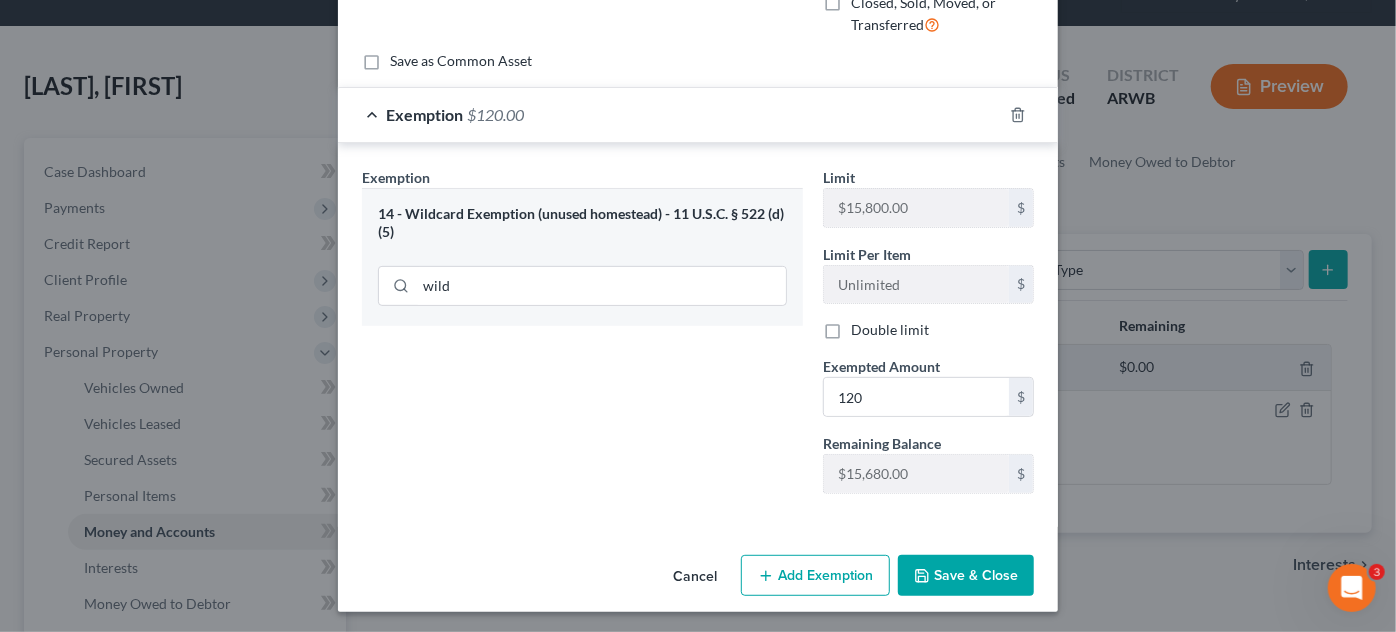 click on "Save & Close" at bounding box center [966, 576] 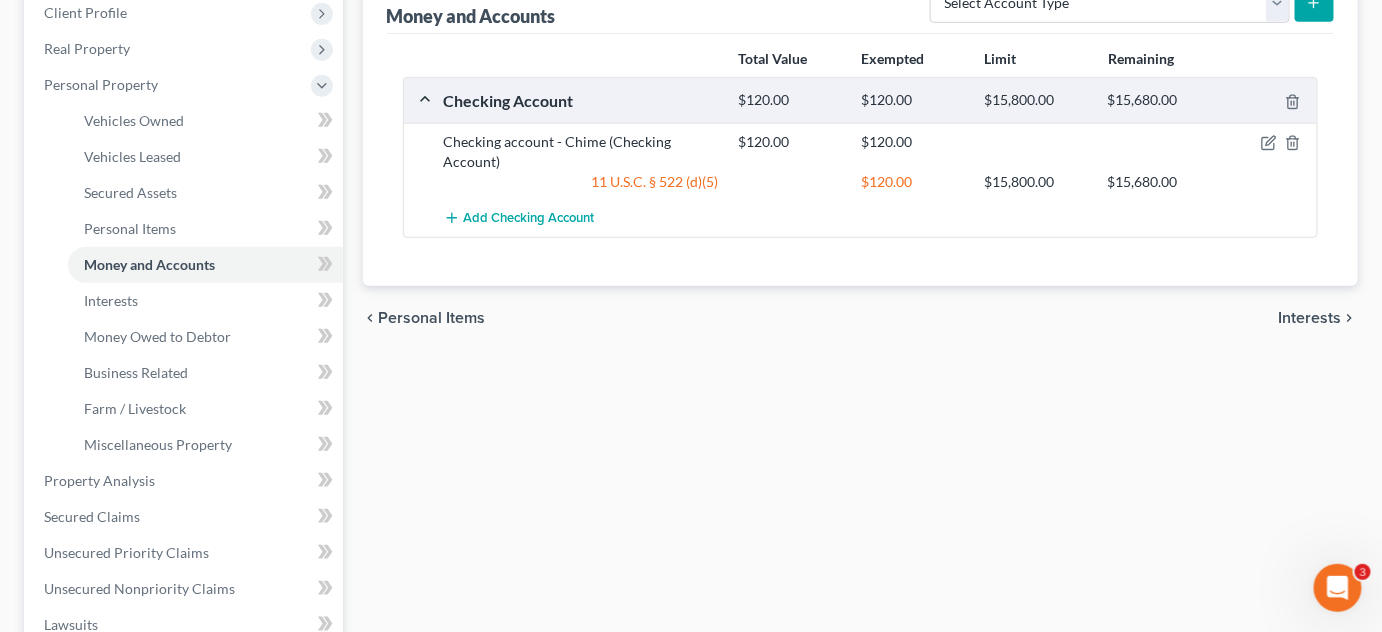 scroll, scrollTop: 363, scrollLeft: 0, axis: vertical 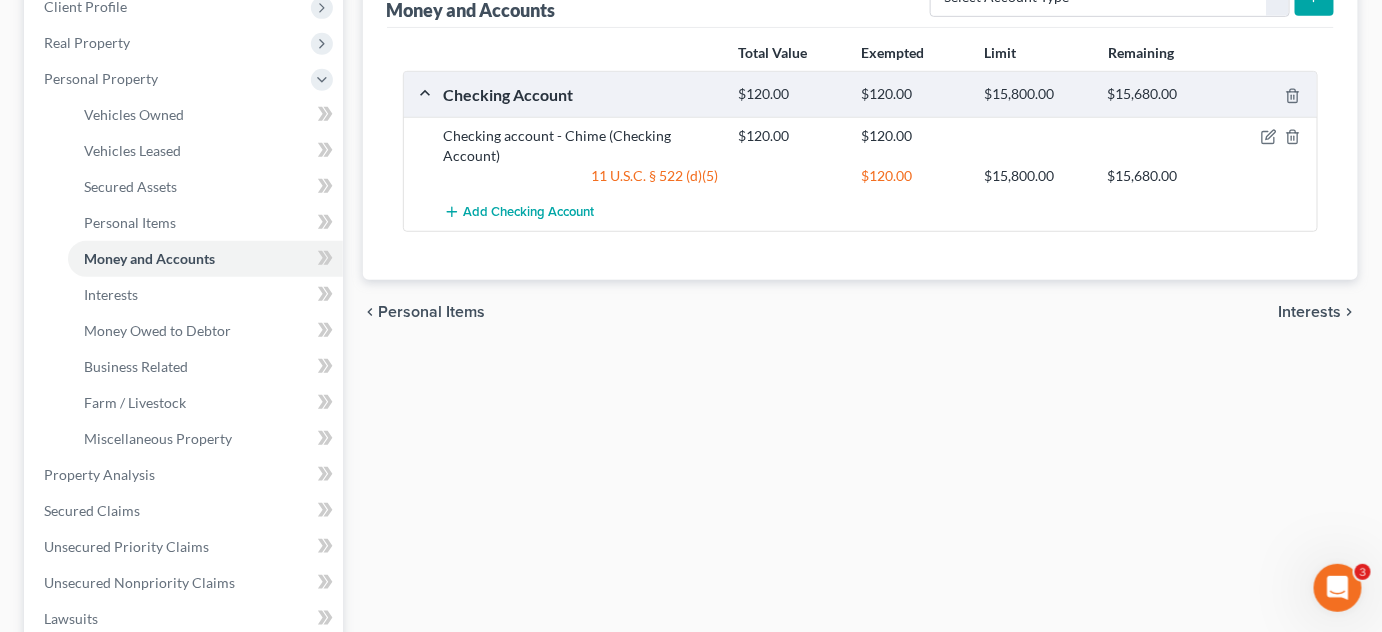 click on "Interests" at bounding box center [1310, 312] 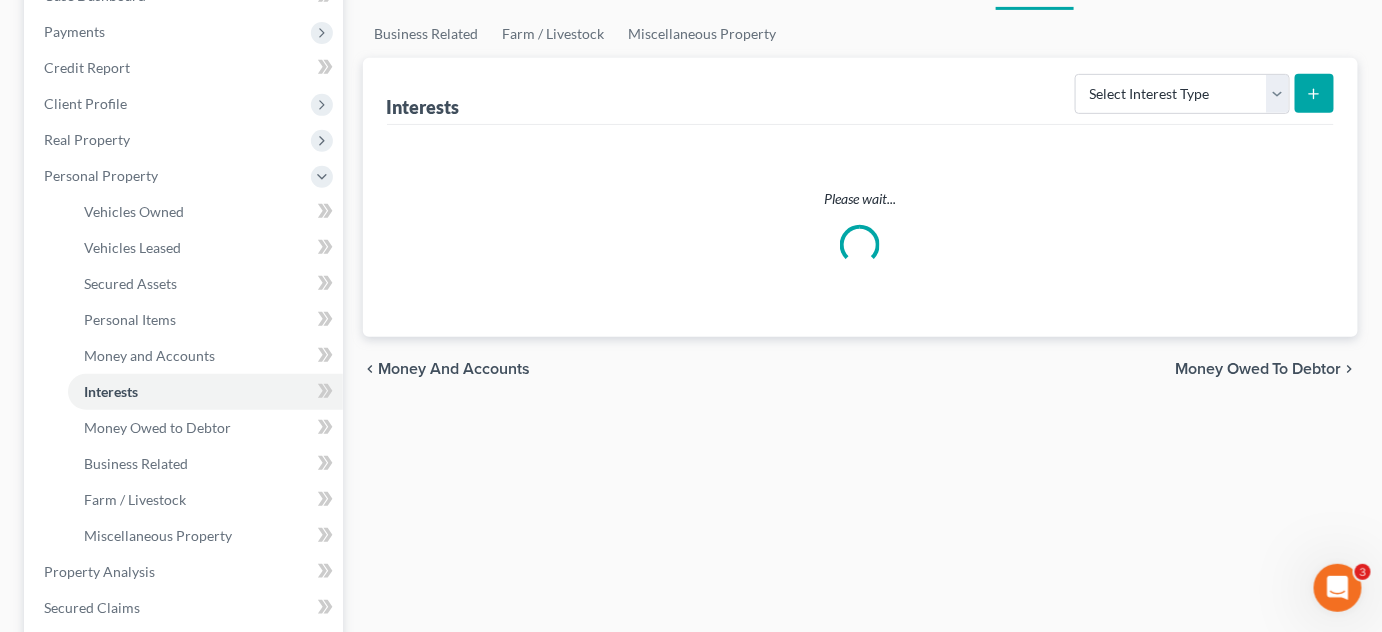 scroll, scrollTop: 0, scrollLeft: 0, axis: both 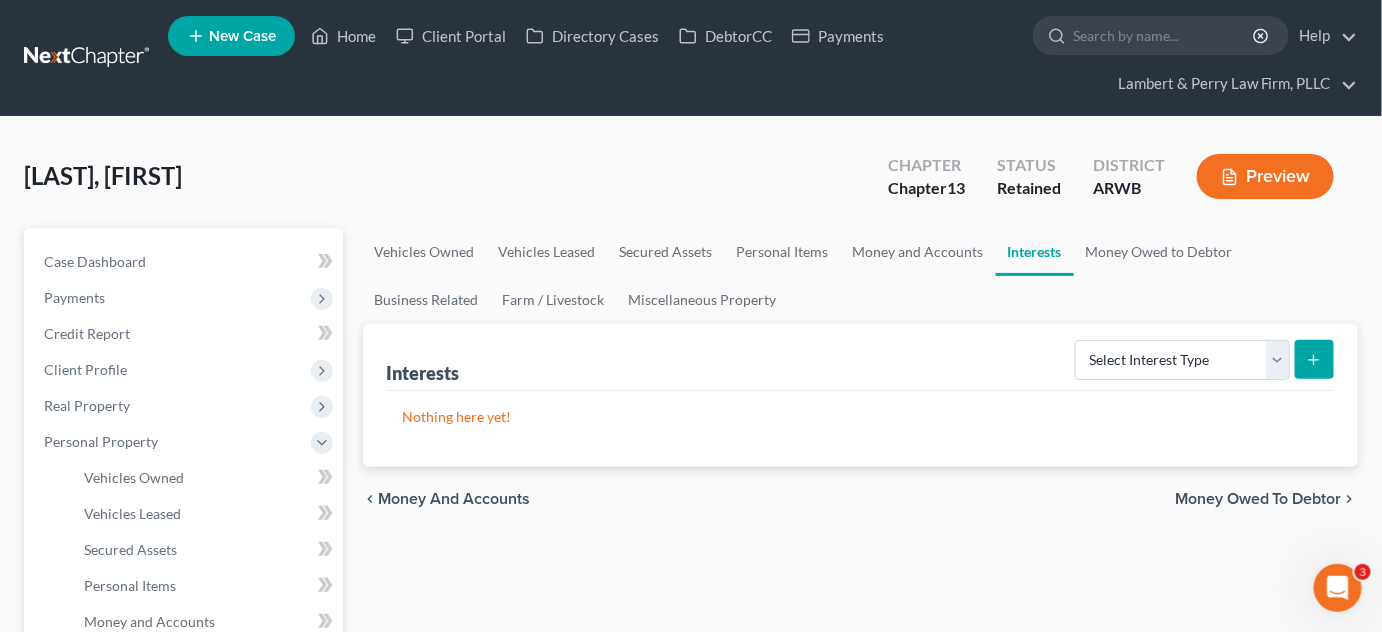 click on "Money Owed to Debtor" at bounding box center [1258, 499] 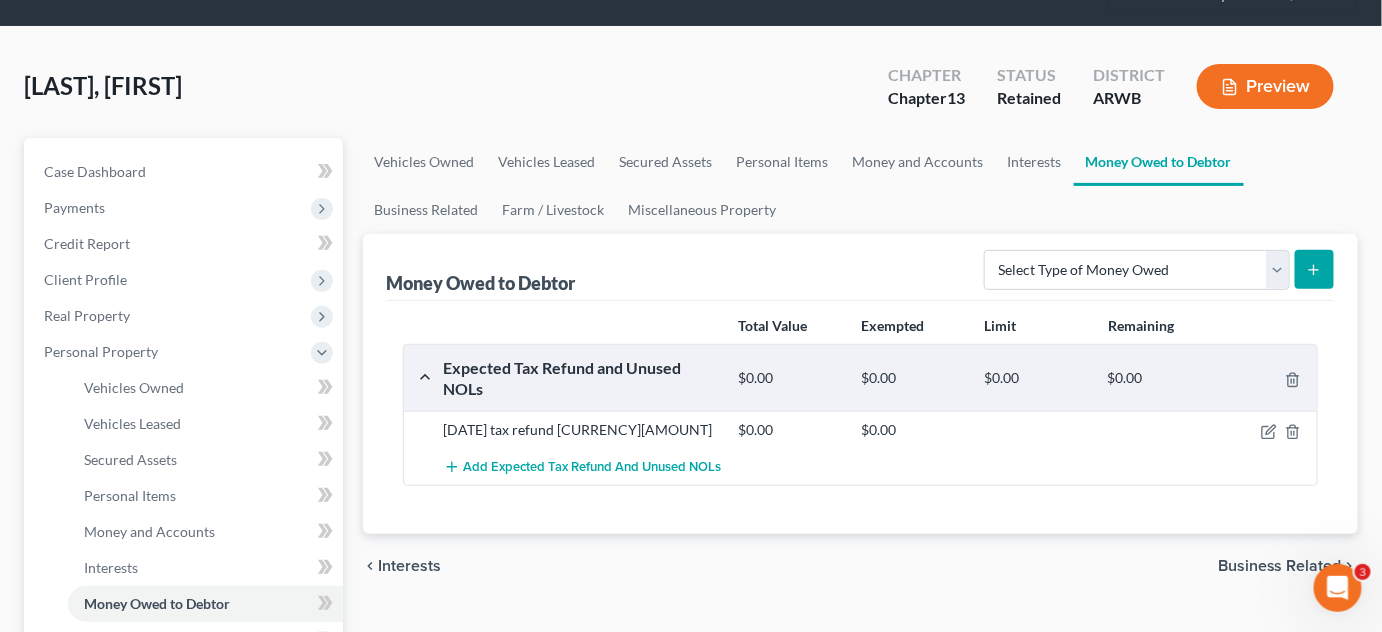 scroll, scrollTop: 181, scrollLeft: 0, axis: vertical 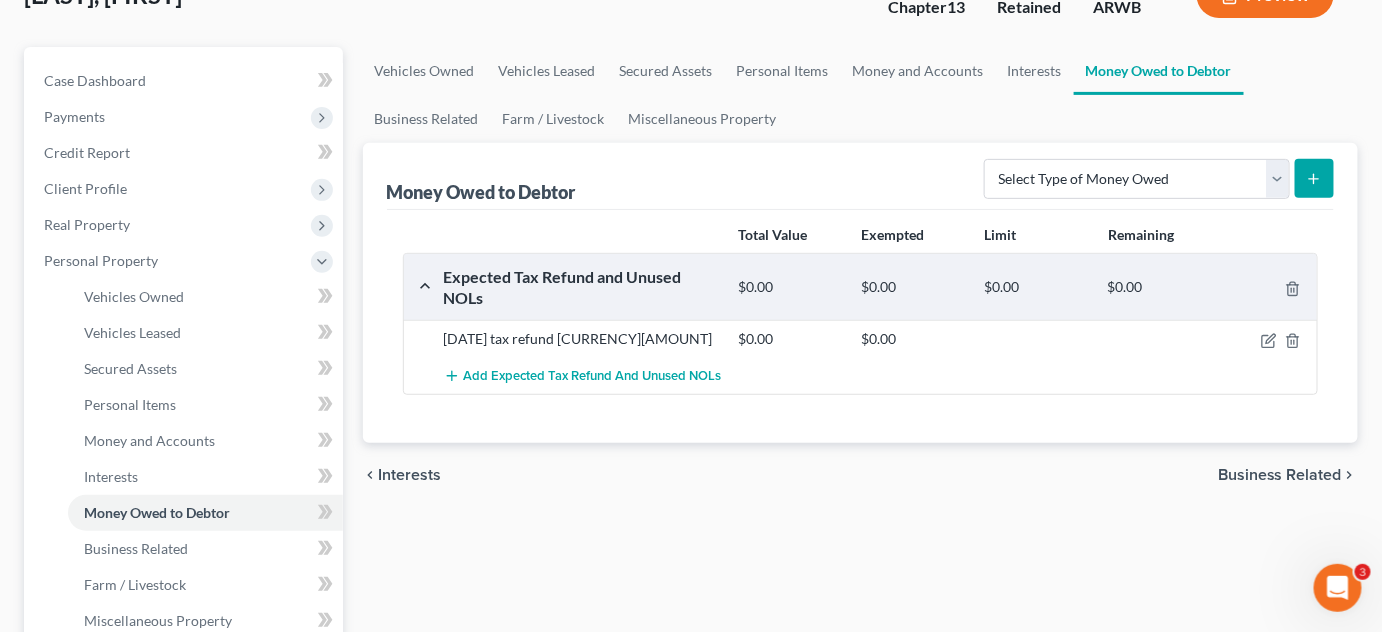 click on "Business Related" at bounding box center [1280, 475] 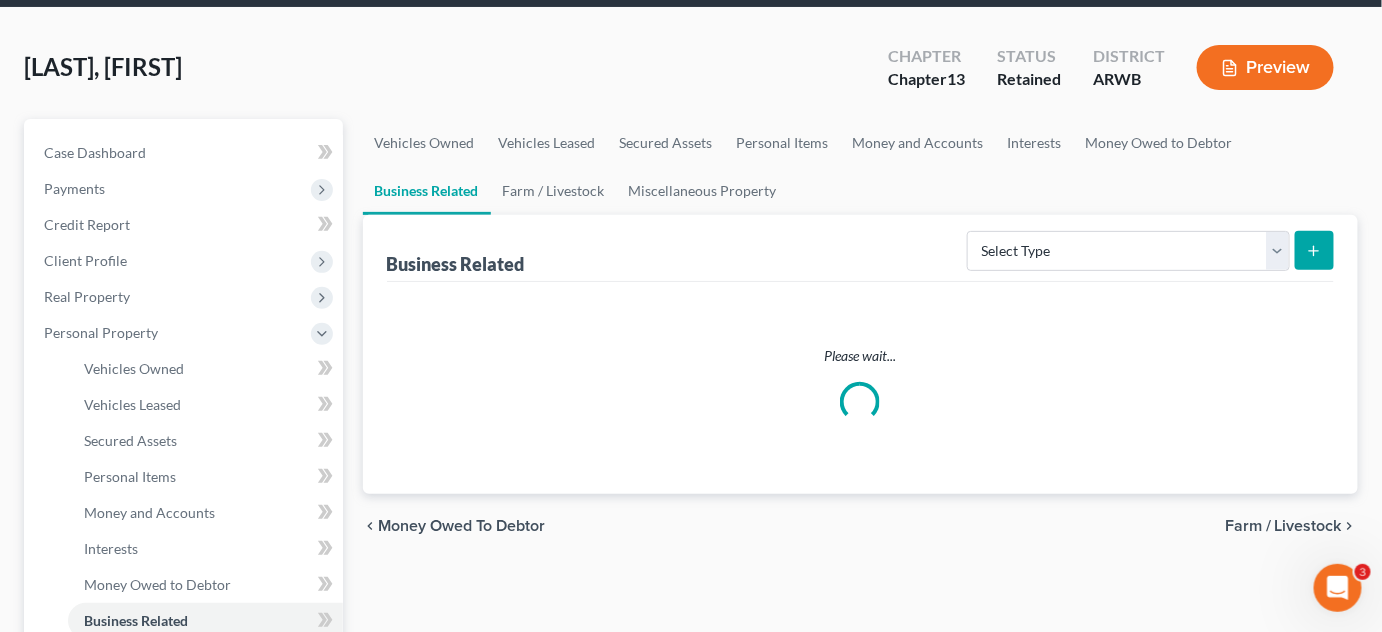 scroll, scrollTop: 0, scrollLeft: 0, axis: both 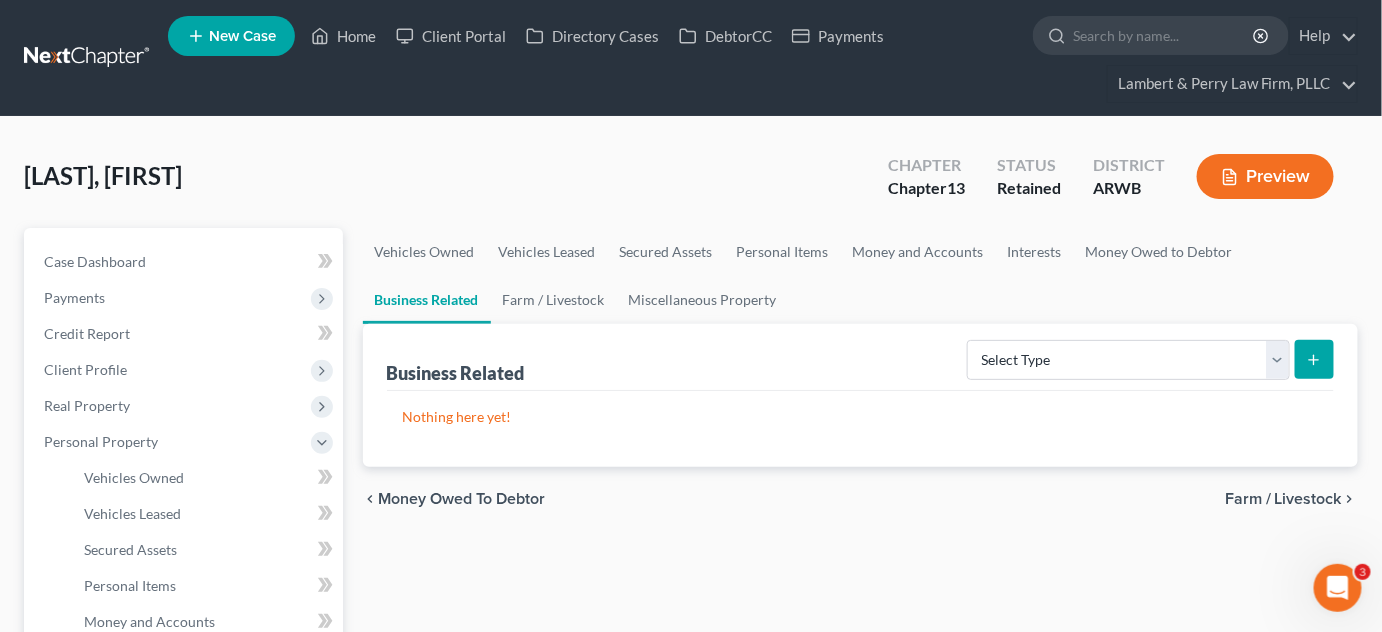 click on "Farm / Livestock" at bounding box center (1283, 499) 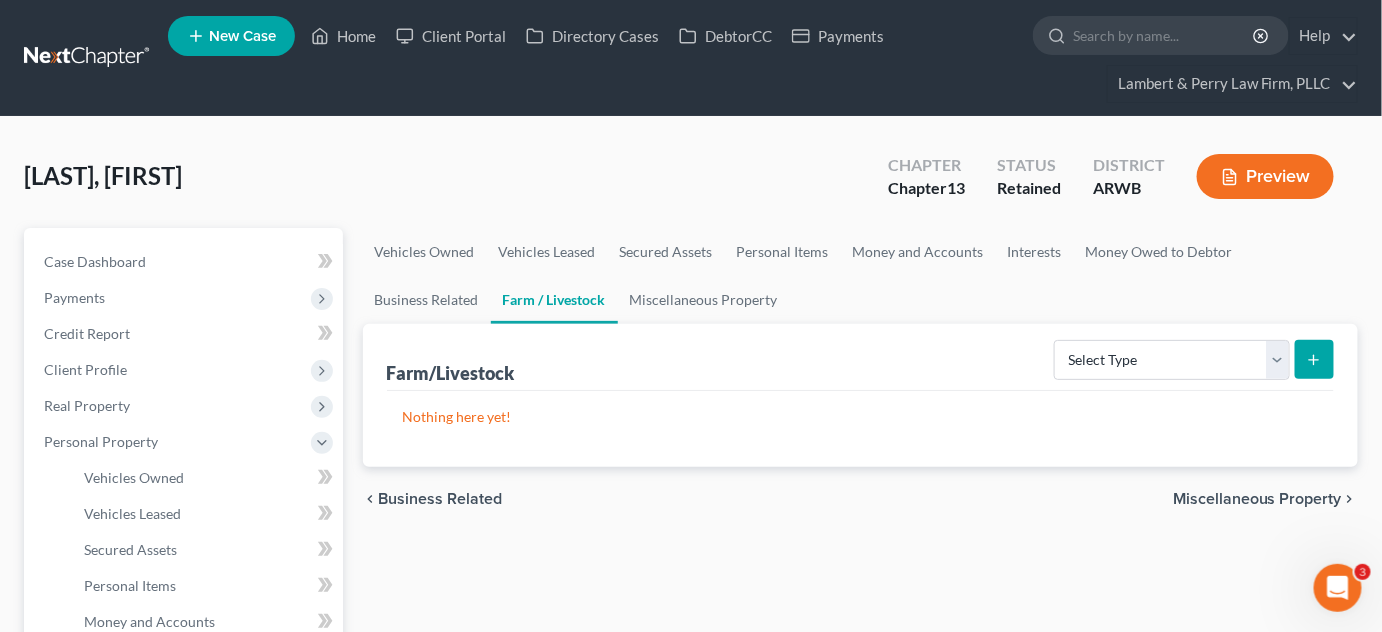 click on "Miscellaneous Property" at bounding box center [1257, 499] 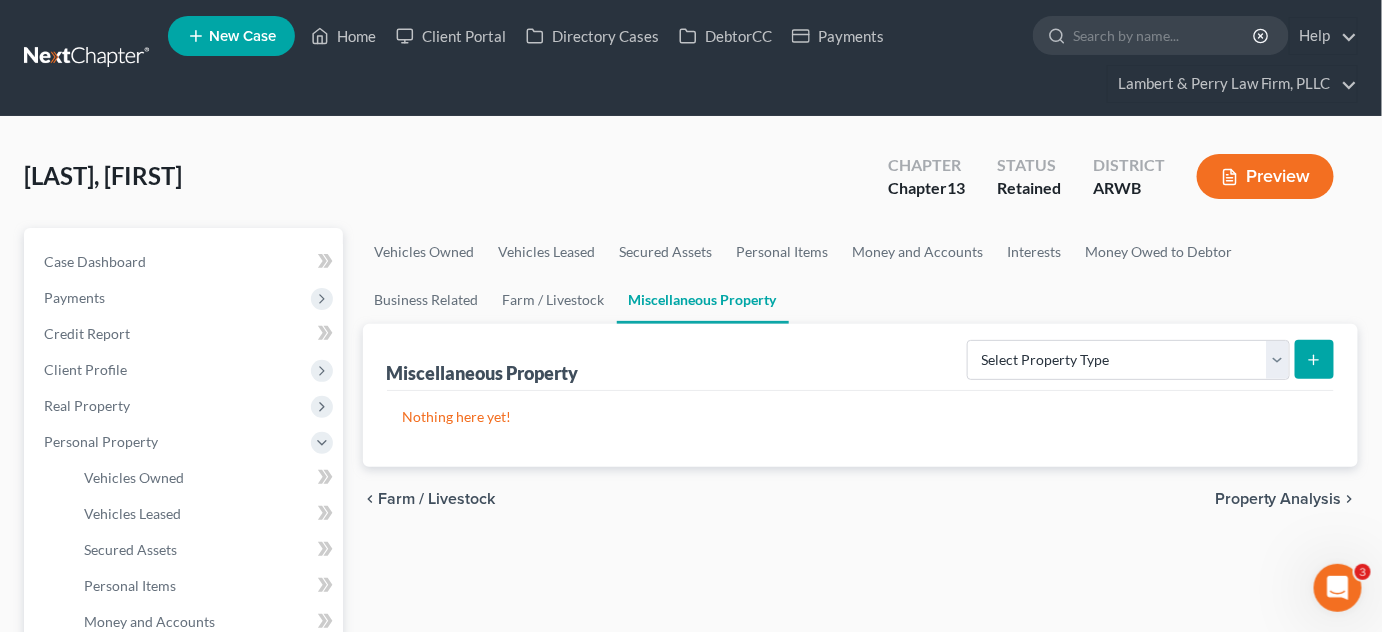 click on "Property Analysis" at bounding box center [1278, 499] 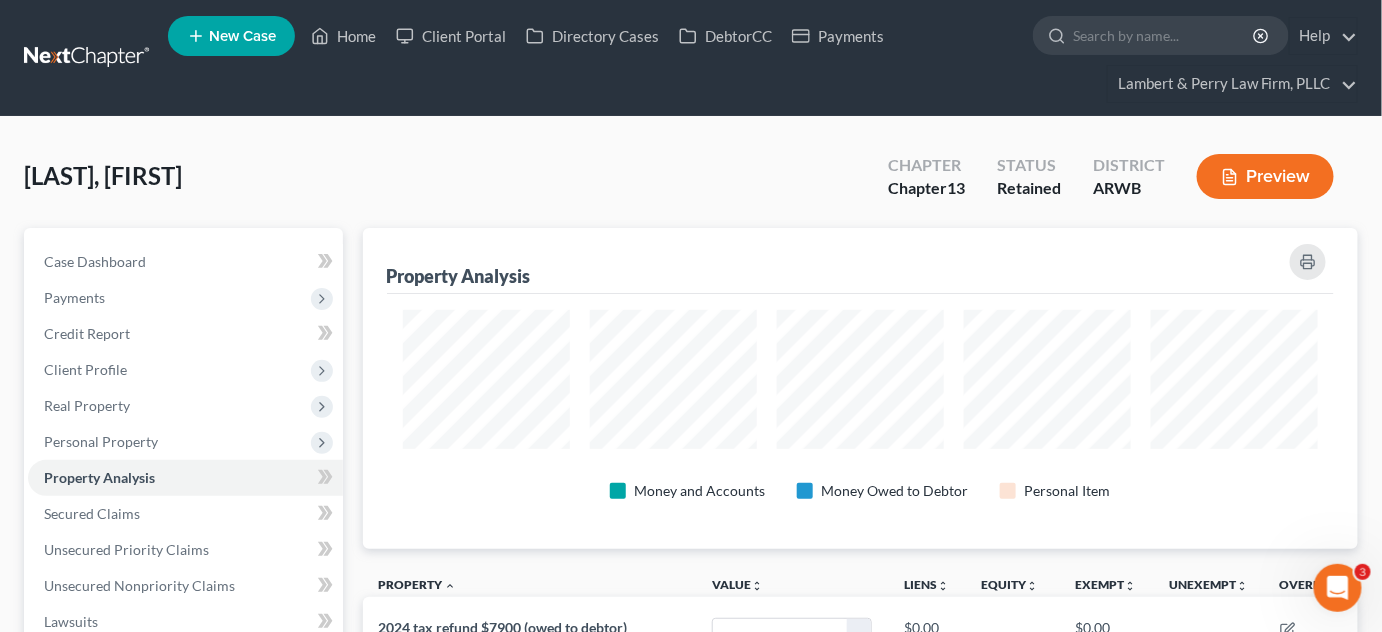 scroll, scrollTop: 999679, scrollLeft: 999004, axis: both 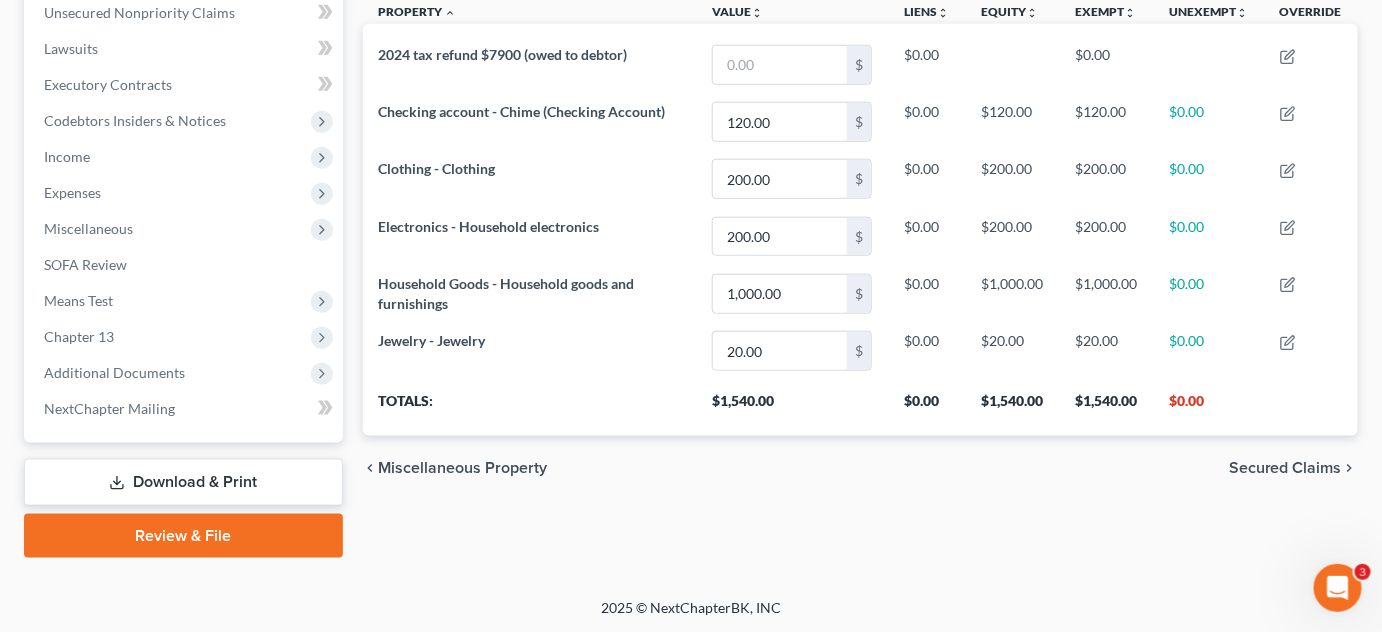 click on "Secured Claims" at bounding box center [1285, 468] 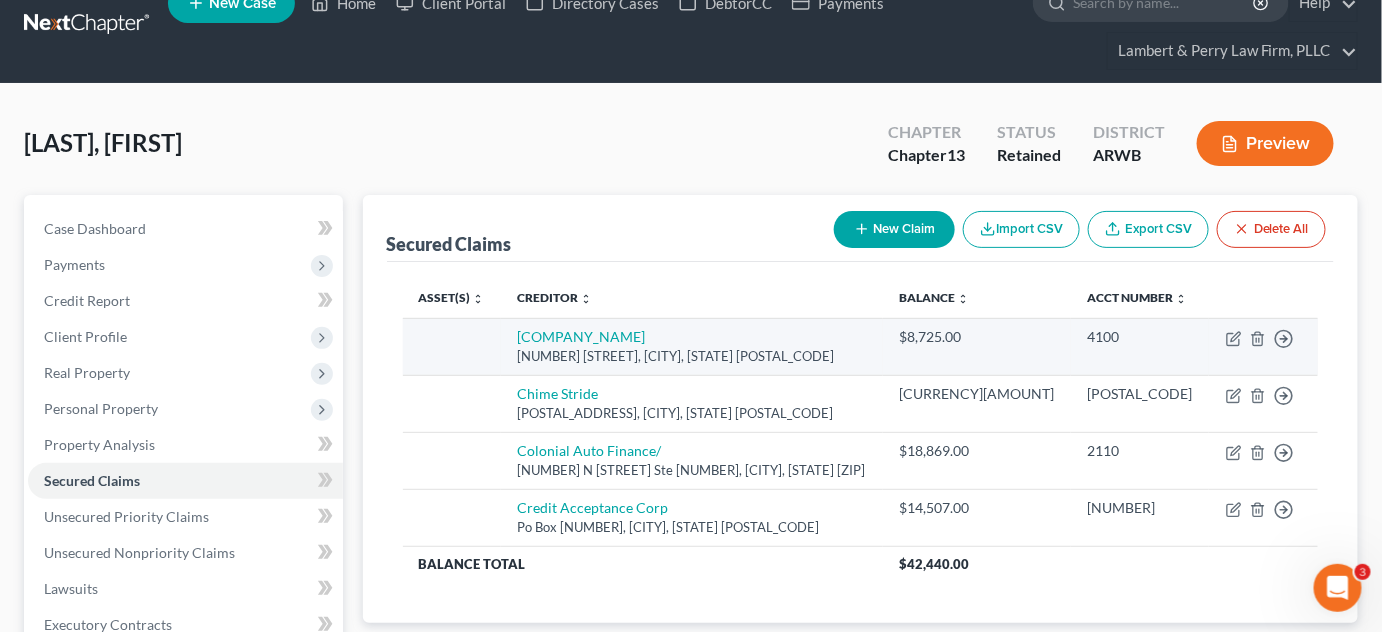scroll, scrollTop: 90, scrollLeft: 0, axis: vertical 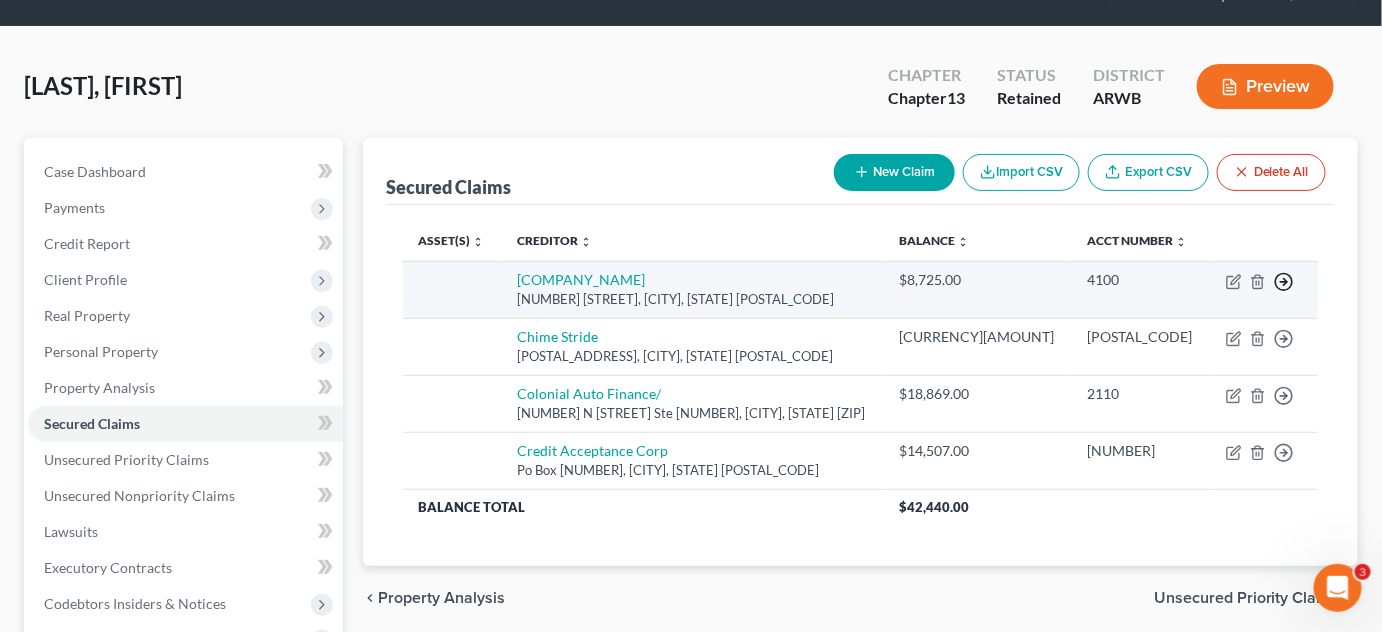 click 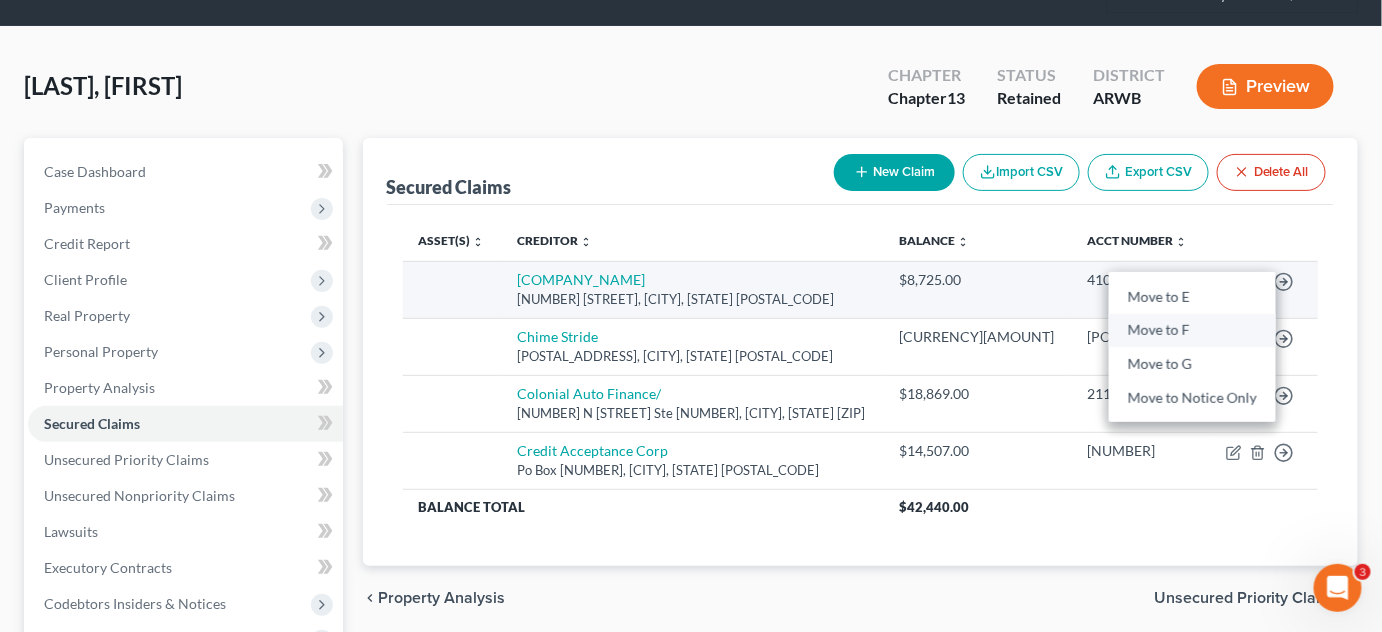 click on "Move to F" at bounding box center (1192, 331) 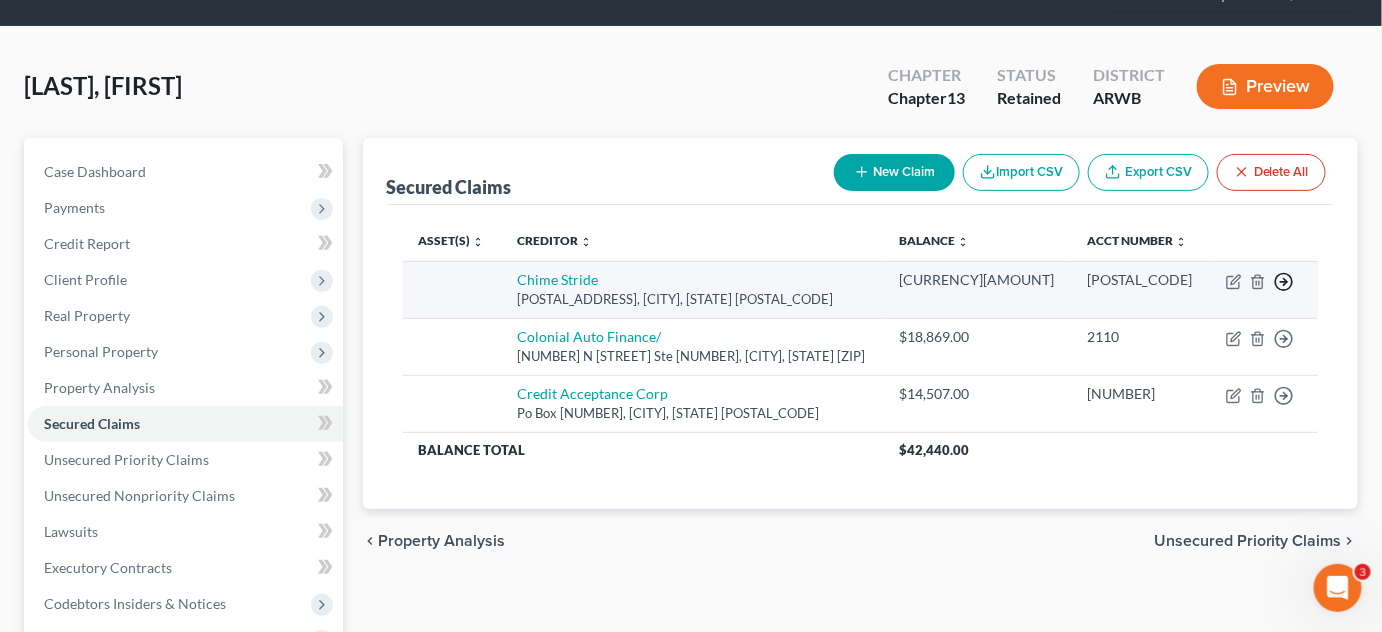 click 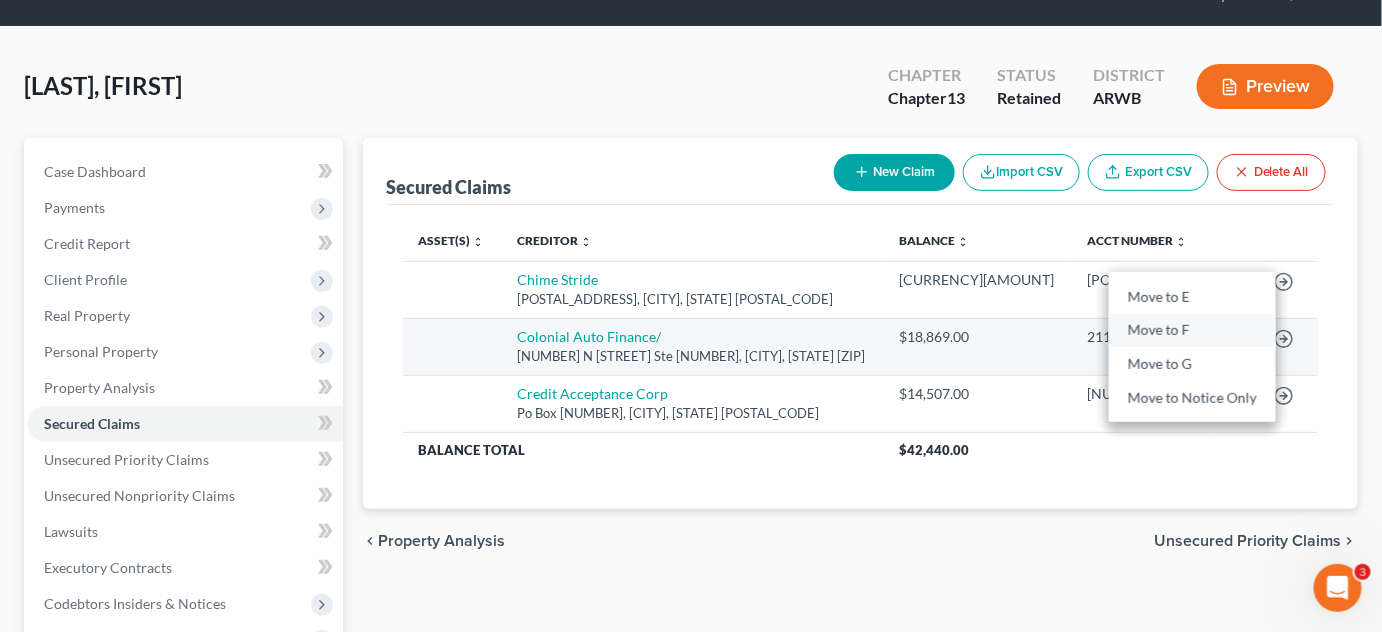 drag, startPoint x: 1223, startPoint y: 336, endPoint x: 1240, endPoint y: 323, distance: 21.400934 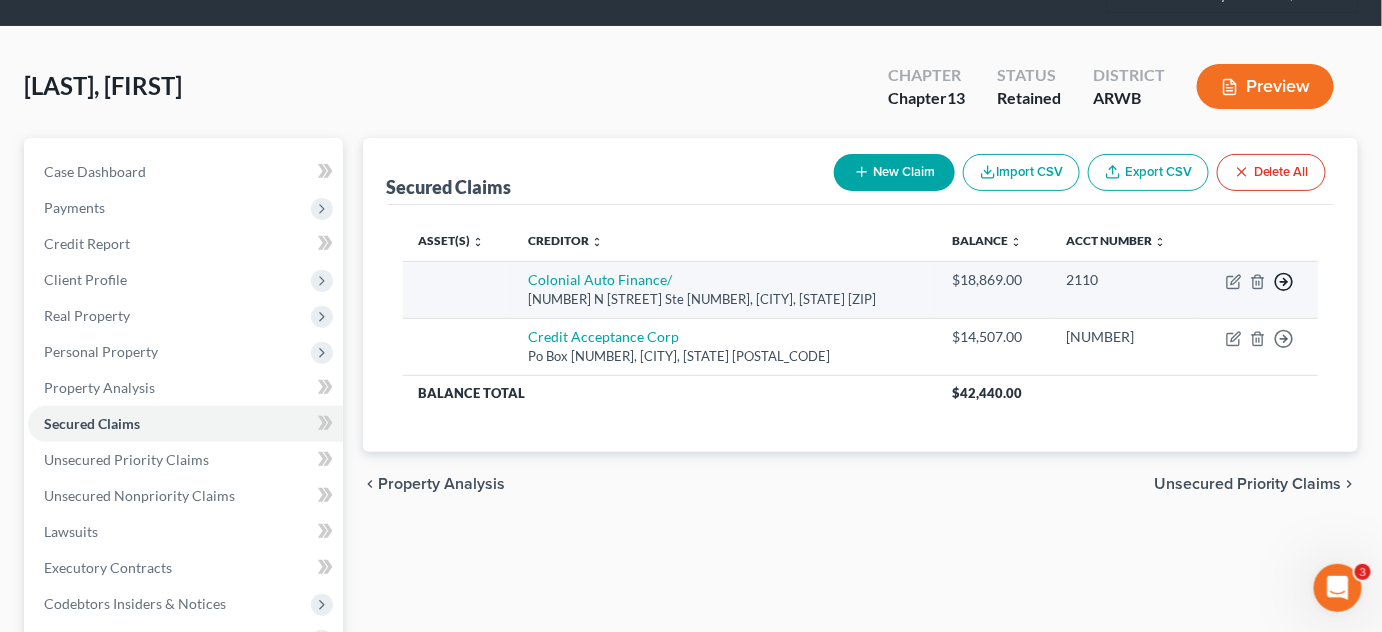 click 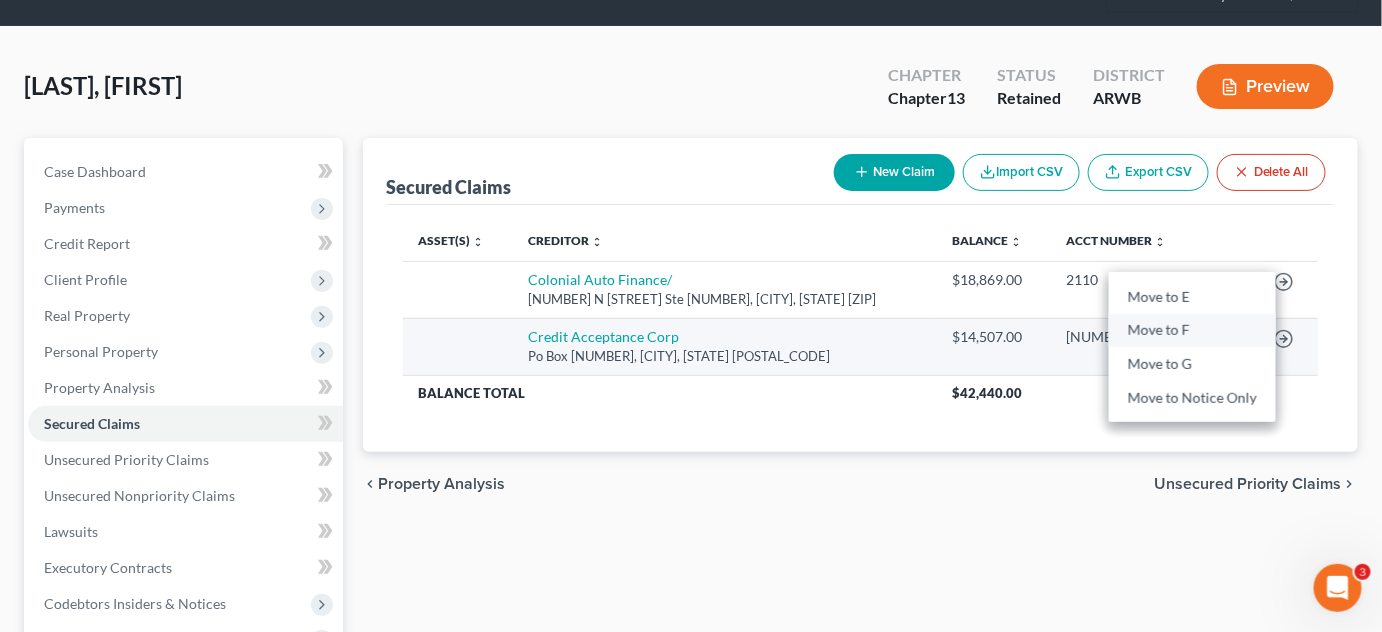 click on "Move to F" at bounding box center (1192, 331) 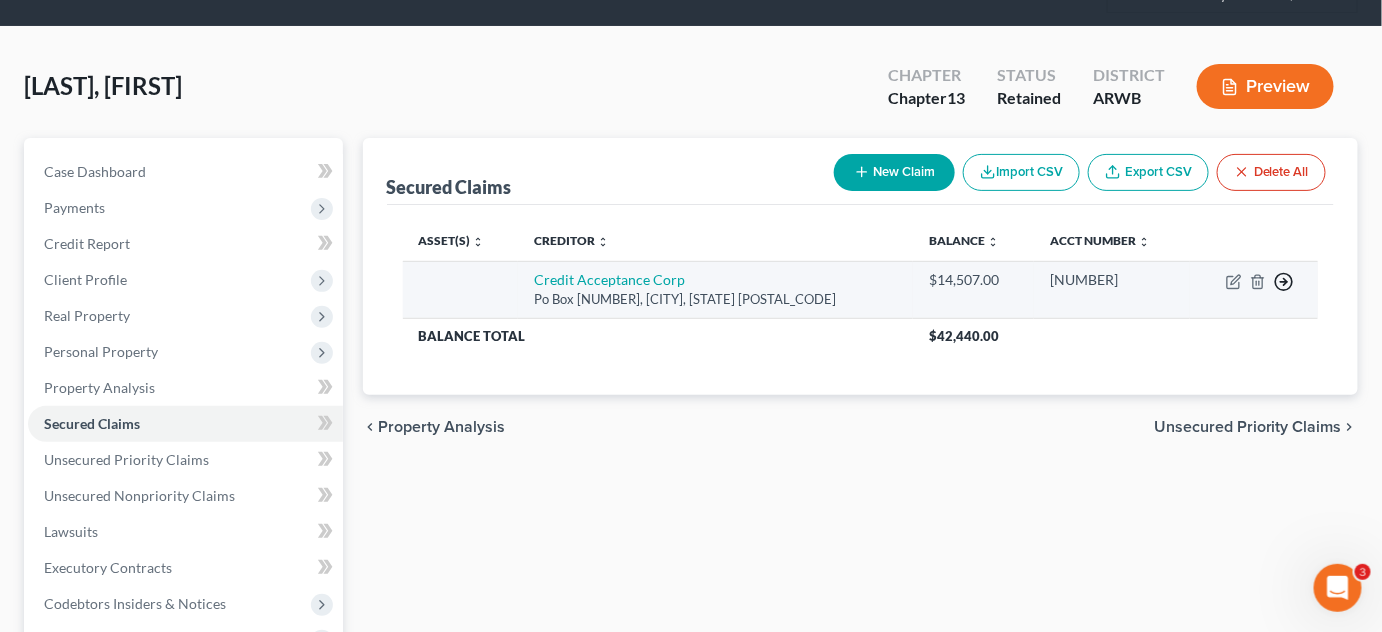 click 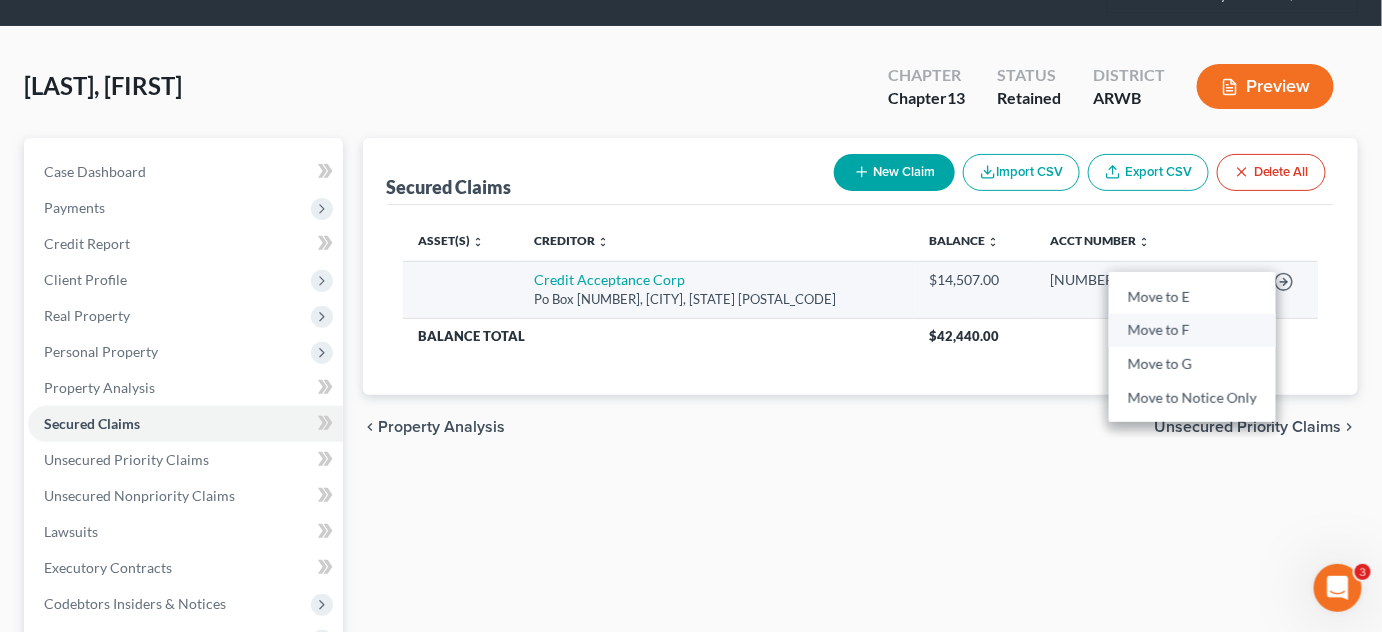 click on "Move to F" at bounding box center [1192, 331] 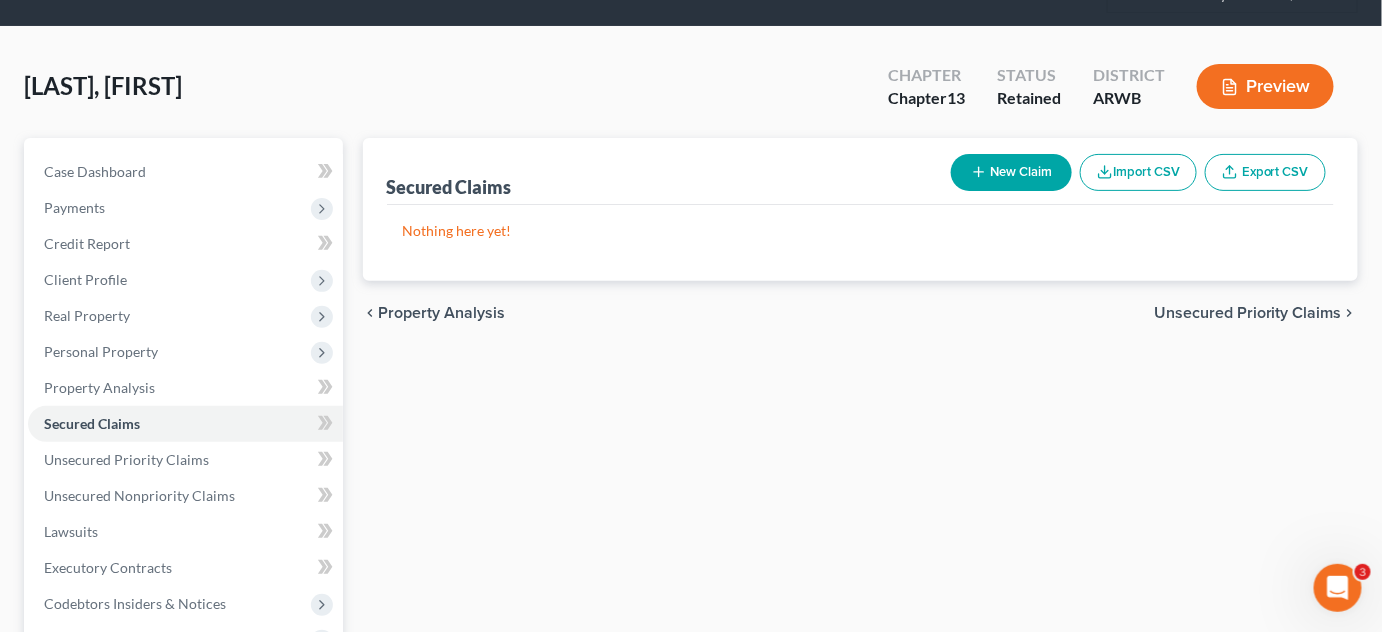drag, startPoint x: 1254, startPoint y: 303, endPoint x: 1219, endPoint y: 346, distance: 55.443665 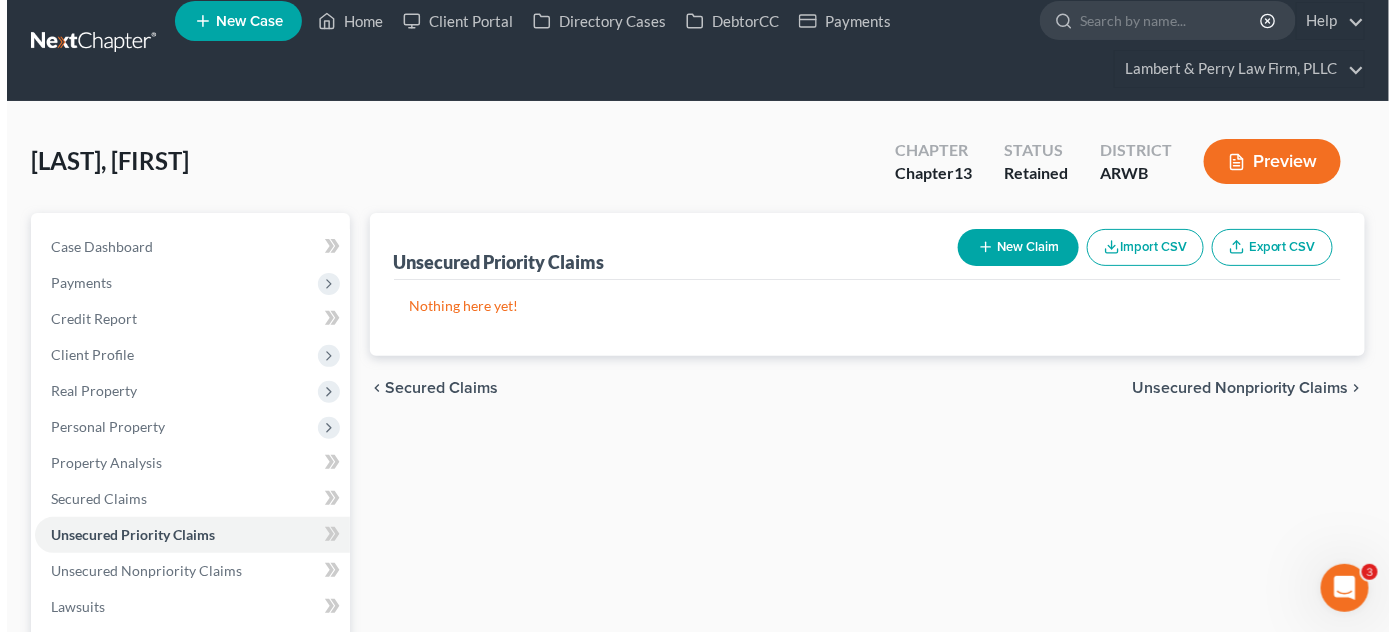 scroll, scrollTop: 0, scrollLeft: 0, axis: both 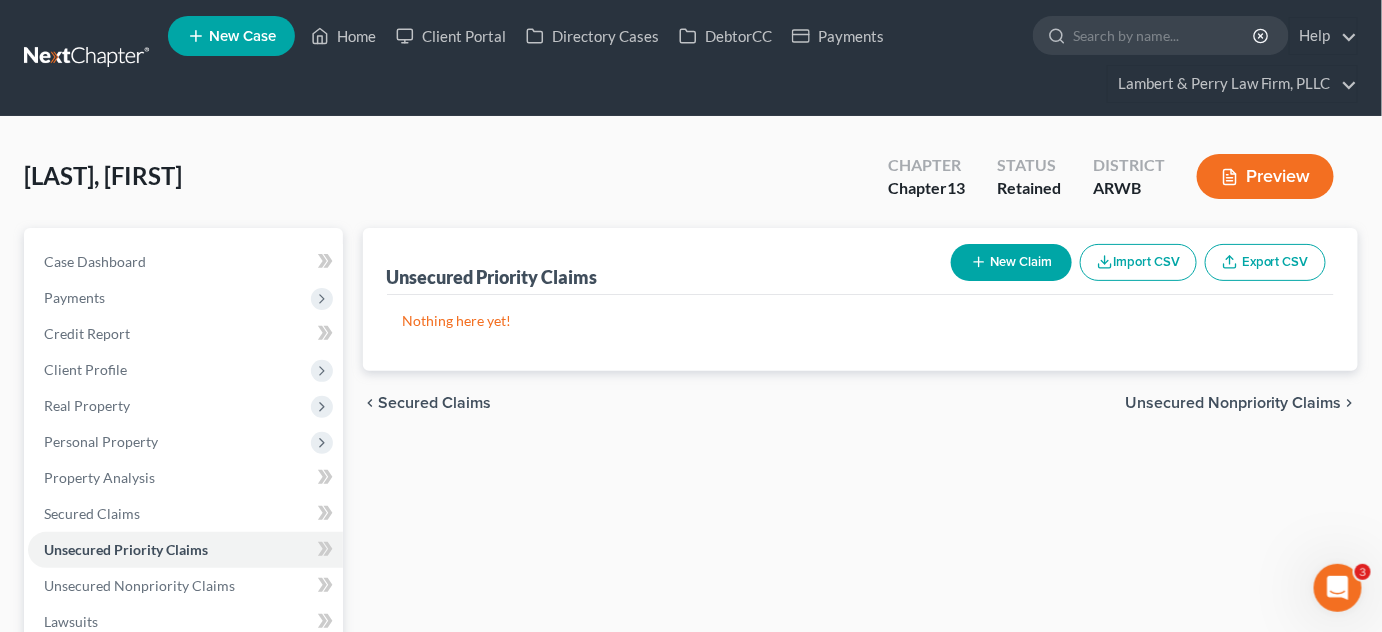 click on "New Claim" at bounding box center [1011, 262] 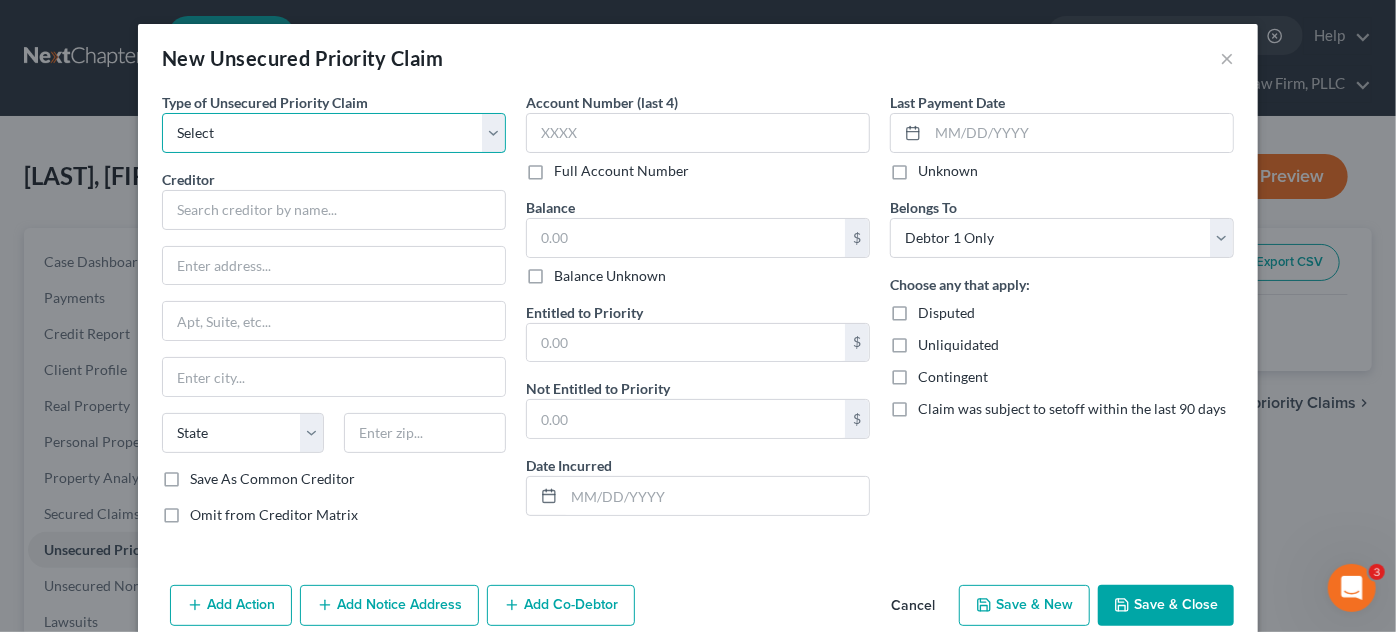 drag, startPoint x: 356, startPoint y: 141, endPoint x: 348, endPoint y: 148, distance: 10.630146 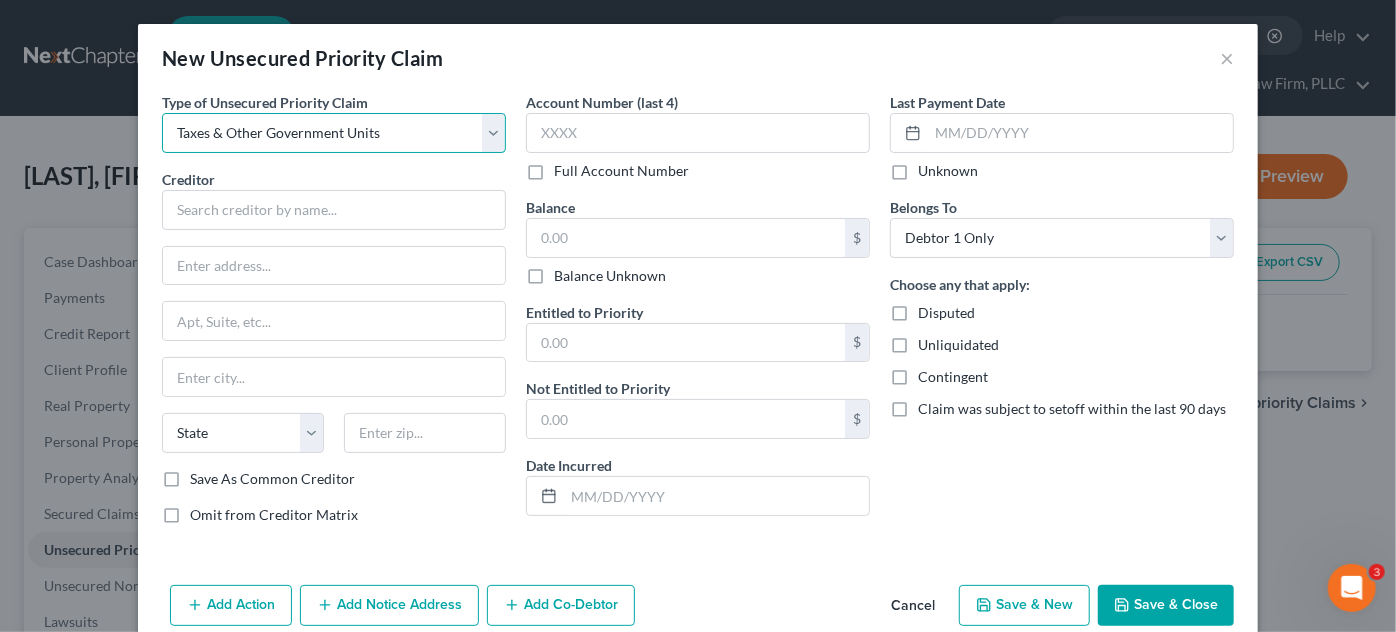click on "Select Taxes & Other Government Units Domestic Support Obligations Extensions of credit in an involuntary case Wages, Salaries, Commissions Contributions to employee benefits Certain farmers and fisherman Deposits by individuals Commitments to maintain capitals Claims for death or injury while intoxicated Other" at bounding box center (334, 133) 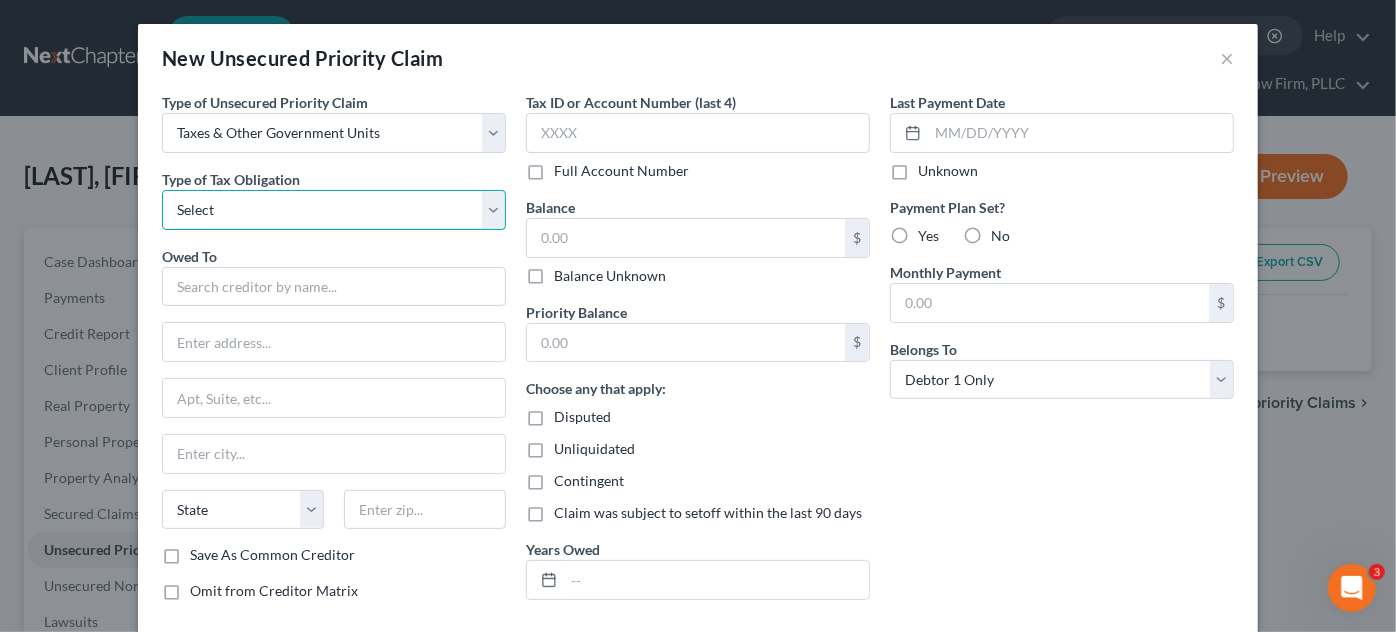 click on "Select Federal City State Franchise Tax Board Other" at bounding box center [334, 210] 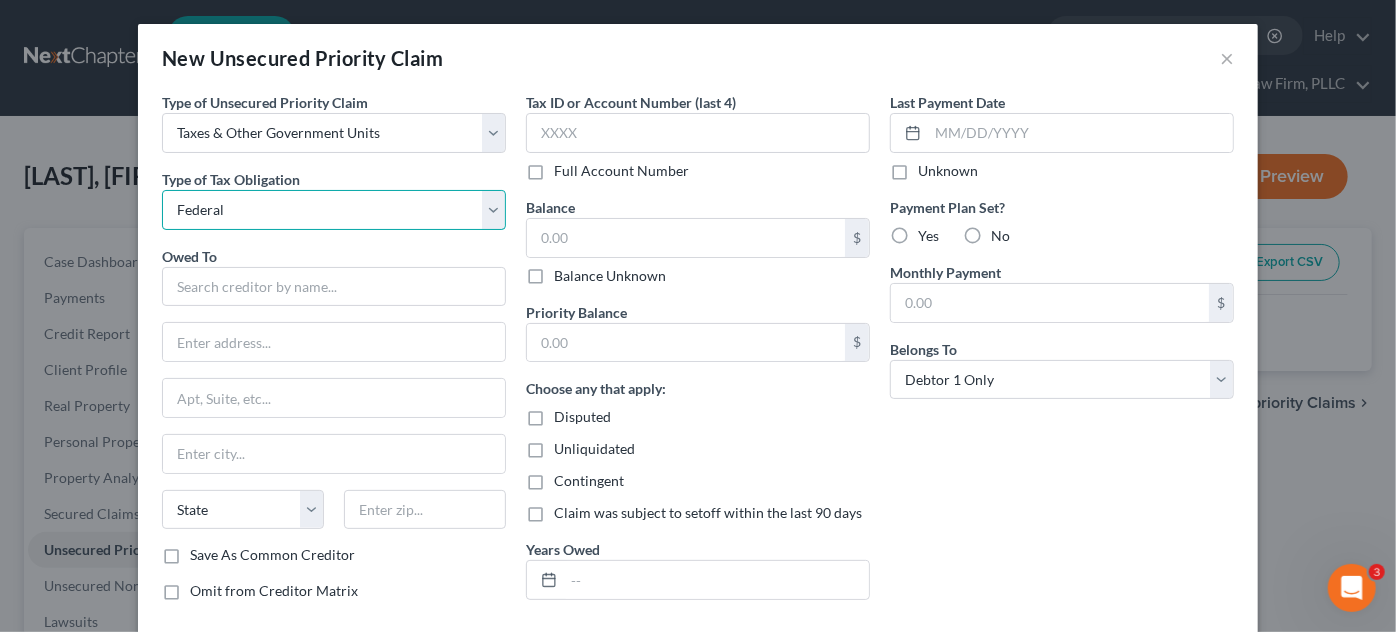 click on "Select Federal City State Franchise Tax Board Other" at bounding box center (334, 210) 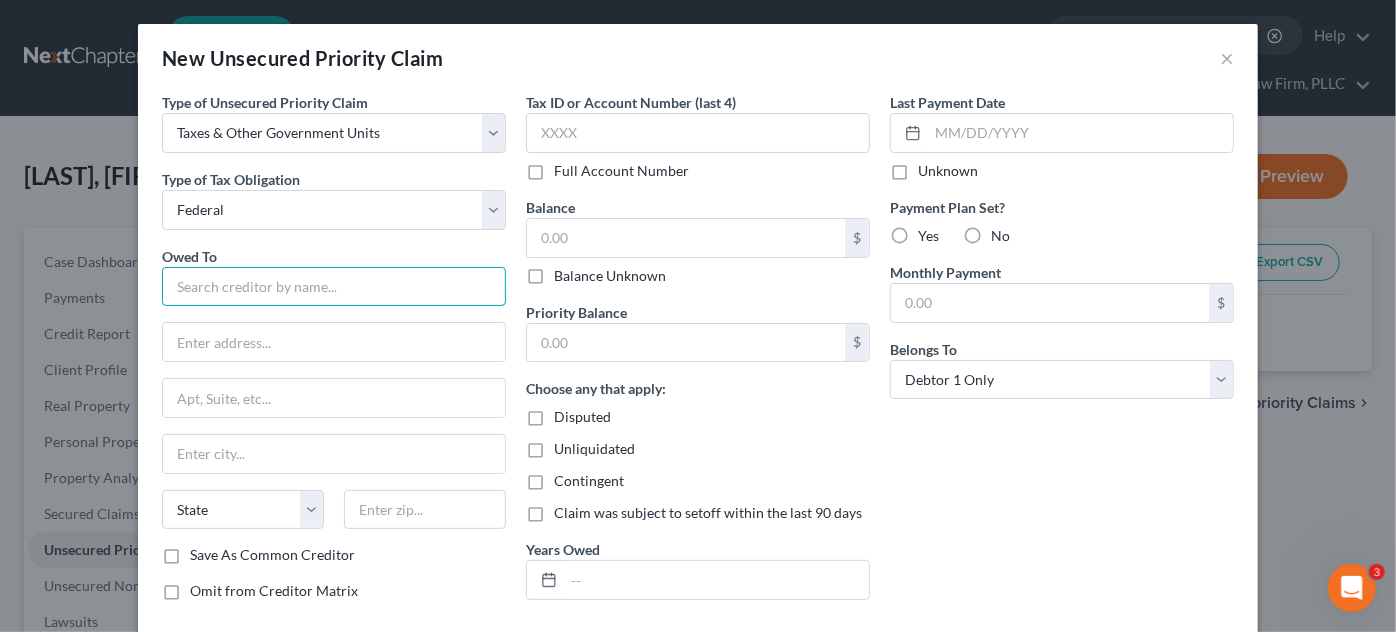 click at bounding box center [334, 287] 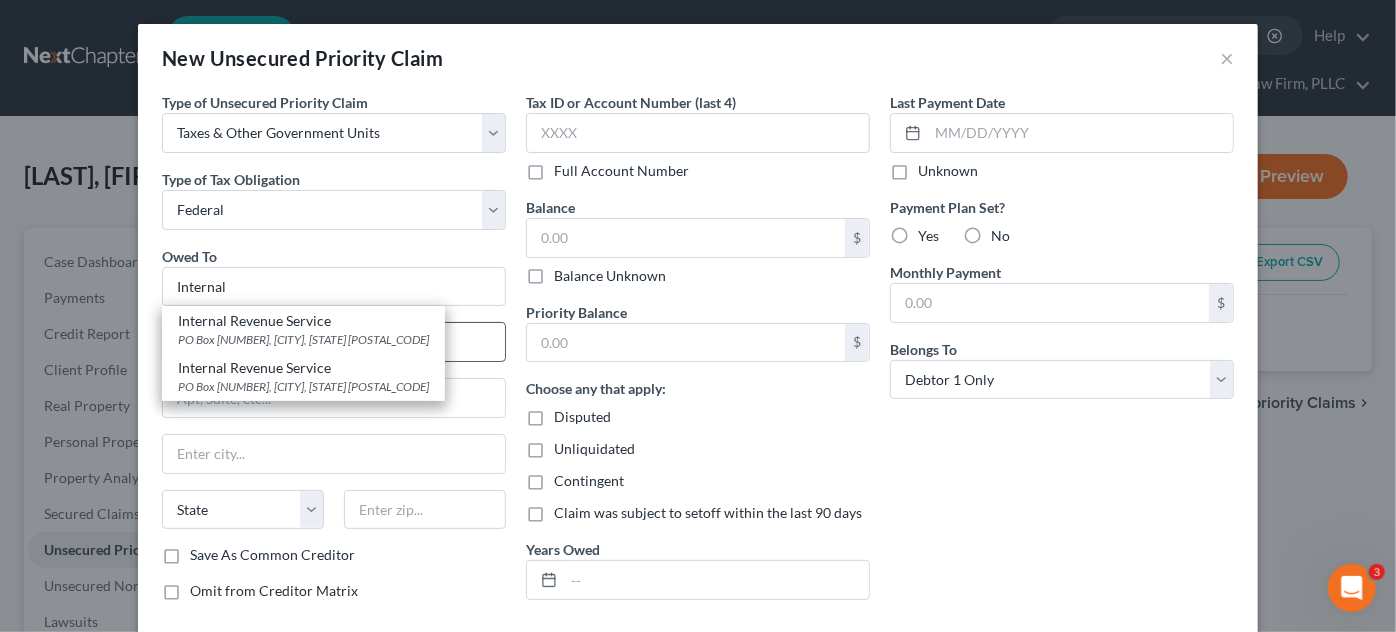 click on "Internal Revenue Service" at bounding box center (303, 321) 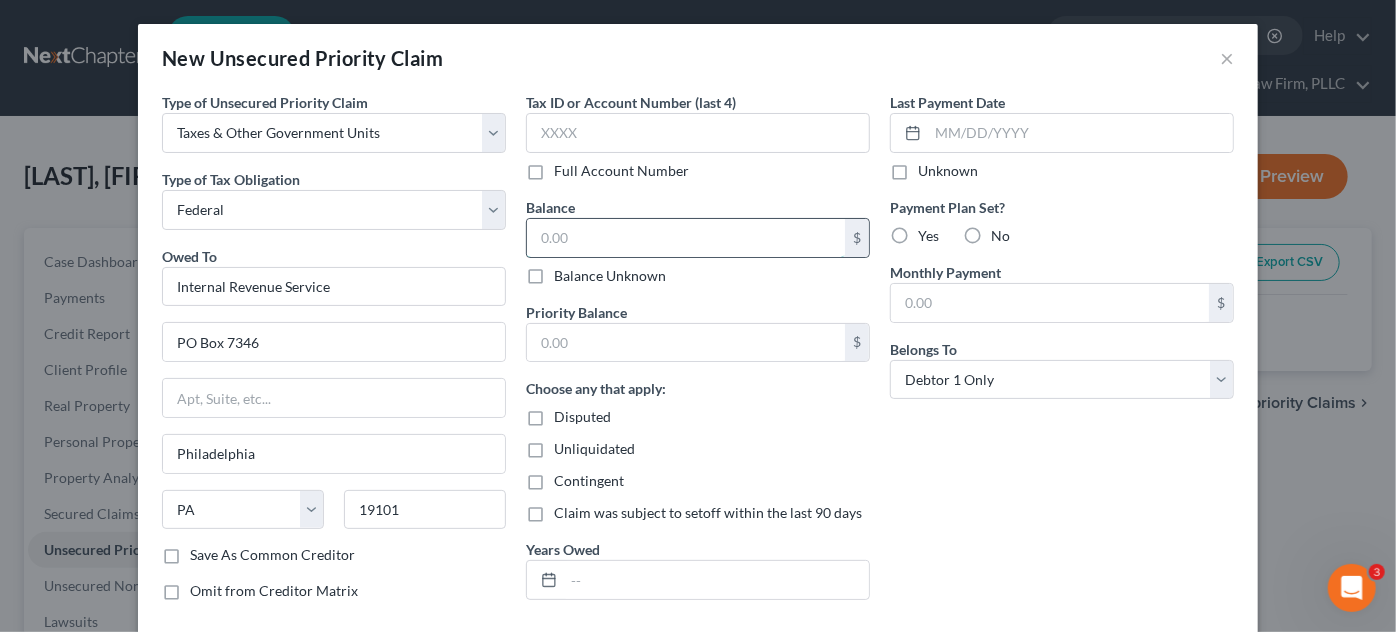 click at bounding box center [686, 238] 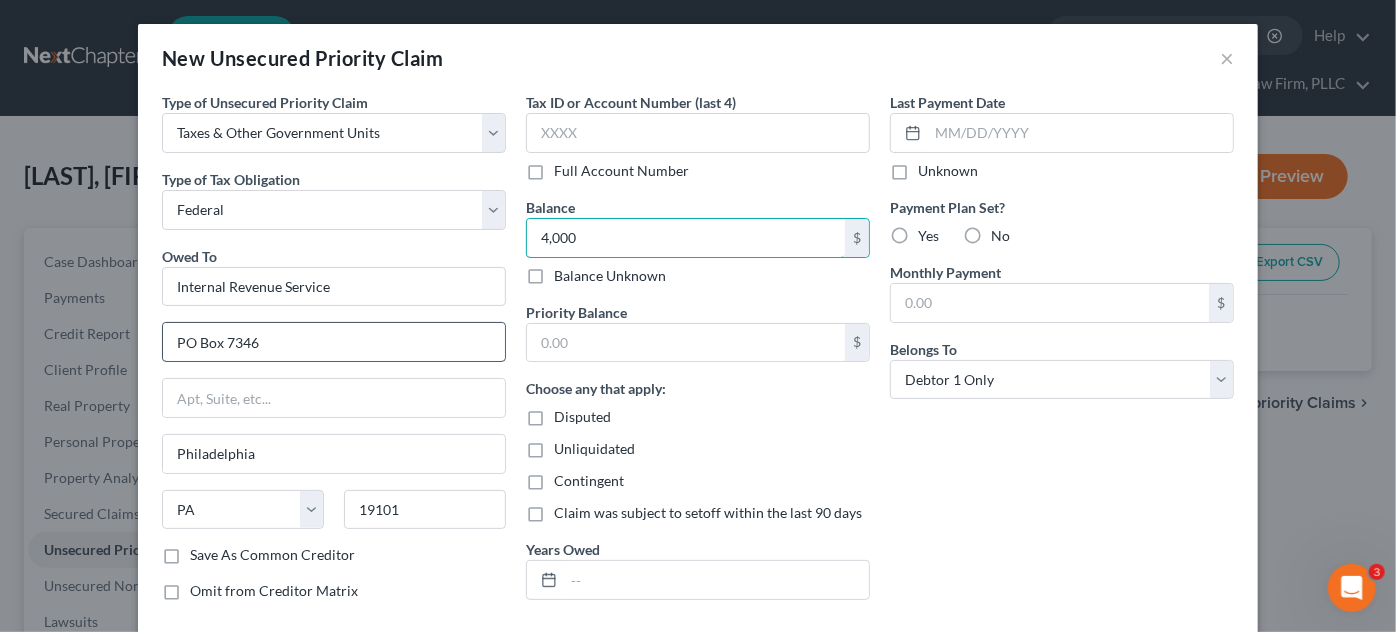type on "4,000" 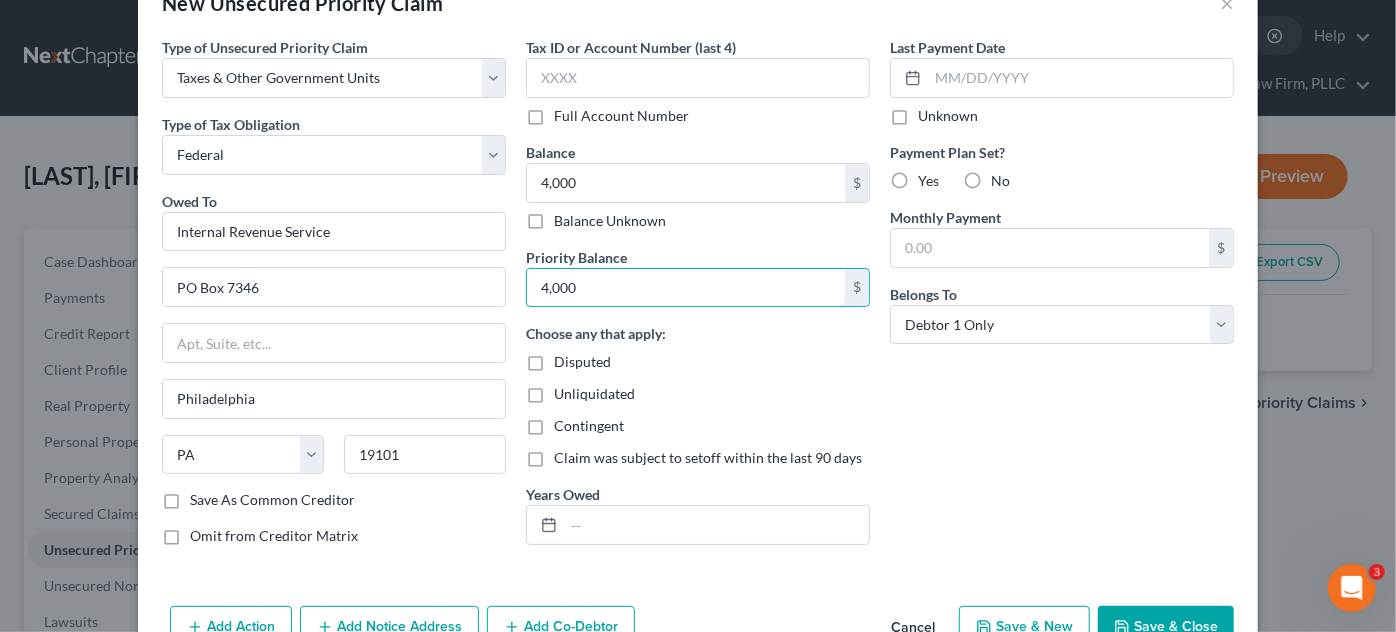 scroll, scrollTop: 107, scrollLeft: 0, axis: vertical 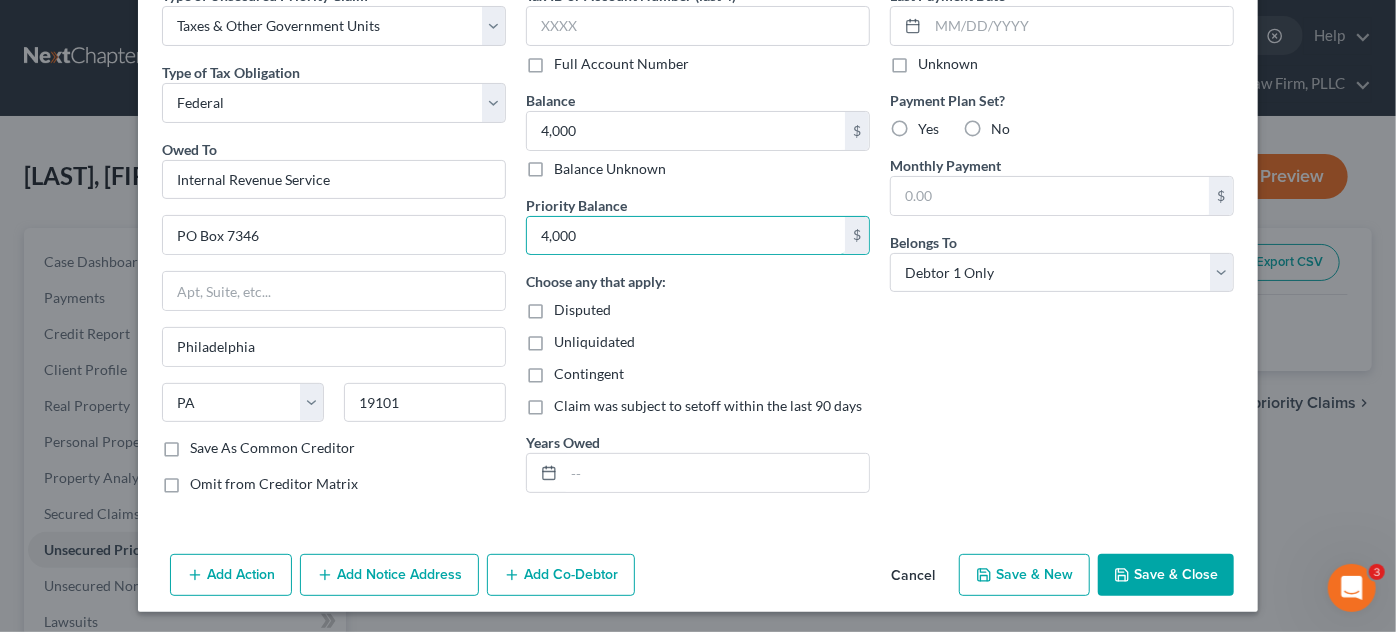 type on "4,000" 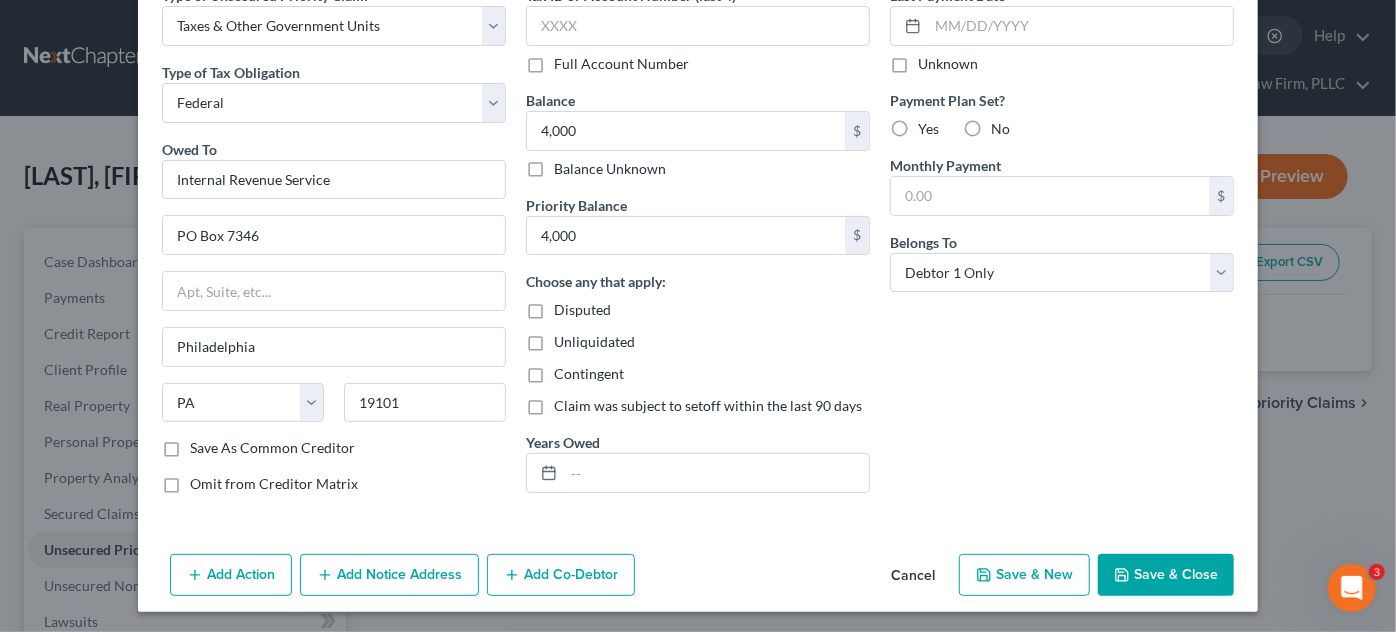 click on "Save & Close" at bounding box center [1166, 575] 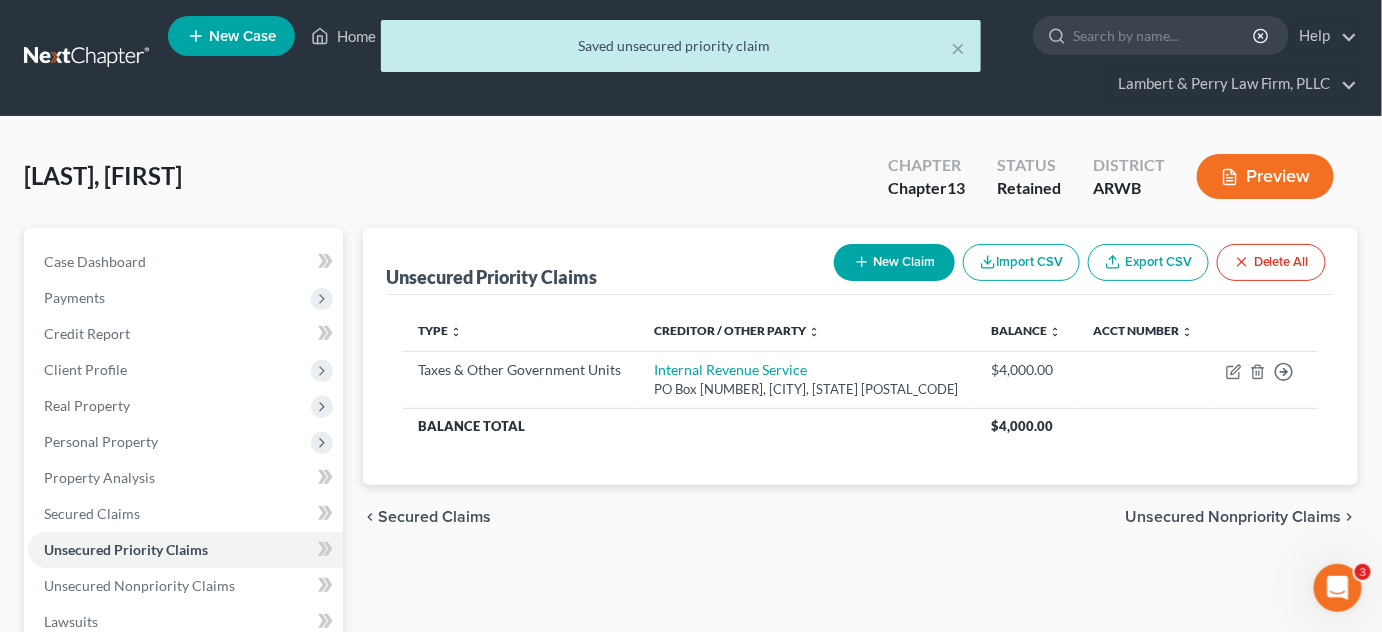 click on "Unsecured Nonpriority Claims" at bounding box center (1233, 517) 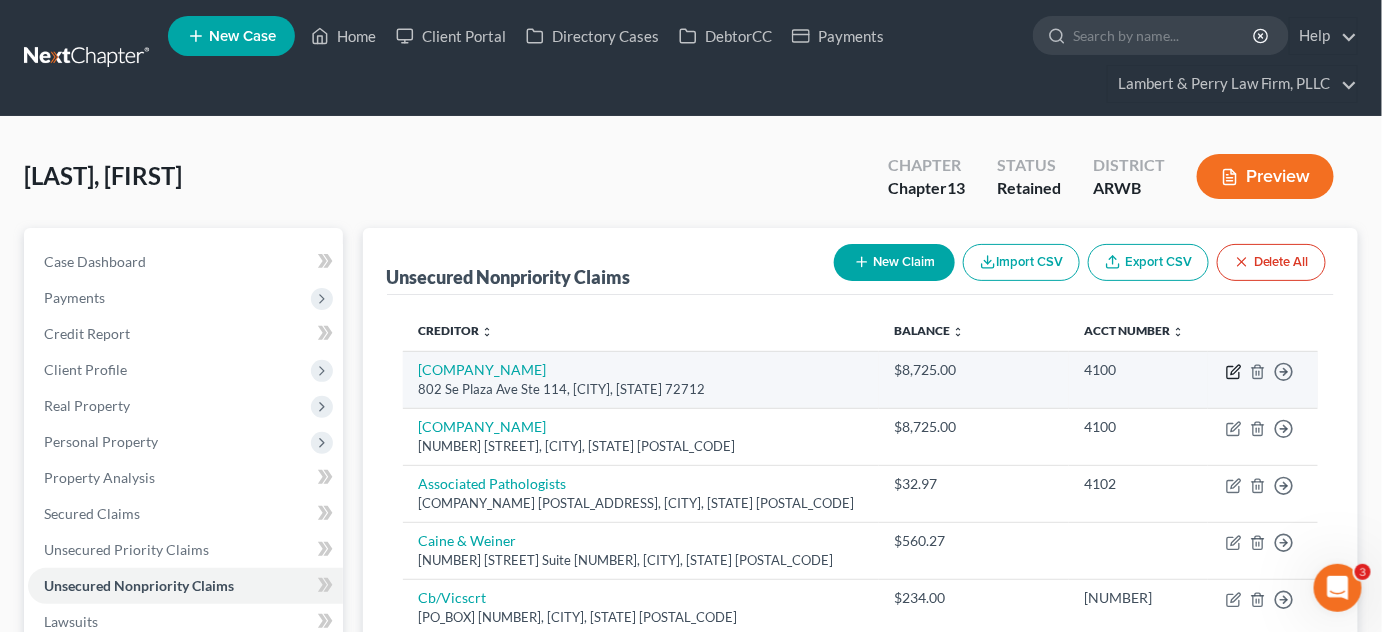 click 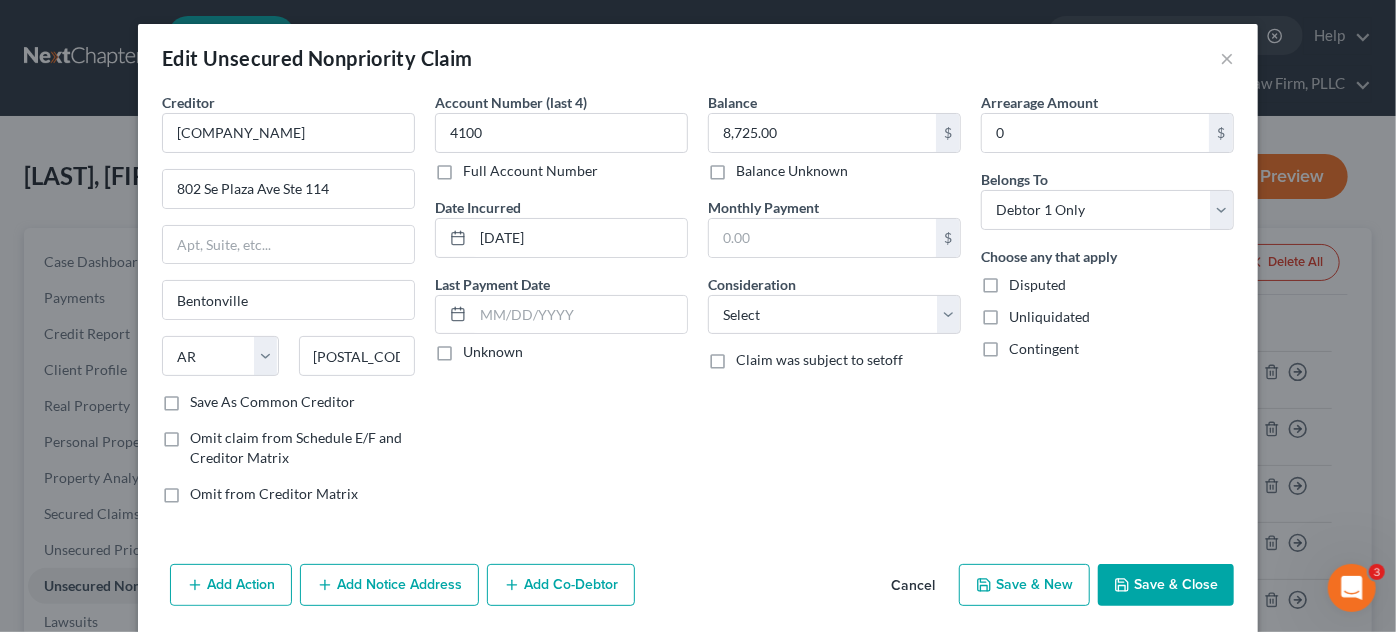 scroll, scrollTop: 68, scrollLeft: 0, axis: vertical 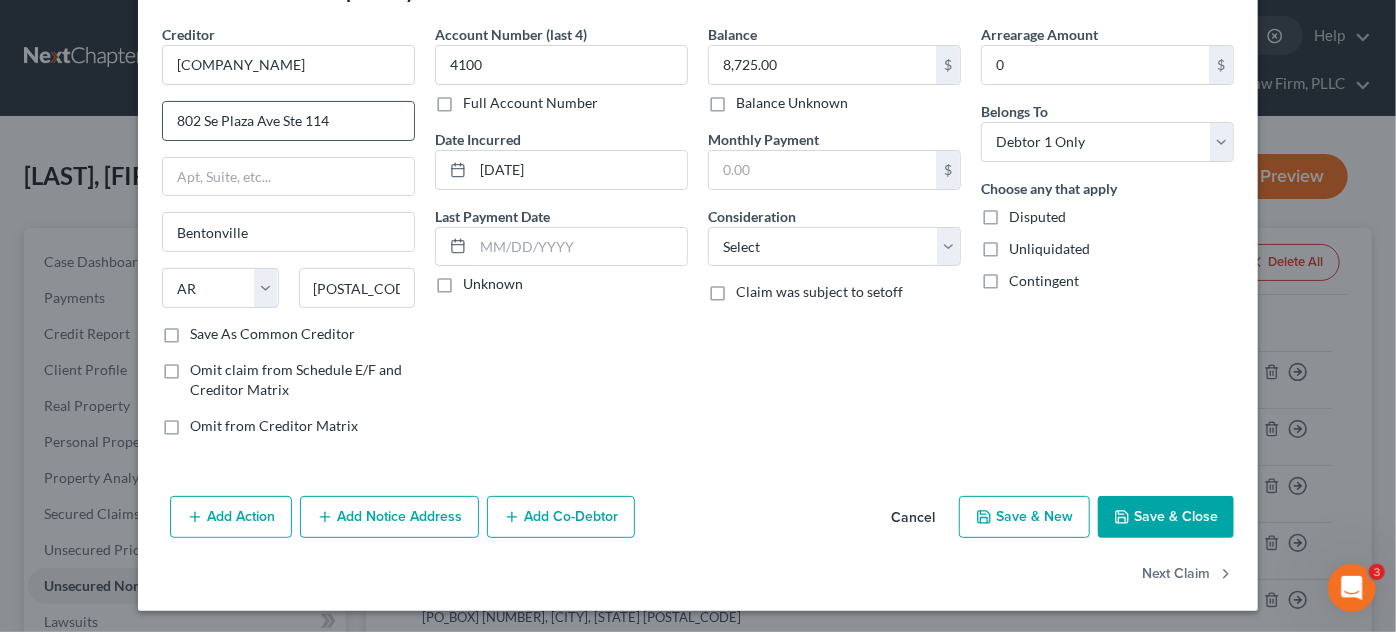 drag, startPoint x: 335, startPoint y: 119, endPoint x: 273, endPoint y: 137, distance: 64.56005 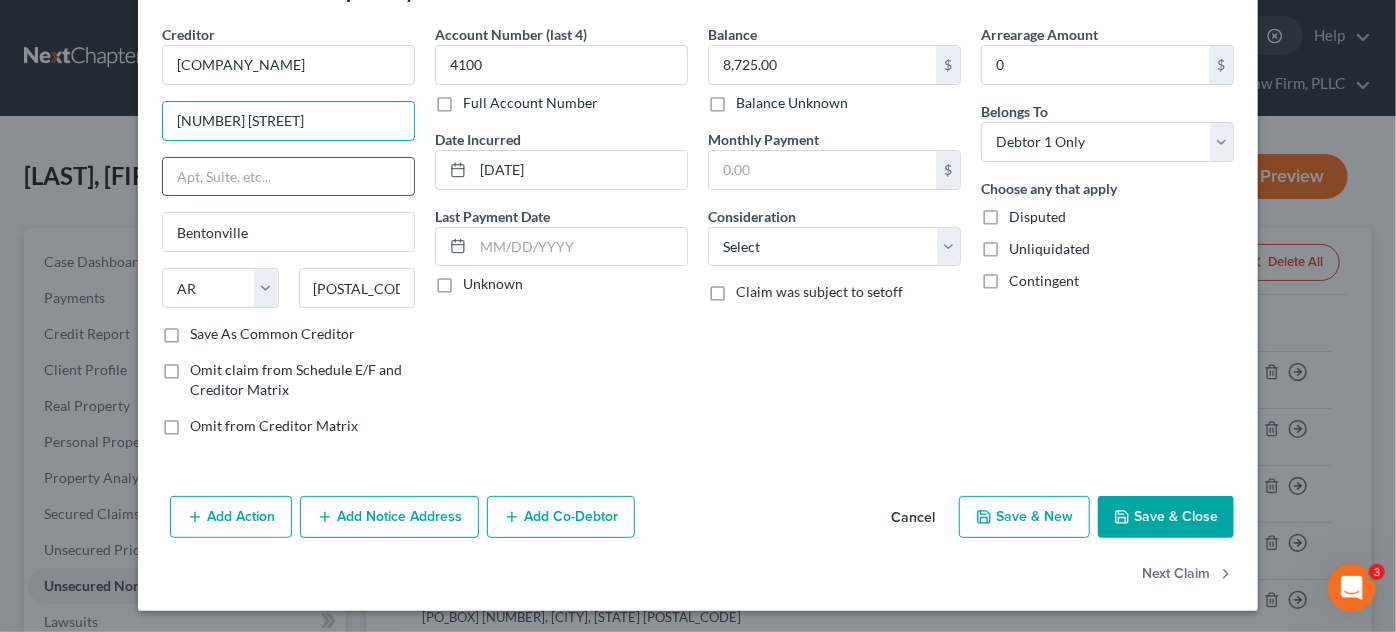 type on "[NUMBER] [STREET]" 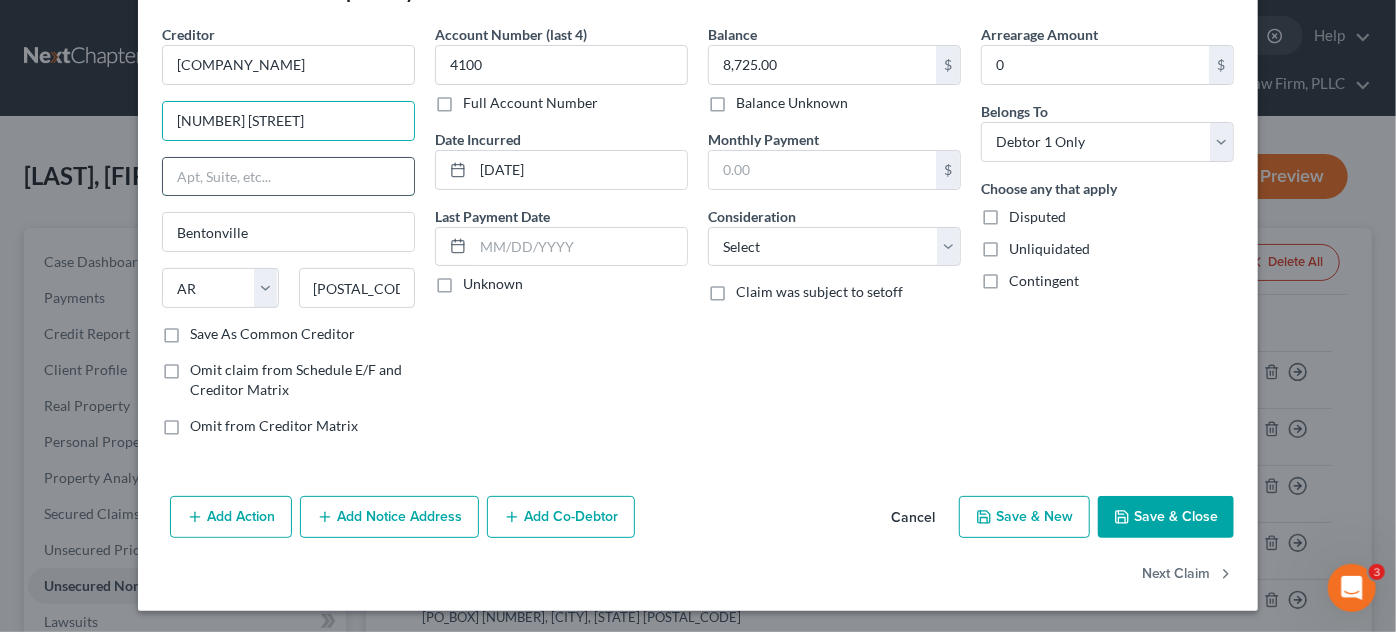 click at bounding box center [288, 177] 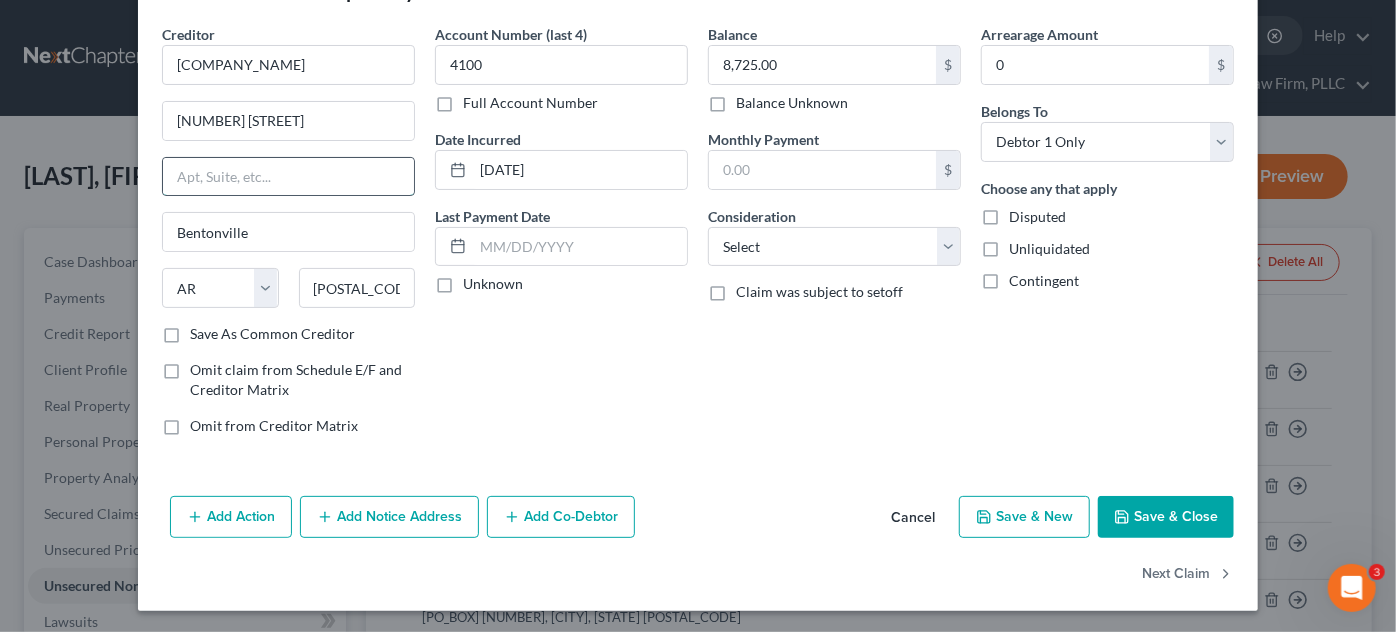 click at bounding box center (288, 177) 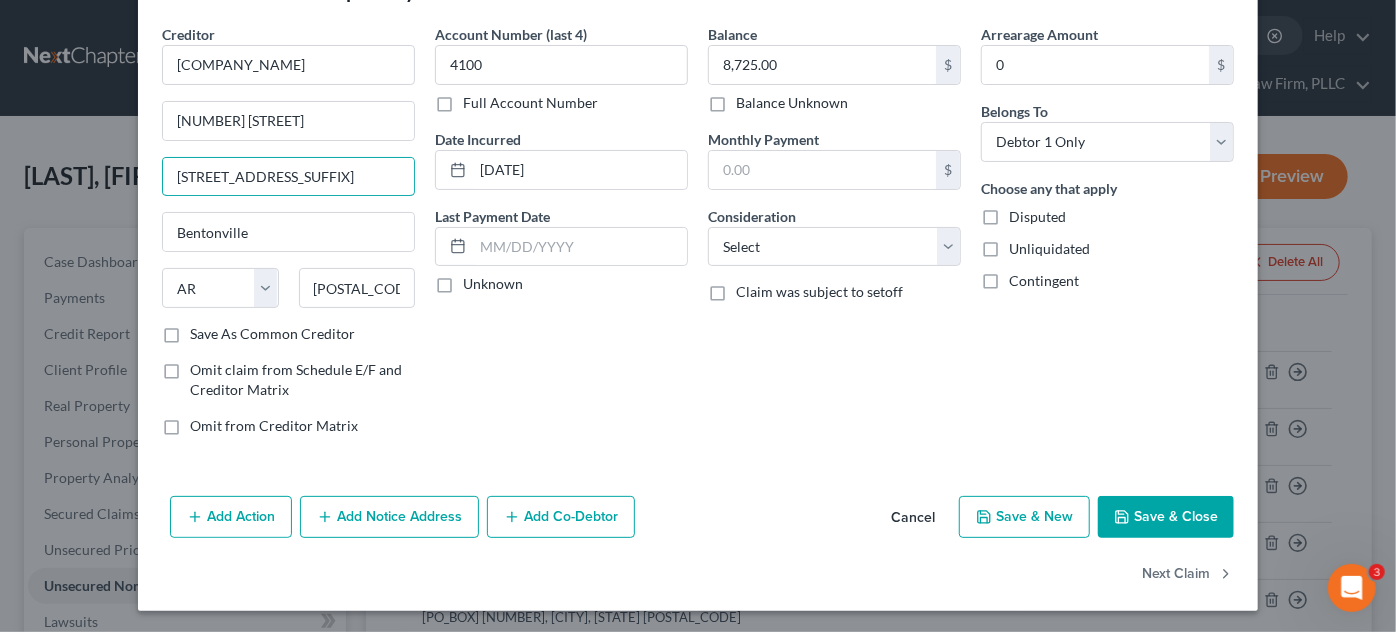 type on "[STREET_ADDRESS_SUFFIX]" 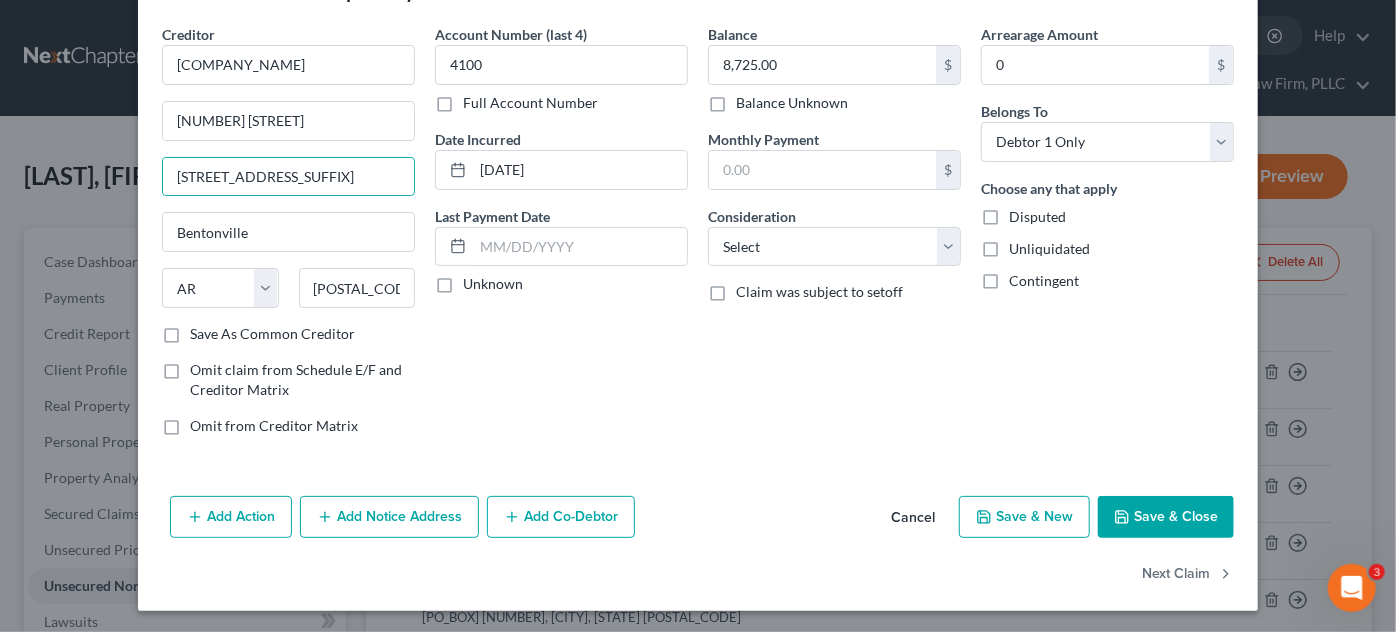 click on "Account Number (last 4)
4100
Full Account Number
Date Incurred         06-30-2020 Last Payment Date         Unknown" at bounding box center [561, 238] 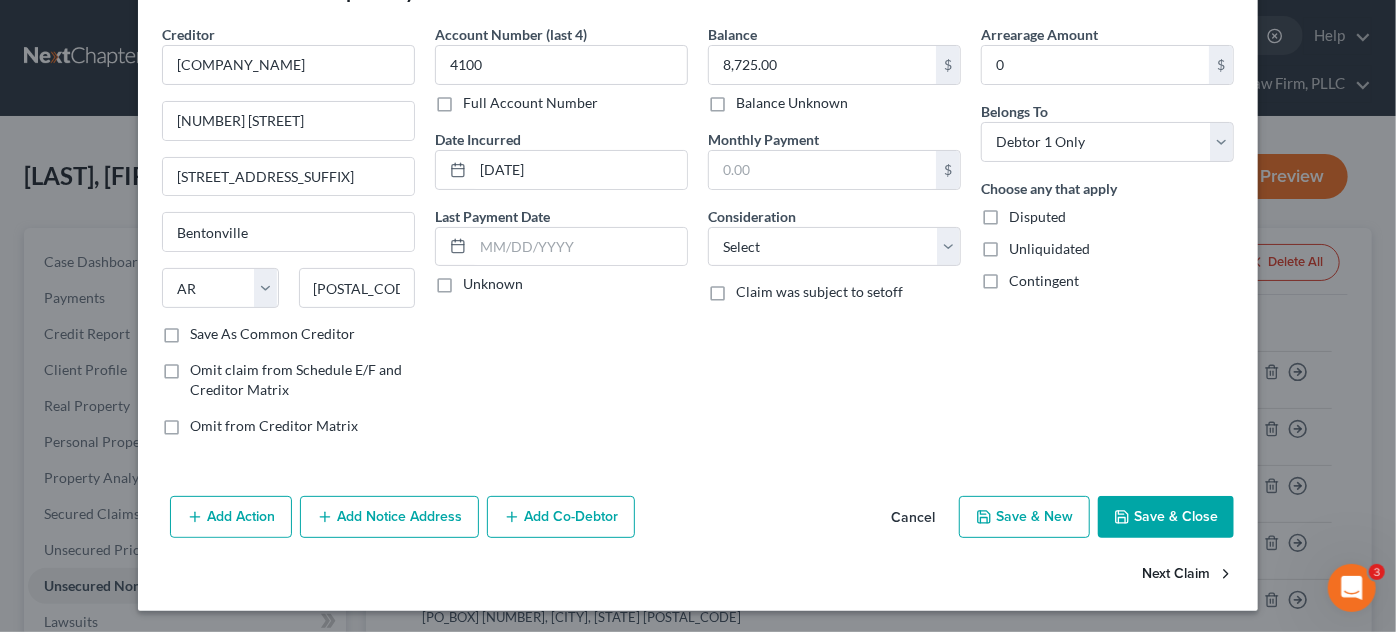 click on "Next Claim" at bounding box center (1188, 575) 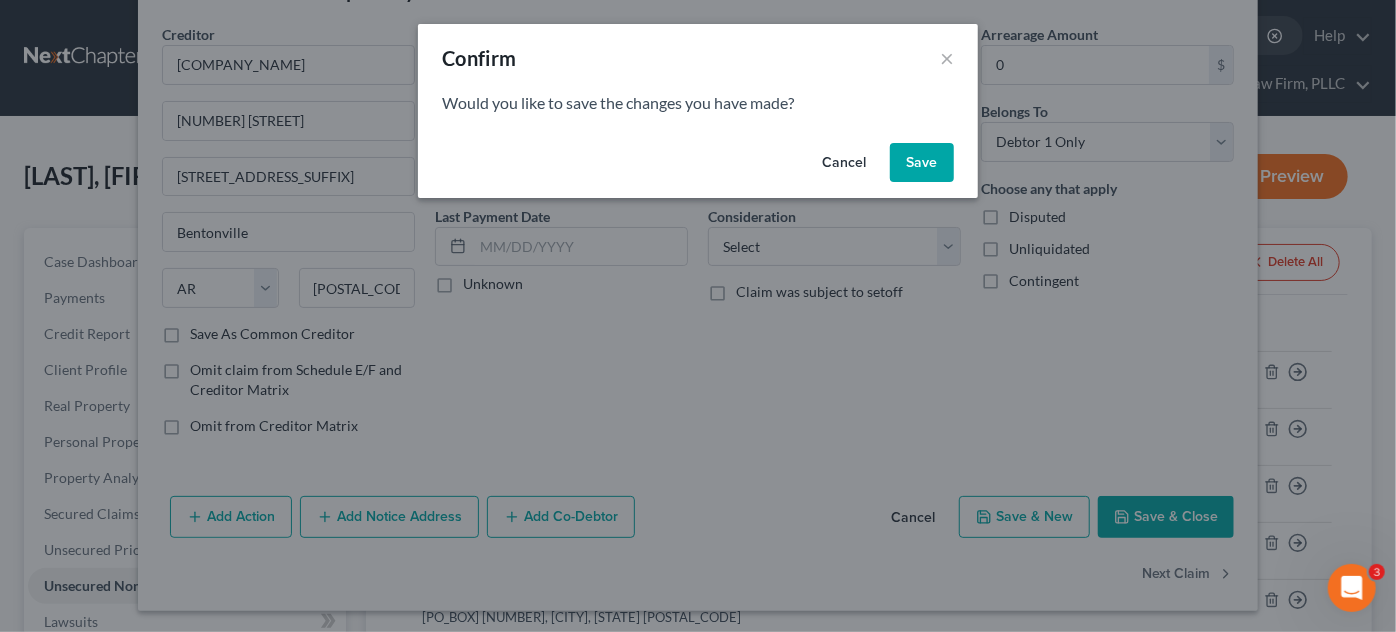 click on "Save" at bounding box center (922, 163) 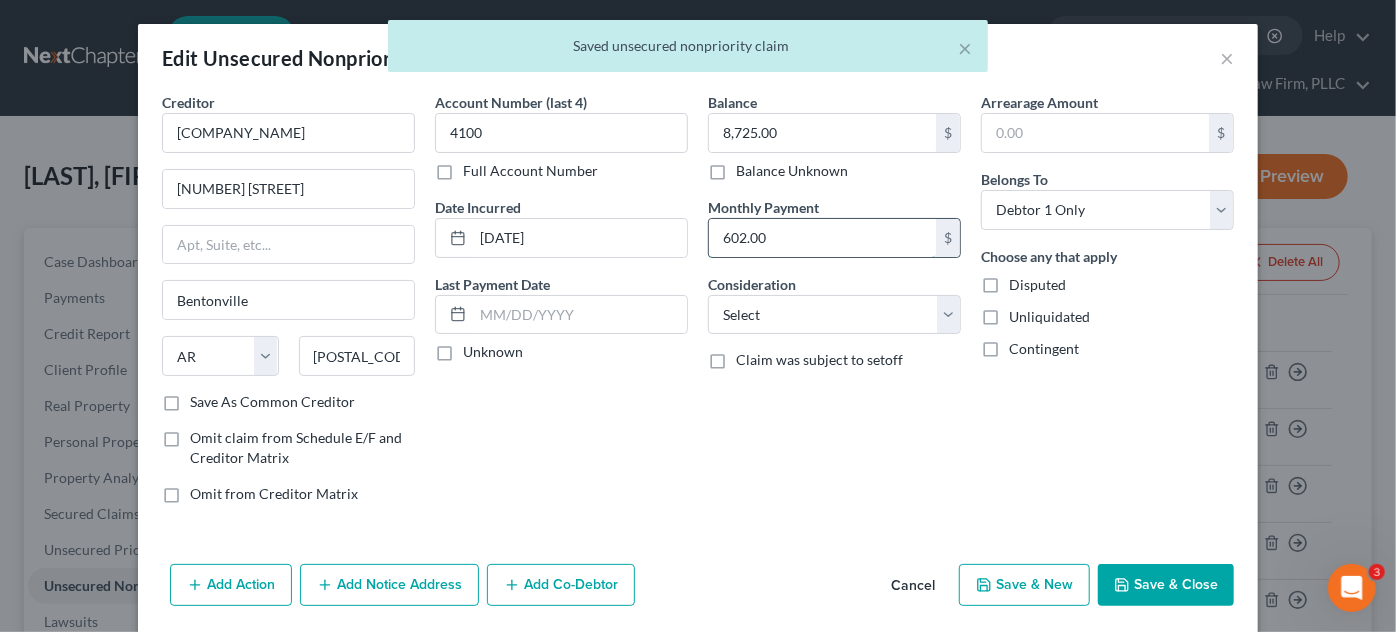 click on "602.00" at bounding box center (822, 238) 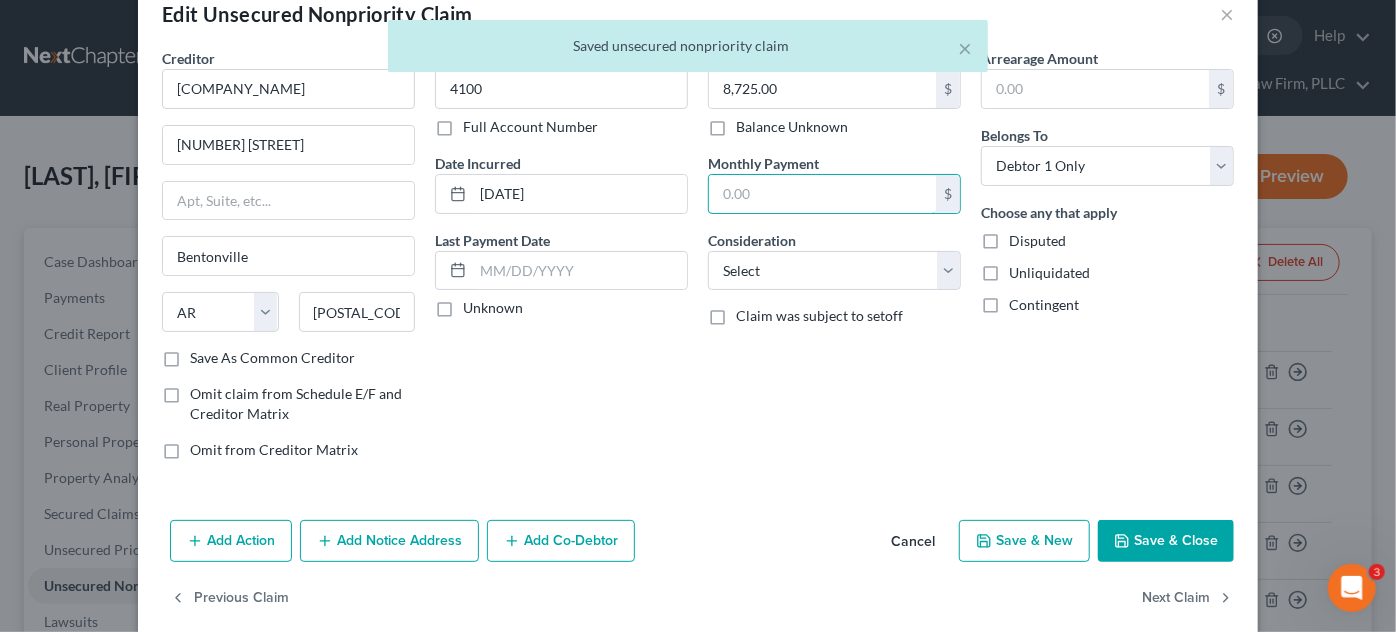scroll, scrollTop: 68, scrollLeft: 0, axis: vertical 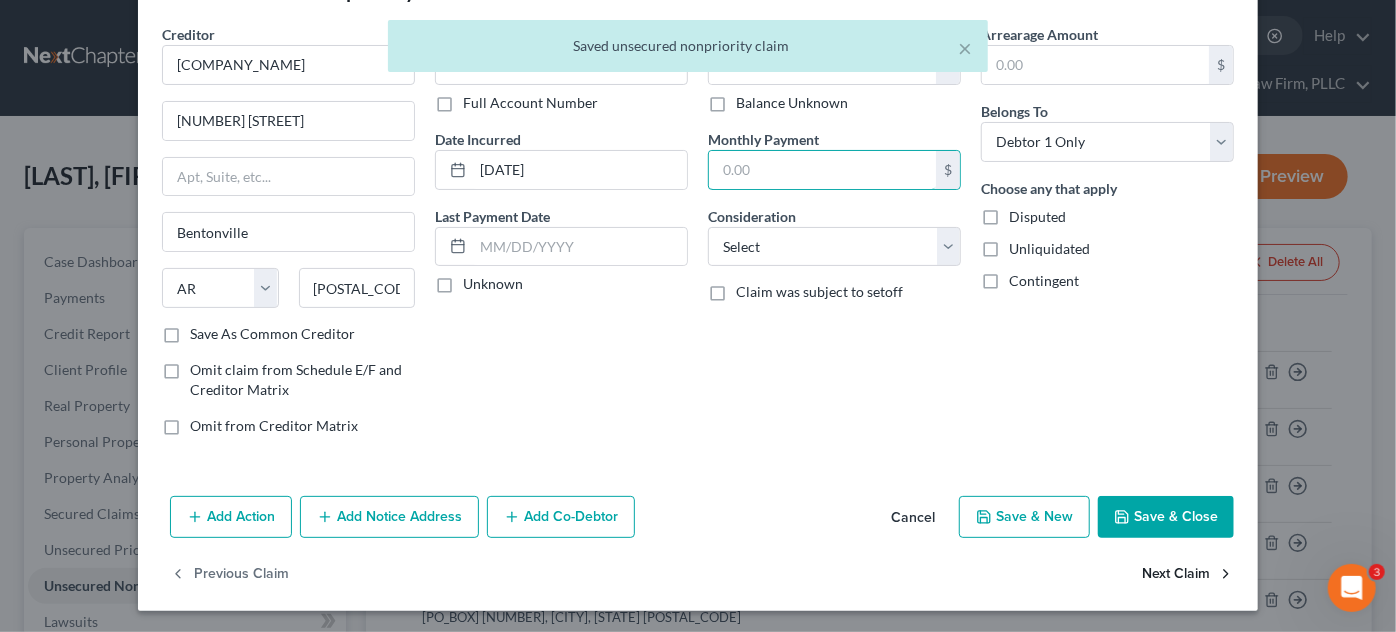 type 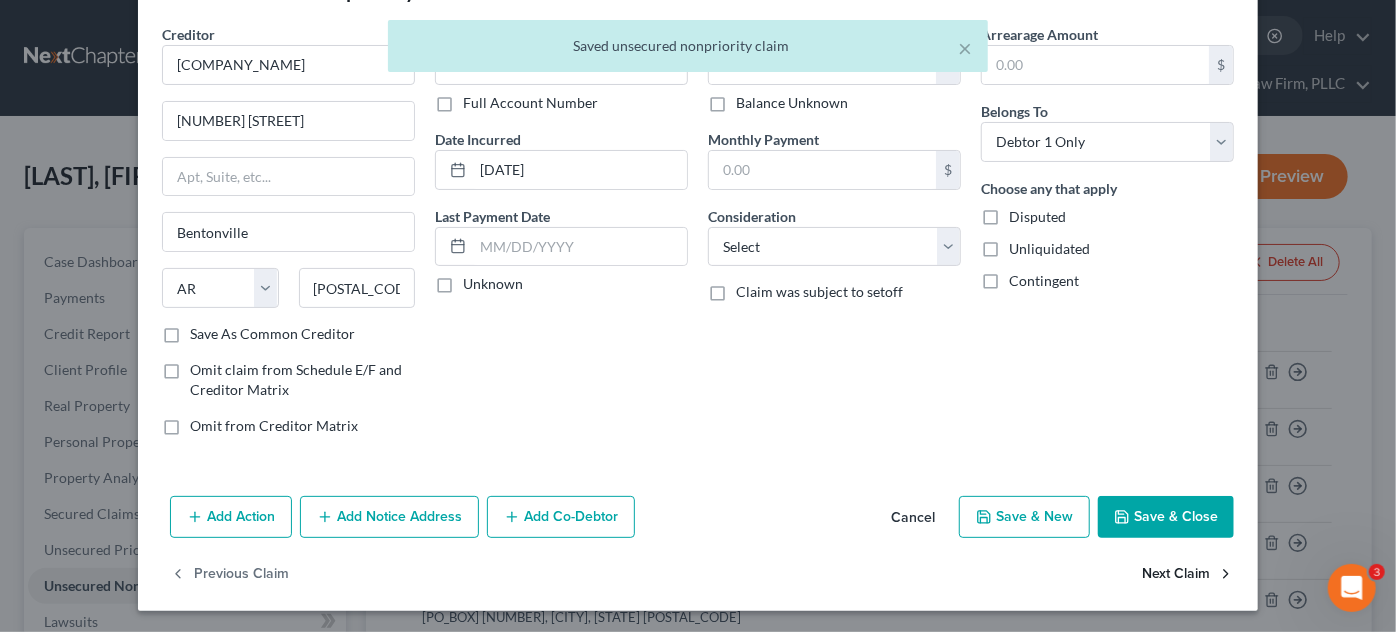 drag, startPoint x: 1194, startPoint y: 558, endPoint x: 1090, endPoint y: 570, distance: 104.69002 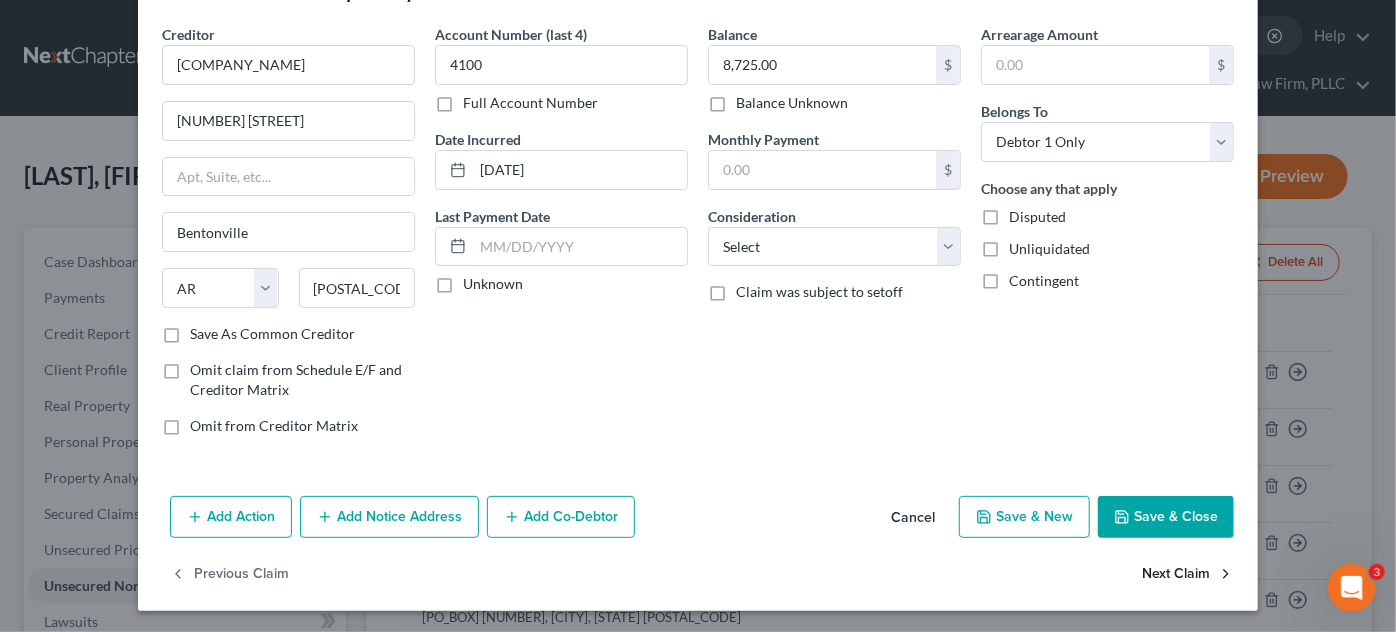 click on "Next Claim" at bounding box center (1188, 575) 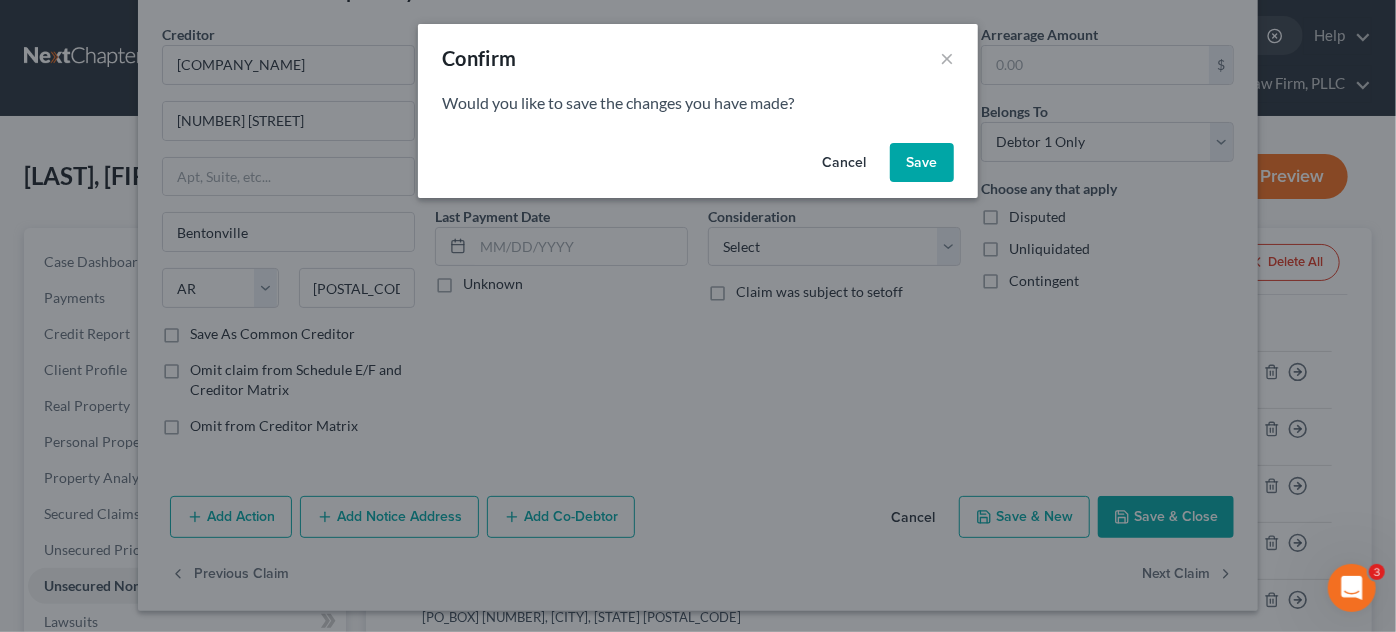 drag, startPoint x: 909, startPoint y: 161, endPoint x: 935, endPoint y: 255, distance: 97.52948 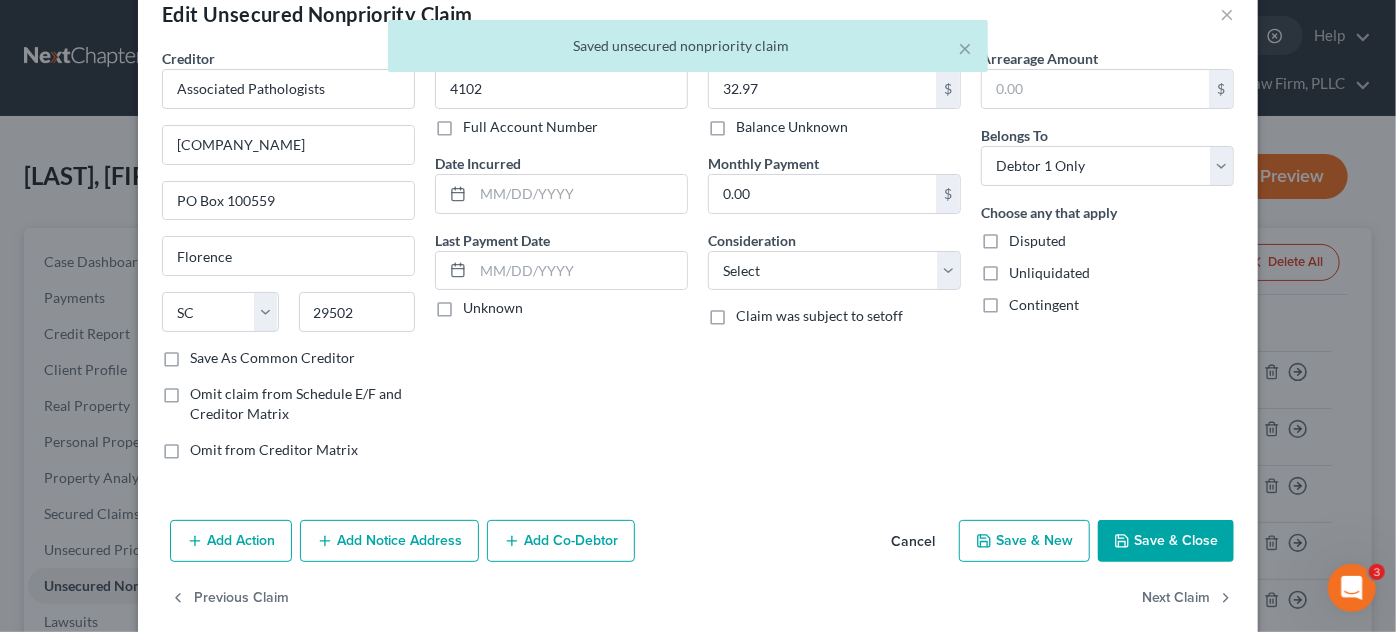 scroll, scrollTop: 68, scrollLeft: 0, axis: vertical 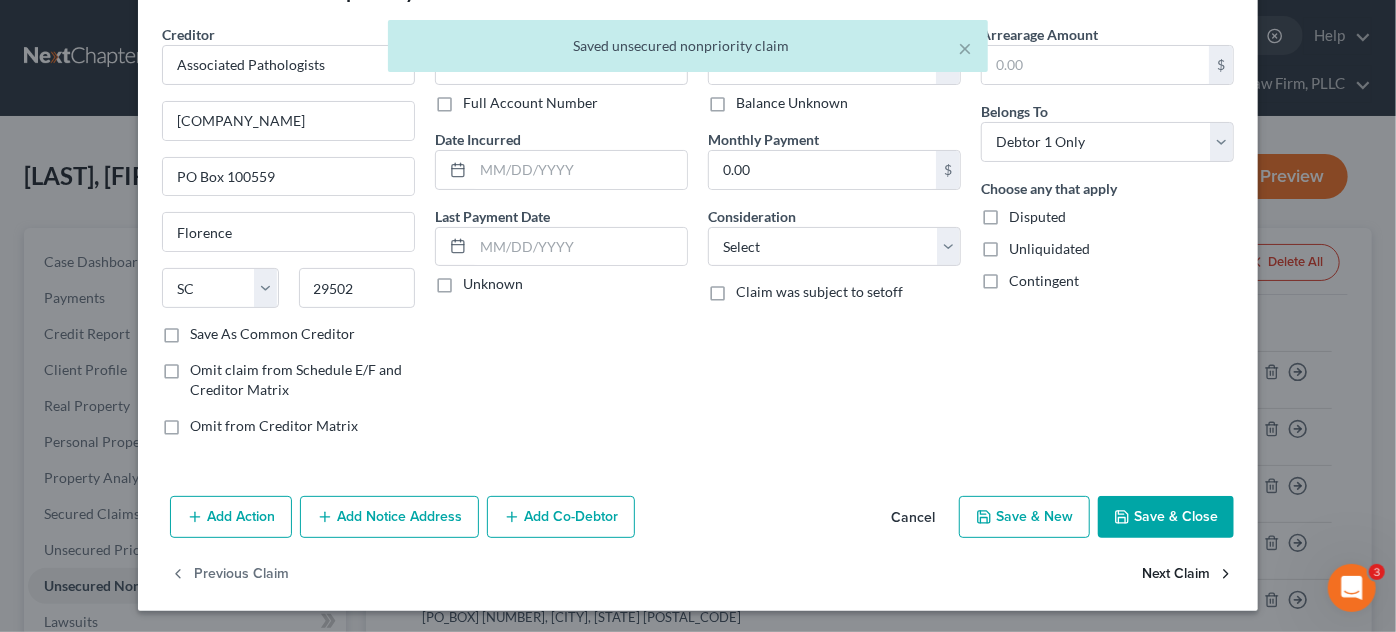 click on "Next Claim" at bounding box center [1188, 575] 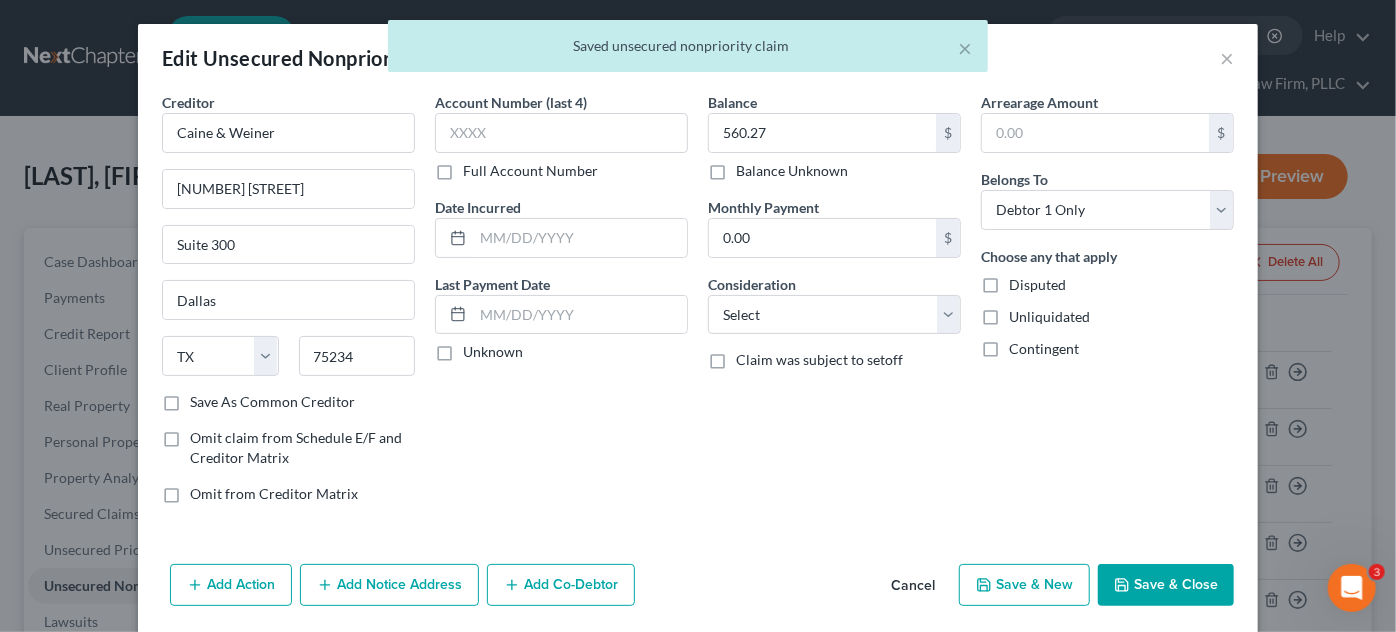 scroll, scrollTop: 68, scrollLeft: 0, axis: vertical 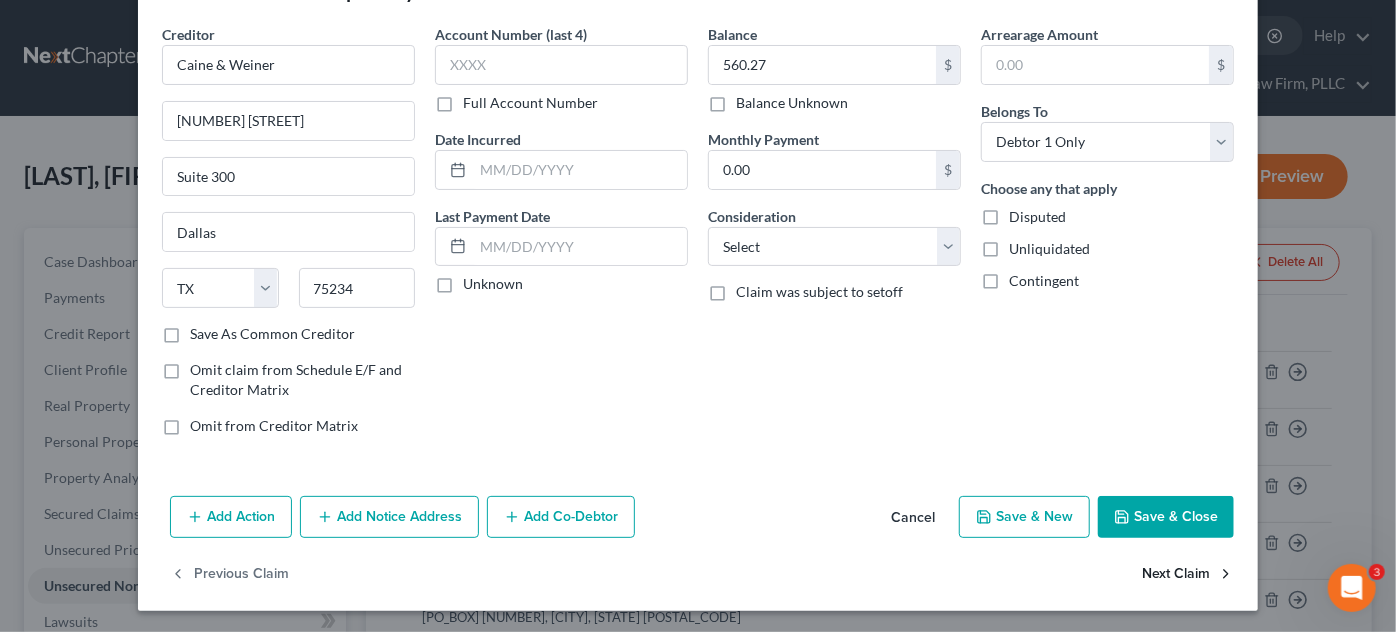click on "Next Claim" at bounding box center (1188, 575) 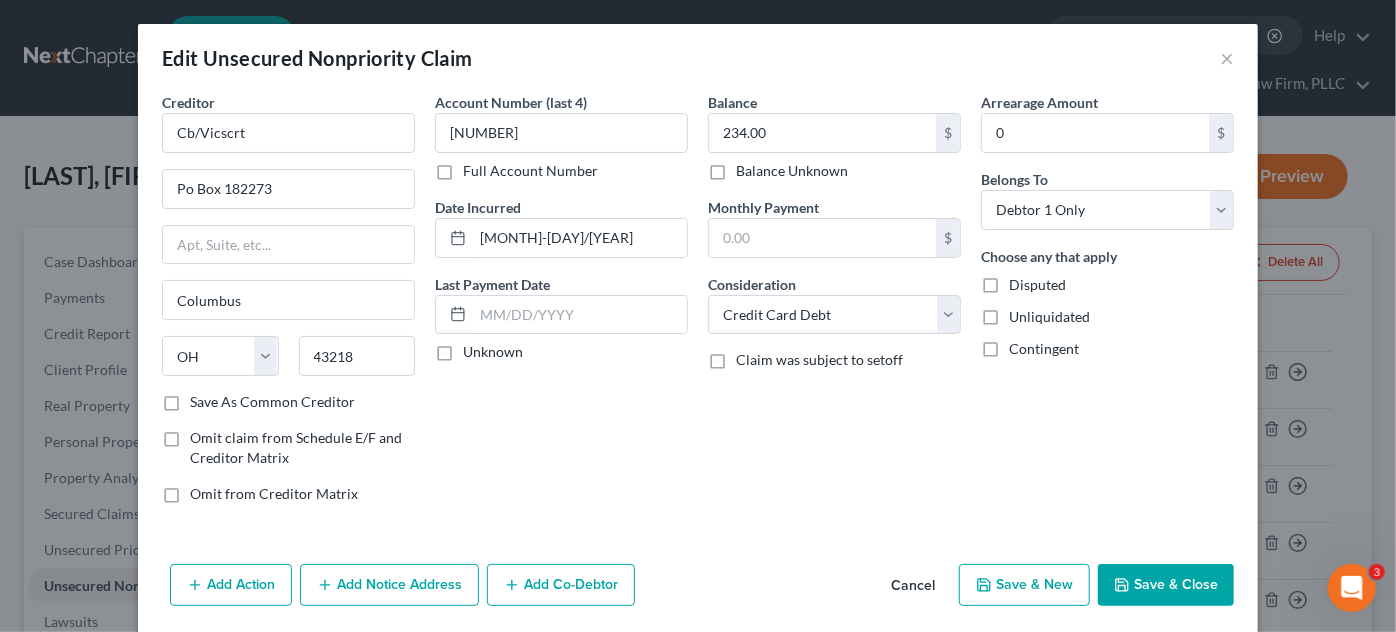 scroll, scrollTop: 68, scrollLeft: 0, axis: vertical 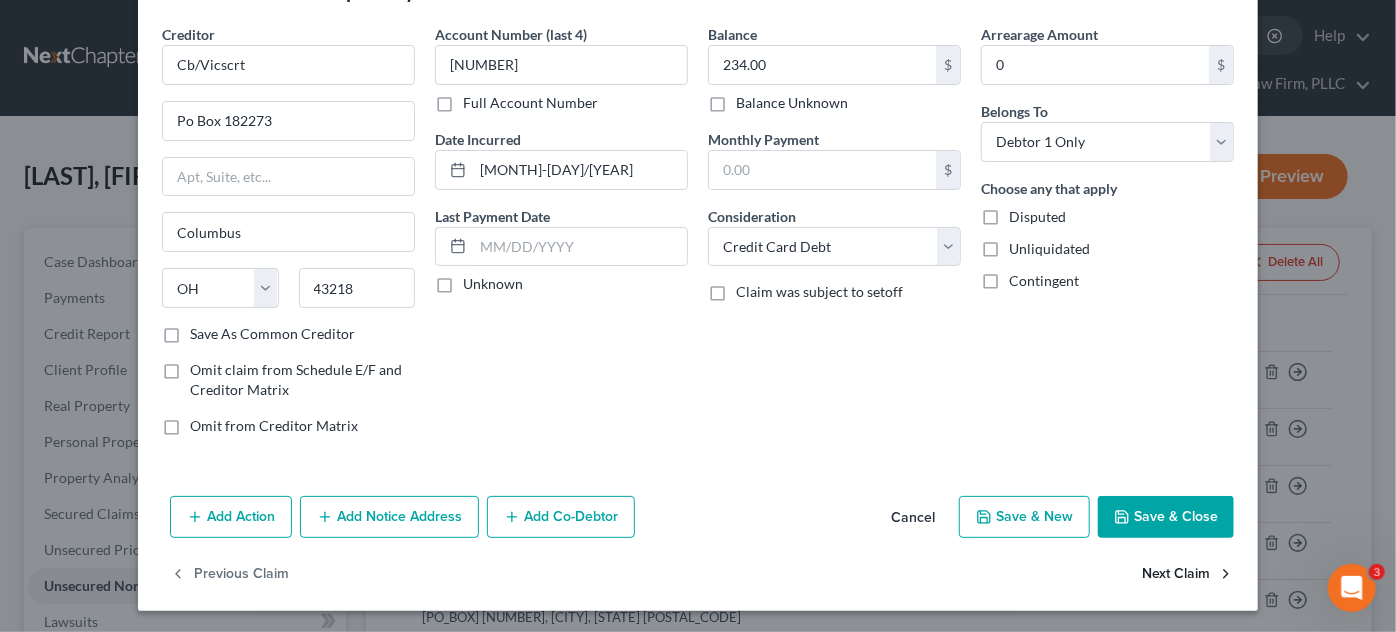 click on "Next Claim" at bounding box center [1188, 575] 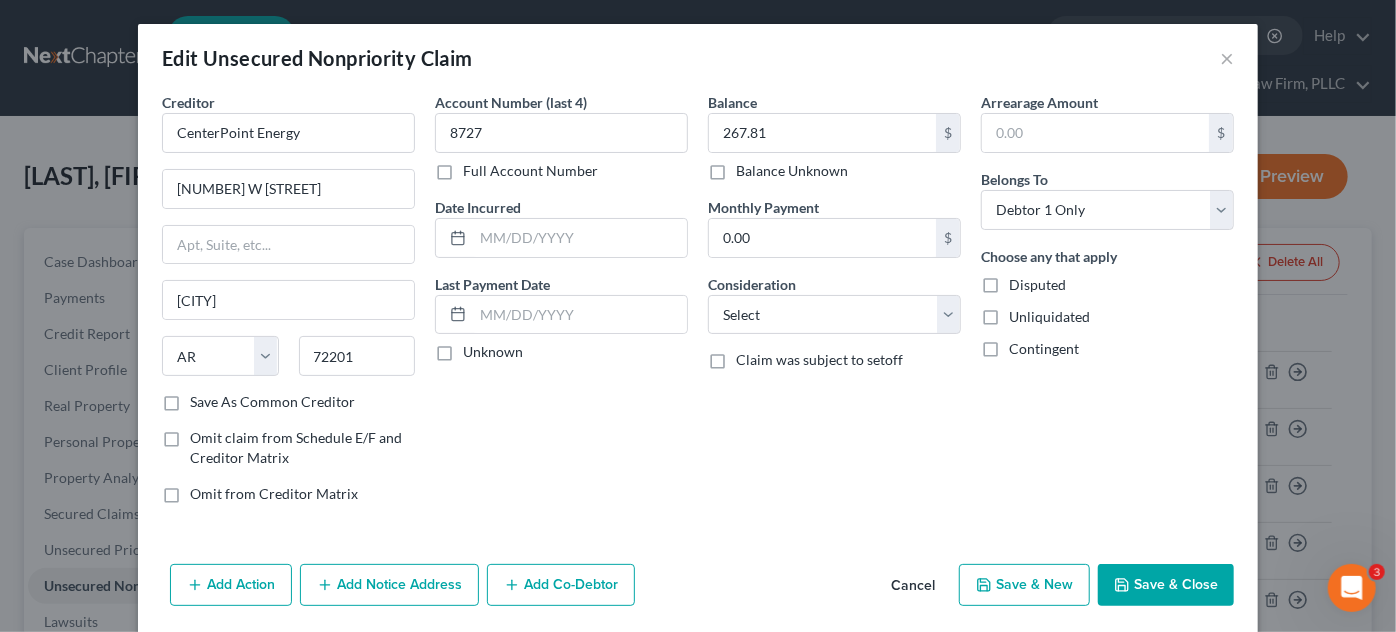 scroll, scrollTop: 68, scrollLeft: 0, axis: vertical 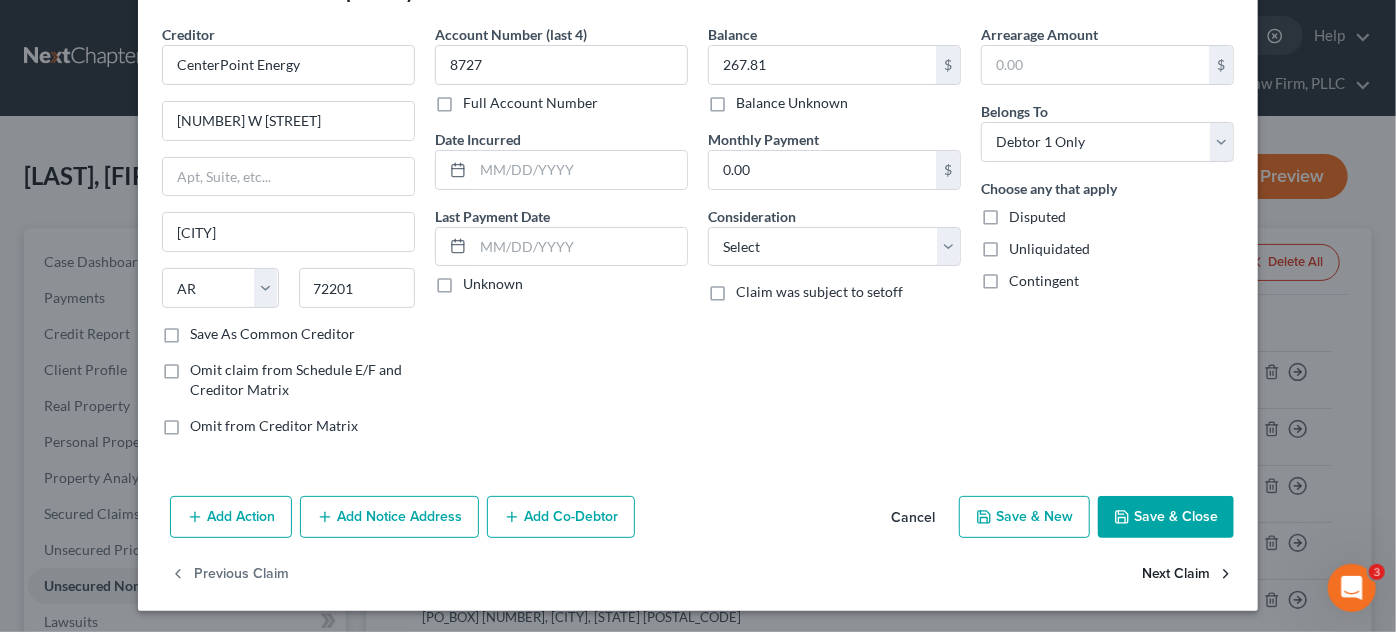 click on "Next Claim" at bounding box center [1188, 575] 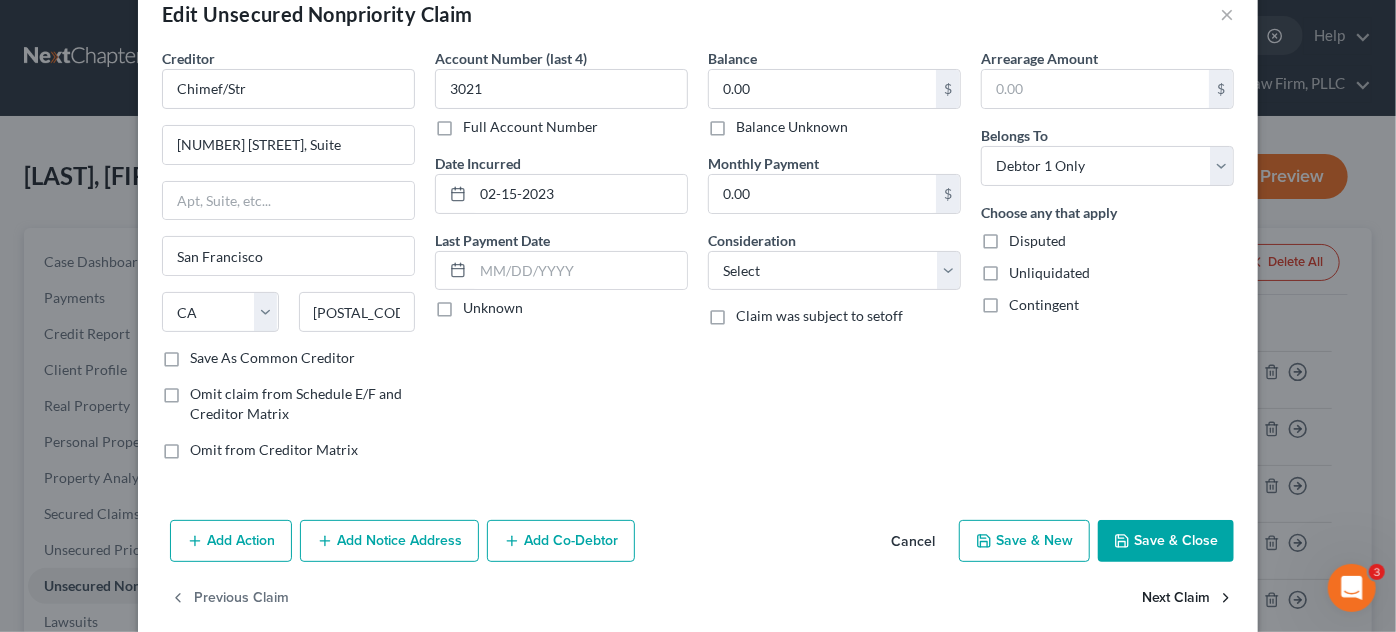 scroll, scrollTop: 68, scrollLeft: 0, axis: vertical 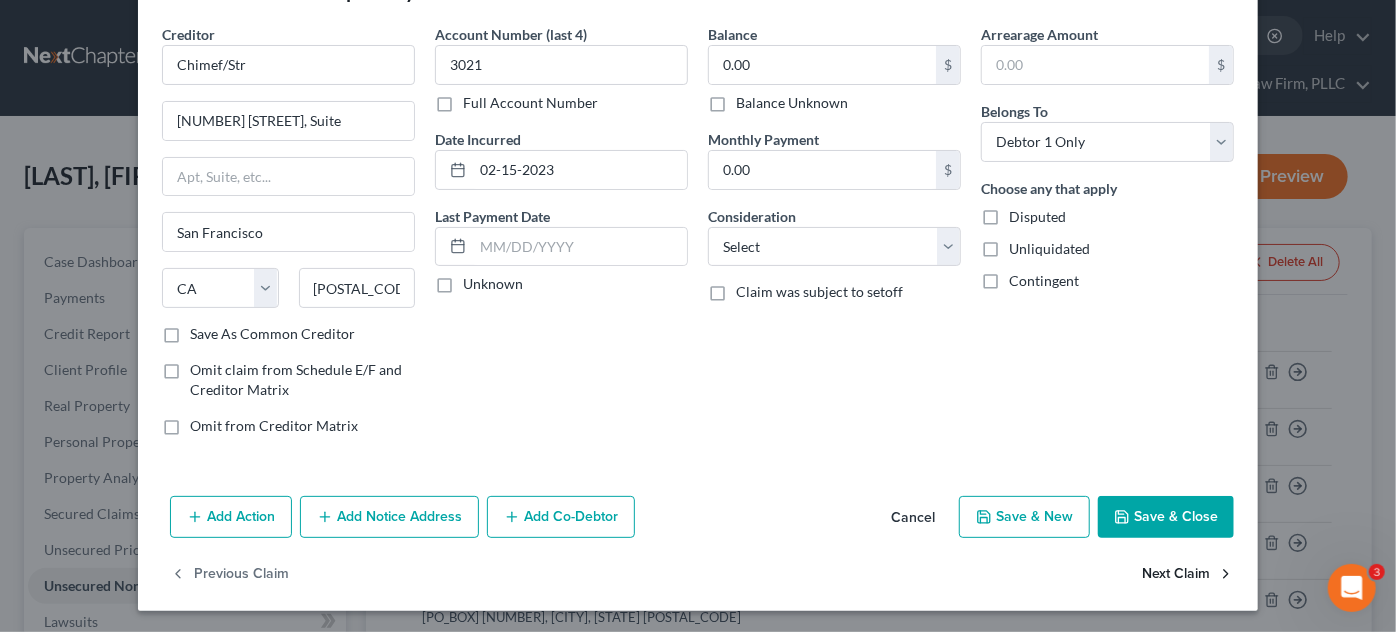 click on "Next Claim" at bounding box center [1188, 575] 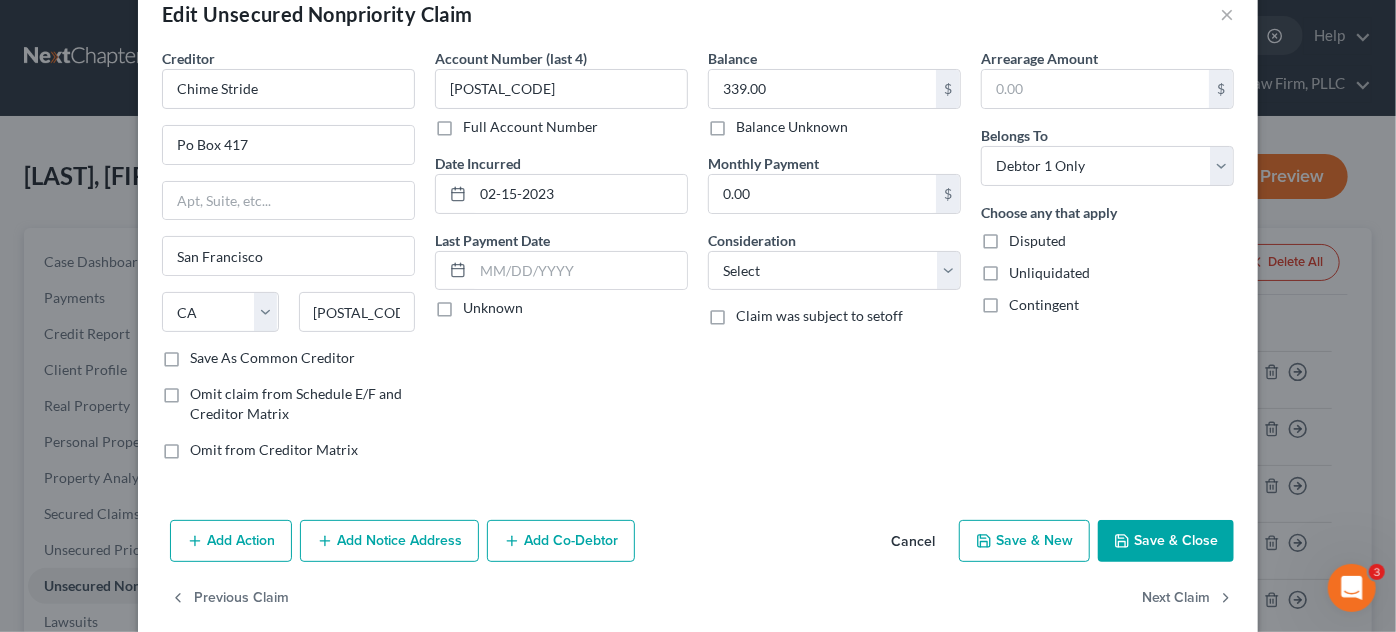 scroll, scrollTop: 68, scrollLeft: 0, axis: vertical 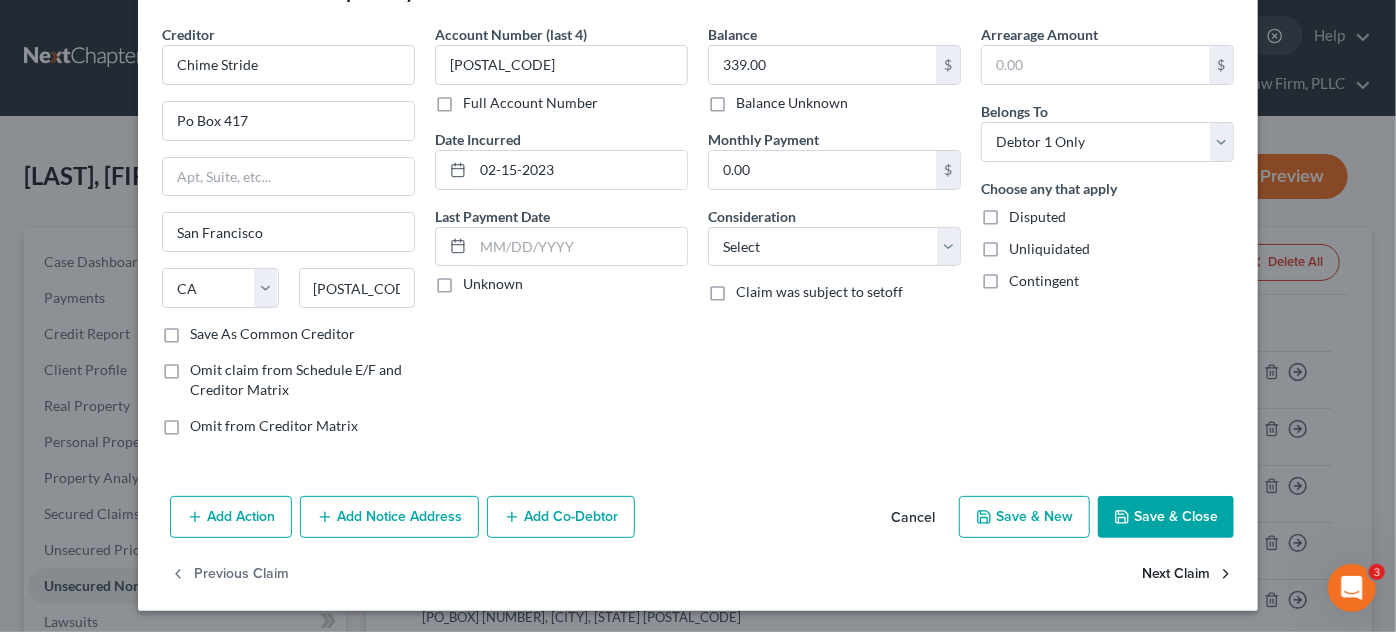 click on "Next Claim" at bounding box center [1188, 575] 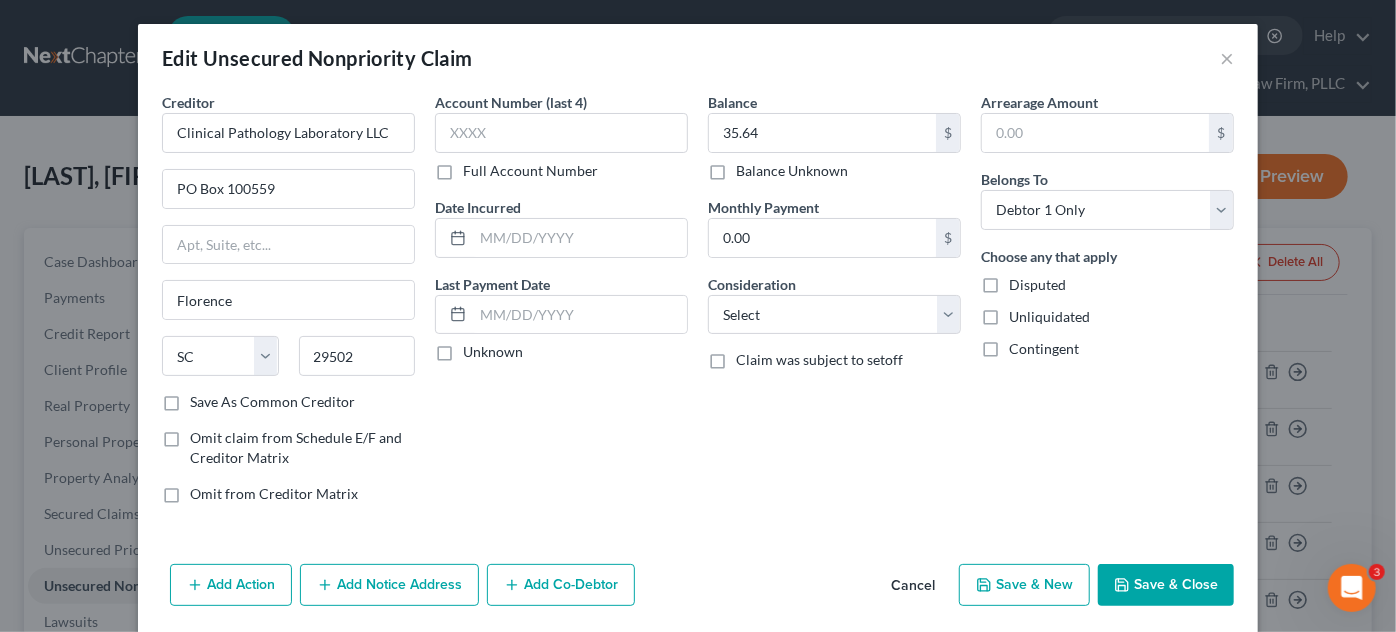 scroll, scrollTop: 68, scrollLeft: 0, axis: vertical 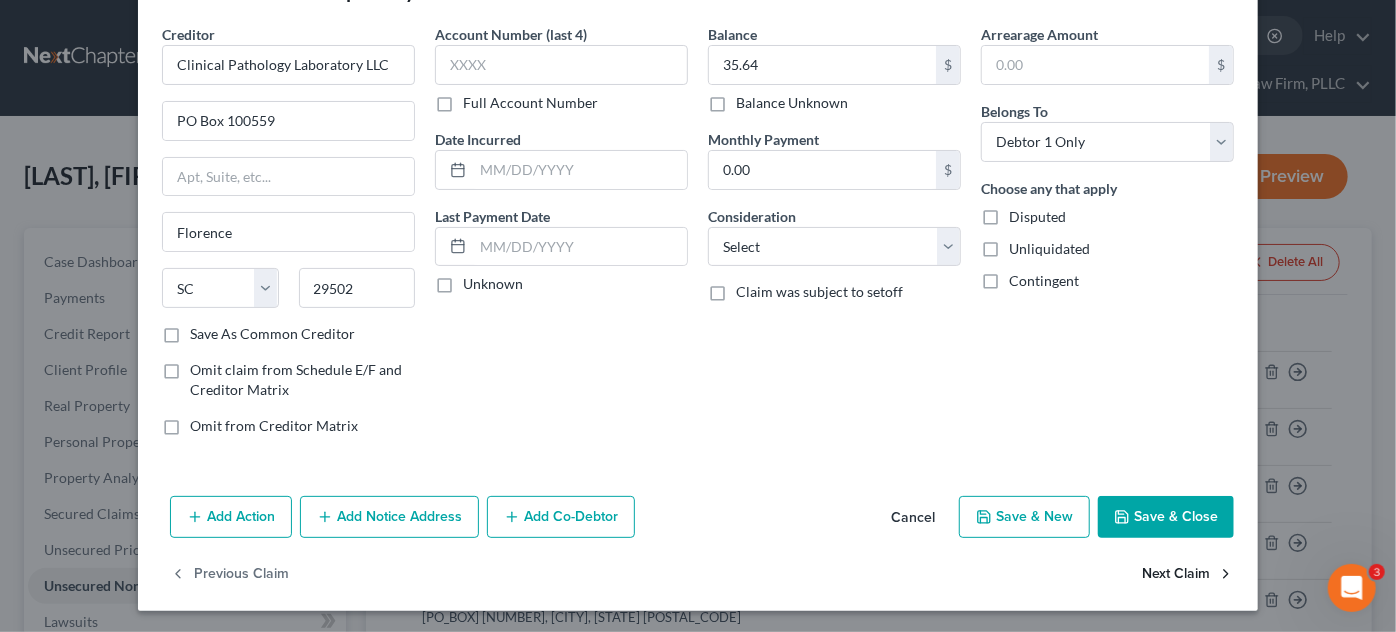 click on "Next Claim" at bounding box center (1188, 575) 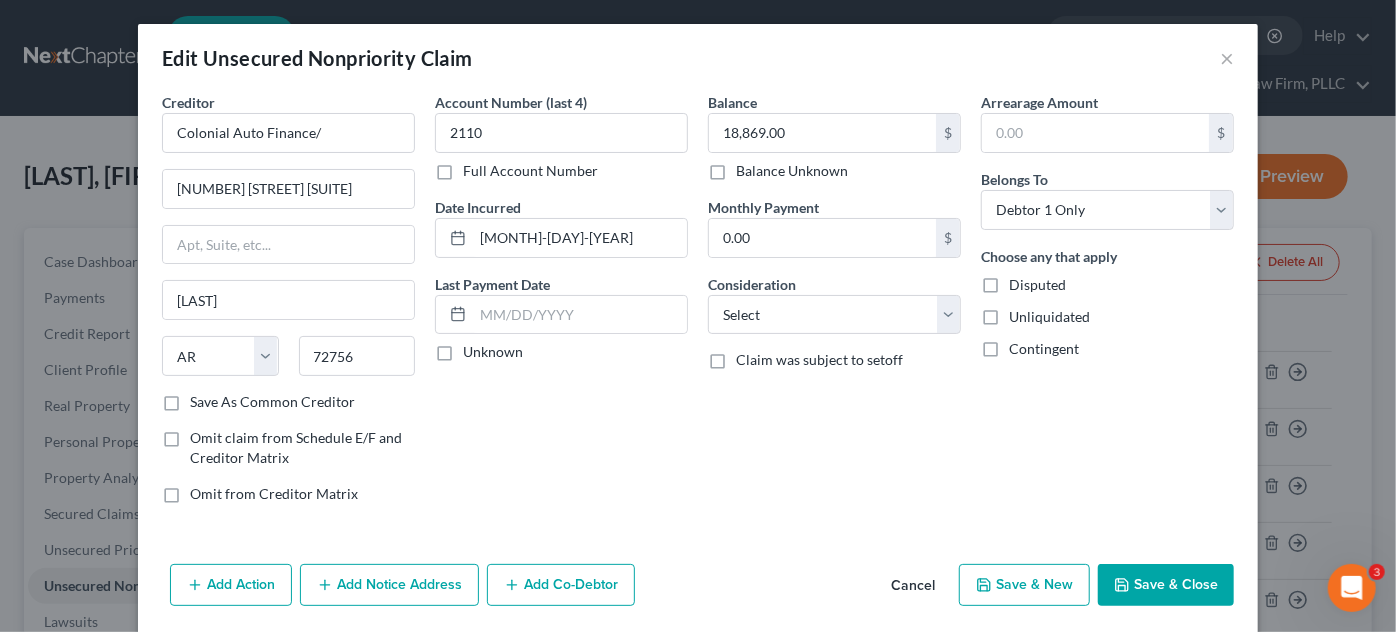 scroll, scrollTop: 68, scrollLeft: 0, axis: vertical 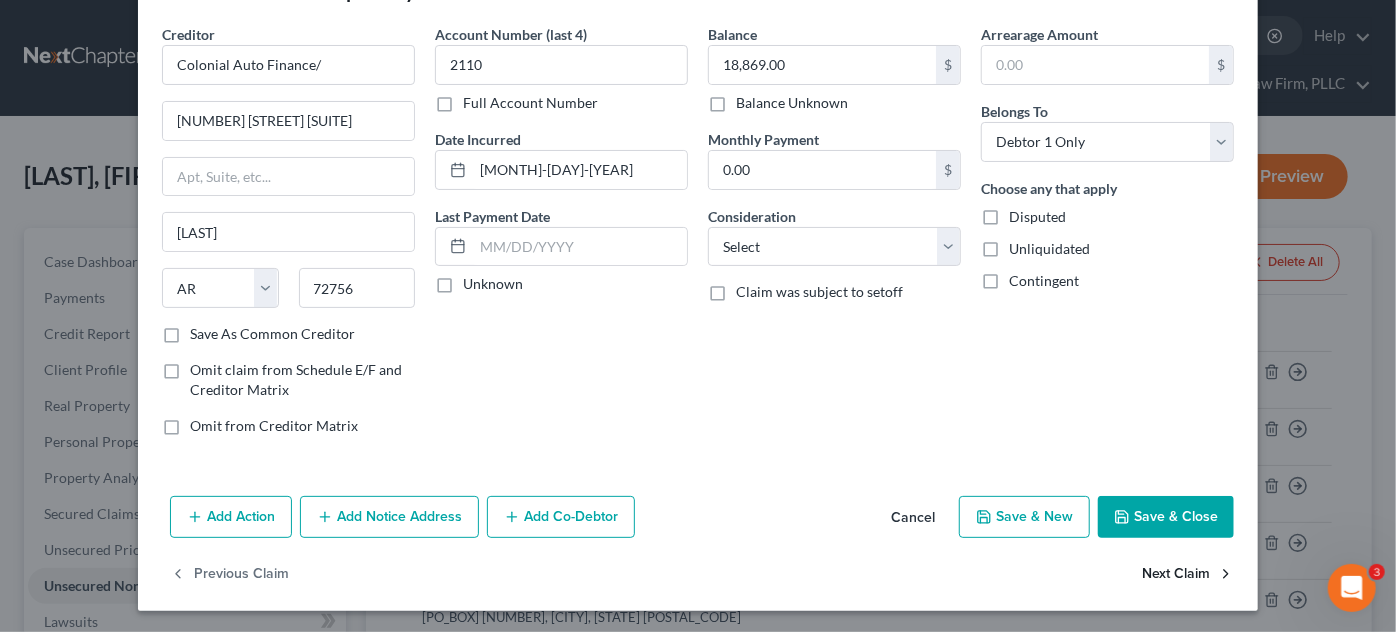 click on "Next Claim" at bounding box center [1188, 575] 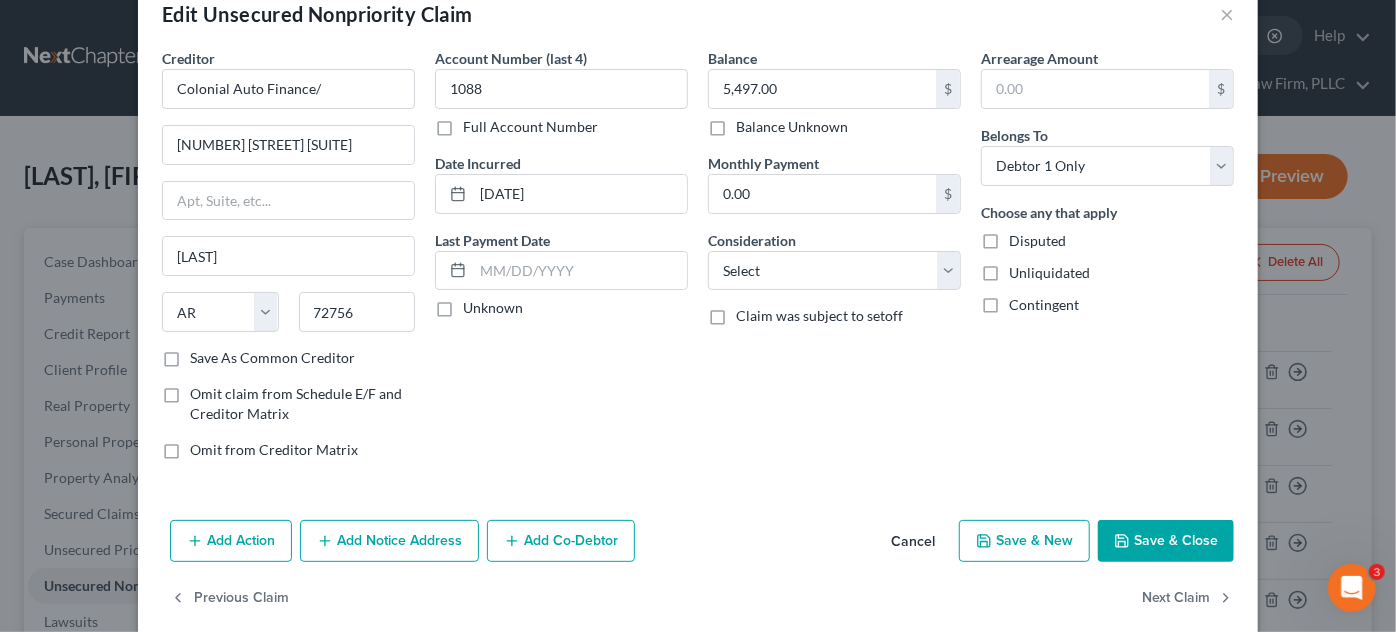 scroll, scrollTop: 68, scrollLeft: 0, axis: vertical 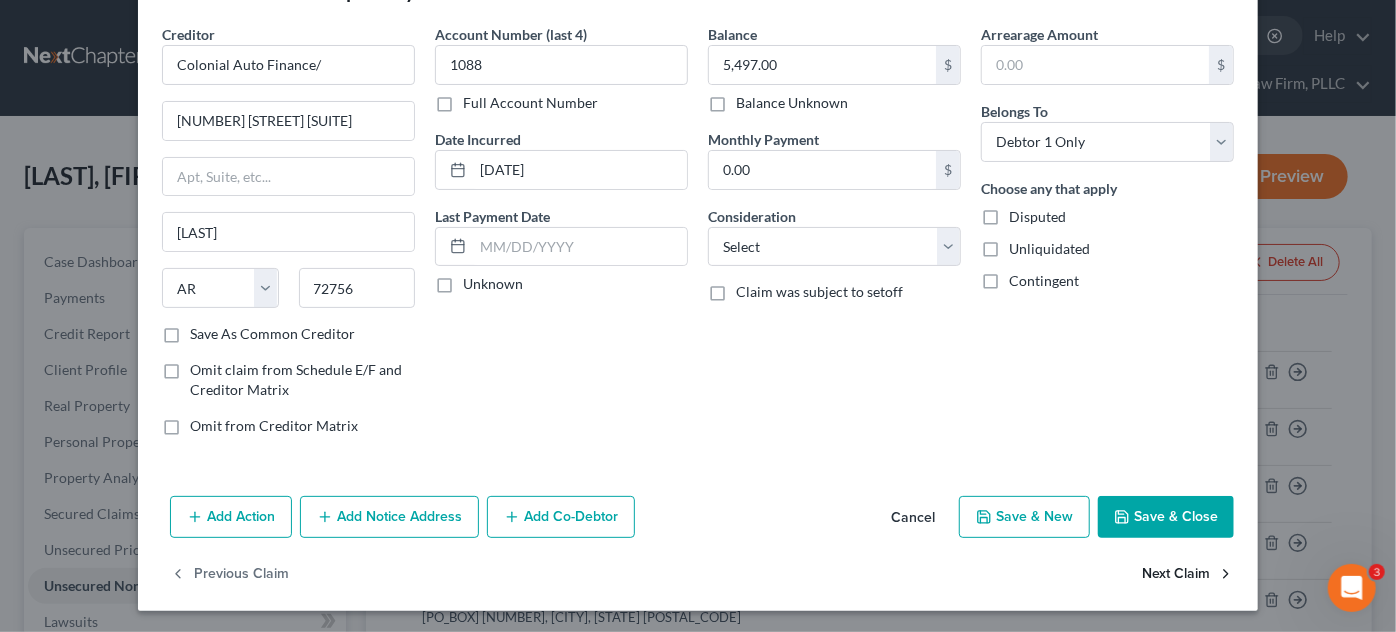 click on "Next Claim" at bounding box center (1188, 575) 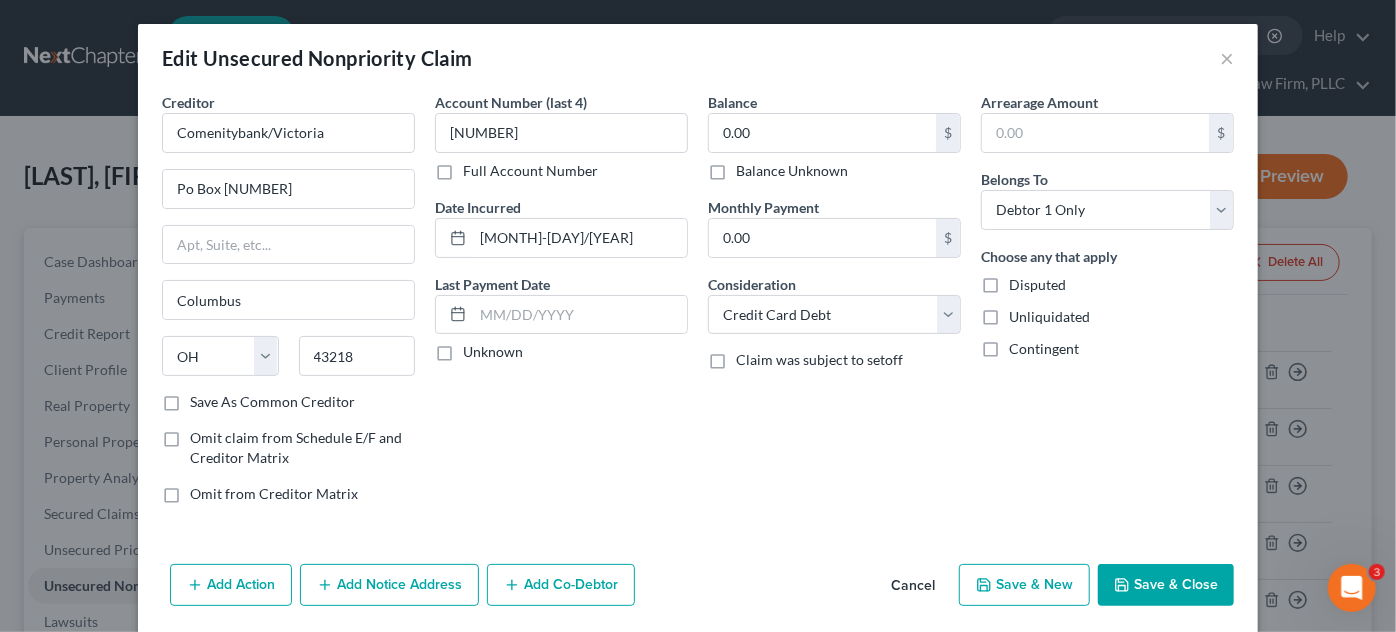scroll, scrollTop: 68, scrollLeft: 0, axis: vertical 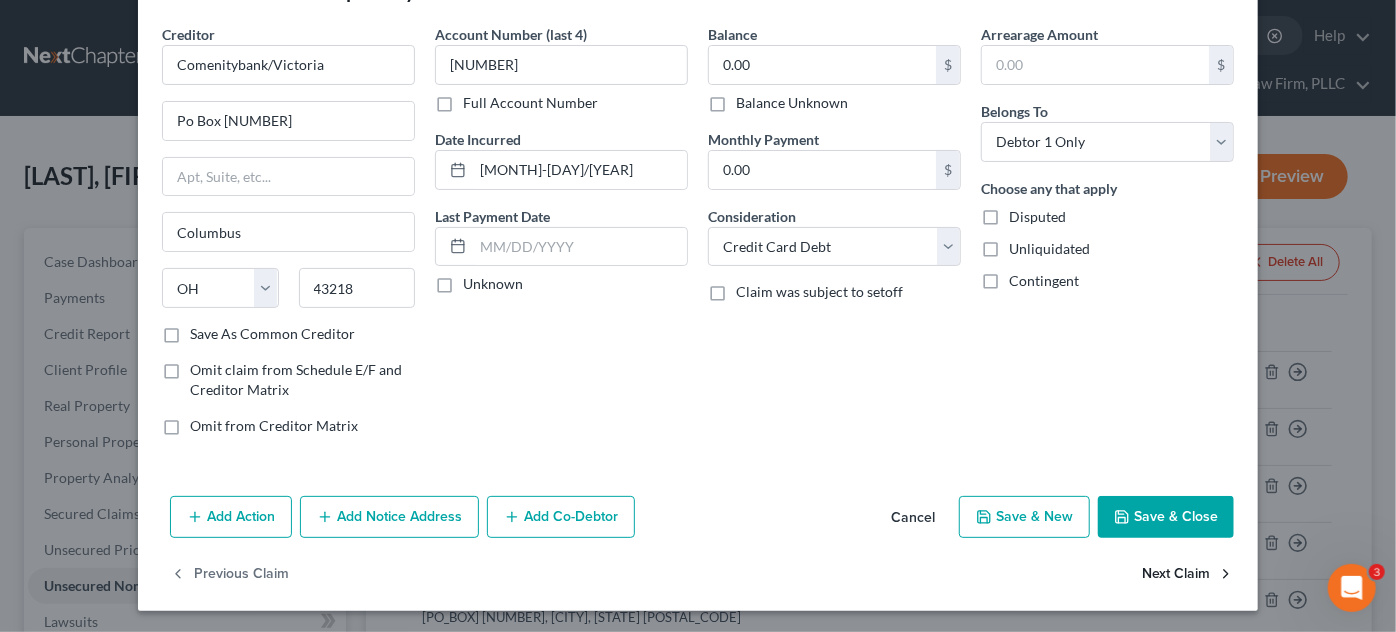 click on "Next Claim" at bounding box center (1188, 575) 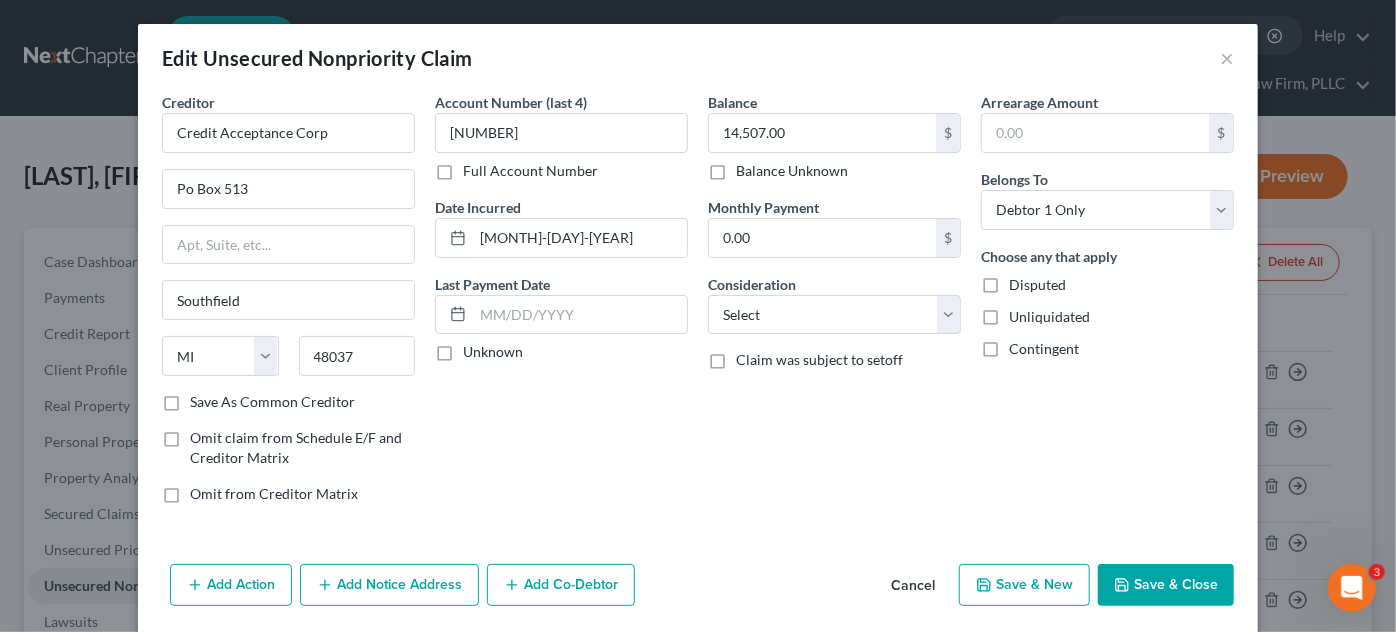 scroll, scrollTop: 68, scrollLeft: 0, axis: vertical 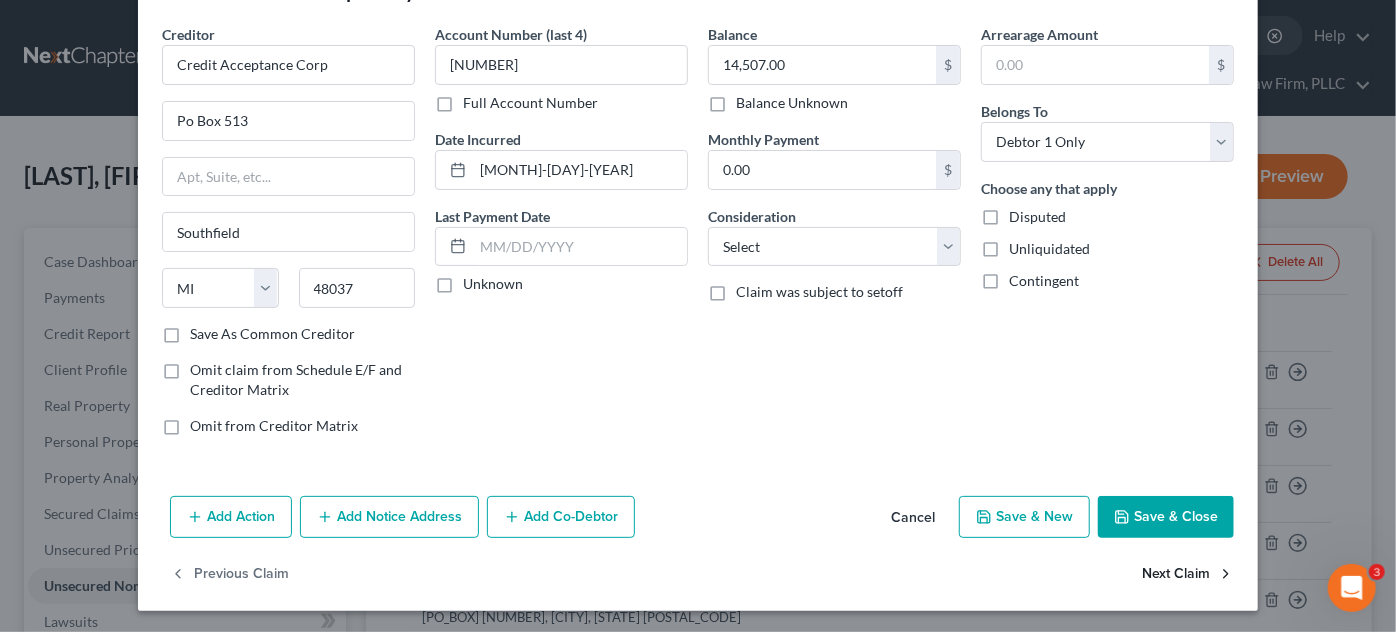 click on "Next Claim" at bounding box center (1188, 575) 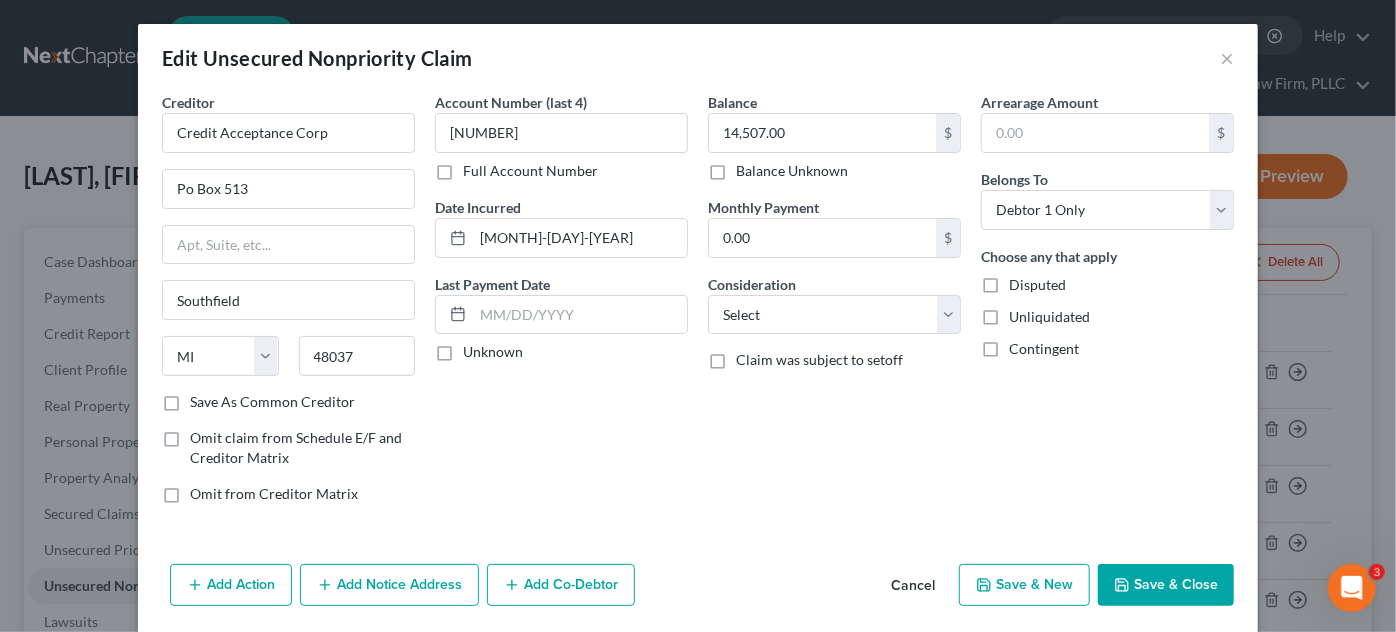 scroll, scrollTop: 68, scrollLeft: 0, axis: vertical 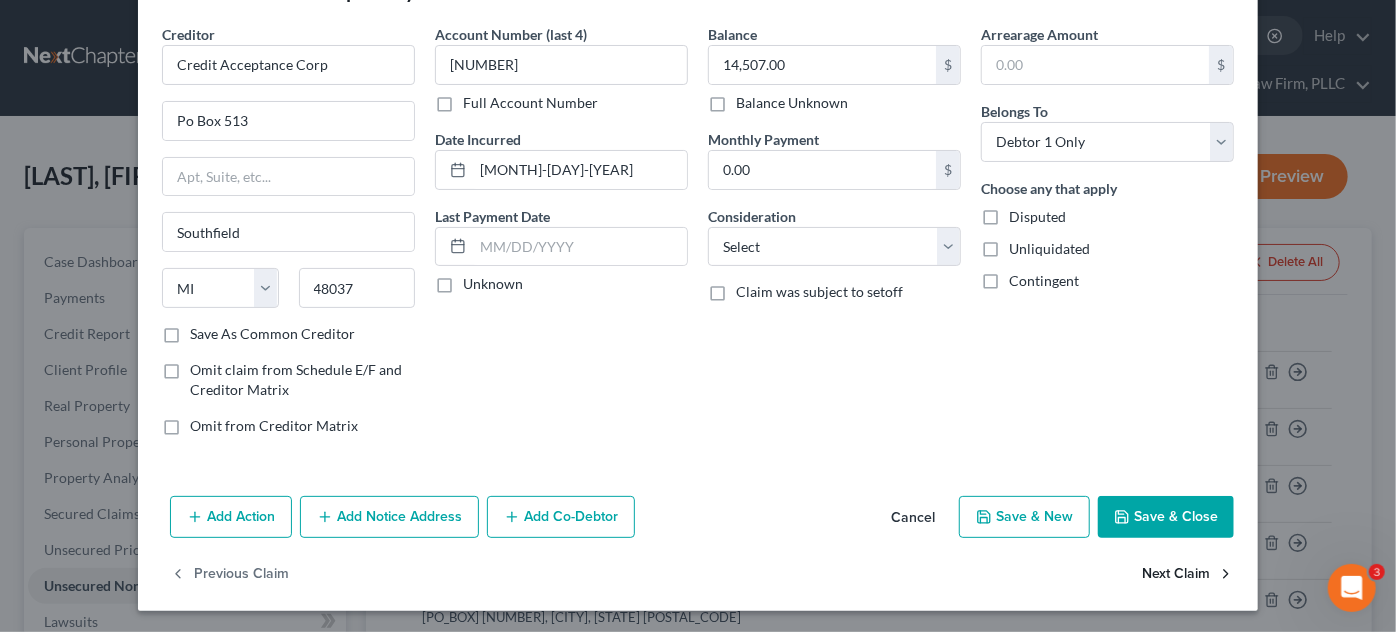click on "Next Claim" at bounding box center (1188, 575) 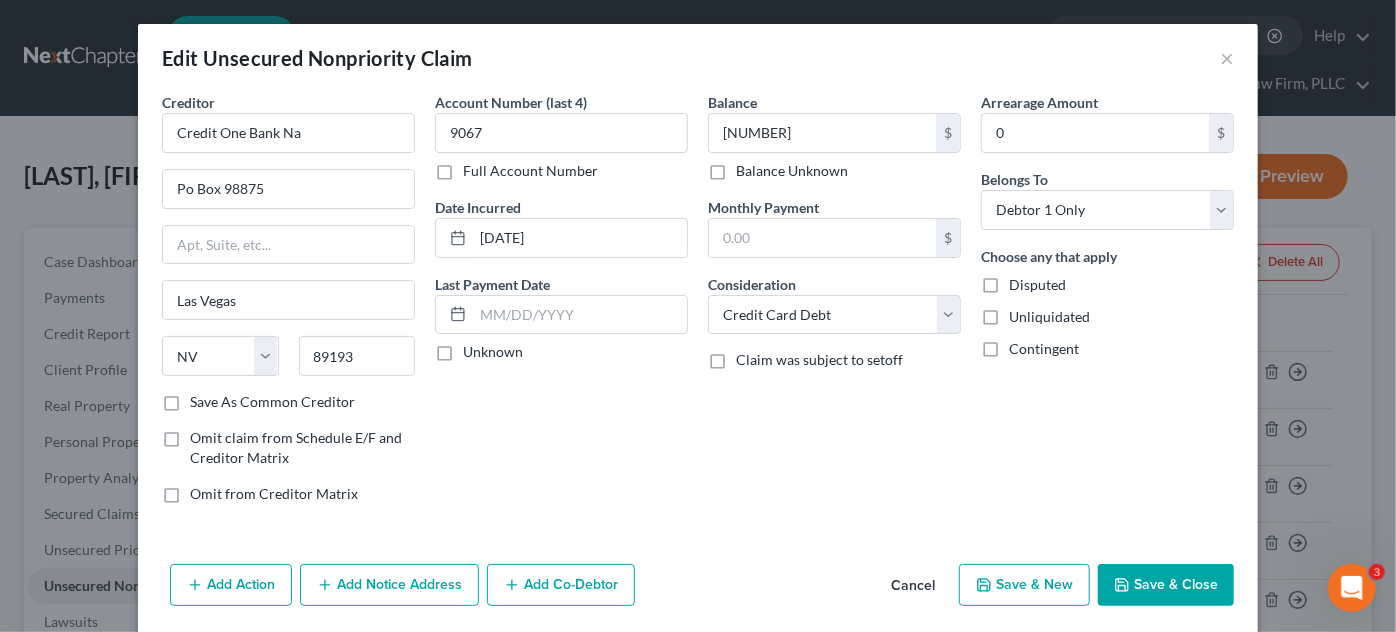 scroll, scrollTop: 68, scrollLeft: 0, axis: vertical 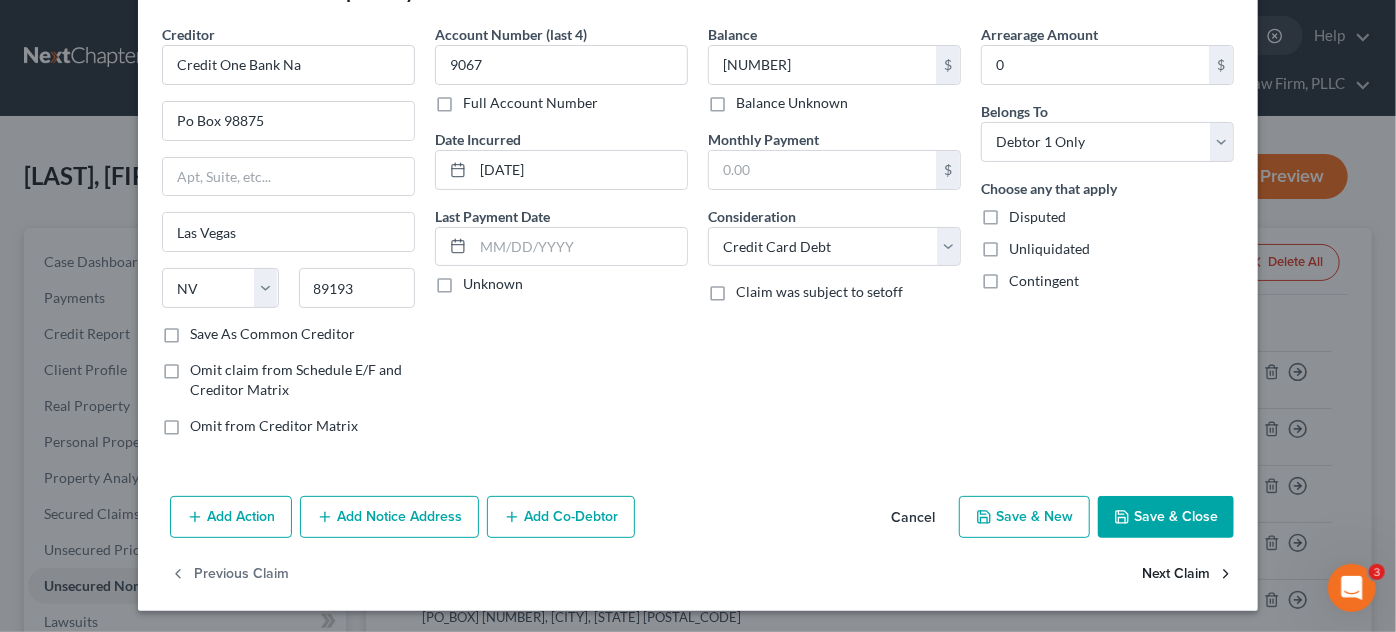 click on "Next Claim" at bounding box center (1188, 575) 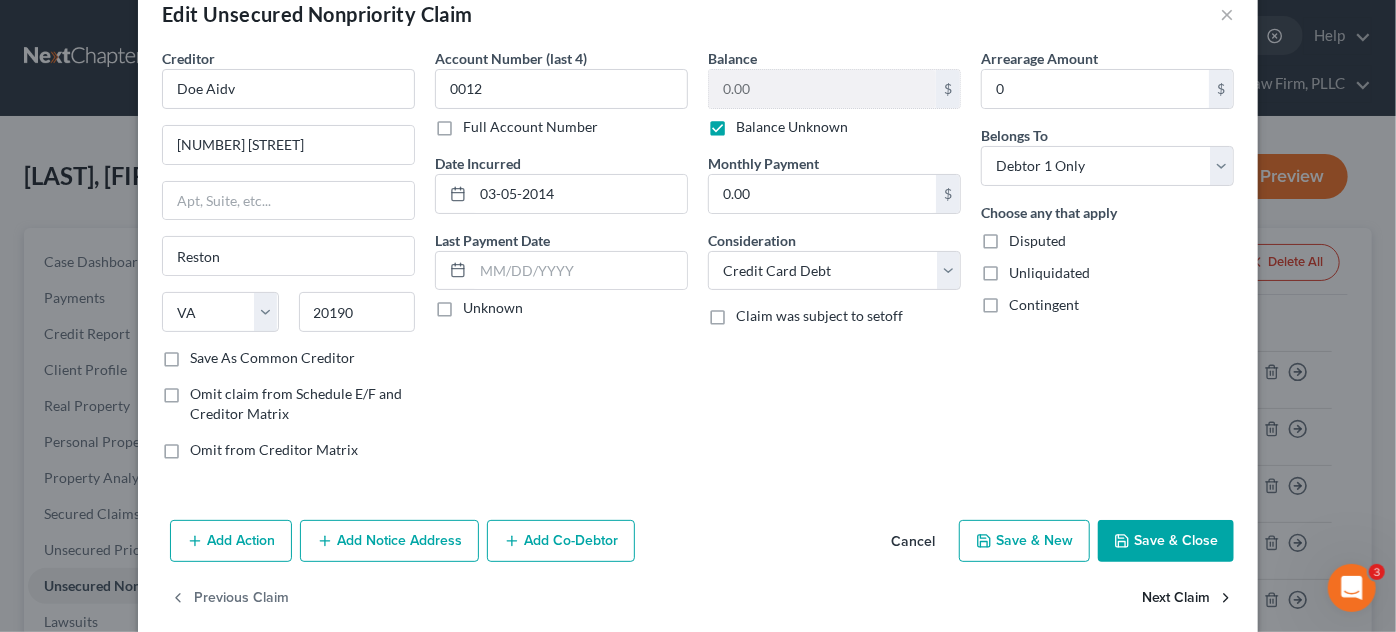 scroll, scrollTop: 68, scrollLeft: 0, axis: vertical 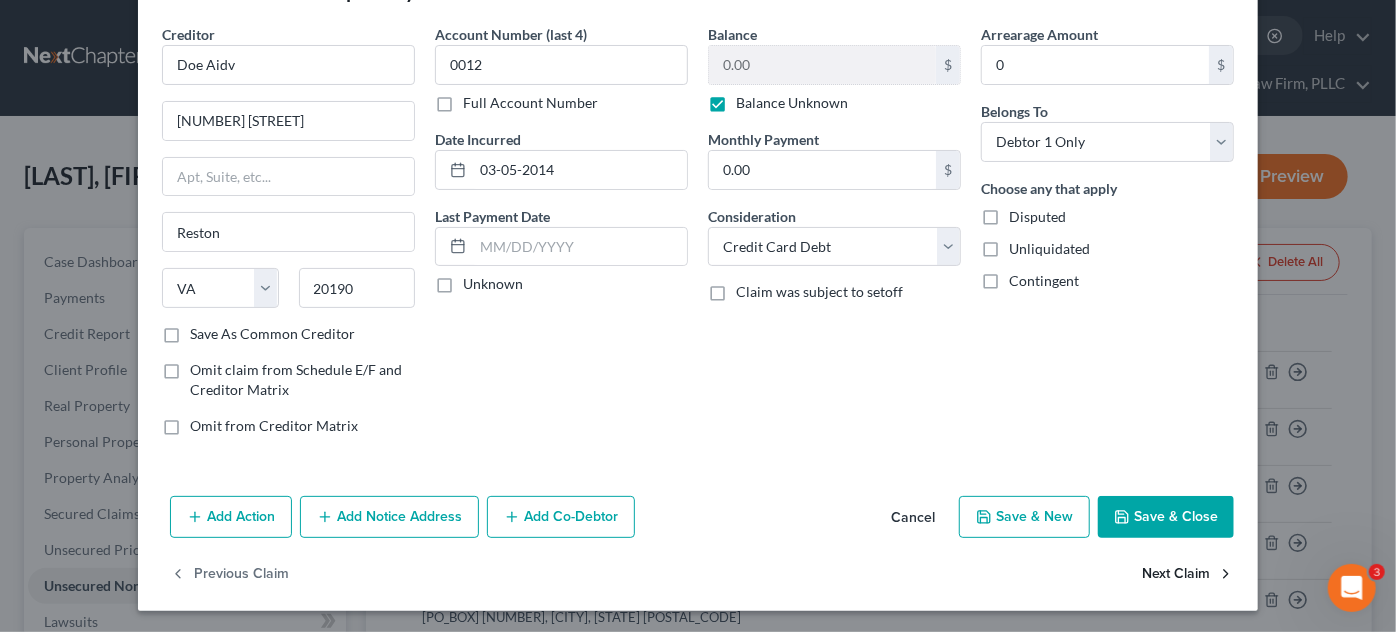 click on "Next Claim" at bounding box center [1188, 575] 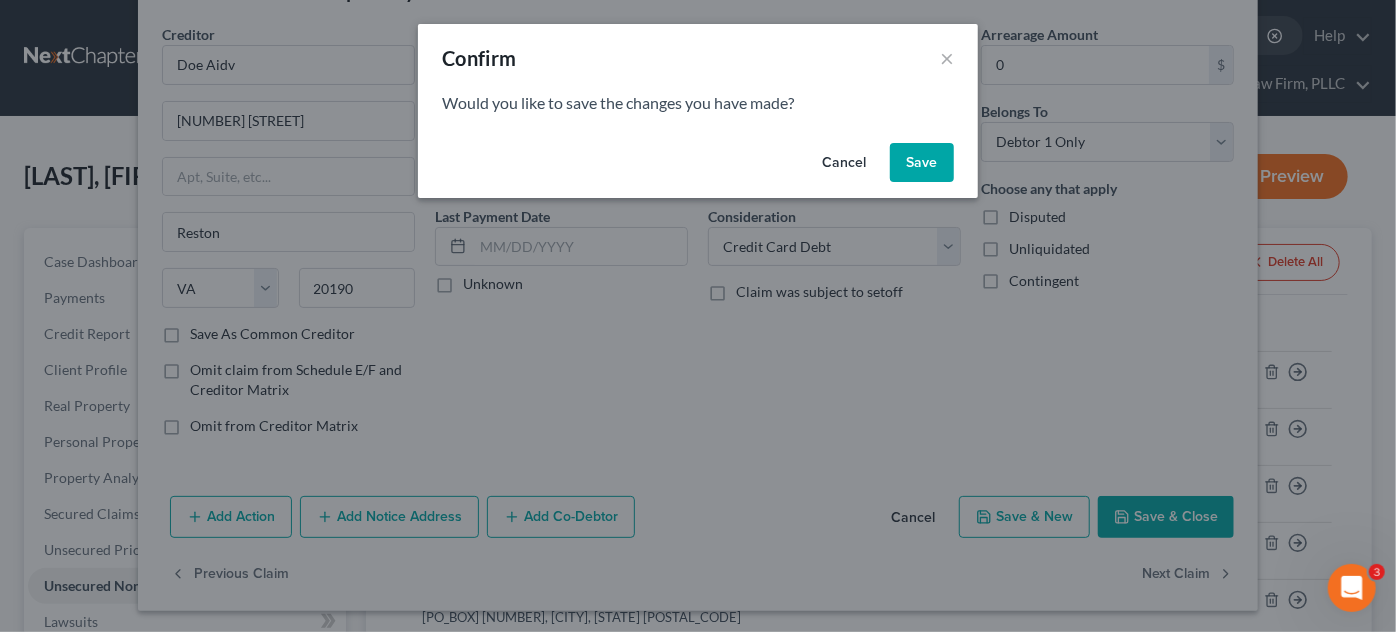 click on "Save" at bounding box center (922, 163) 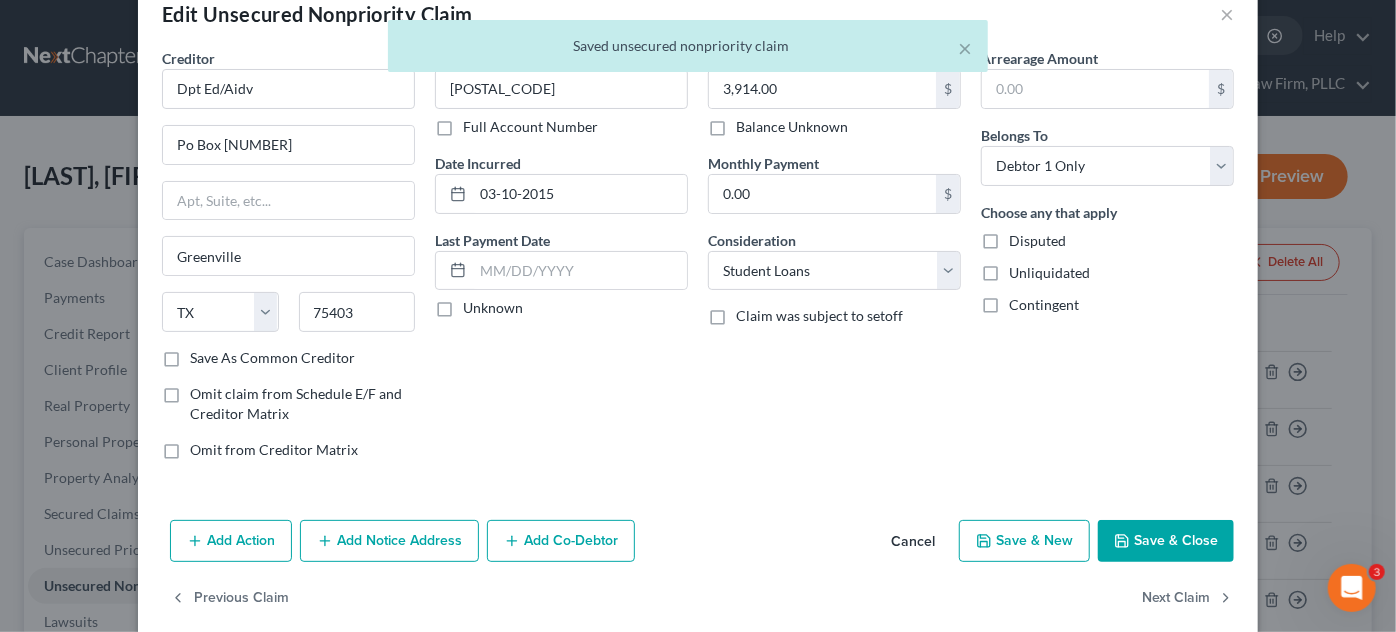 scroll, scrollTop: 68, scrollLeft: 0, axis: vertical 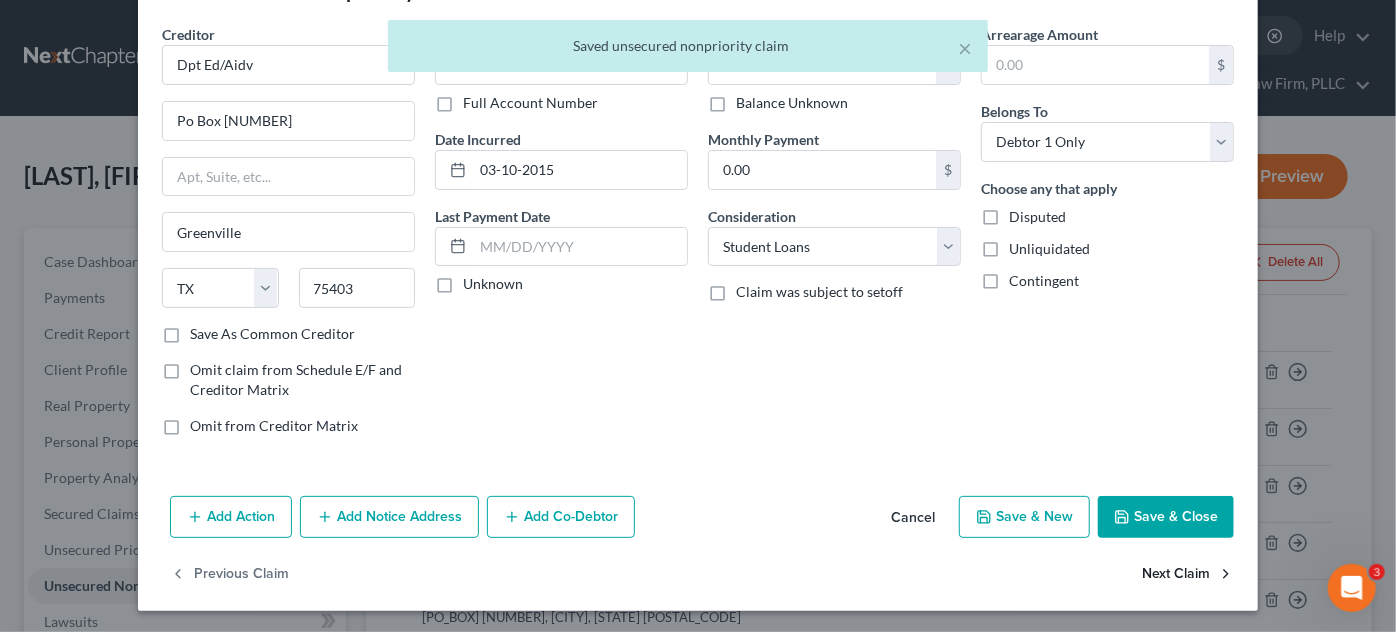 click on "Next Claim" at bounding box center (1188, 575) 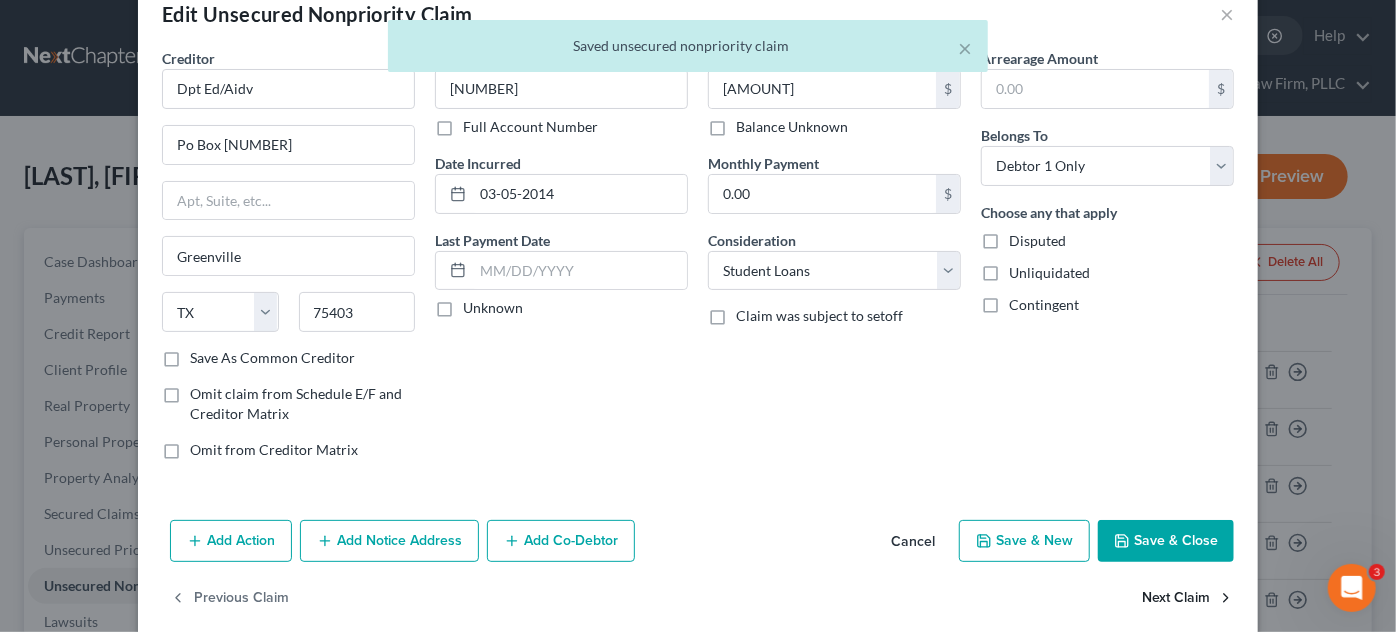scroll, scrollTop: 68, scrollLeft: 0, axis: vertical 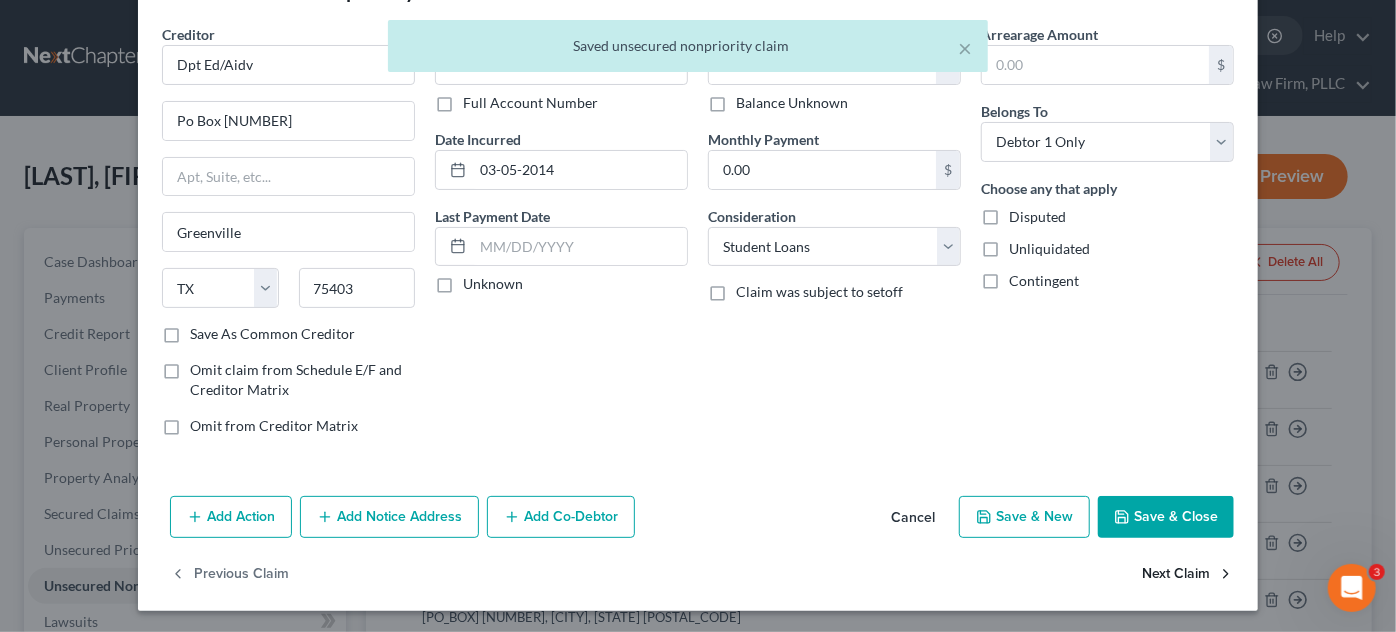 click on "Next Claim" at bounding box center (1188, 575) 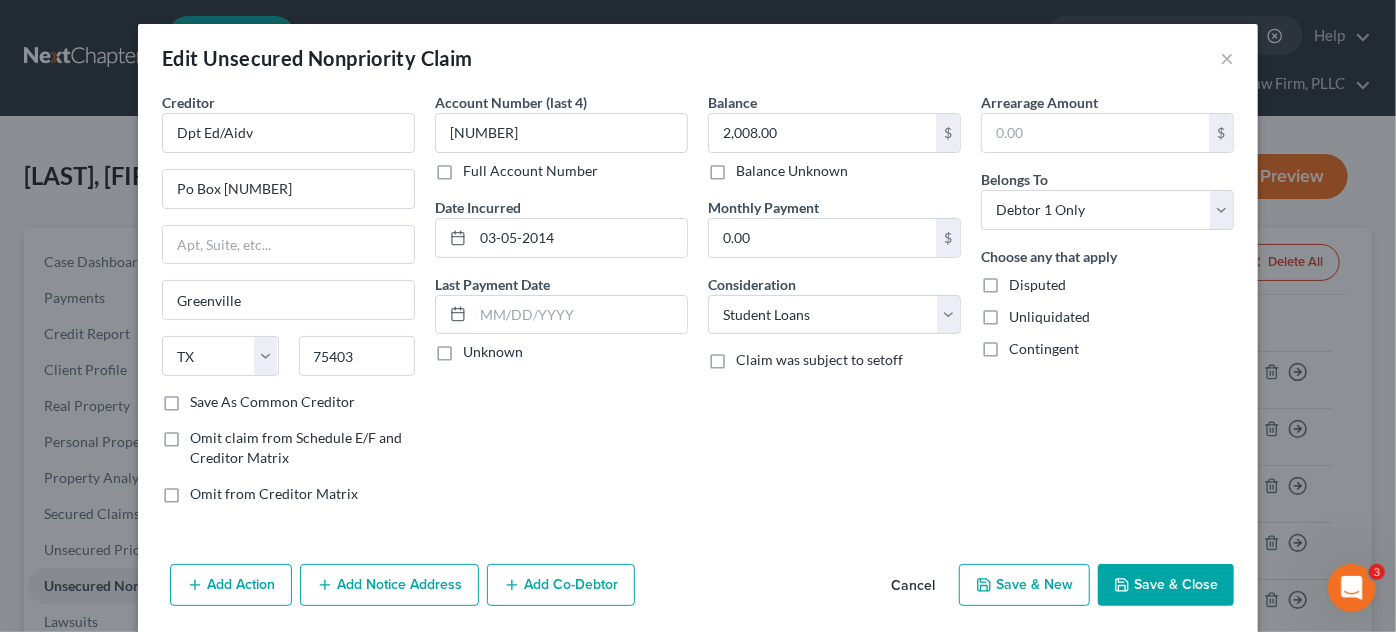 scroll, scrollTop: 68, scrollLeft: 0, axis: vertical 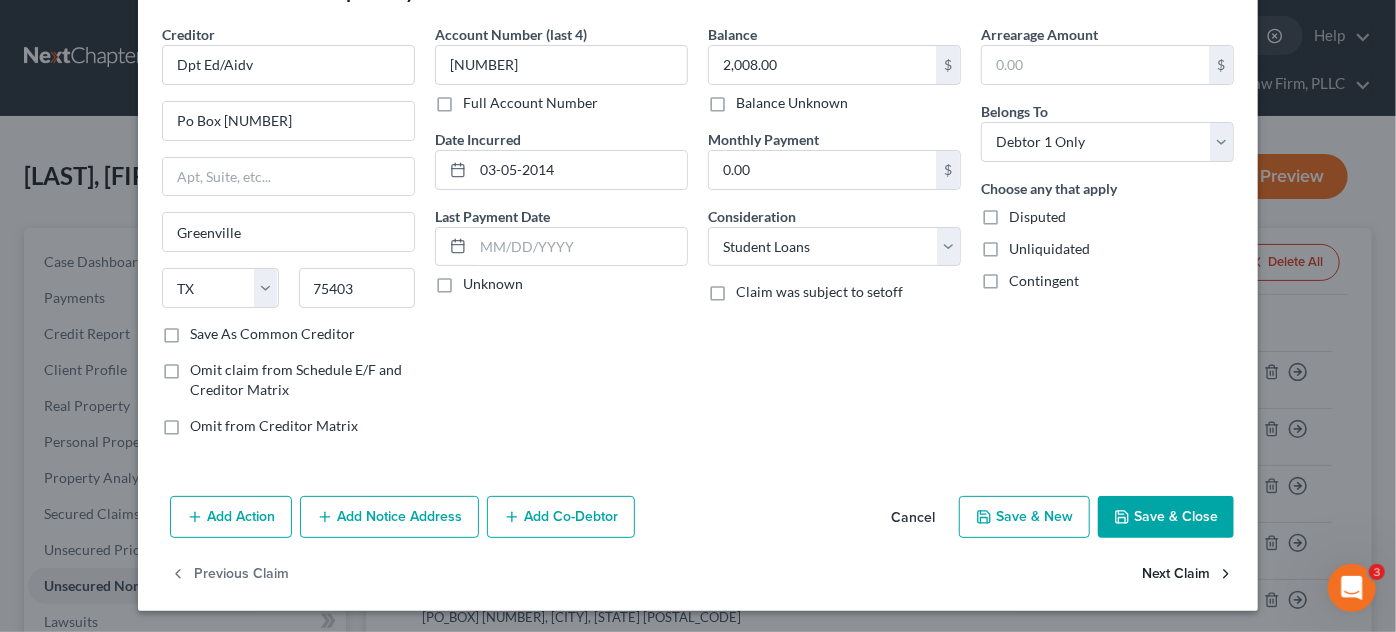 click on "Next Claim" at bounding box center [1188, 575] 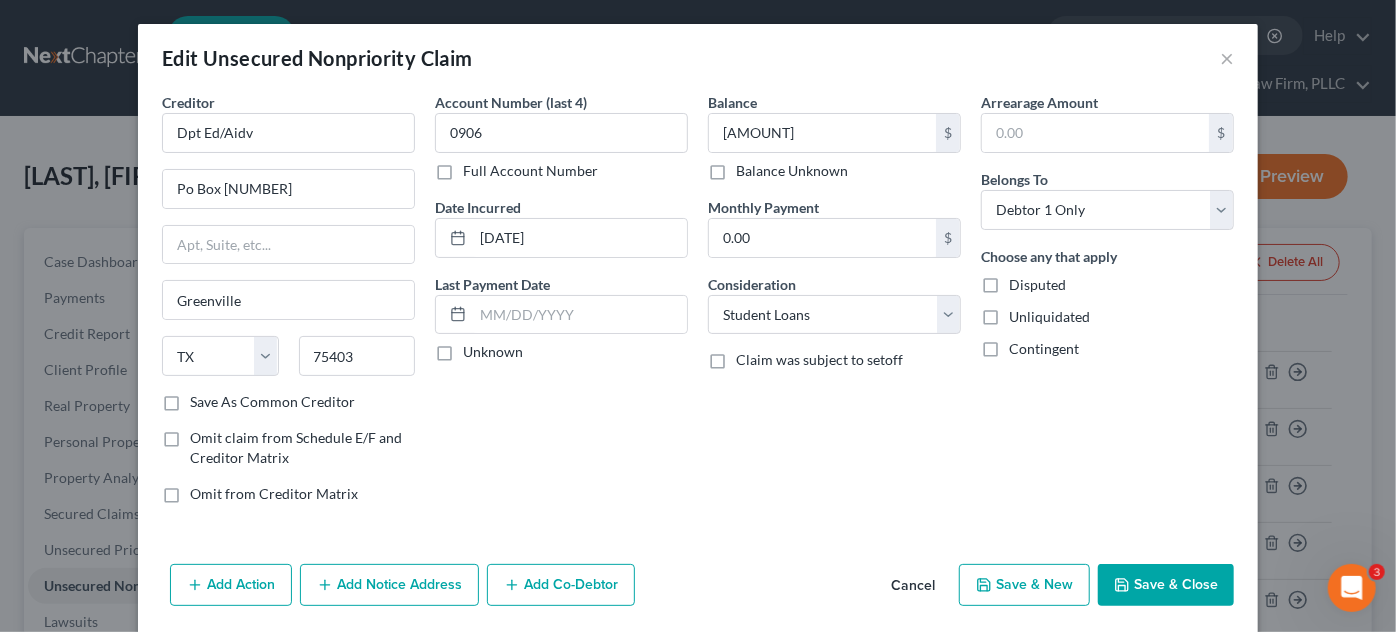 scroll, scrollTop: 68, scrollLeft: 0, axis: vertical 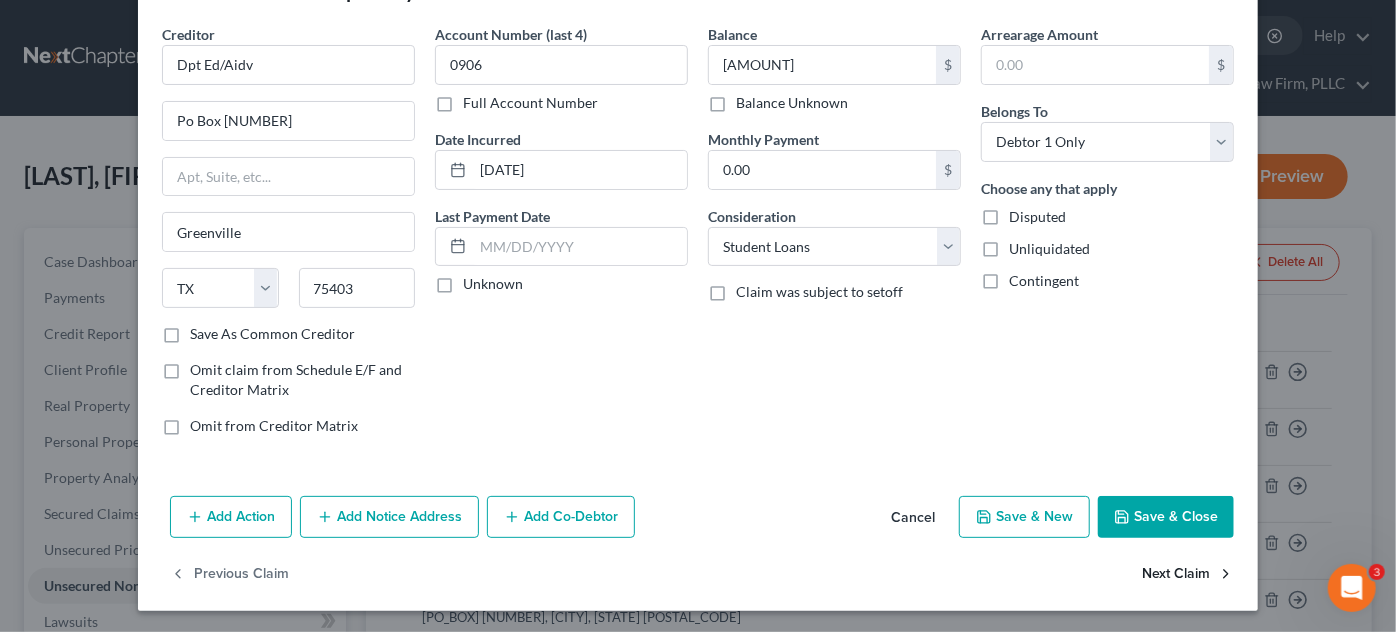 click on "Next Claim" at bounding box center [1188, 575] 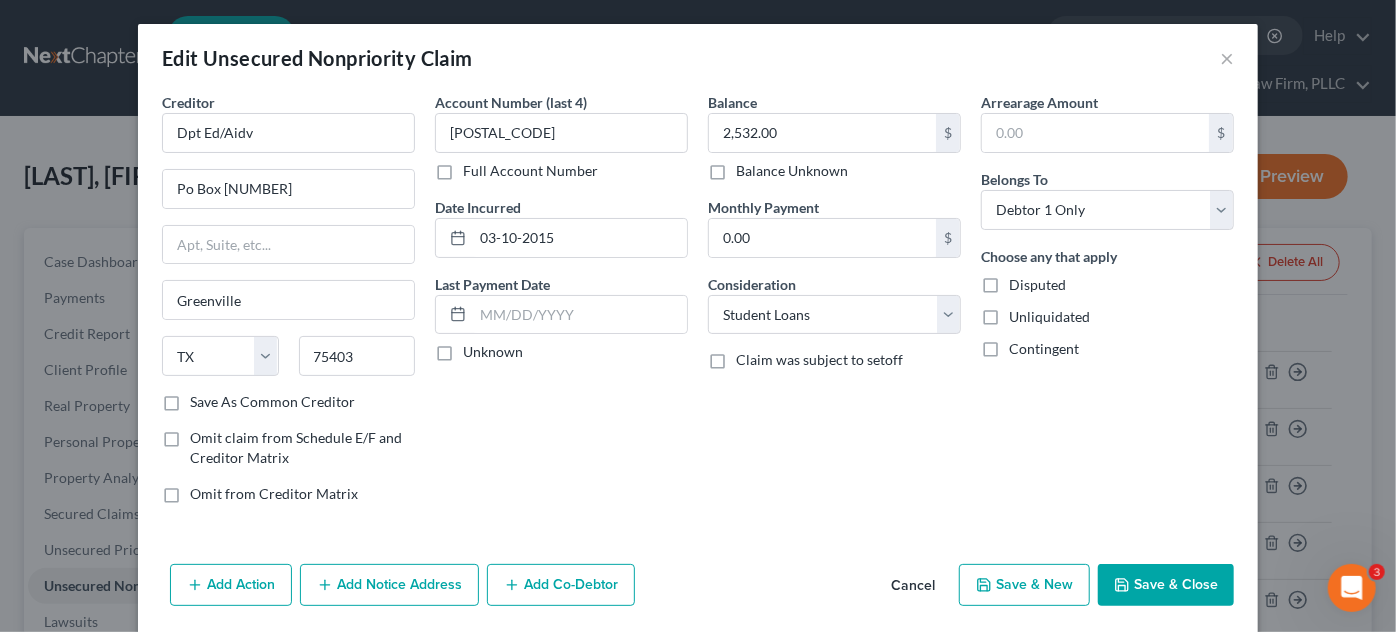scroll, scrollTop: 68, scrollLeft: 0, axis: vertical 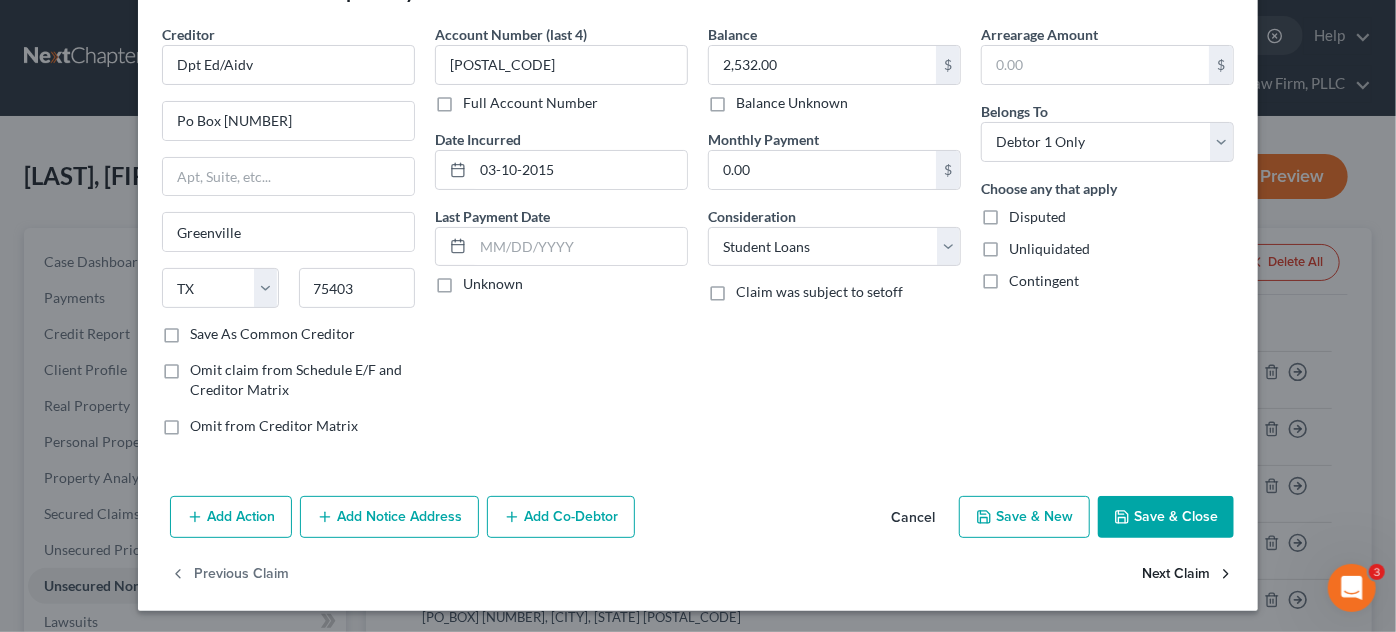 click on "Next Claim" at bounding box center [1188, 575] 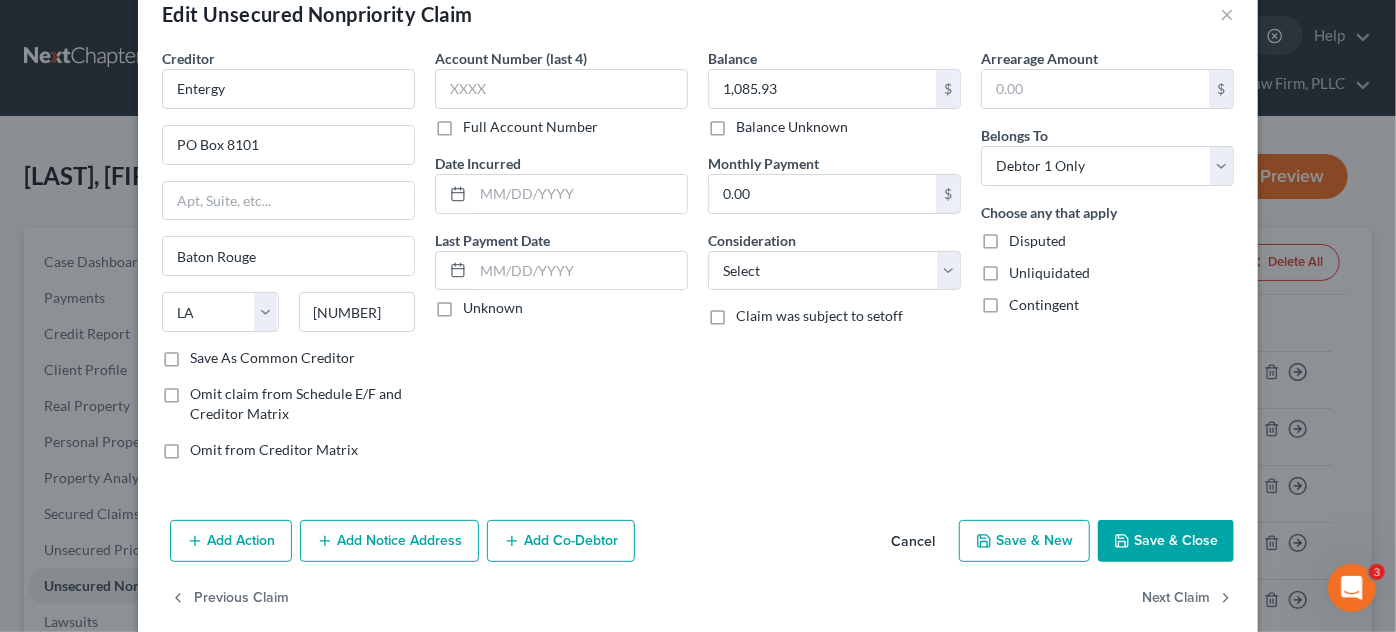 scroll, scrollTop: 68, scrollLeft: 0, axis: vertical 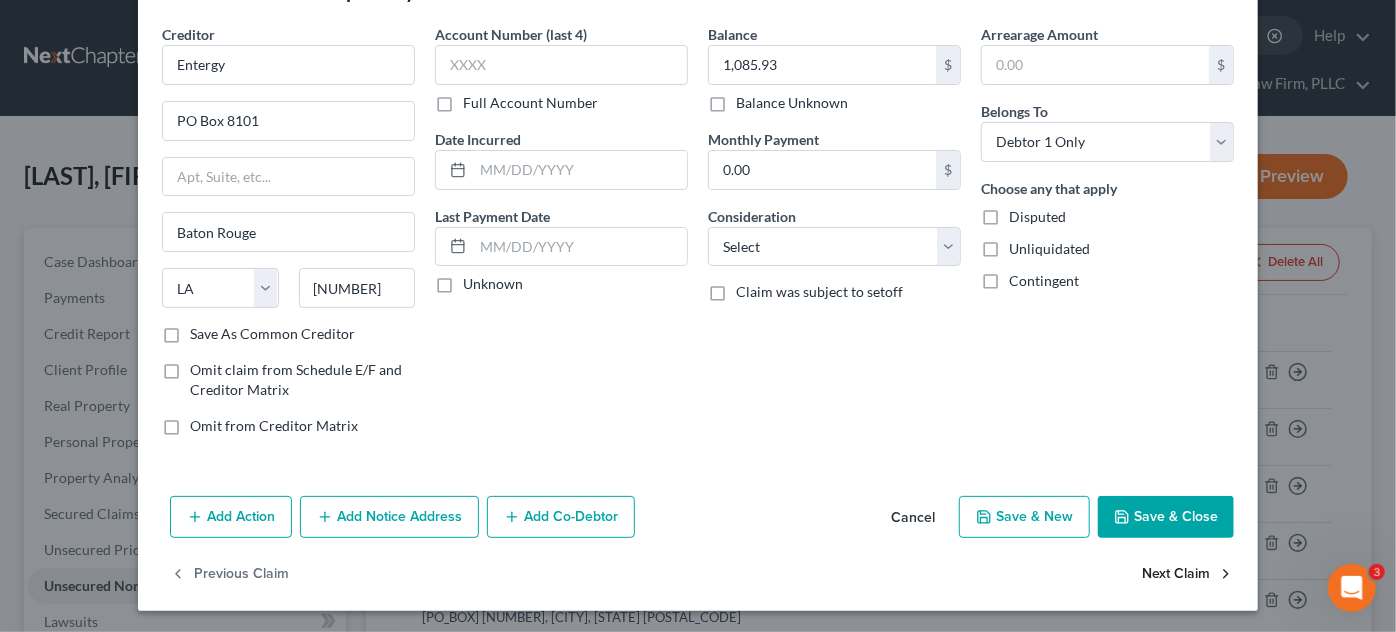 click on "Next Claim" at bounding box center [1188, 575] 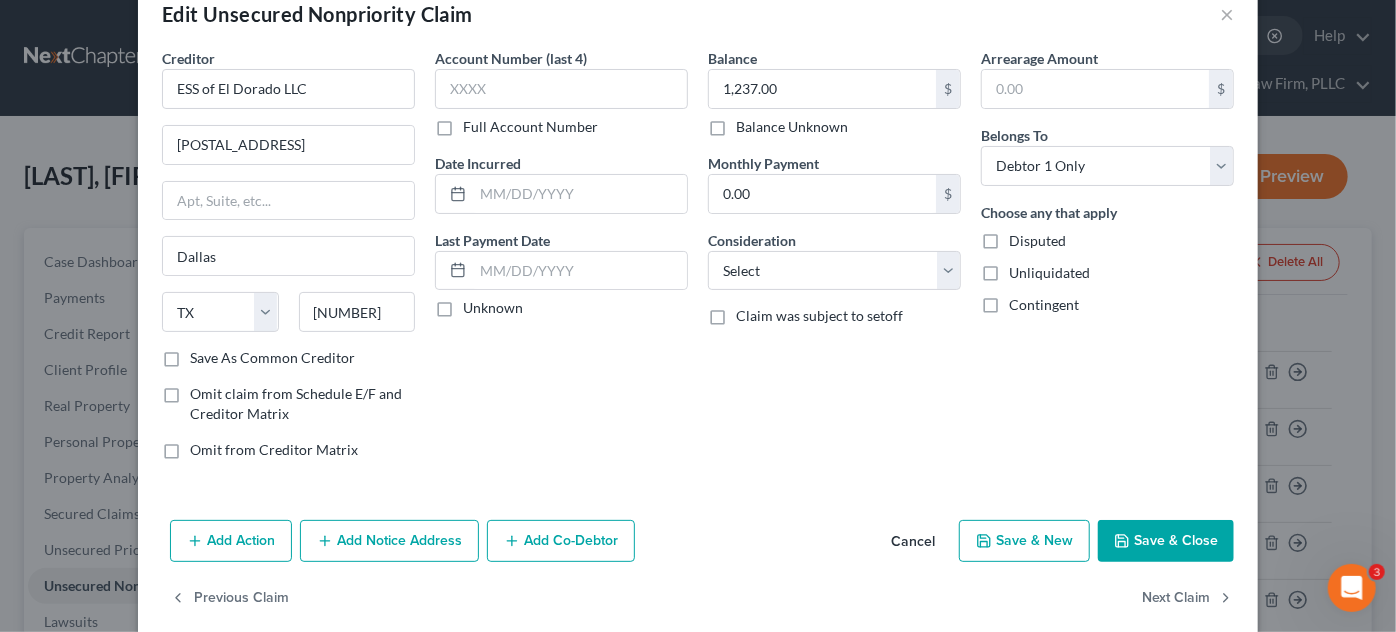 scroll, scrollTop: 68, scrollLeft: 0, axis: vertical 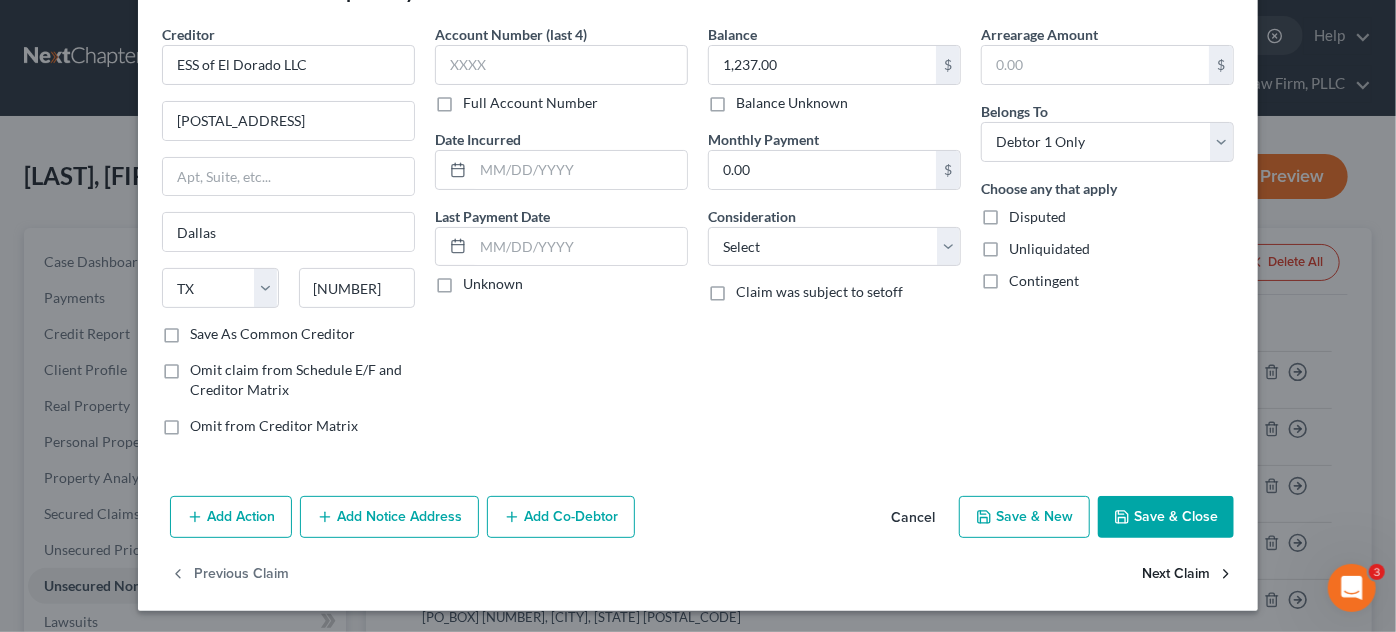 click on "Next Claim" at bounding box center [1188, 575] 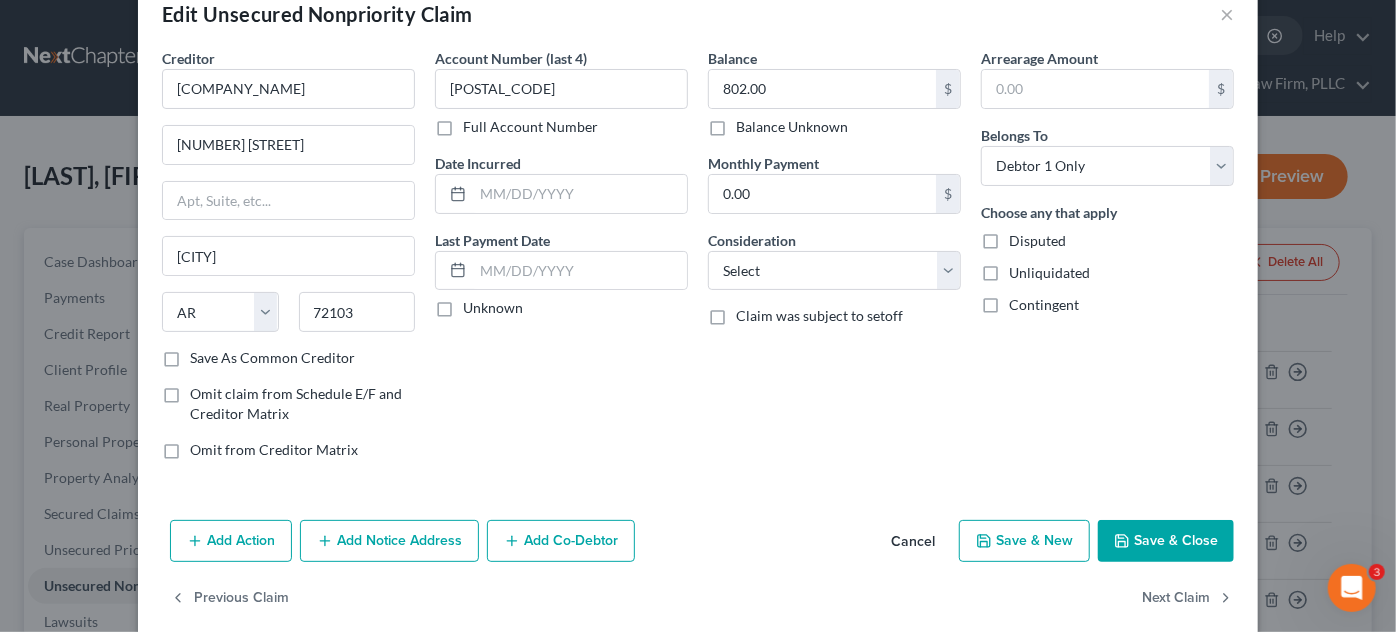 scroll, scrollTop: 68, scrollLeft: 0, axis: vertical 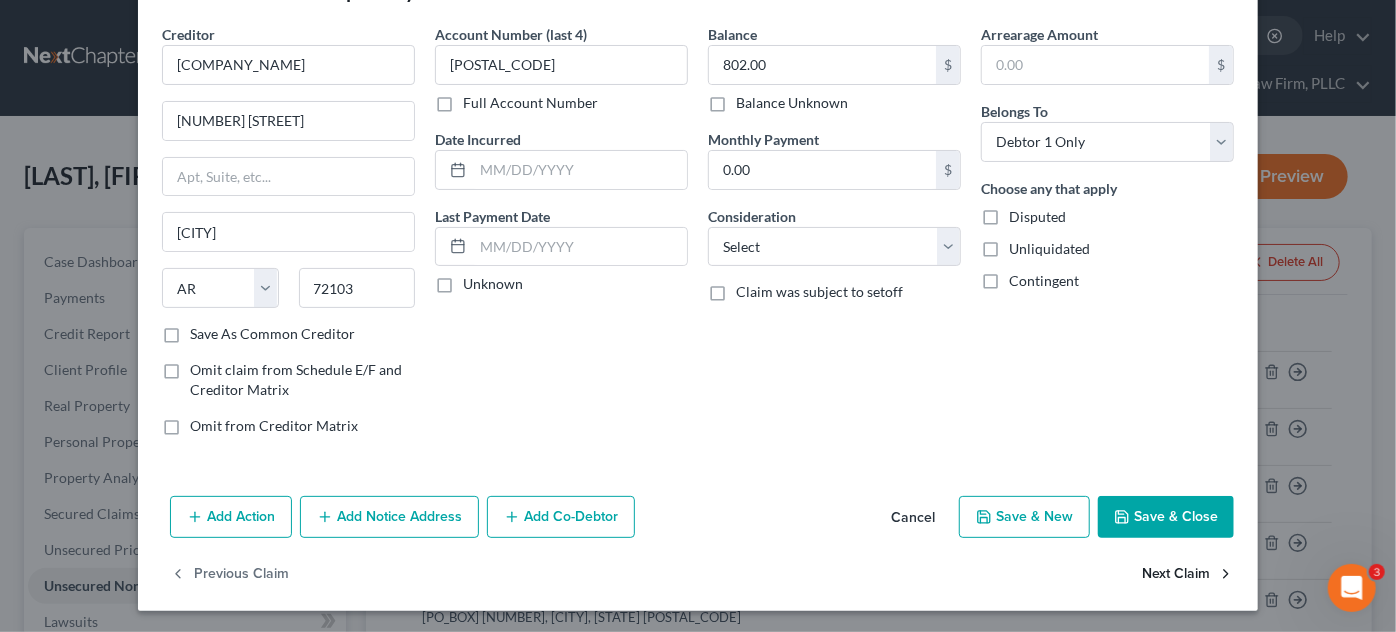 click on "Next Claim" at bounding box center [1188, 575] 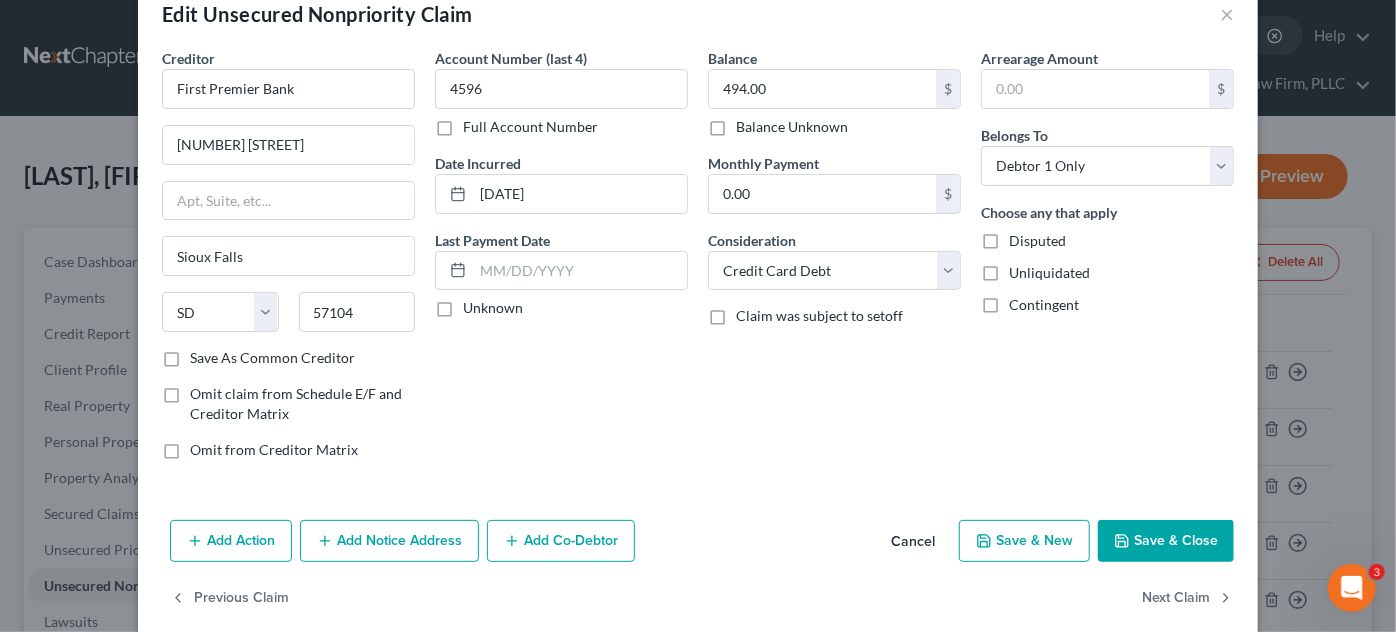 scroll, scrollTop: 68, scrollLeft: 0, axis: vertical 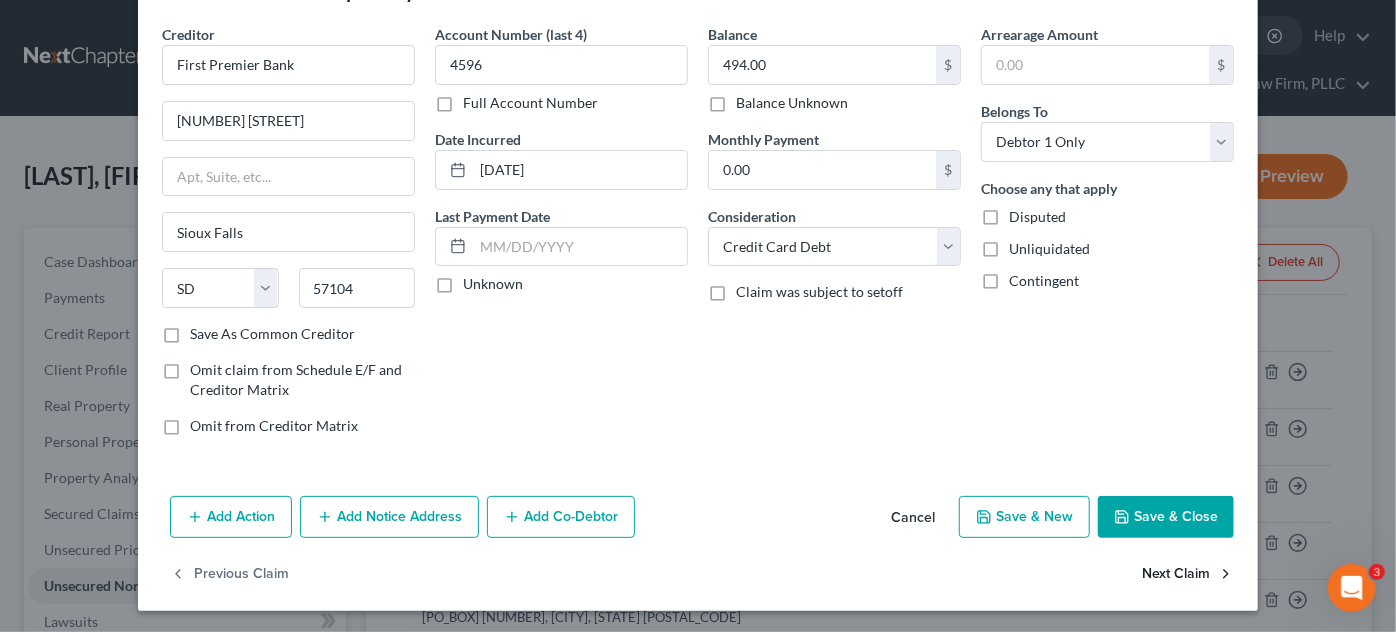 click on "Next Claim" at bounding box center [1188, 575] 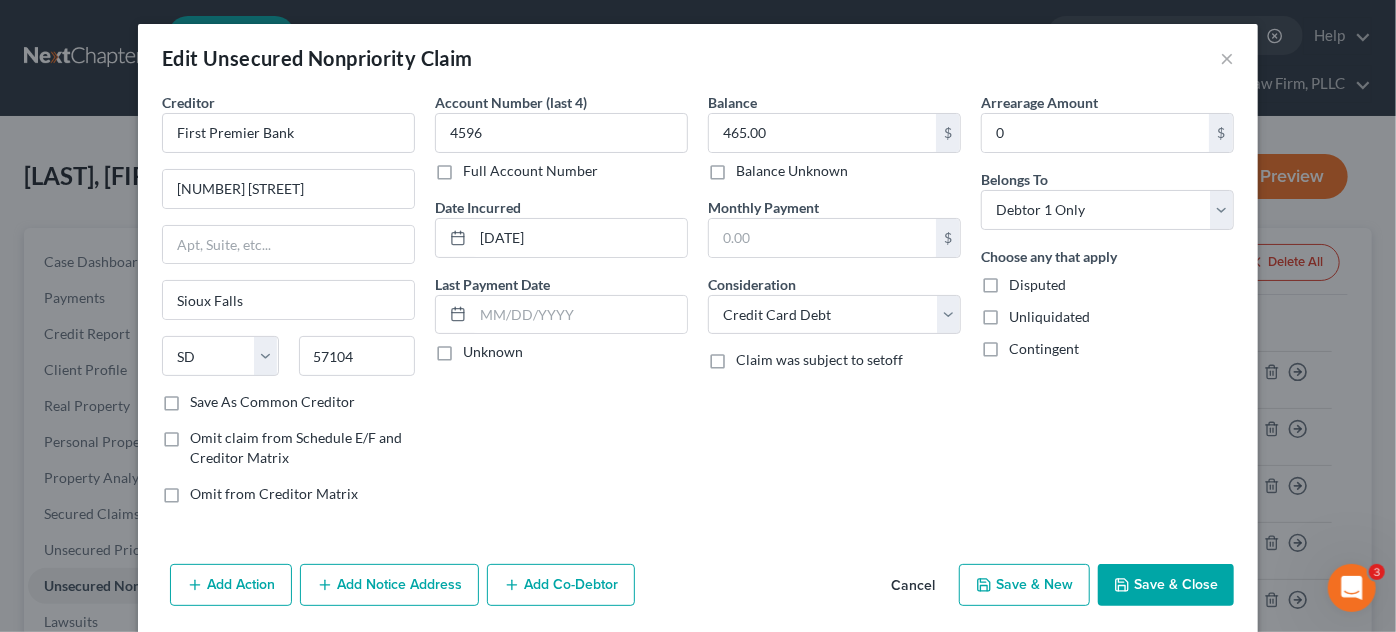 scroll, scrollTop: 68, scrollLeft: 0, axis: vertical 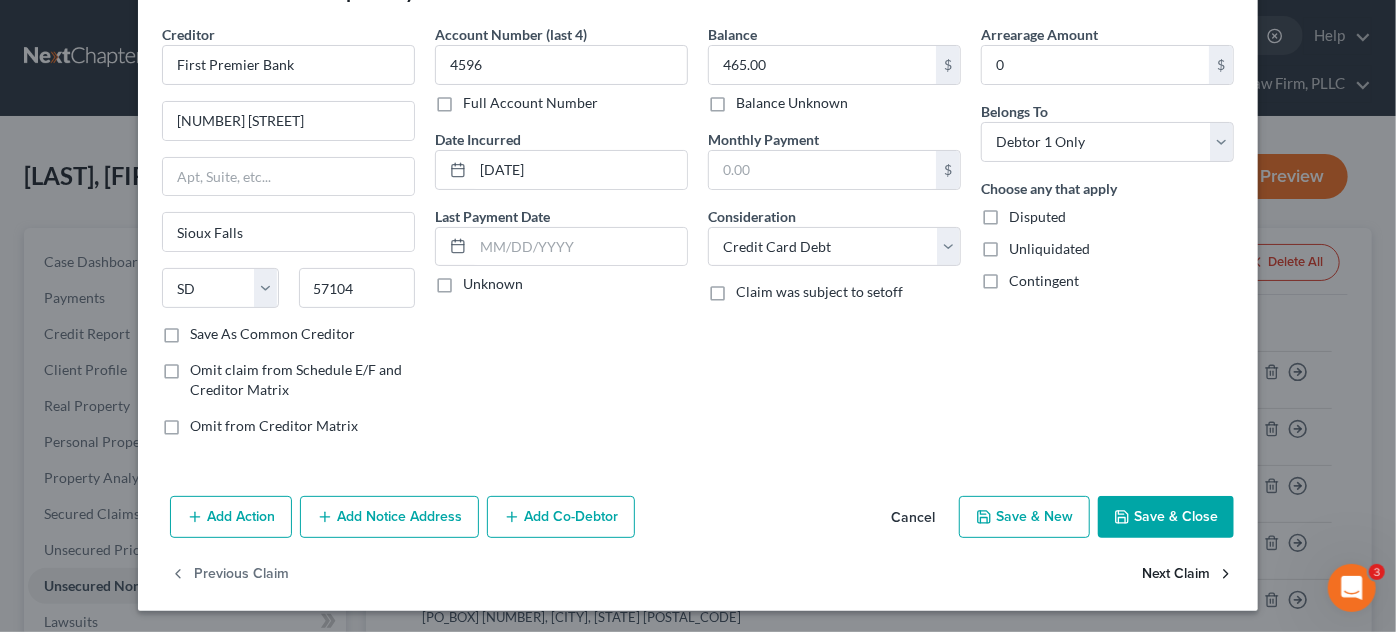 click on "Next Claim" at bounding box center (1188, 575) 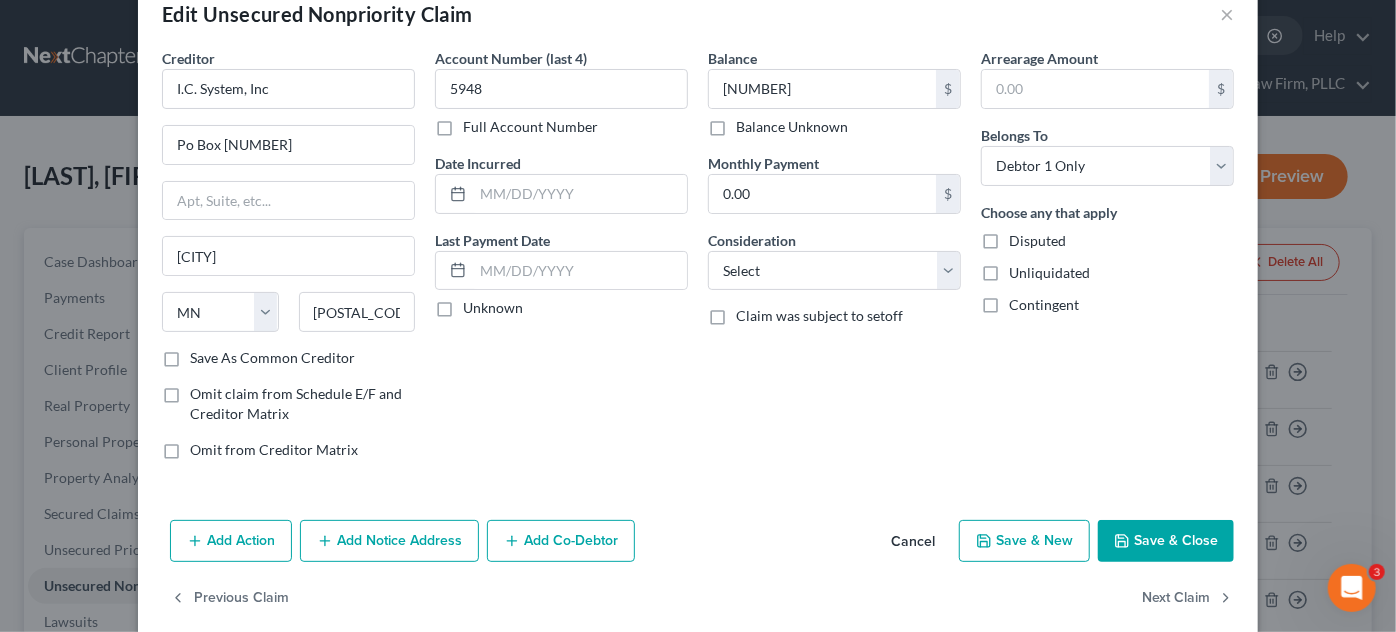 scroll, scrollTop: 68, scrollLeft: 0, axis: vertical 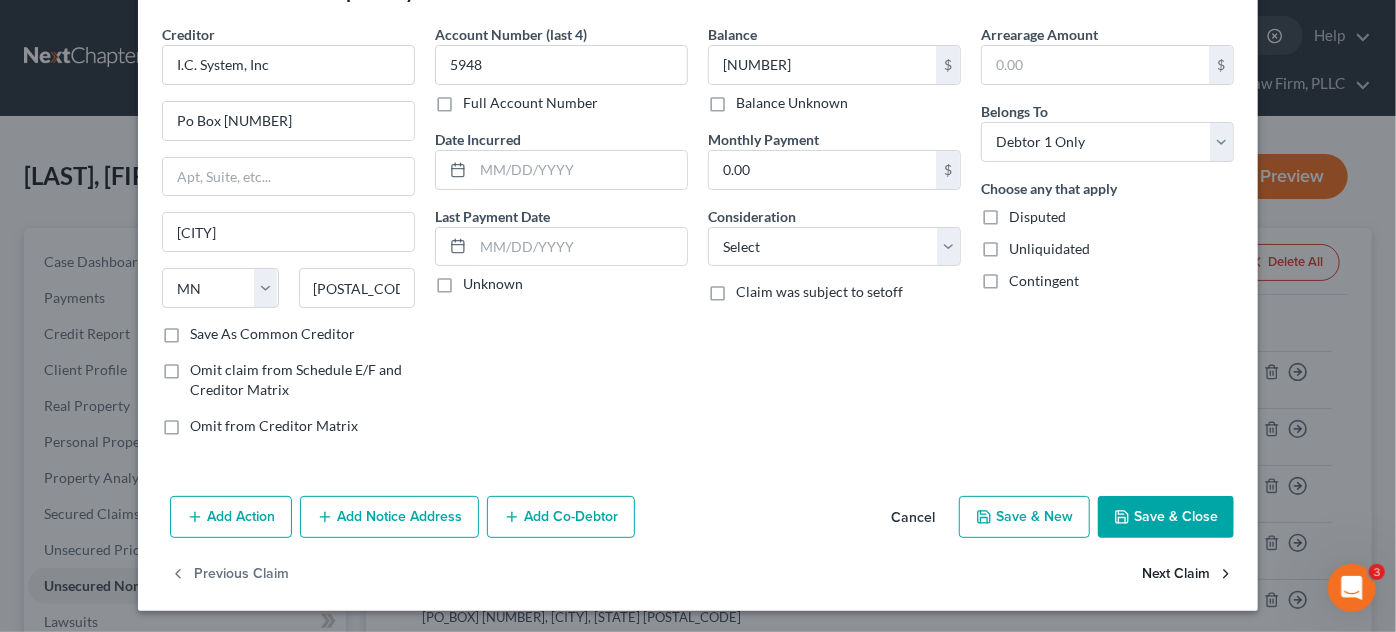 click on "Next Claim" at bounding box center (1188, 575) 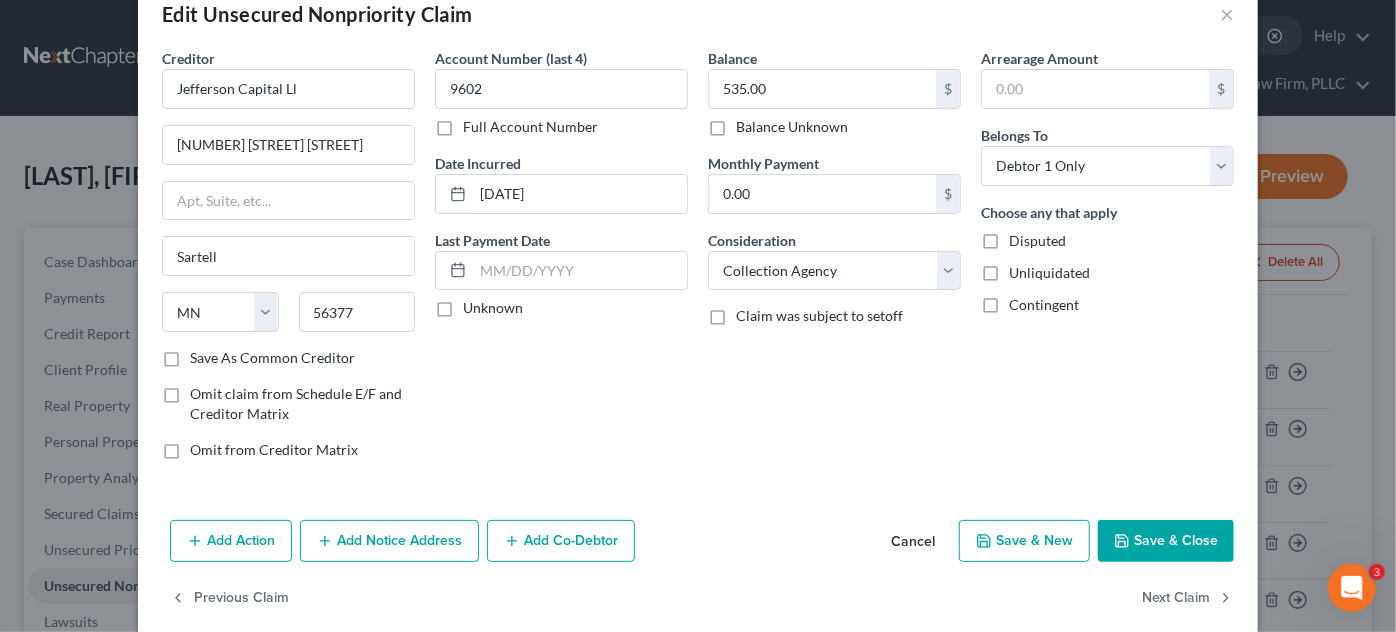 scroll, scrollTop: 68, scrollLeft: 0, axis: vertical 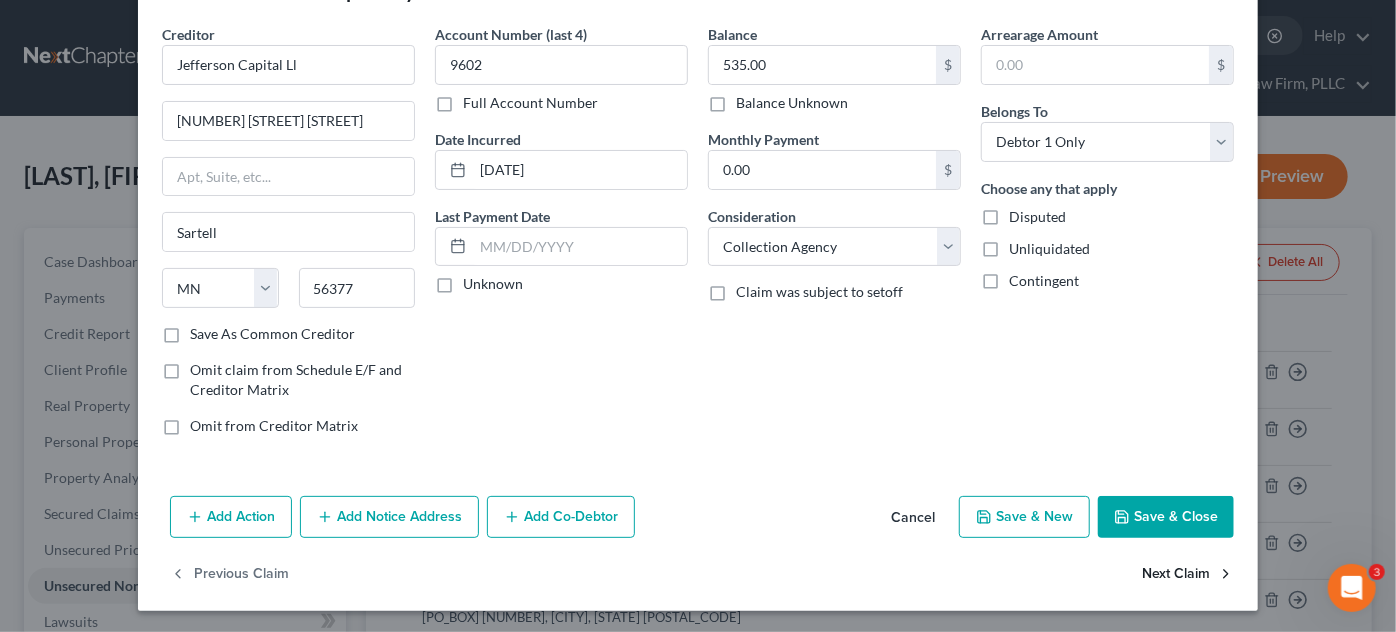 click on "Next Claim" at bounding box center (1188, 575) 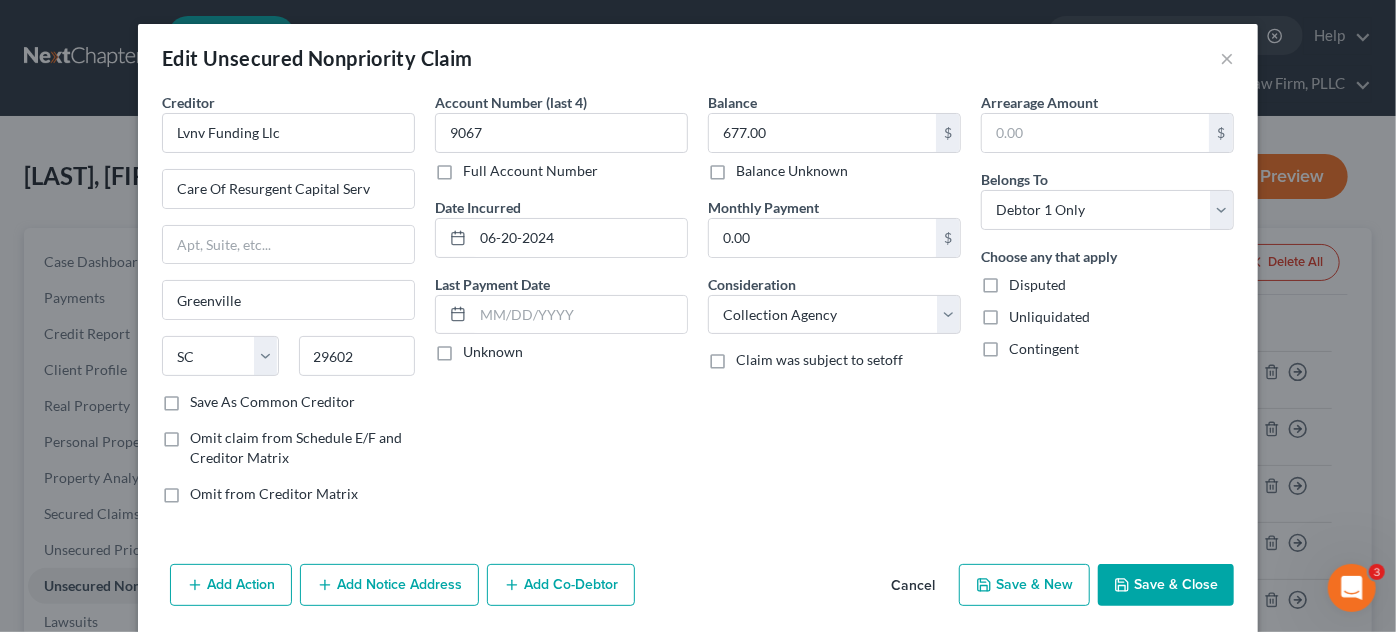 scroll, scrollTop: 68, scrollLeft: 0, axis: vertical 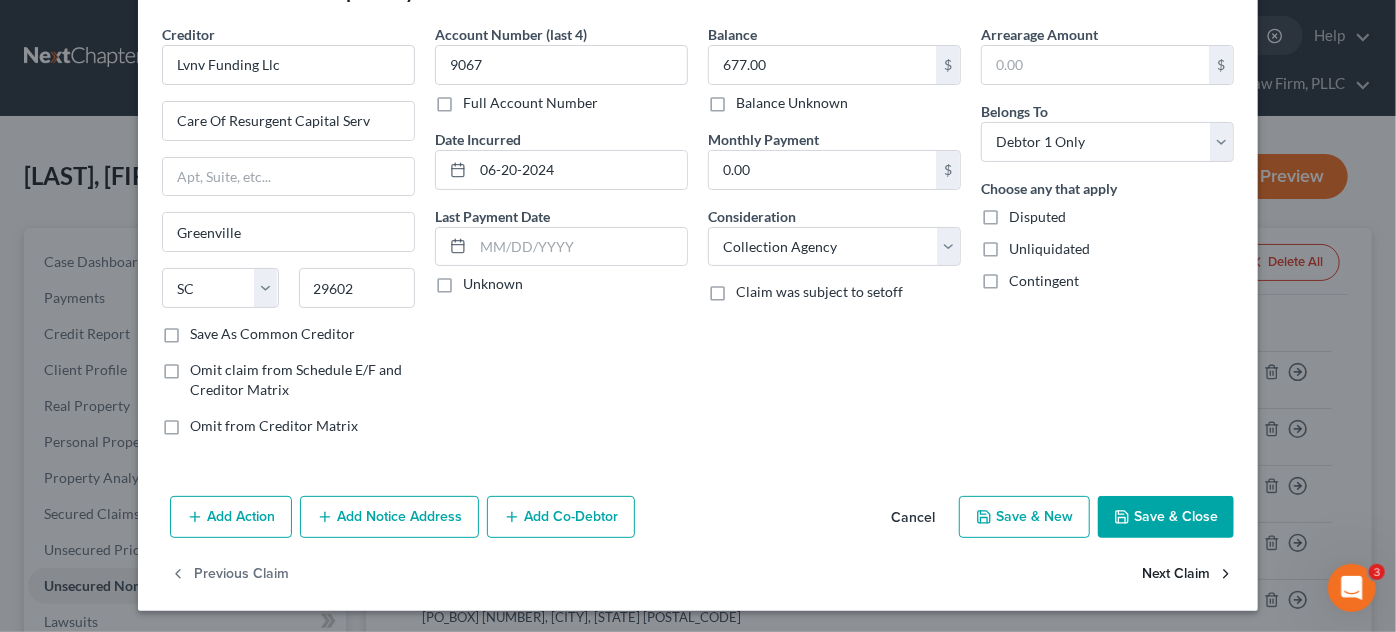 click on "Next Claim" at bounding box center (1188, 575) 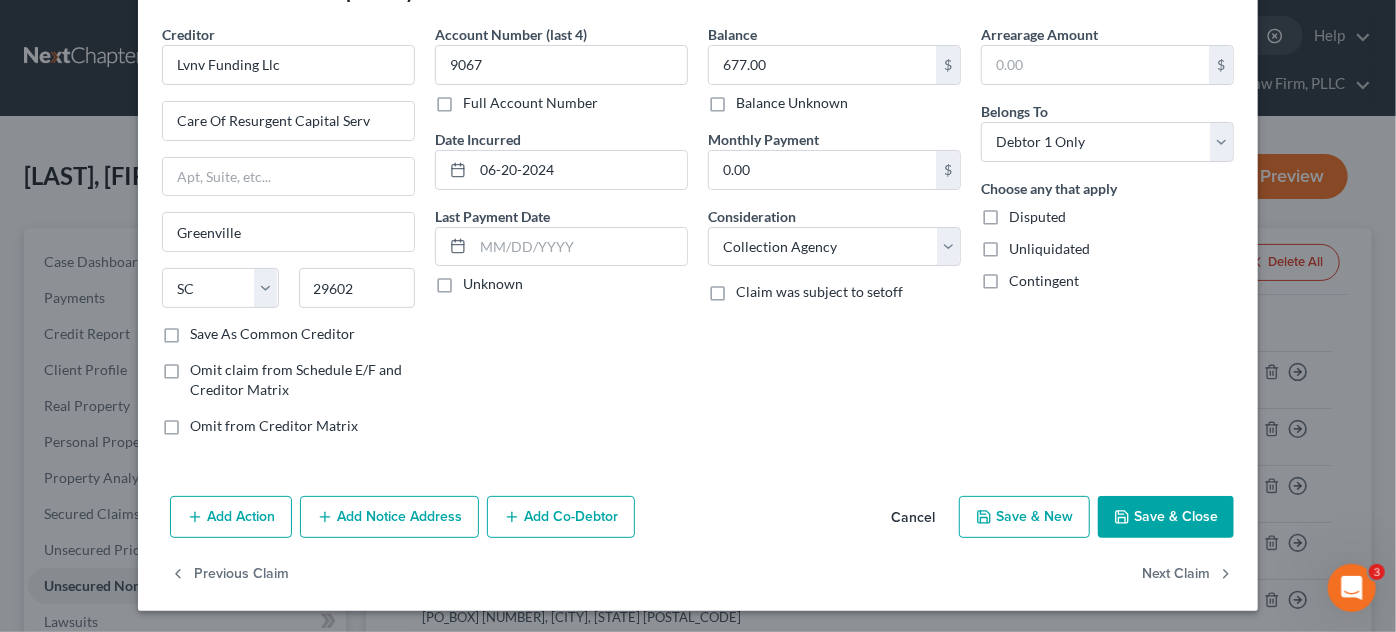 select on "2" 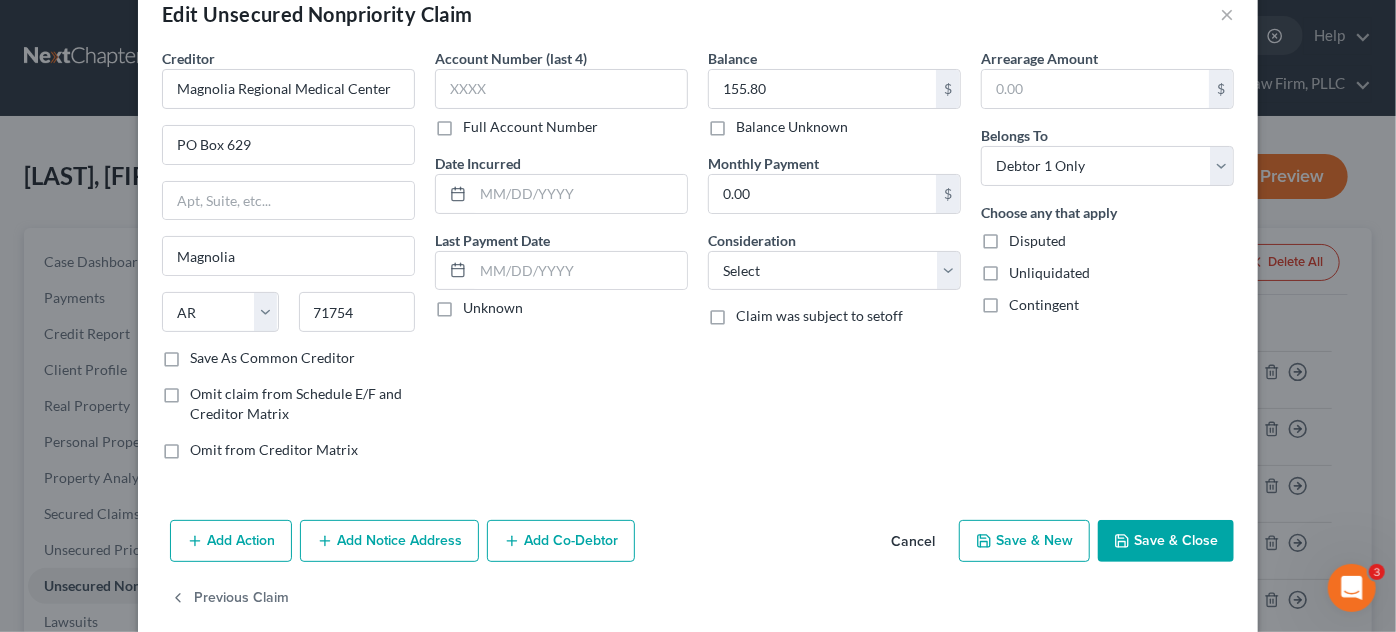 scroll, scrollTop: 68, scrollLeft: 0, axis: vertical 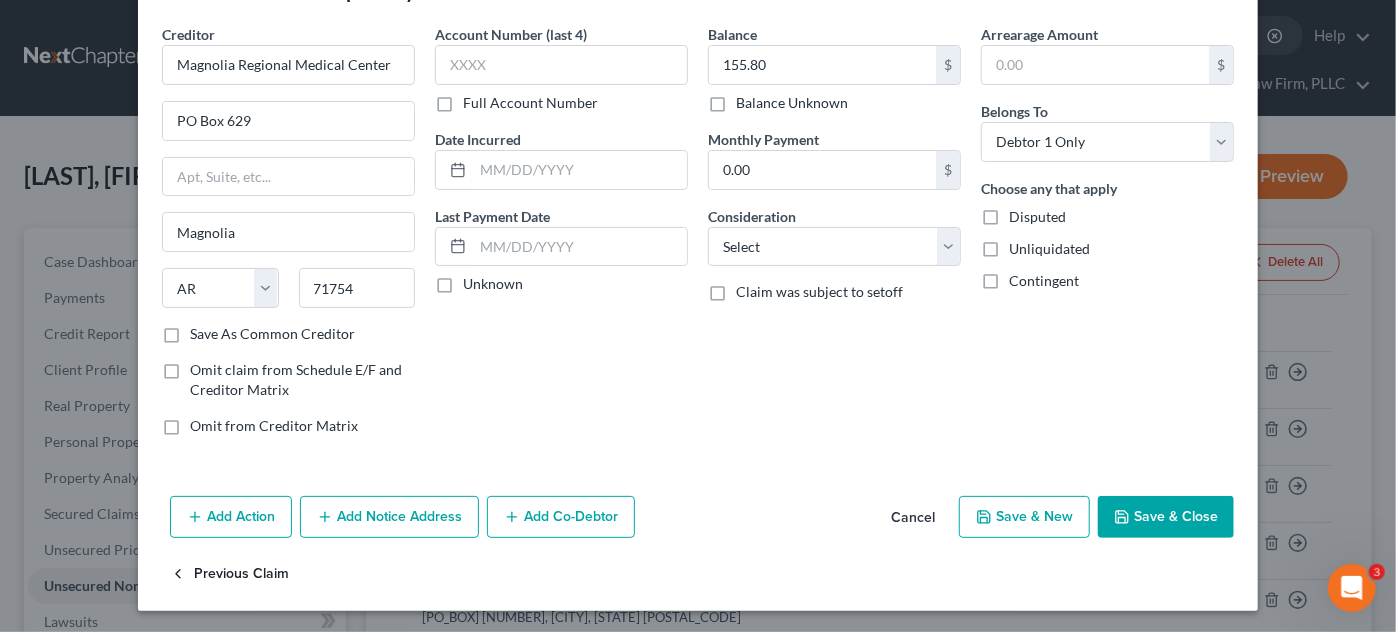 click on "Previous Claim" at bounding box center [229, 575] 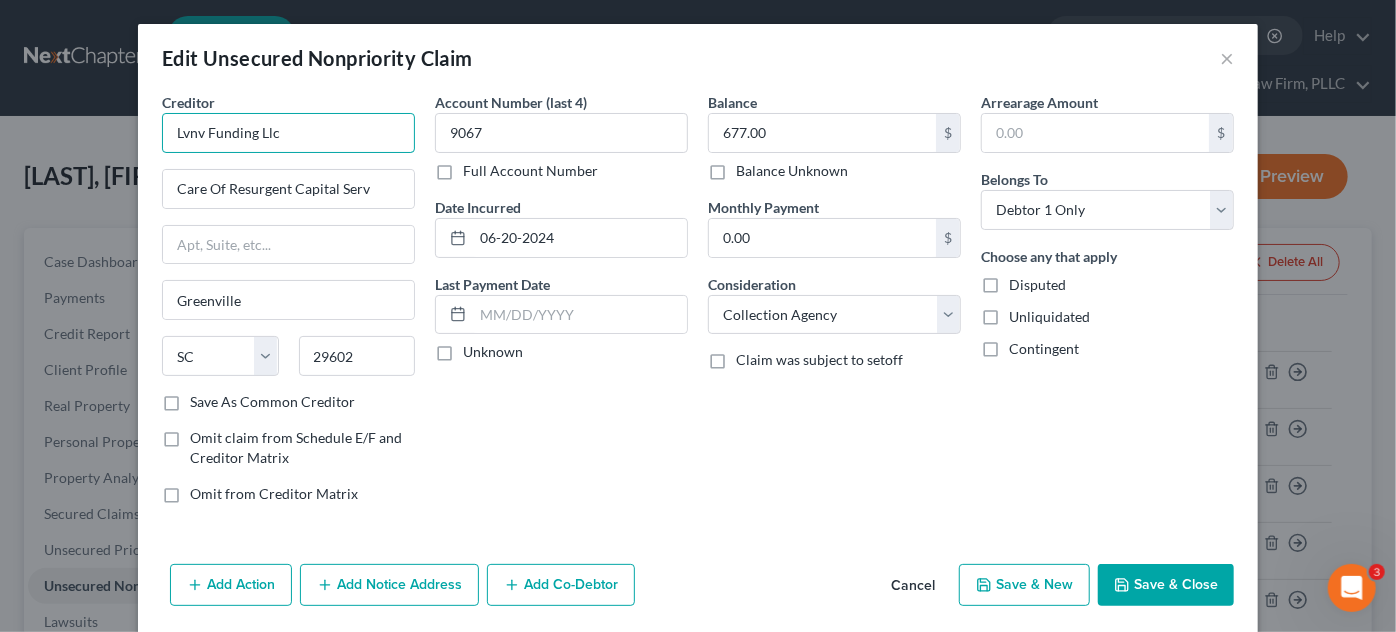 click on "Lvnv Funding Llc" at bounding box center [288, 133] 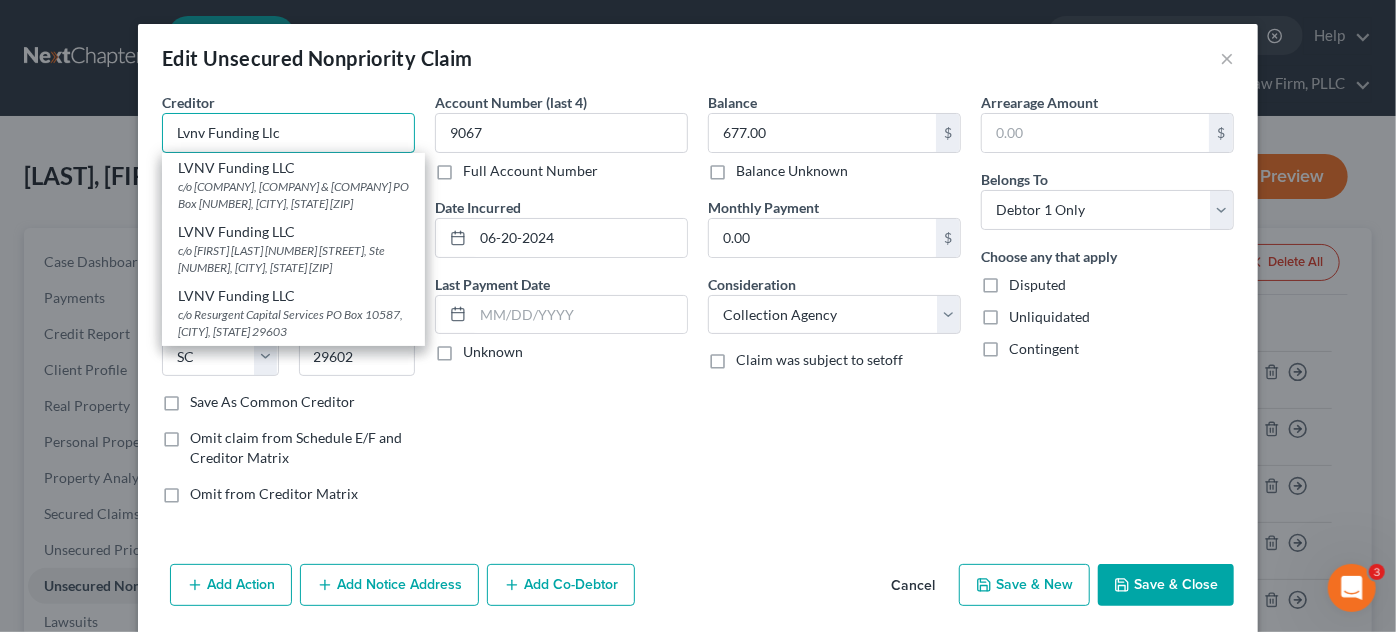 type on "LVNV Funding LLC" 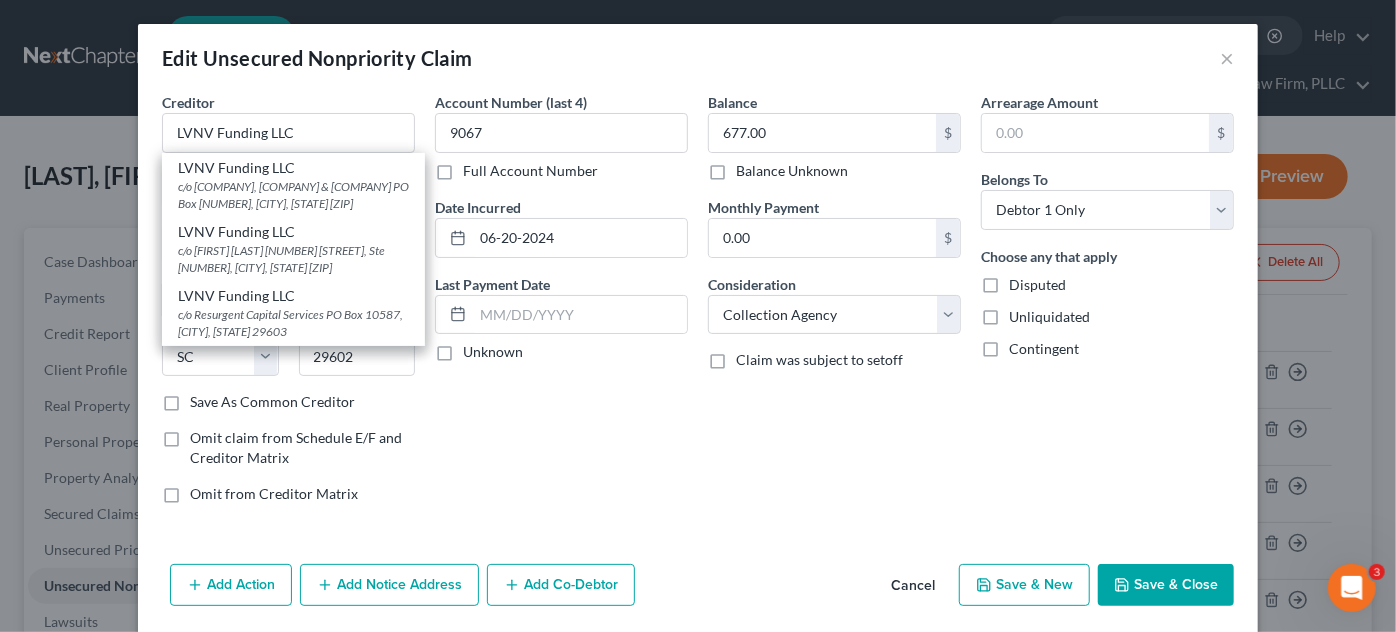 click on "c/o Resurgent Capital Services PO Box 10587, [CITY], [STATE] 29603" at bounding box center (293, 323) 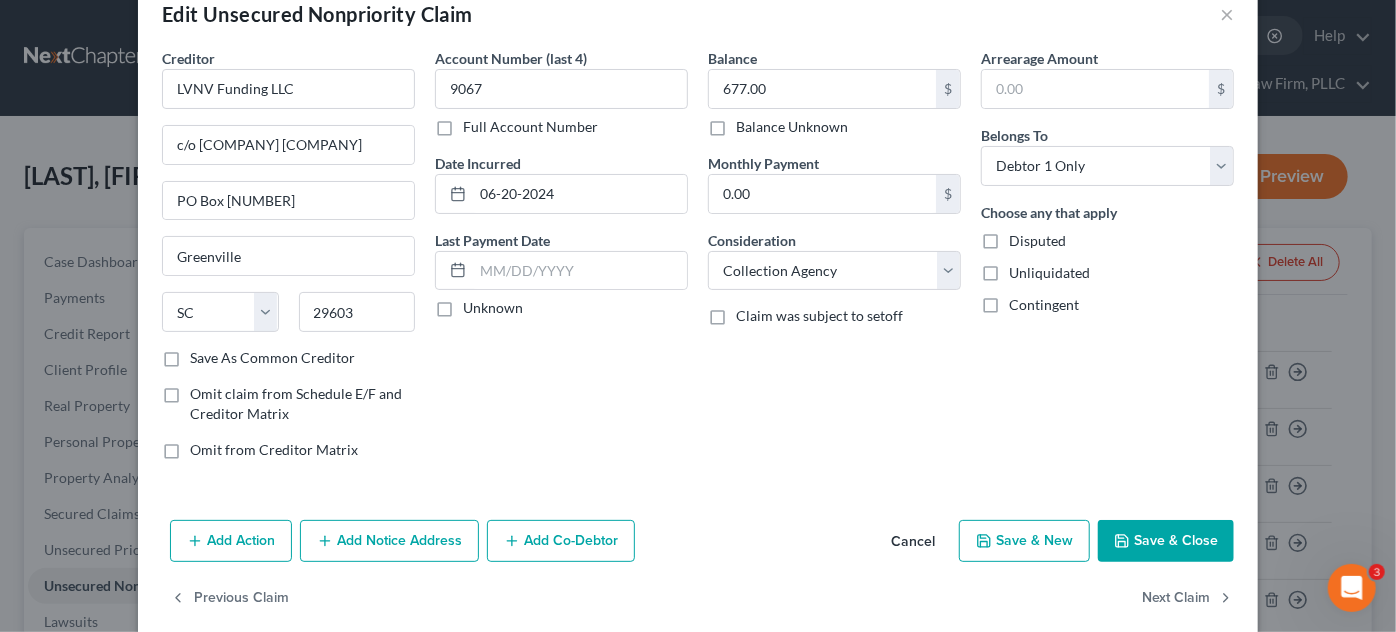 scroll, scrollTop: 68, scrollLeft: 0, axis: vertical 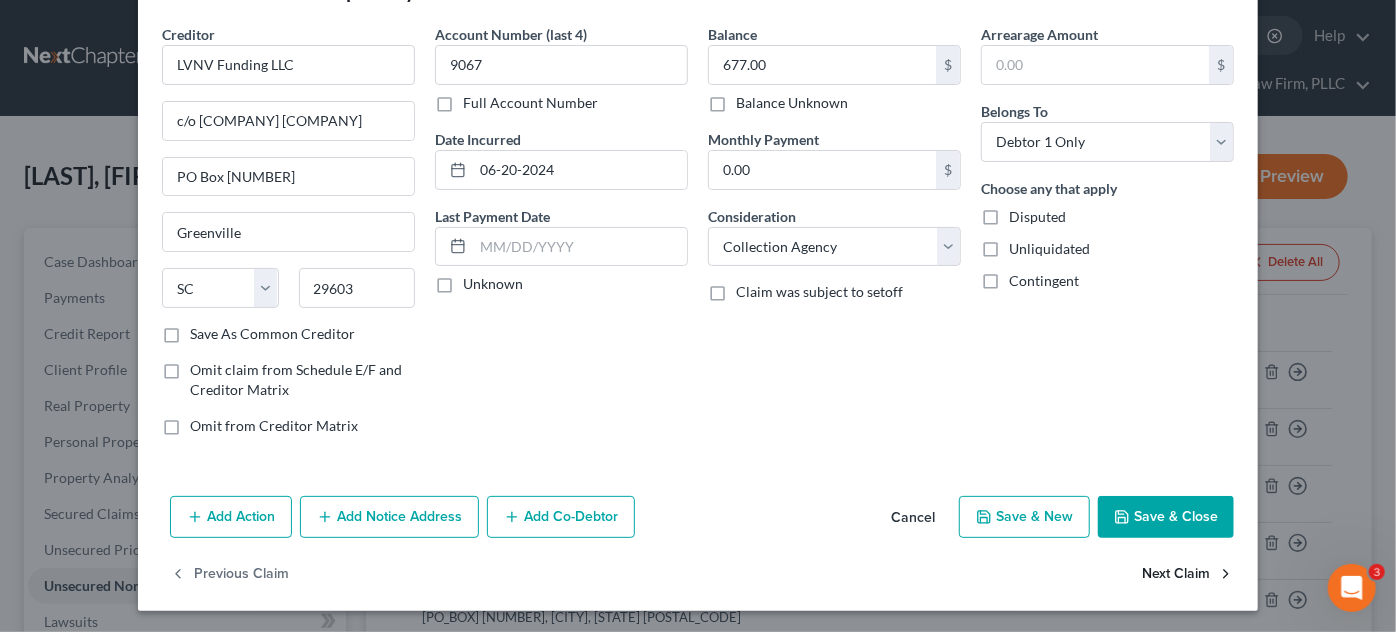 click on "Next Claim" at bounding box center [1188, 575] 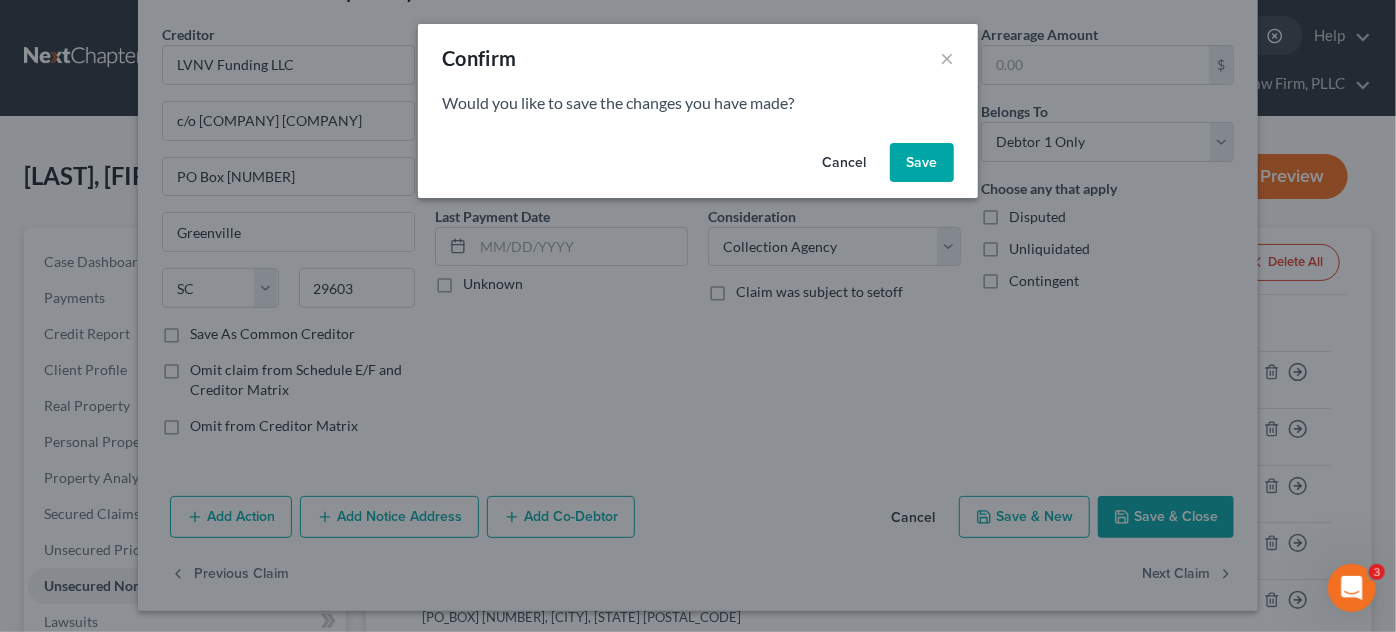 click on "Save" at bounding box center [922, 163] 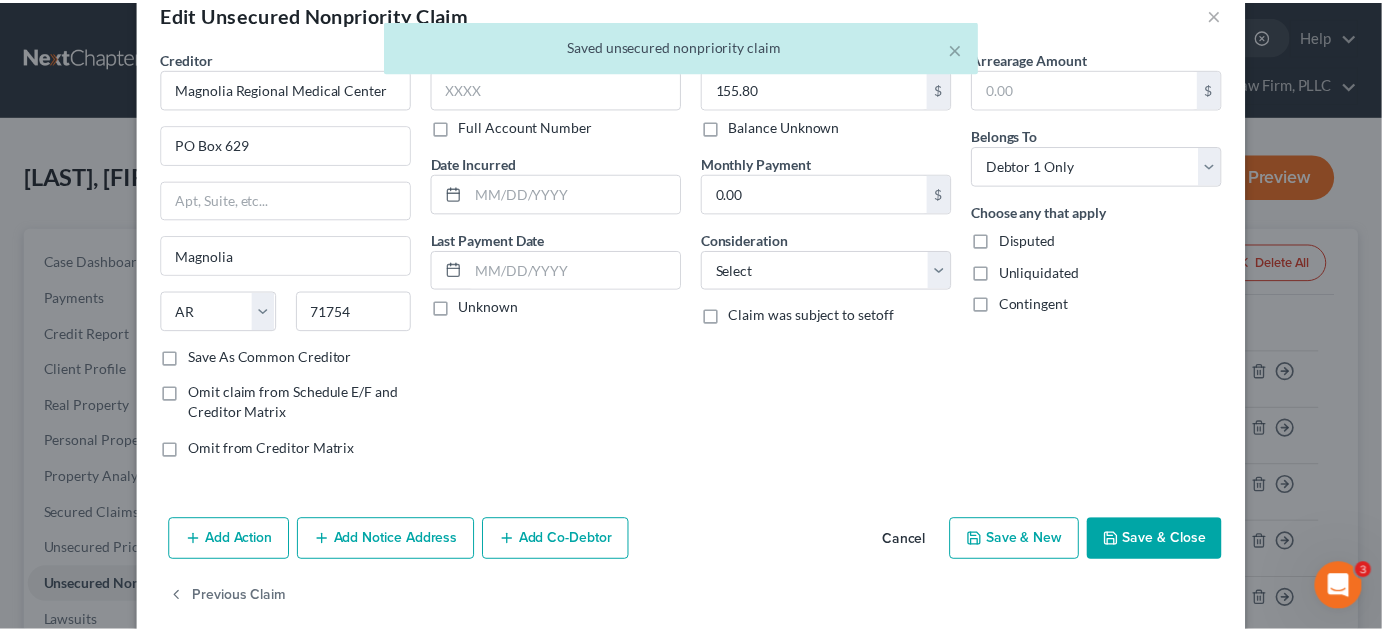 scroll, scrollTop: 68, scrollLeft: 0, axis: vertical 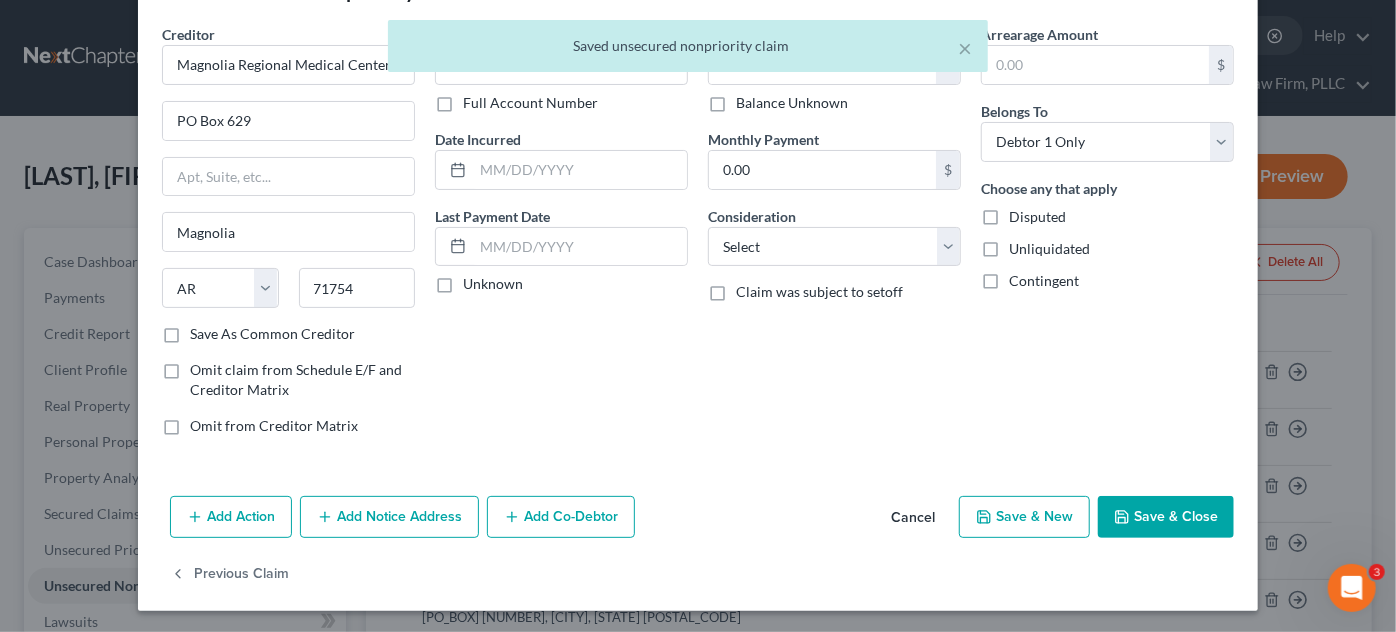 drag, startPoint x: 1144, startPoint y: 513, endPoint x: 1133, endPoint y: 519, distance: 12.529964 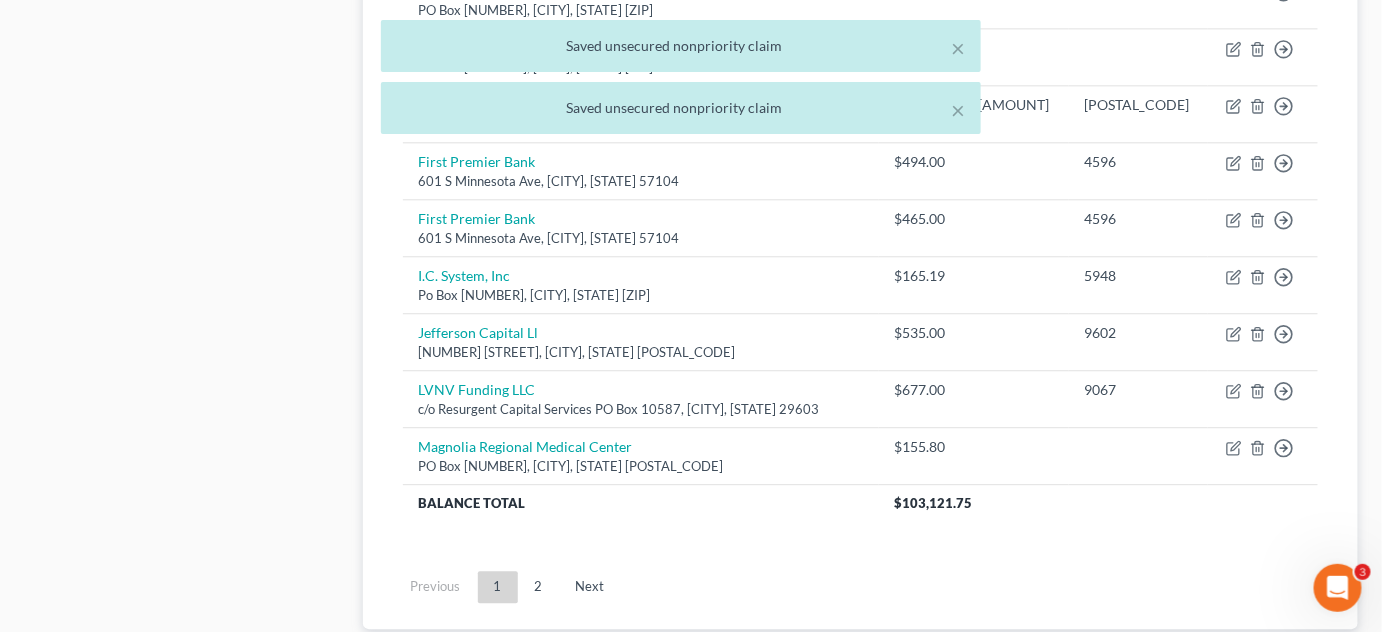 scroll, scrollTop: 1703, scrollLeft: 0, axis: vertical 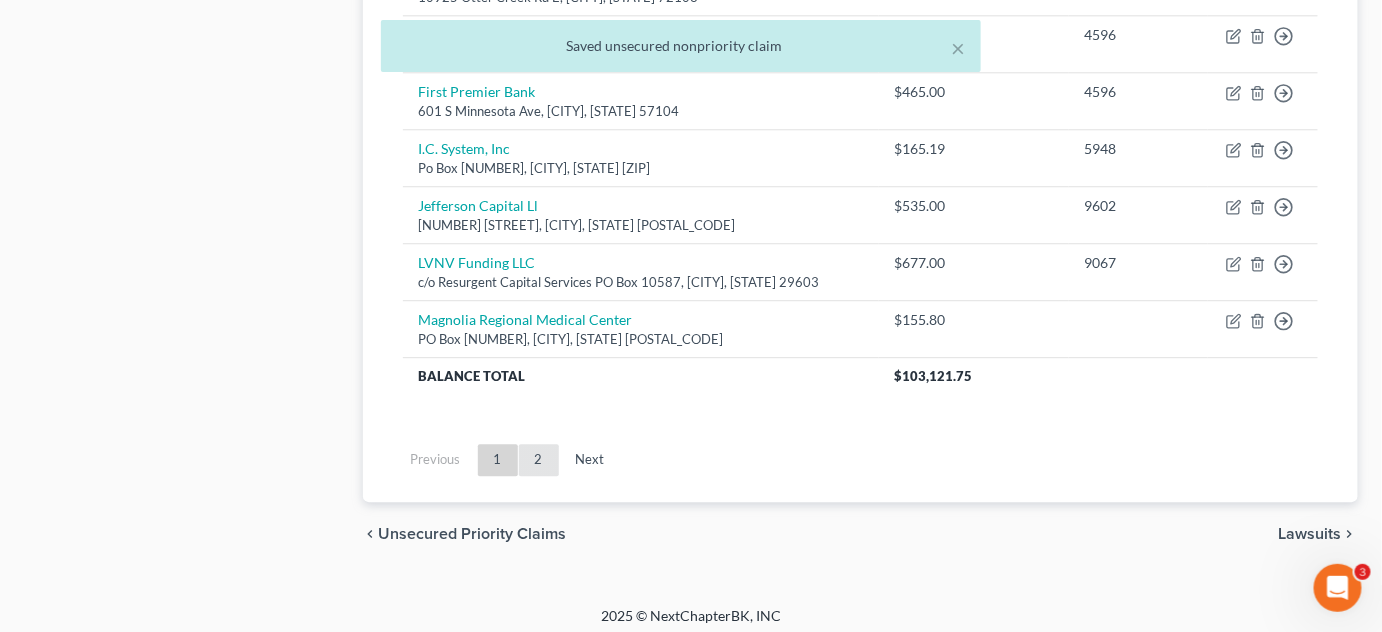 click on "2" at bounding box center [539, 460] 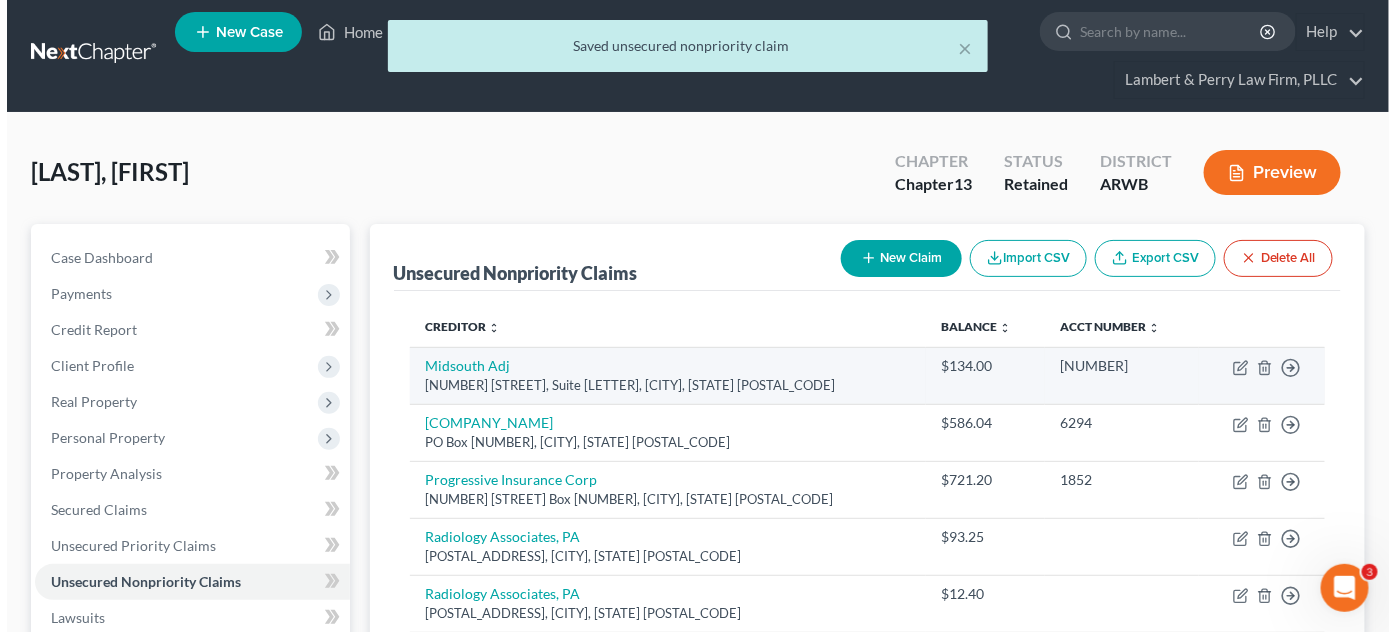 scroll, scrollTop: 0, scrollLeft: 0, axis: both 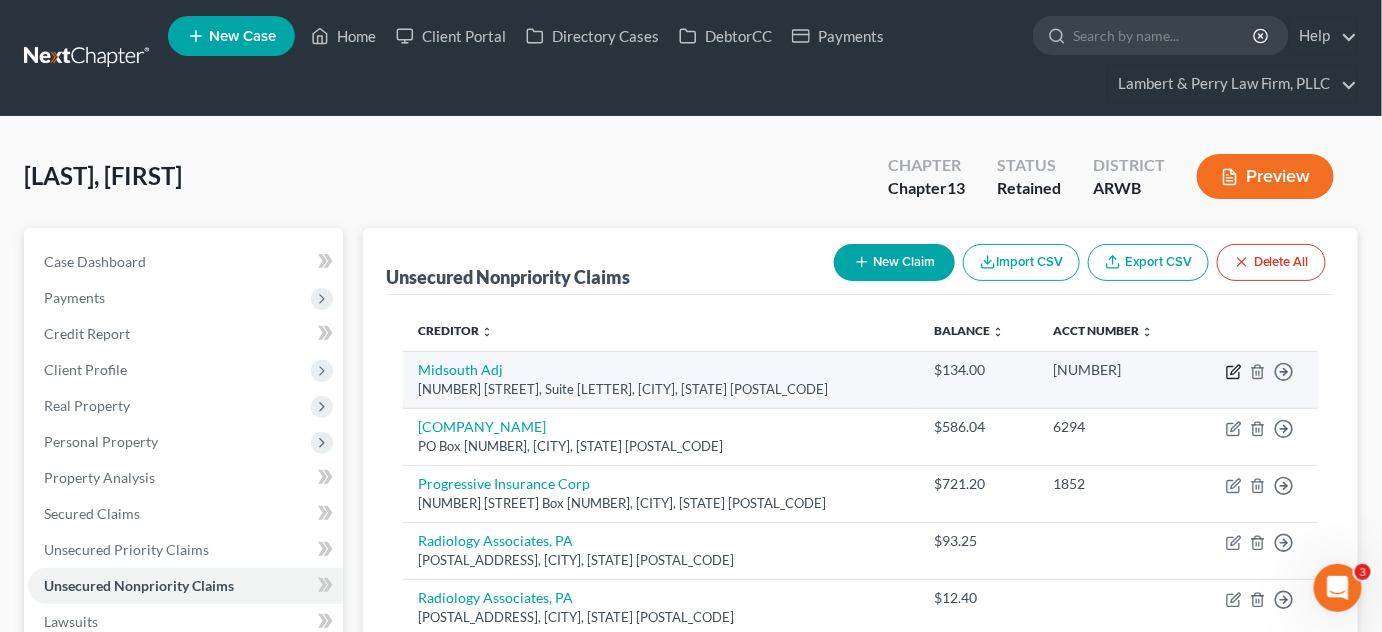 click 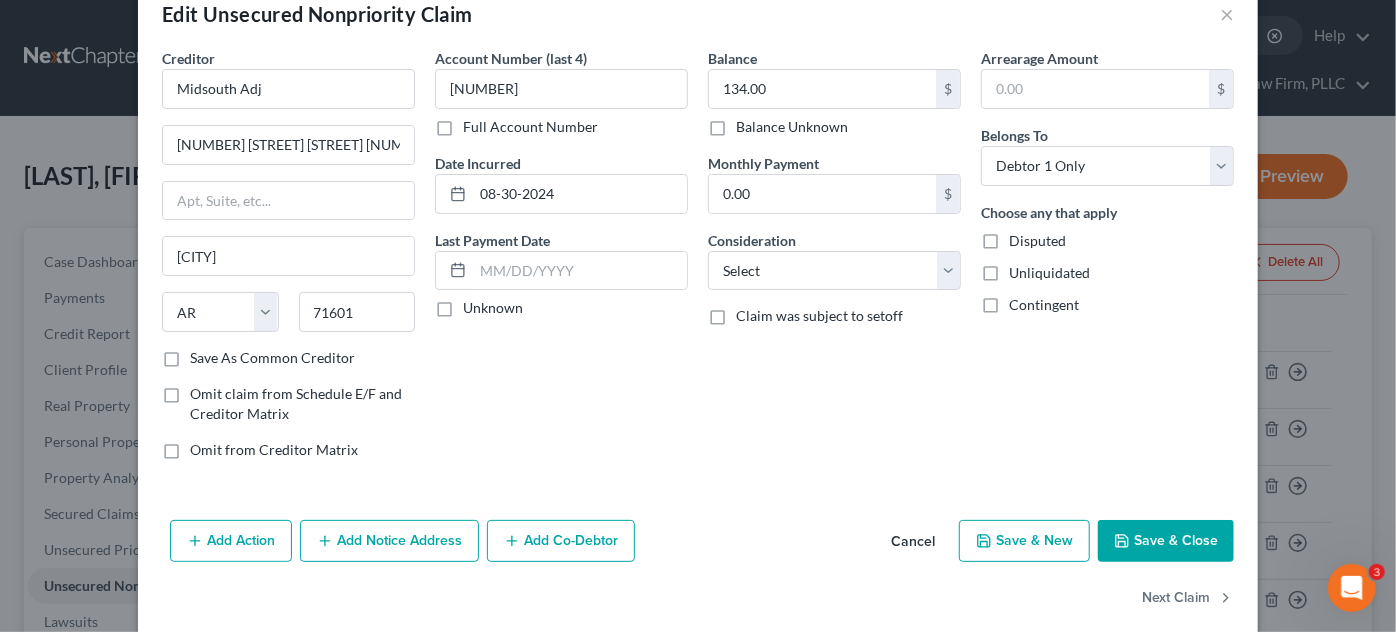 scroll, scrollTop: 68, scrollLeft: 0, axis: vertical 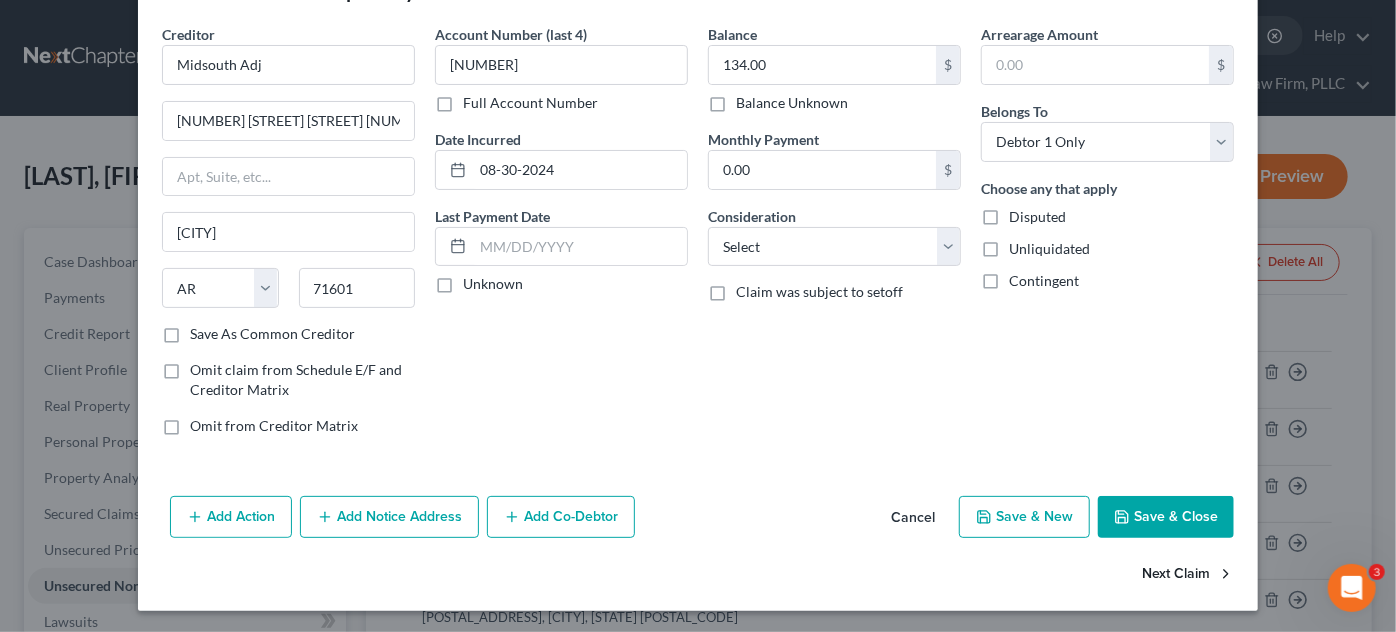 click on "Next Claim" at bounding box center [1188, 575] 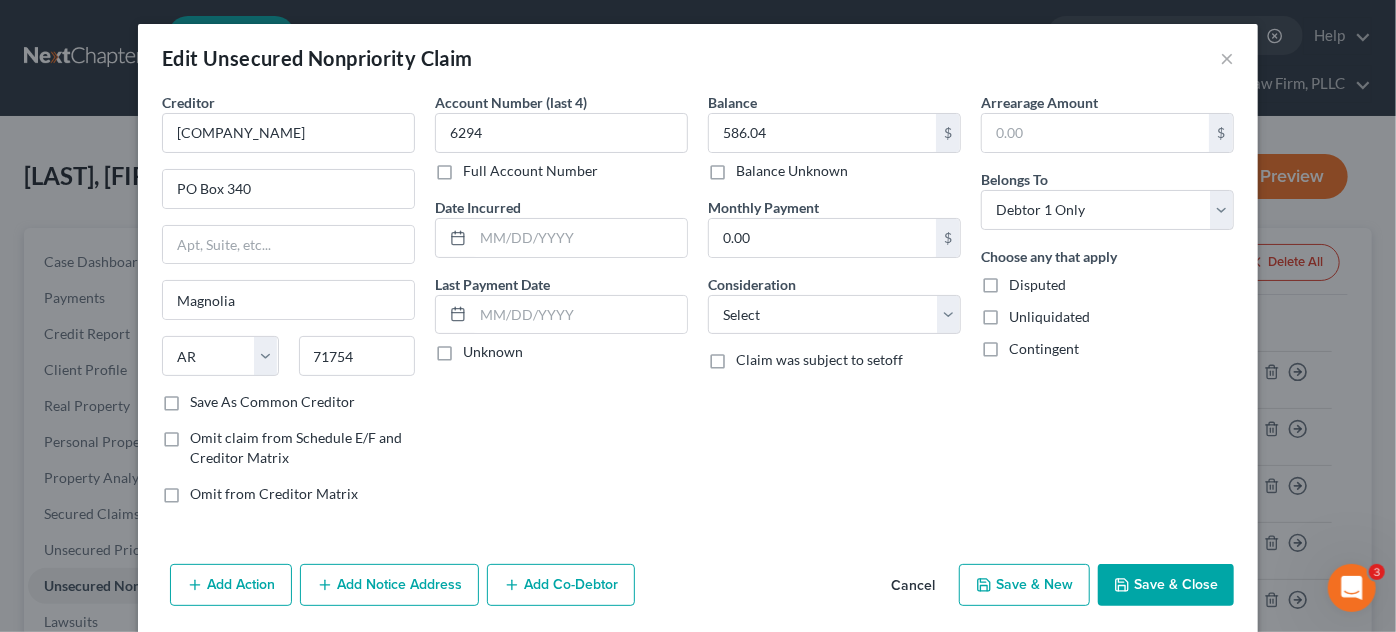drag, startPoint x: 1142, startPoint y: 556, endPoint x: 1137, endPoint y: 574, distance: 18.681541 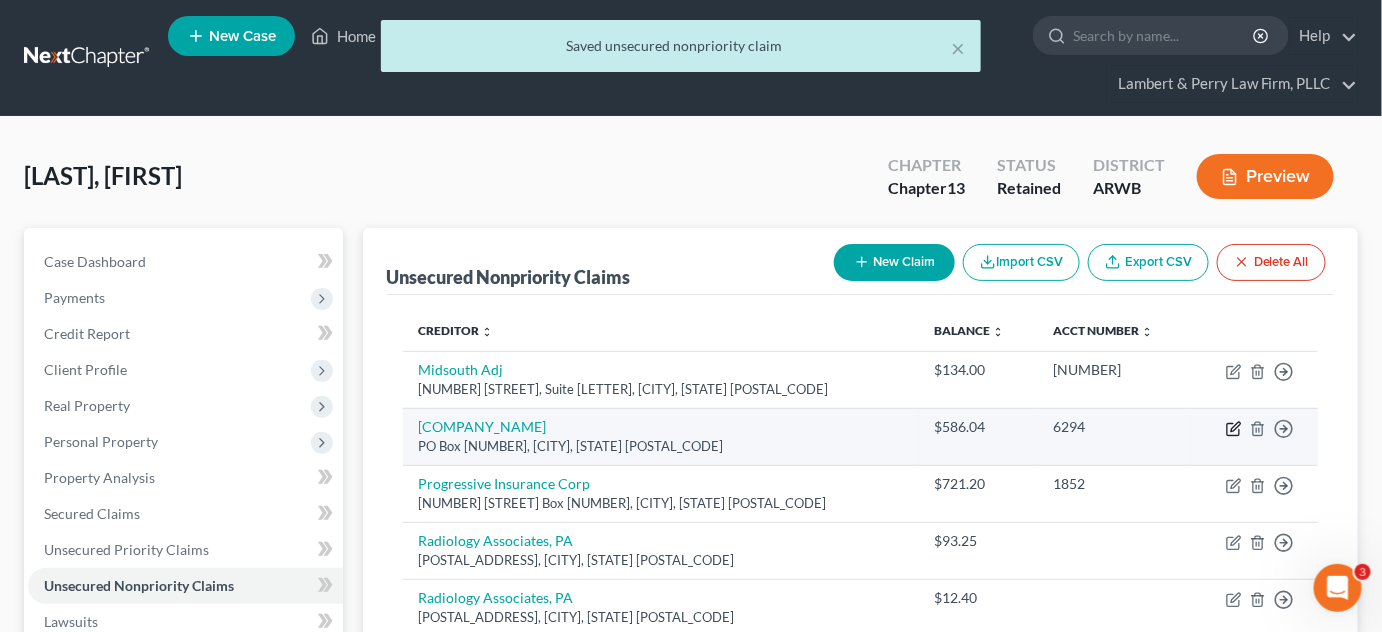 click 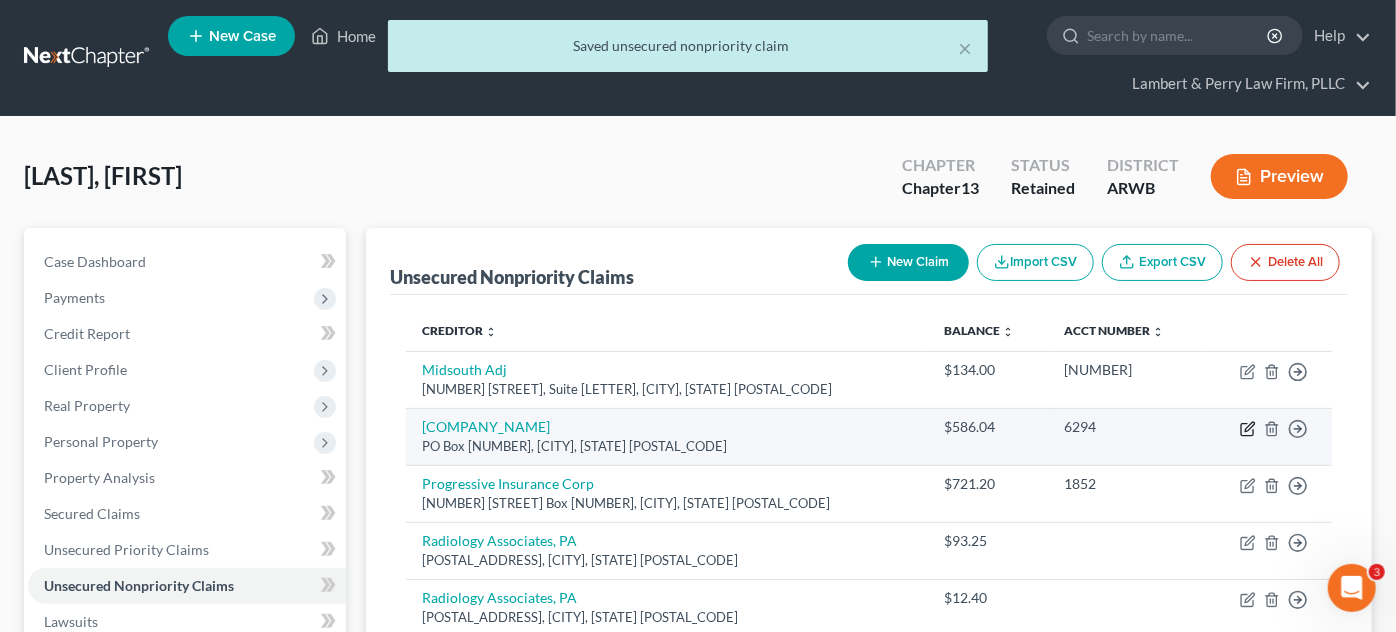 select on "2" 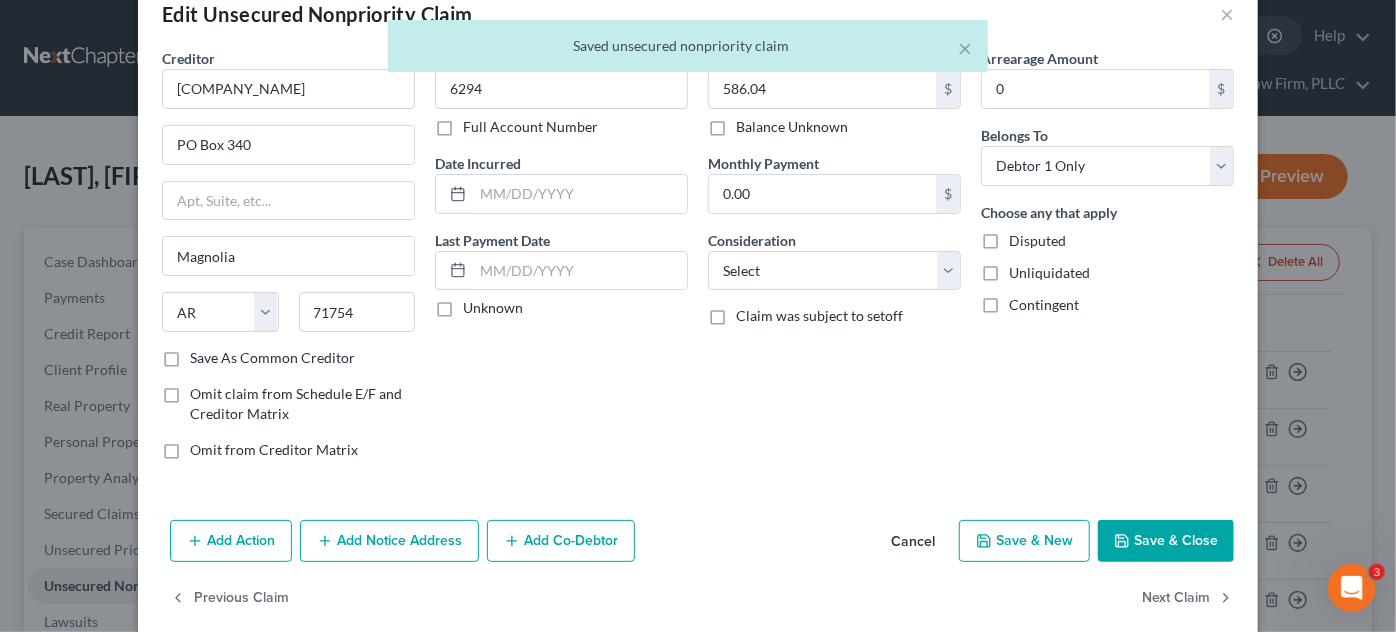 scroll, scrollTop: 68, scrollLeft: 0, axis: vertical 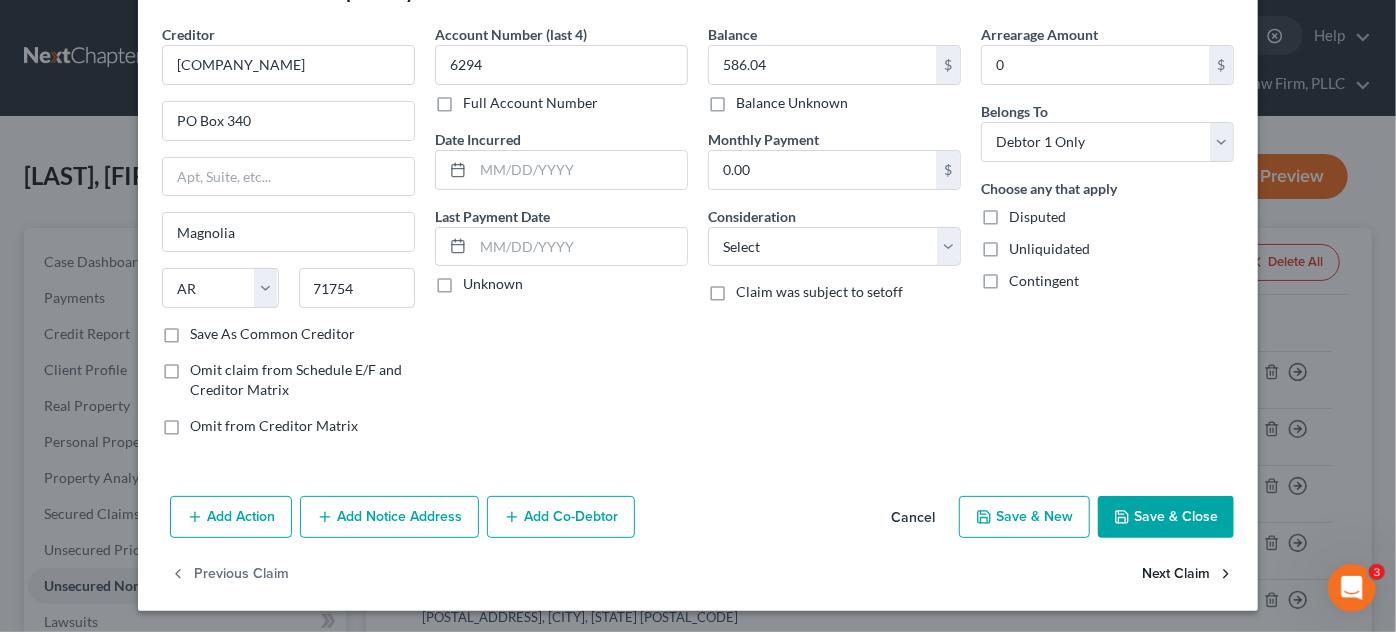 click on "Next Claim" at bounding box center (1188, 575) 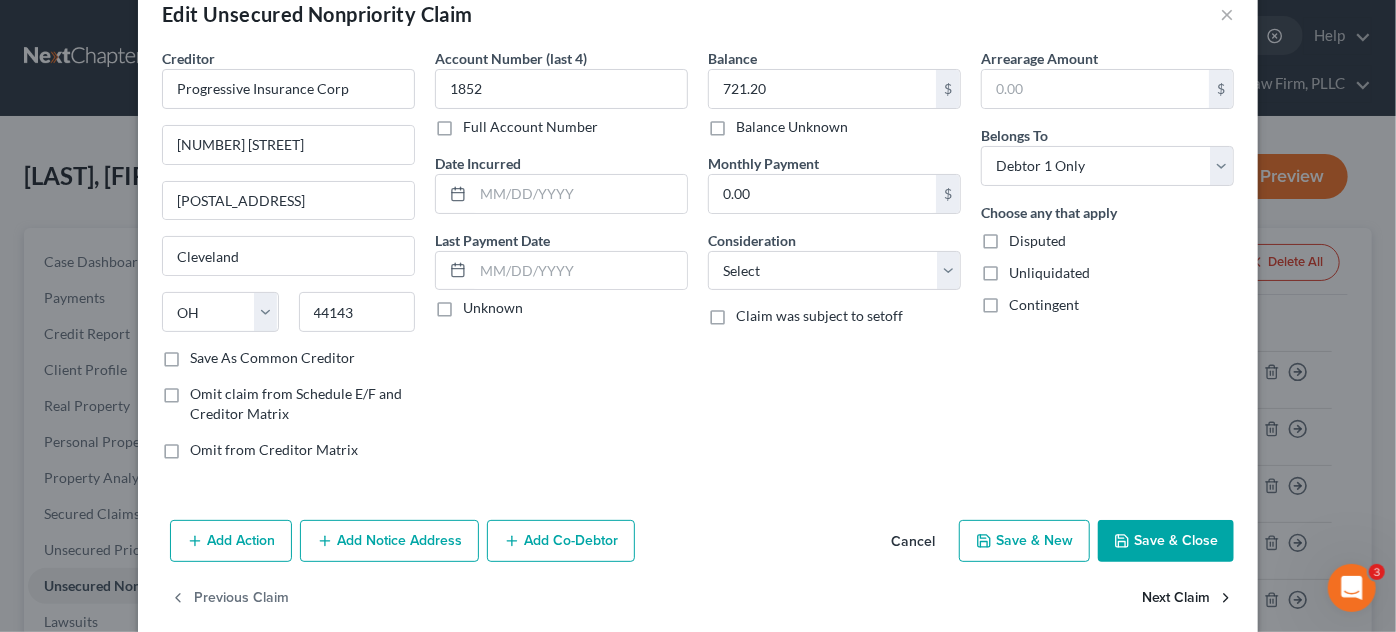 scroll, scrollTop: 68, scrollLeft: 0, axis: vertical 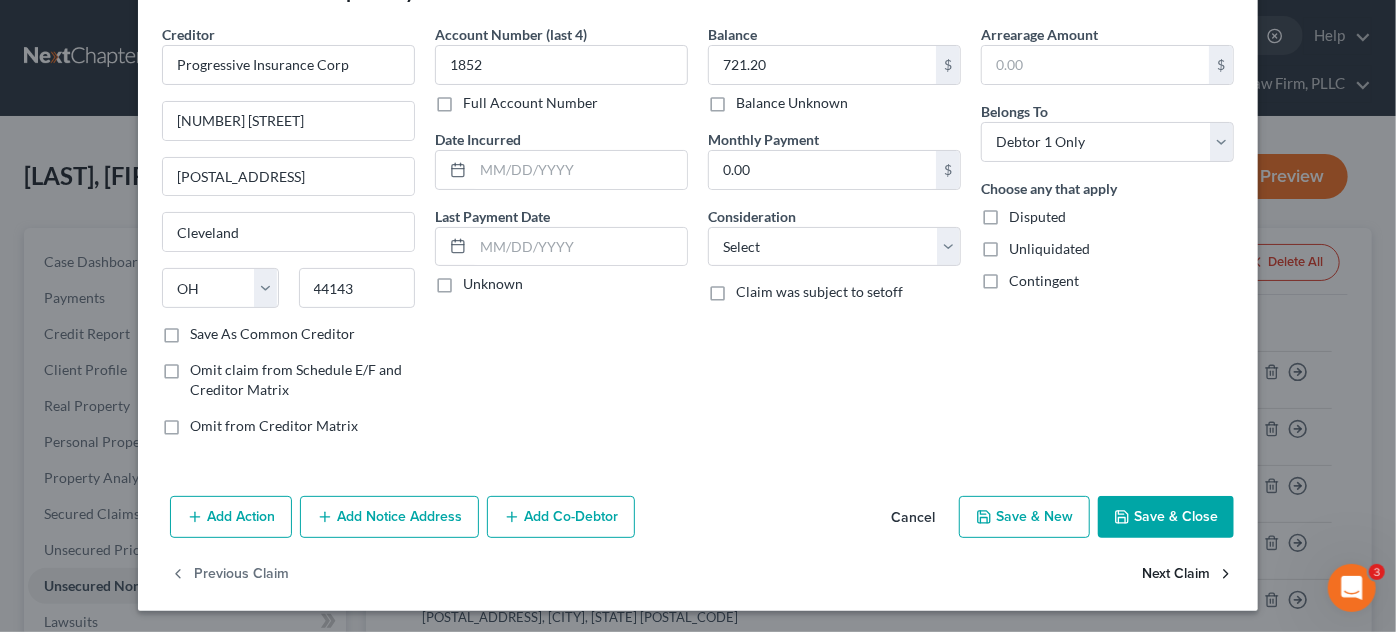 click on "Next Claim" at bounding box center [1188, 575] 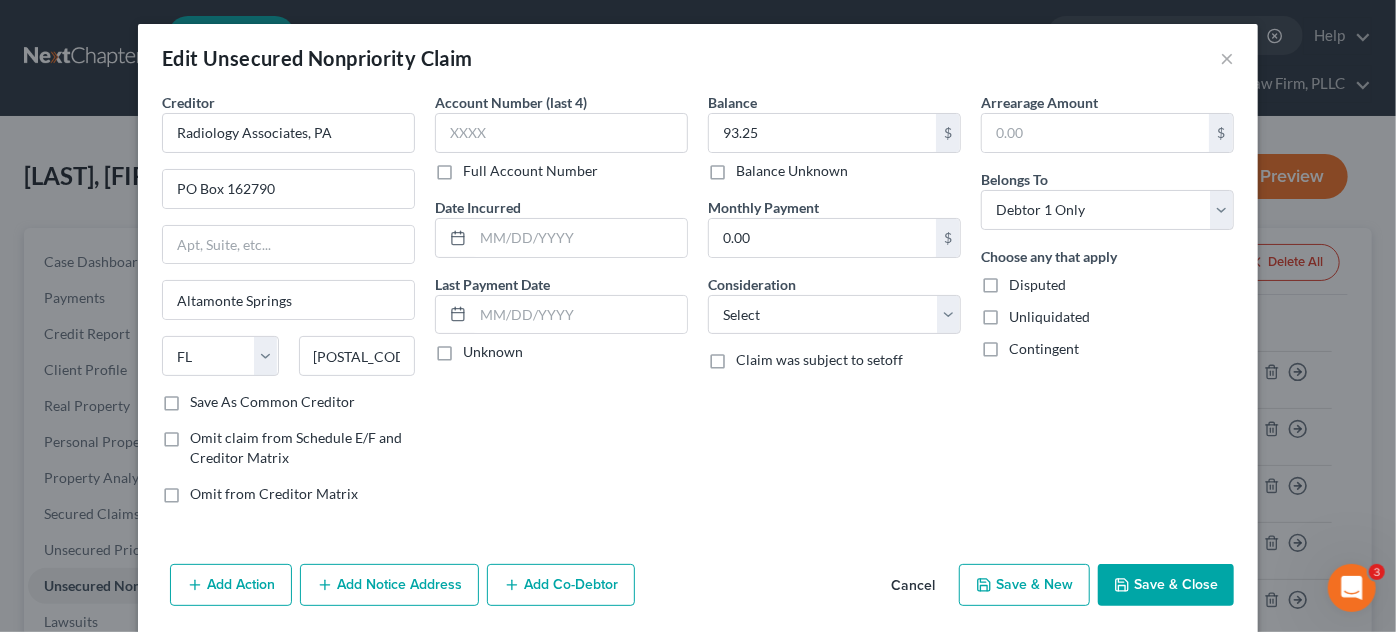 scroll, scrollTop: 68, scrollLeft: 0, axis: vertical 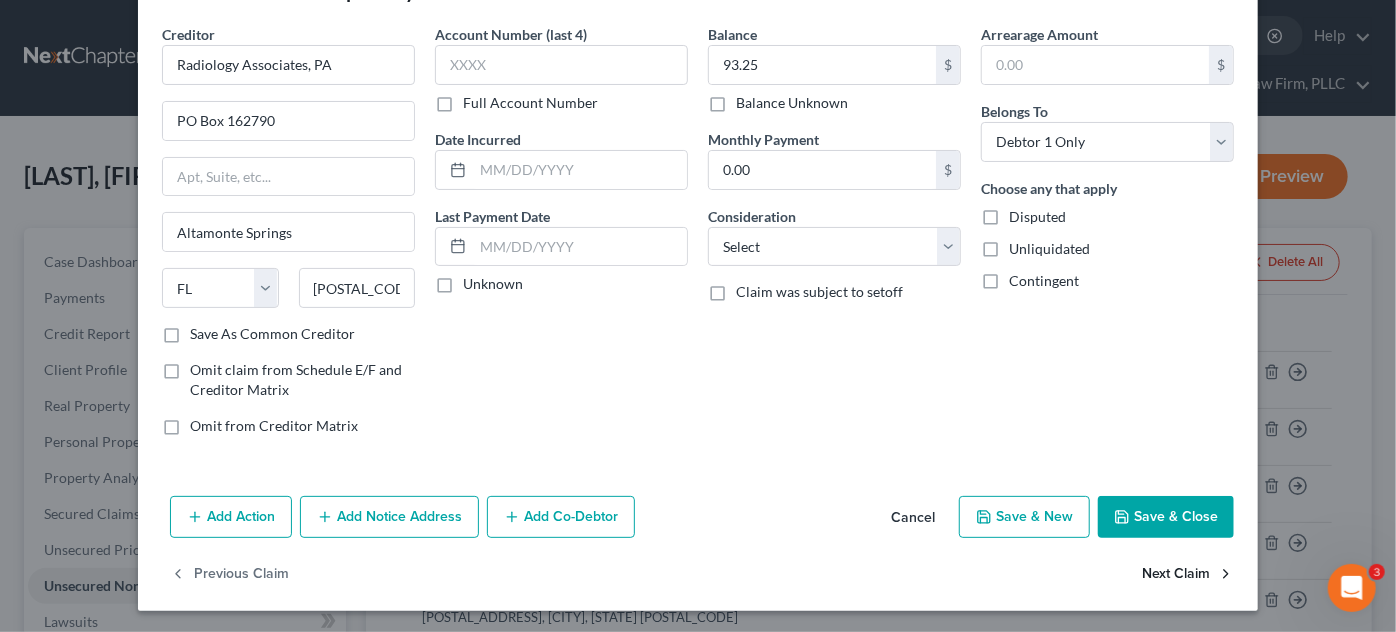 click on "Next Claim" at bounding box center (1188, 575) 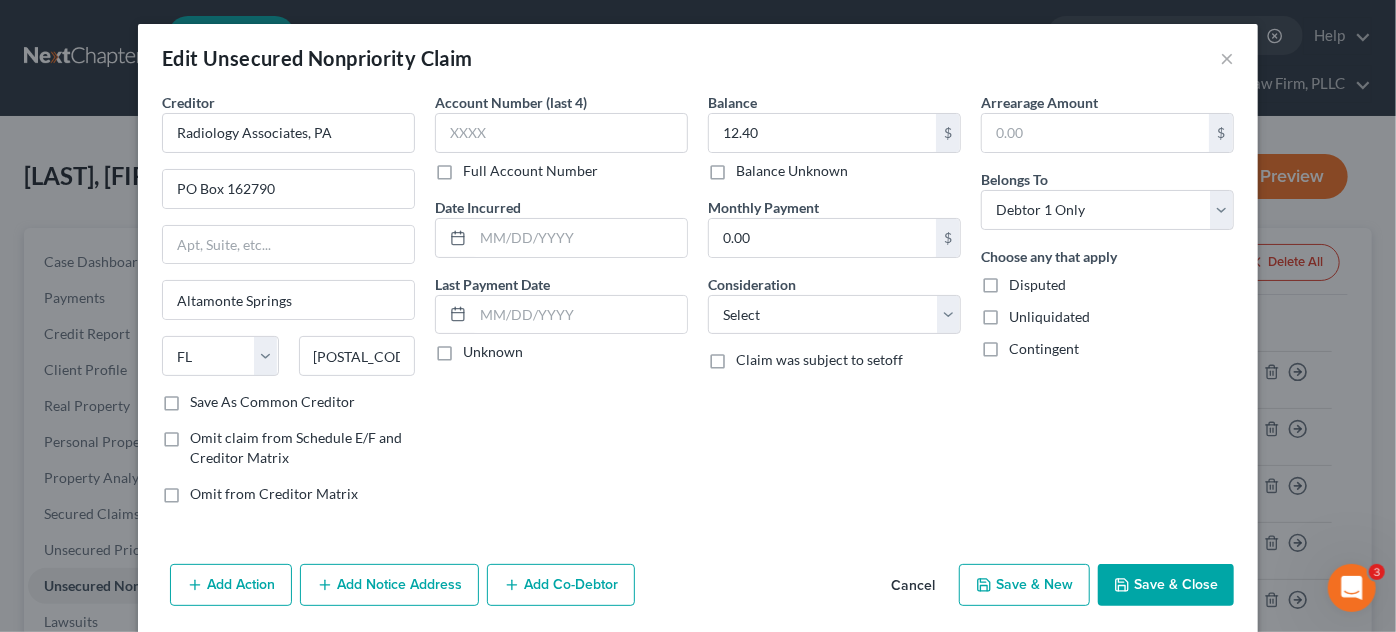 scroll, scrollTop: 68, scrollLeft: 0, axis: vertical 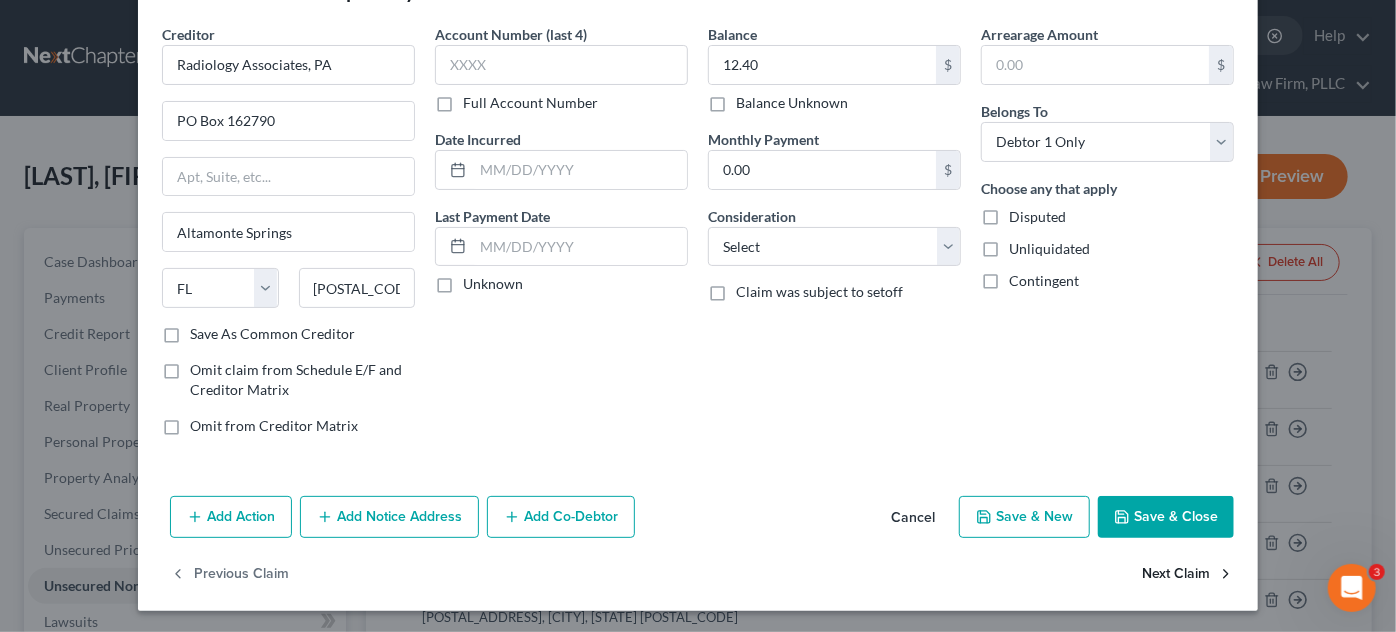click on "Next Claim" at bounding box center [1188, 575] 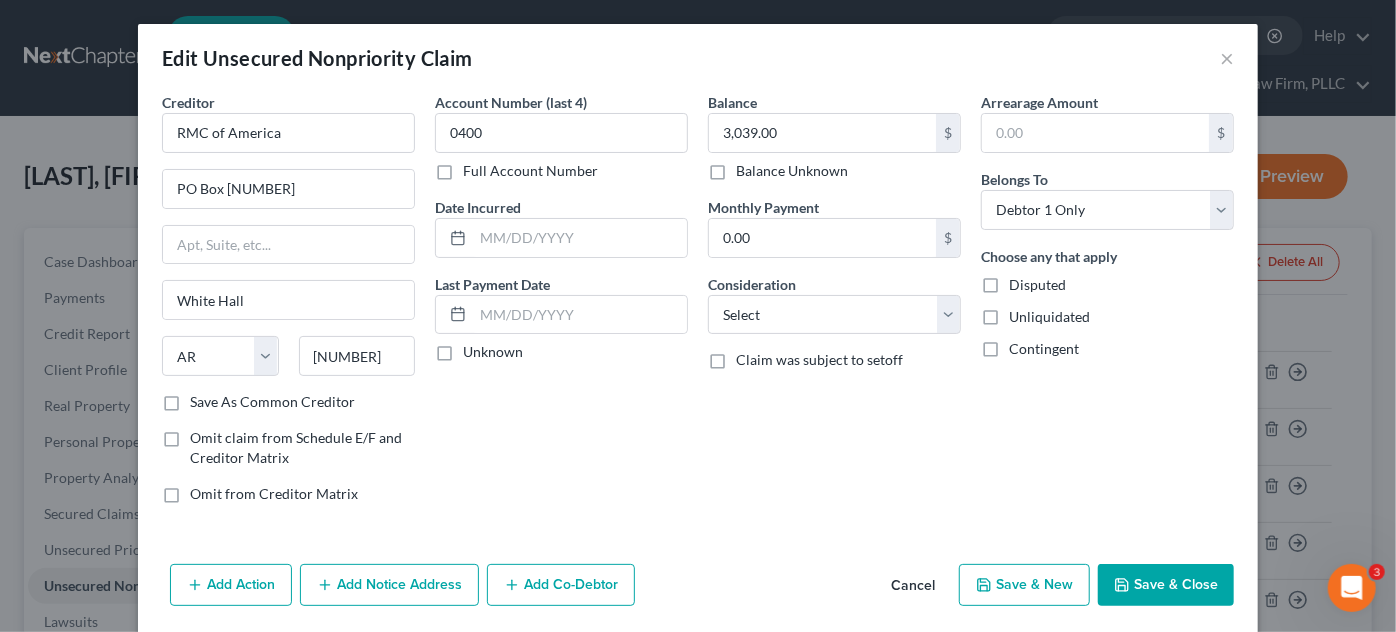 scroll, scrollTop: 68, scrollLeft: 0, axis: vertical 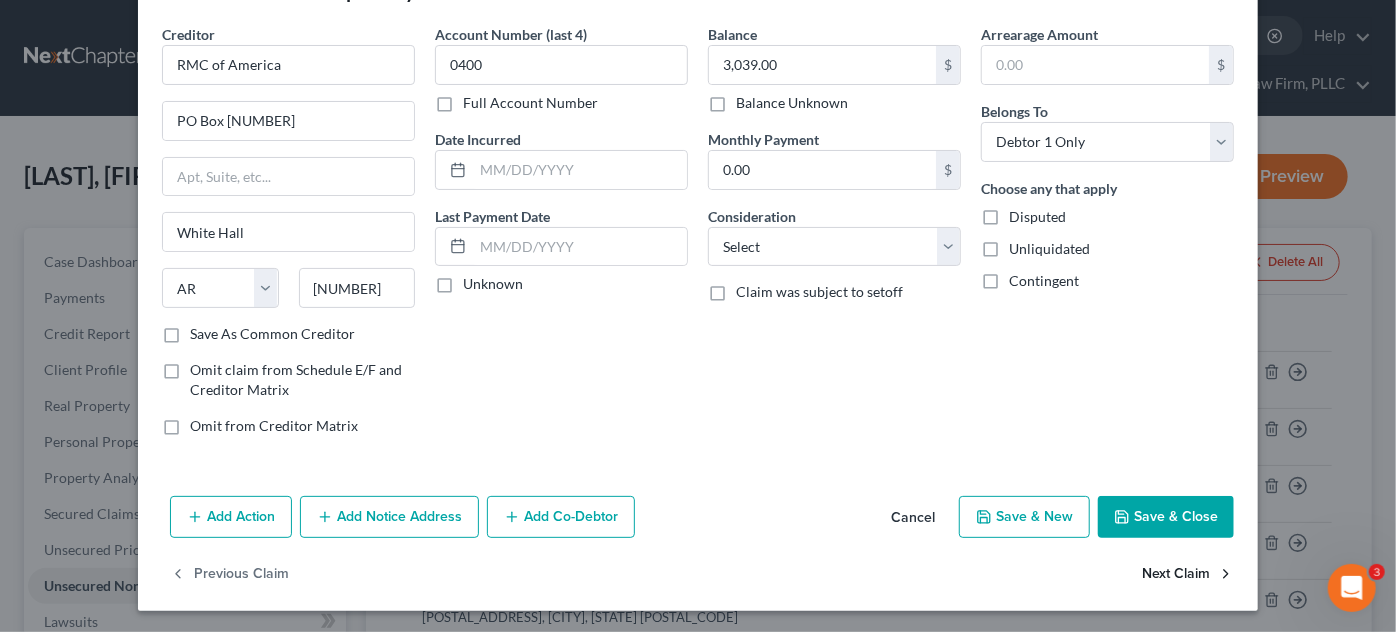 click on "Next Claim" at bounding box center [1188, 575] 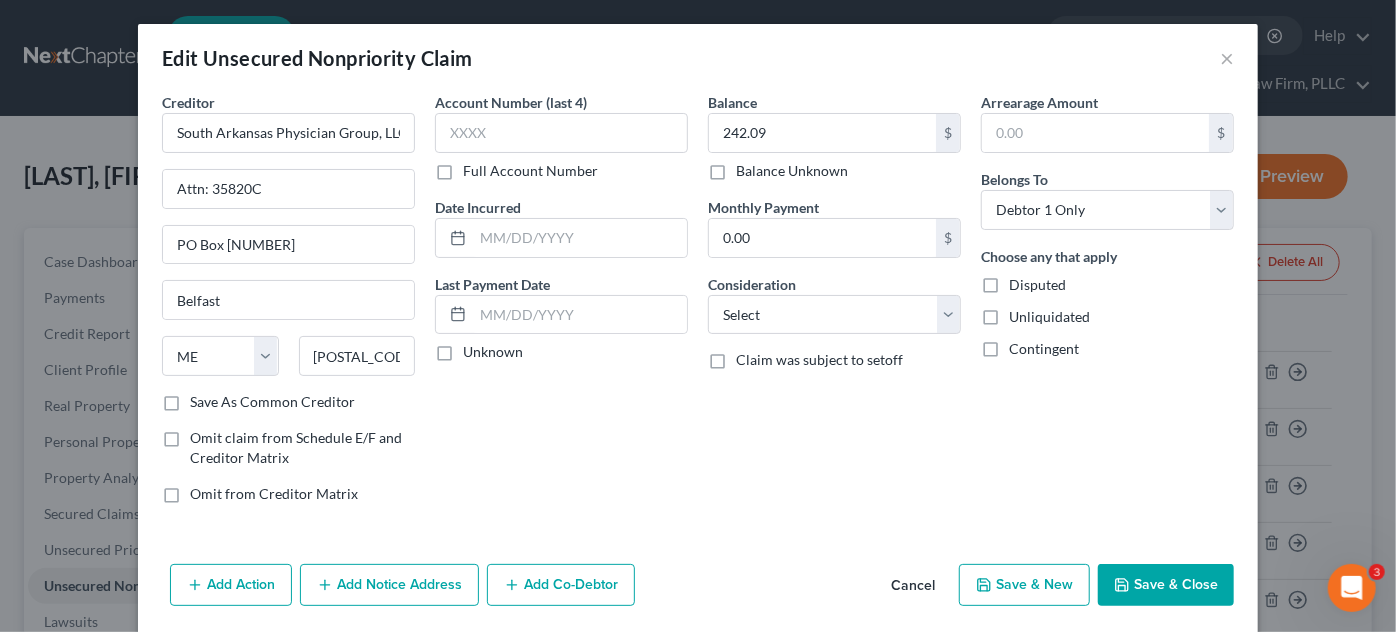 scroll, scrollTop: 68, scrollLeft: 0, axis: vertical 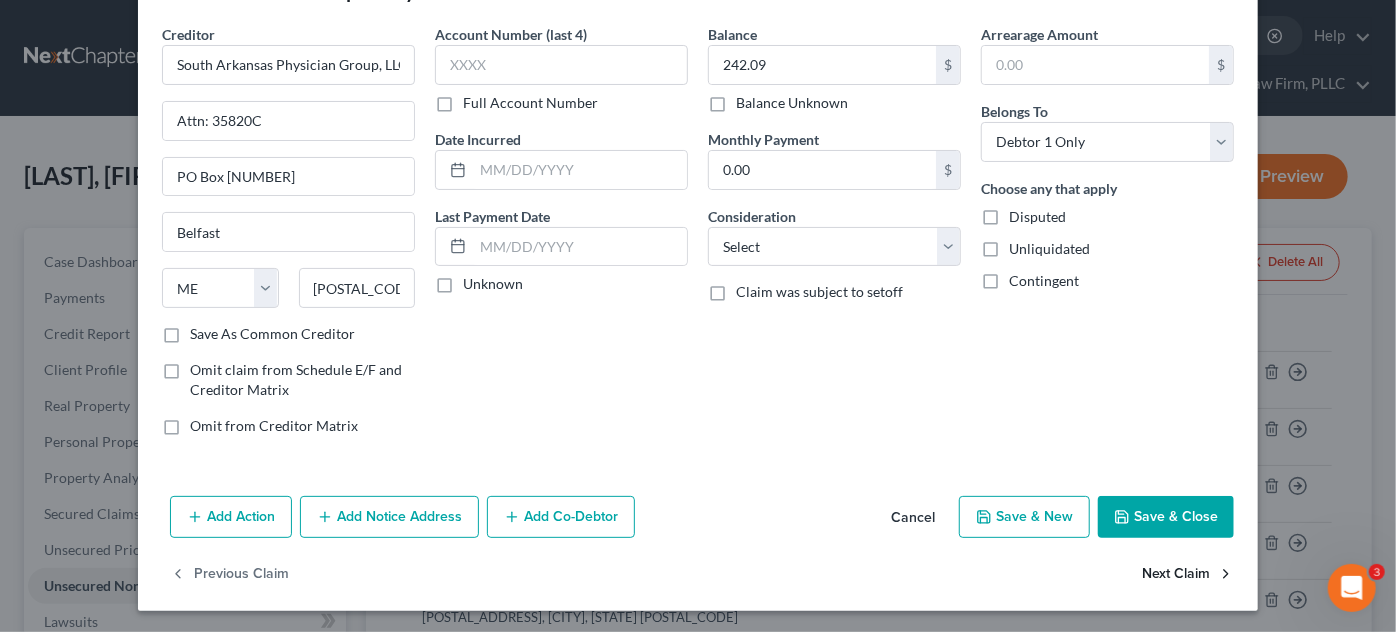 click on "Next Claim" at bounding box center [1188, 575] 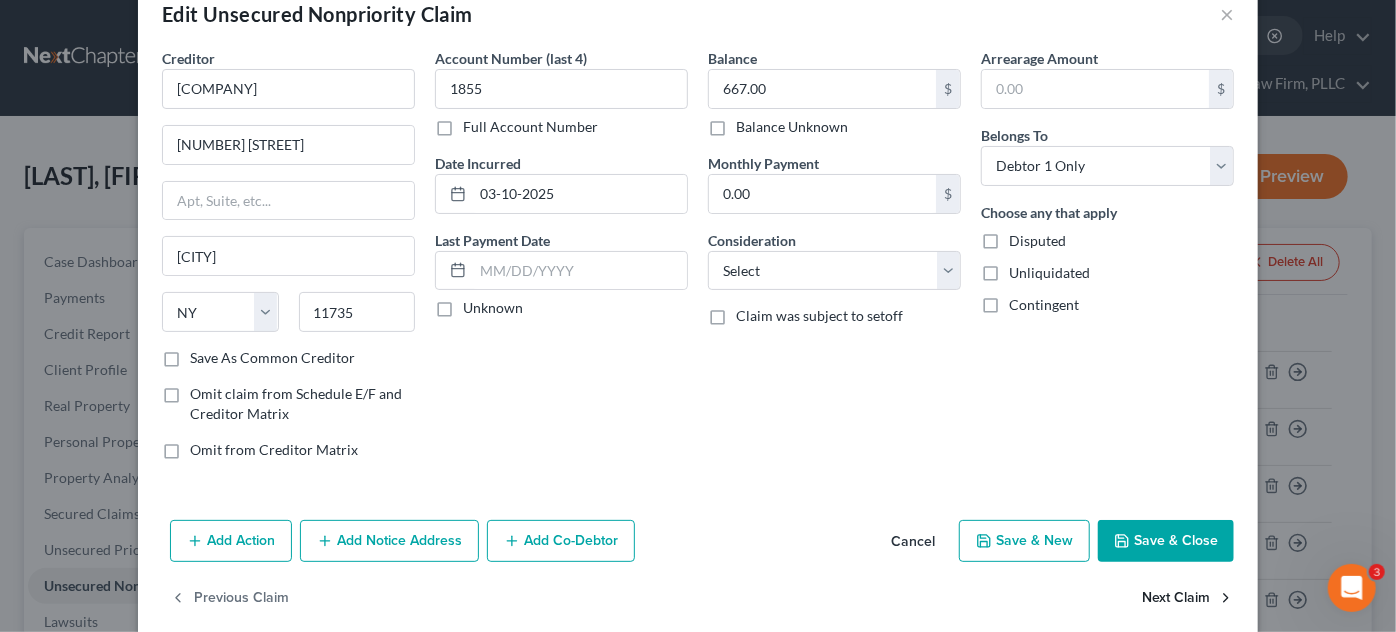 scroll, scrollTop: 68, scrollLeft: 0, axis: vertical 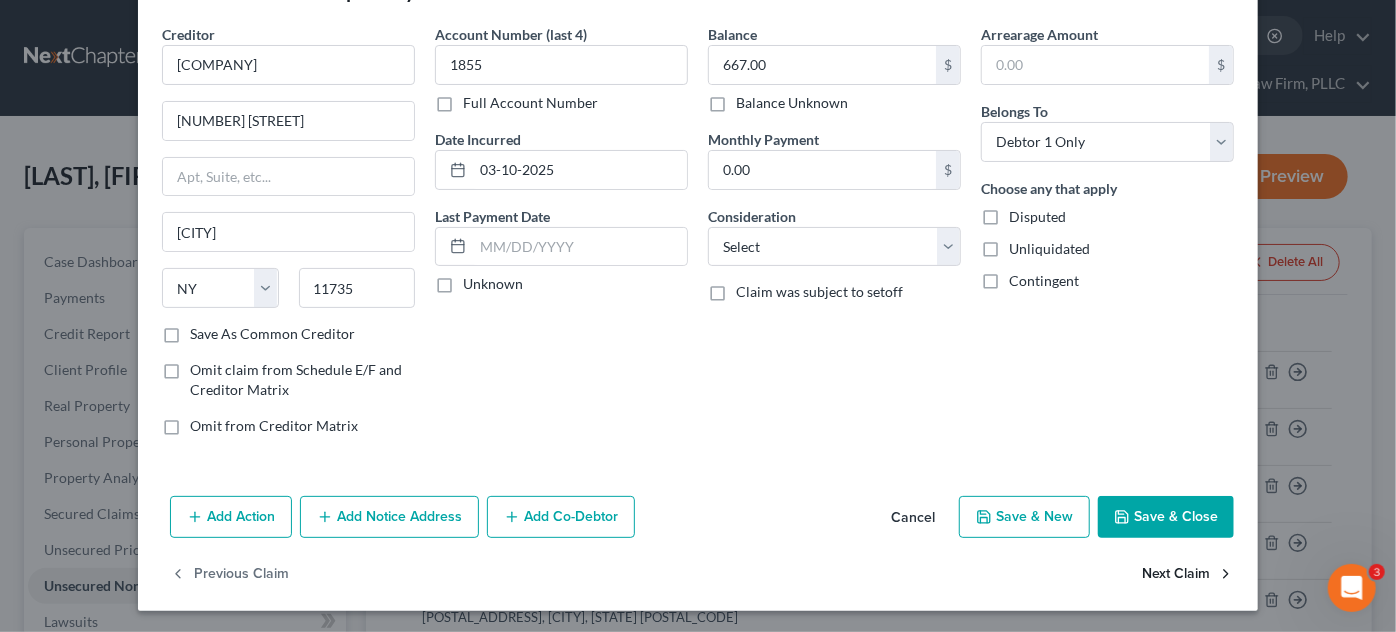 click on "Next Claim" at bounding box center (1188, 575) 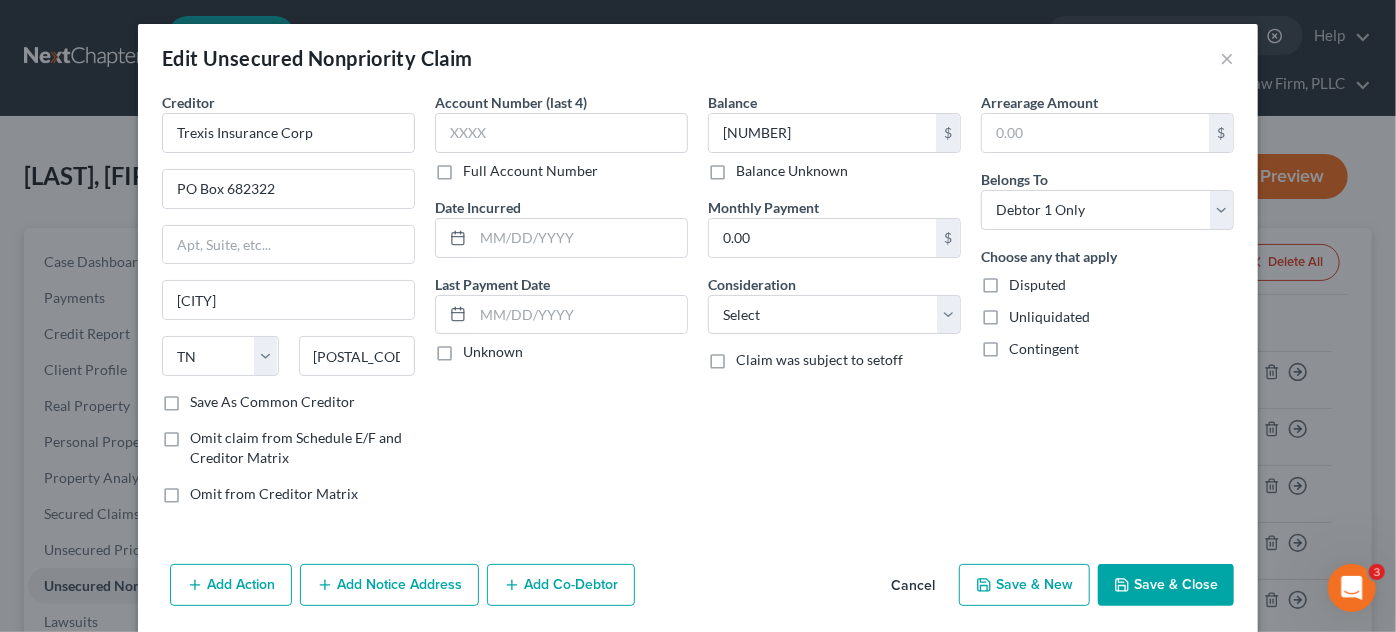 scroll, scrollTop: 68, scrollLeft: 0, axis: vertical 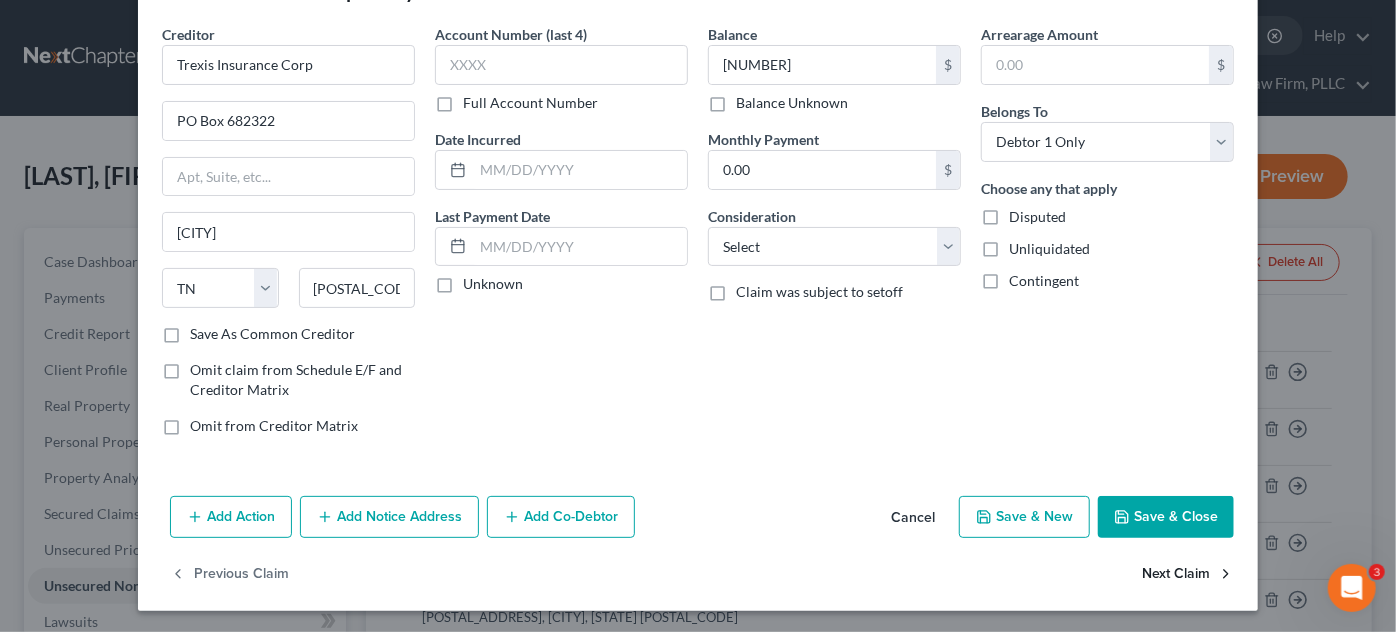 click on "Next Claim" at bounding box center [1188, 575] 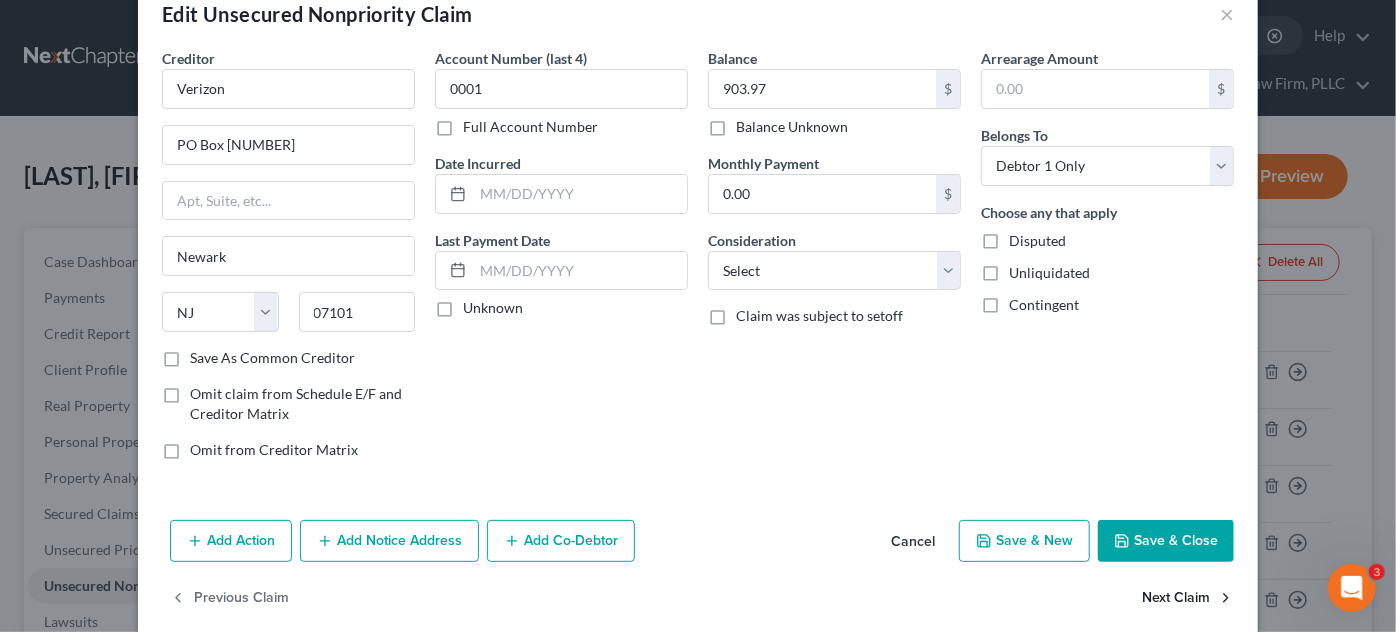 scroll, scrollTop: 68, scrollLeft: 0, axis: vertical 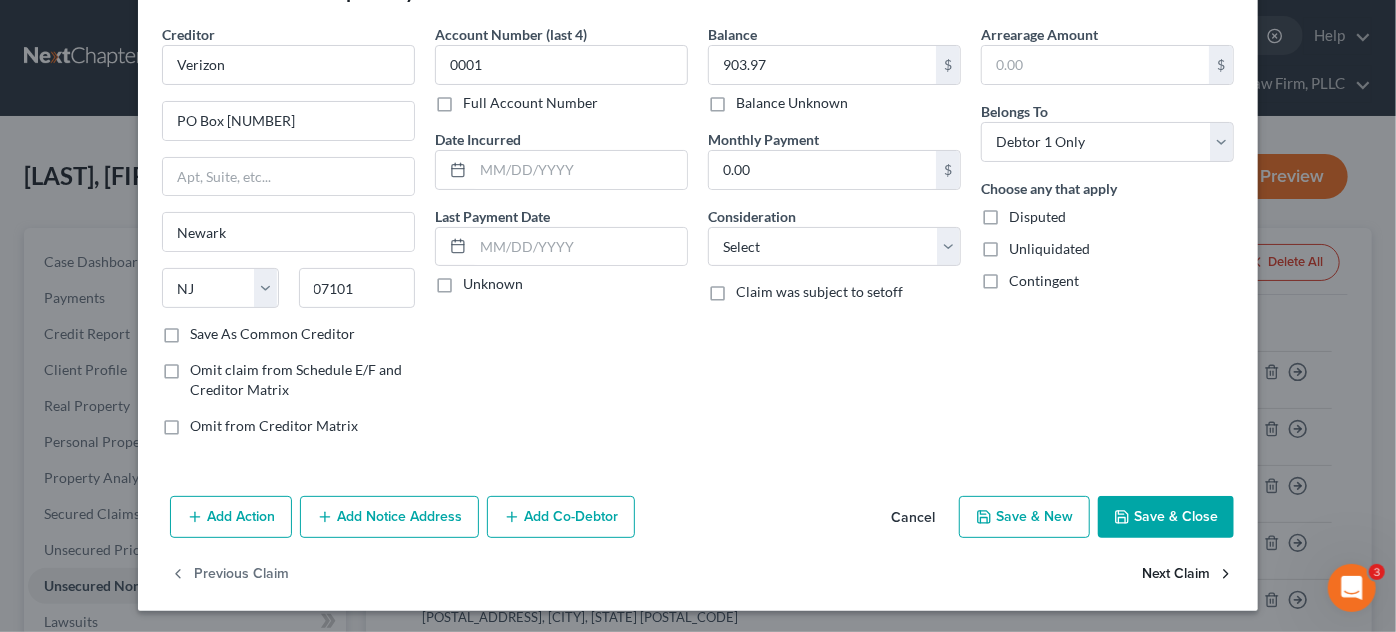 click on "Next Claim" at bounding box center (1188, 575) 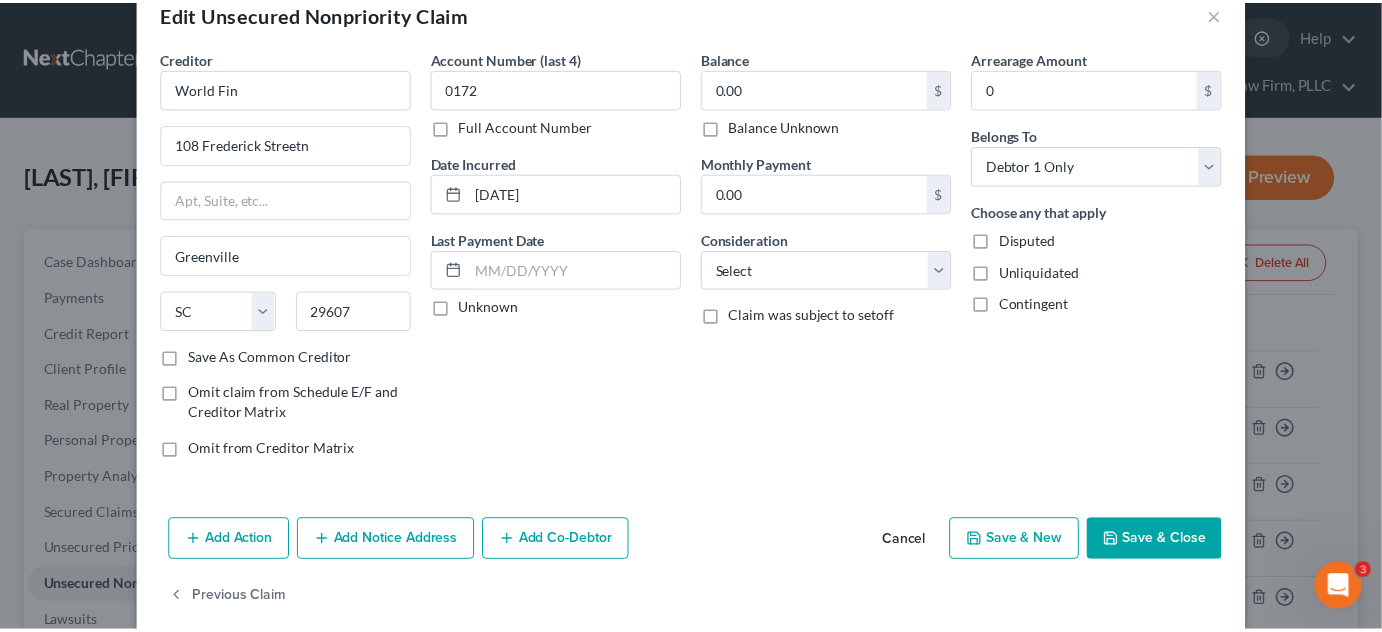 scroll, scrollTop: 68, scrollLeft: 0, axis: vertical 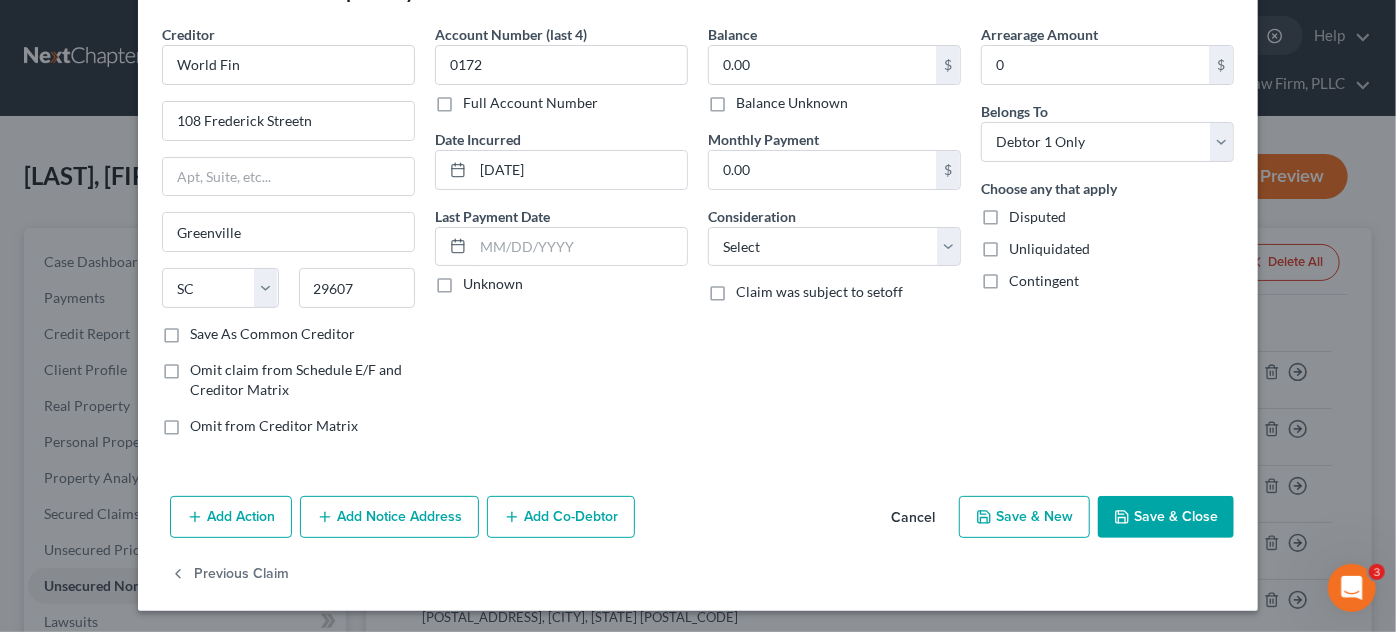 click on "Save & Close" at bounding box center (1166, 517) 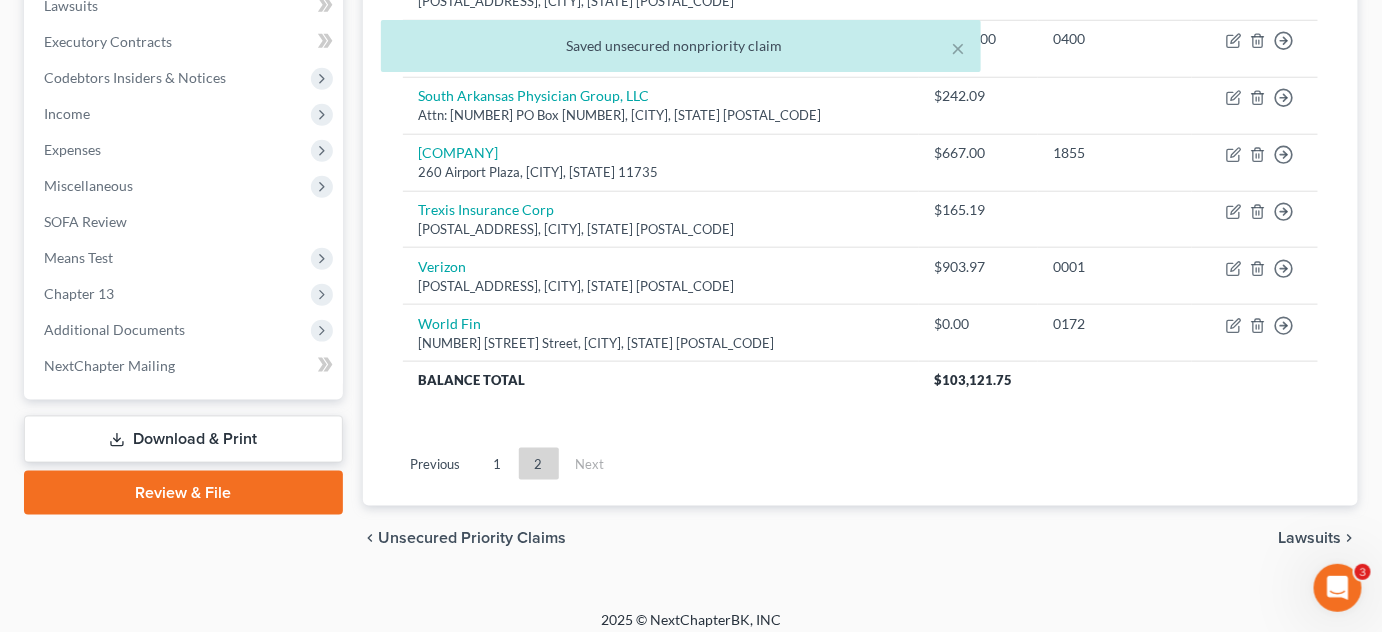 scroll, scrollTop: 625, scrollLeft: 0, axis: vertical 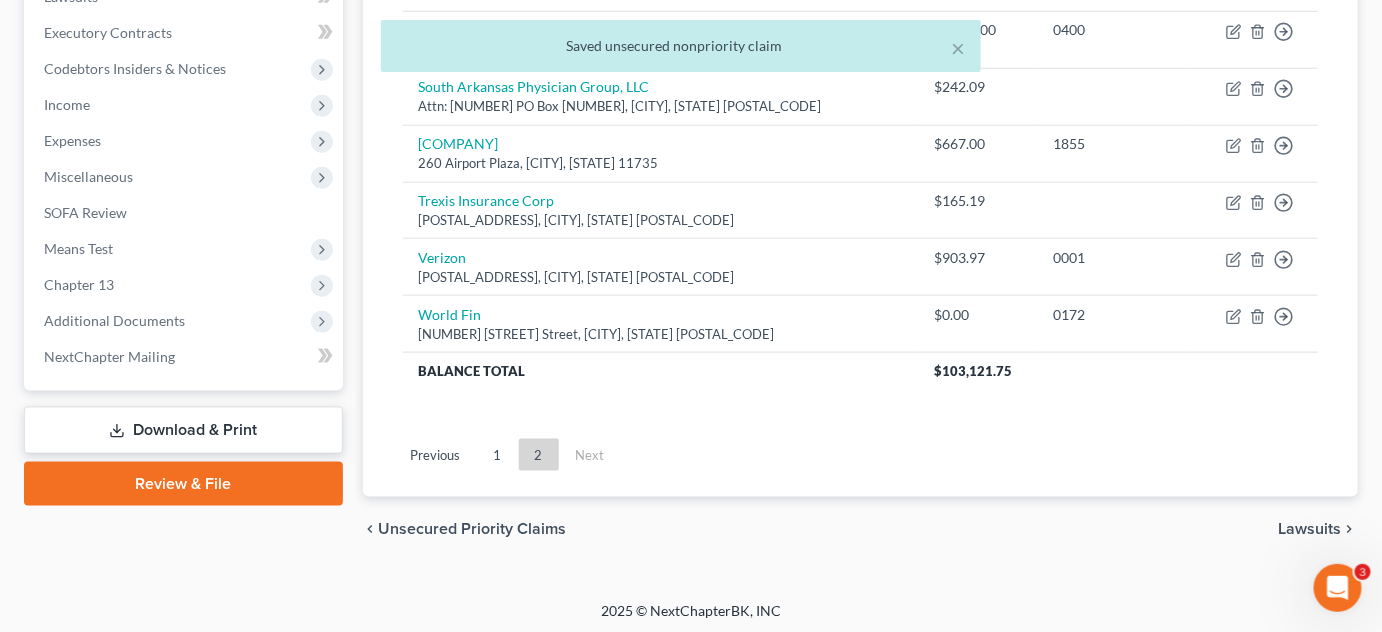 click on "Lawsuits" at bounding box center [1310, 529] 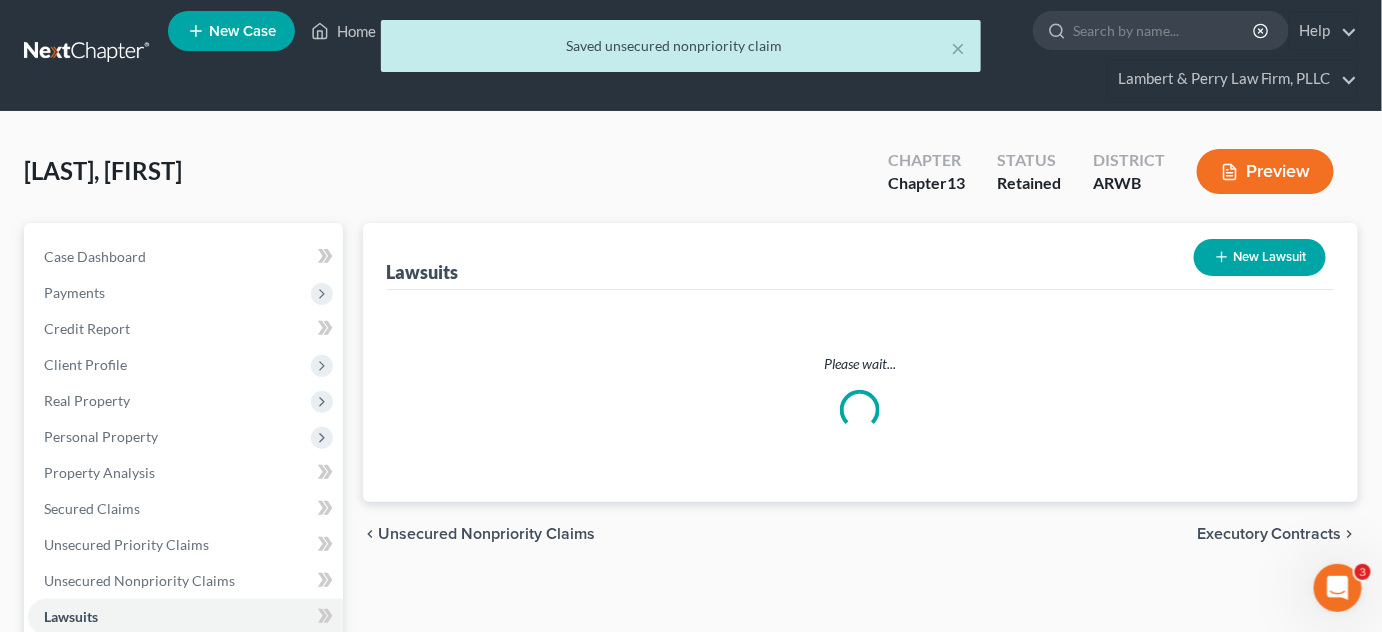scroll, scrollTop: 0, scrollLeft: 0, axis: both 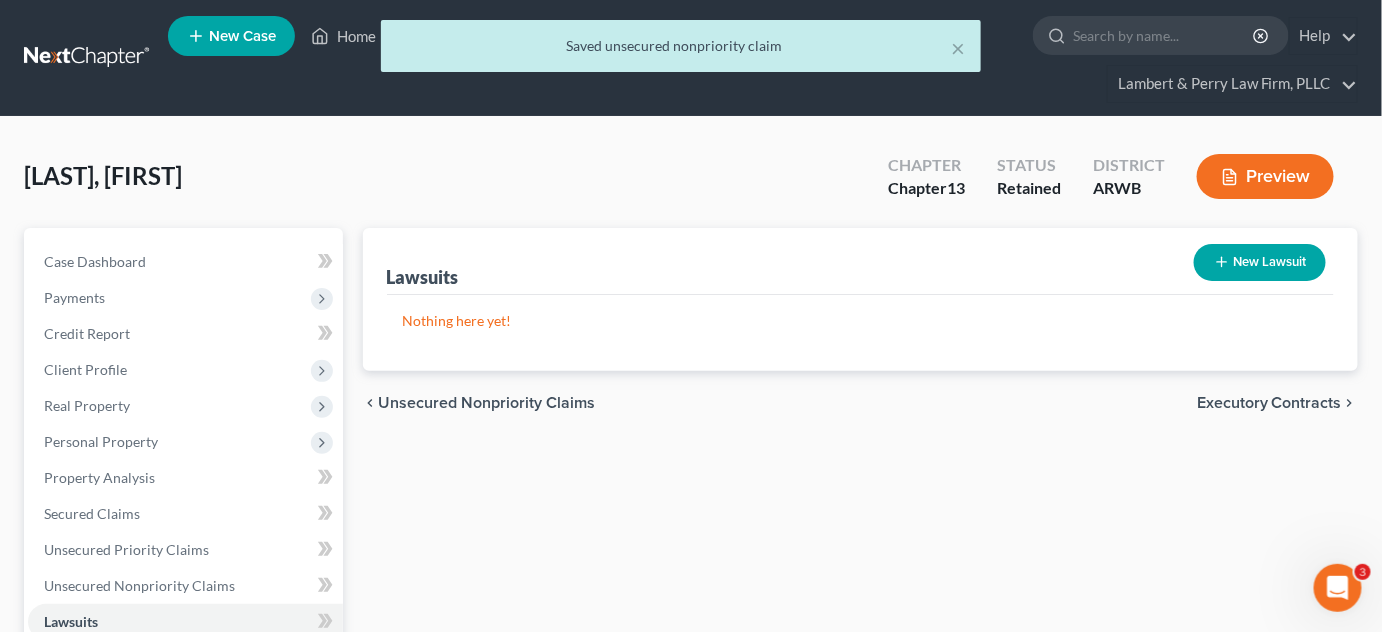 type 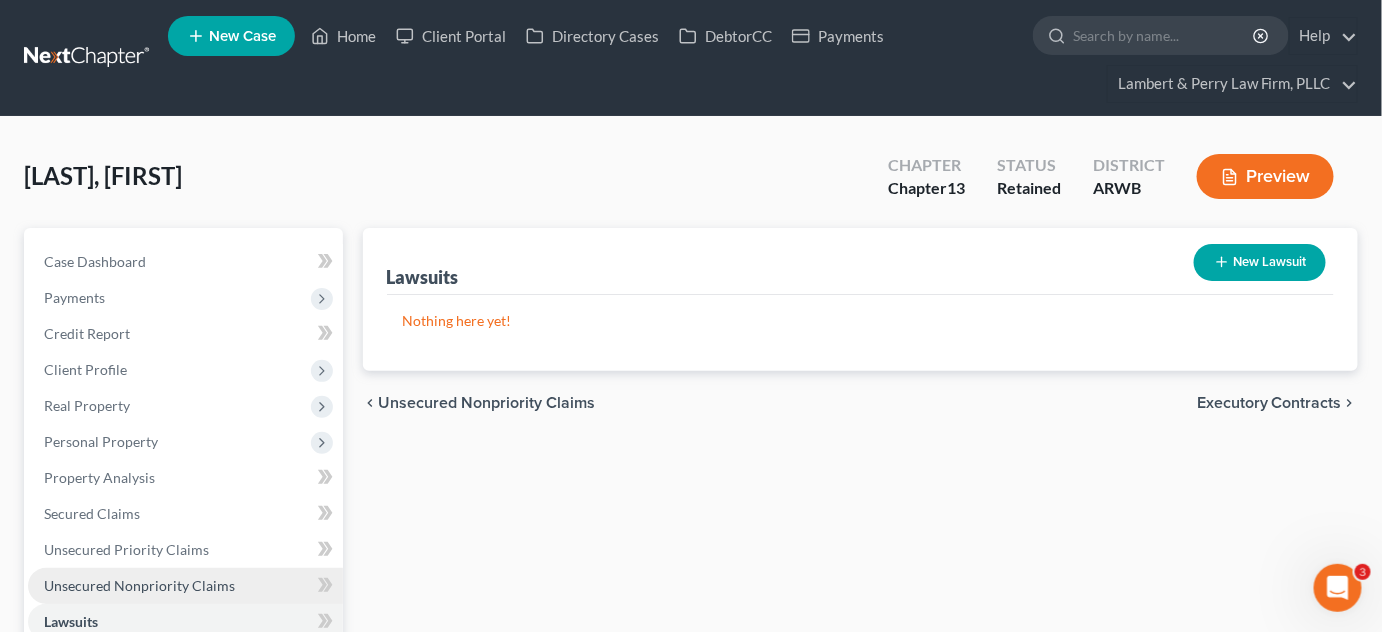 click on "Unsecured Nonpriority Claims" at bounding box center (185, 586) 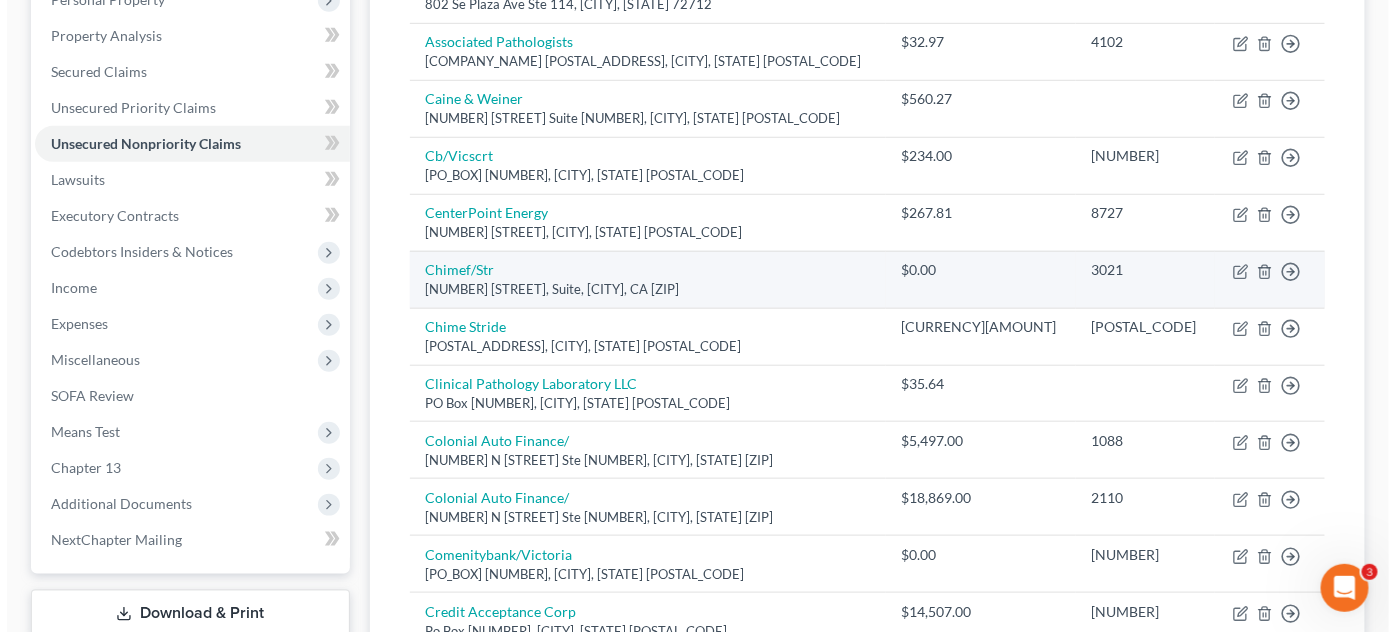 scroll, scrollTop: 454, scrollLeft: 0, axis: vertical 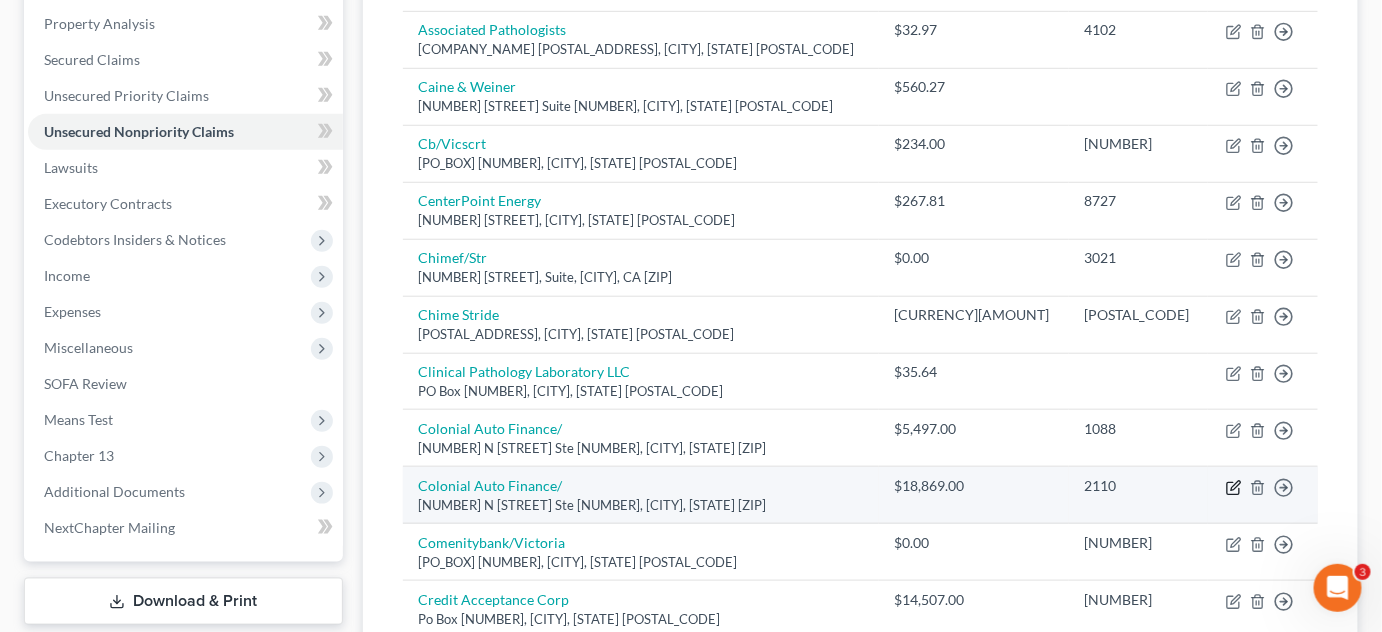 click 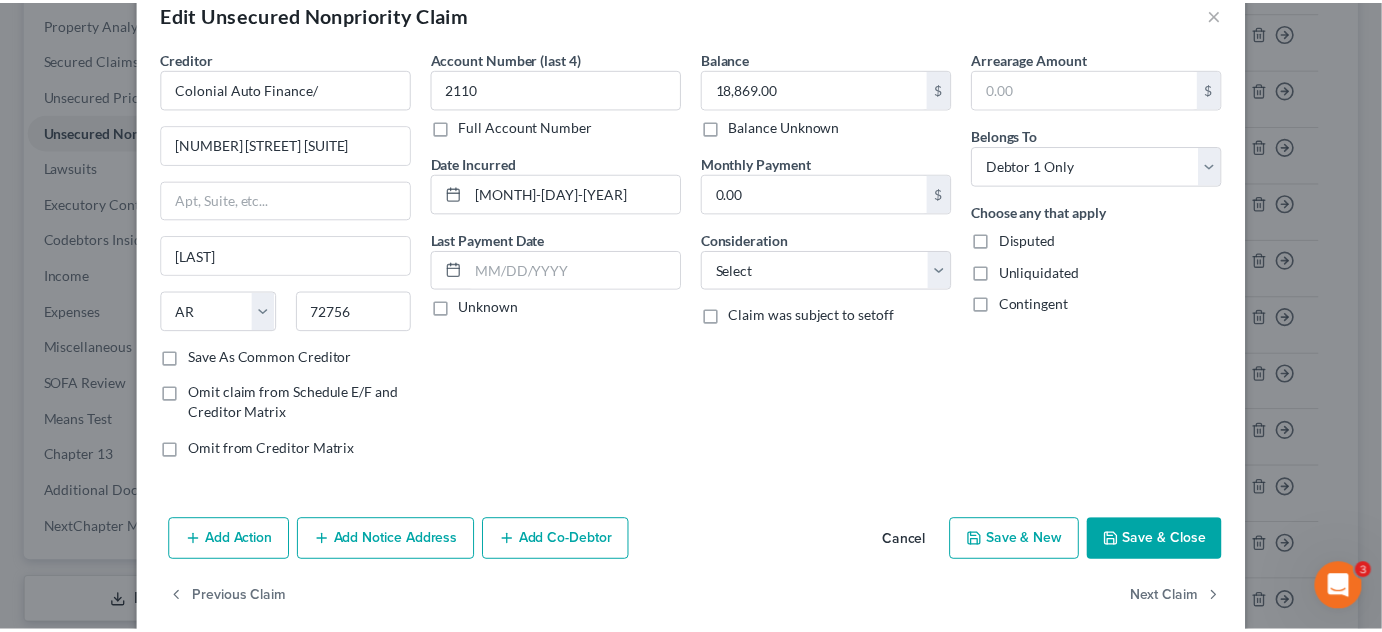 scroll, scrollTop: 68, scrollLeft: 0, axis: vertical 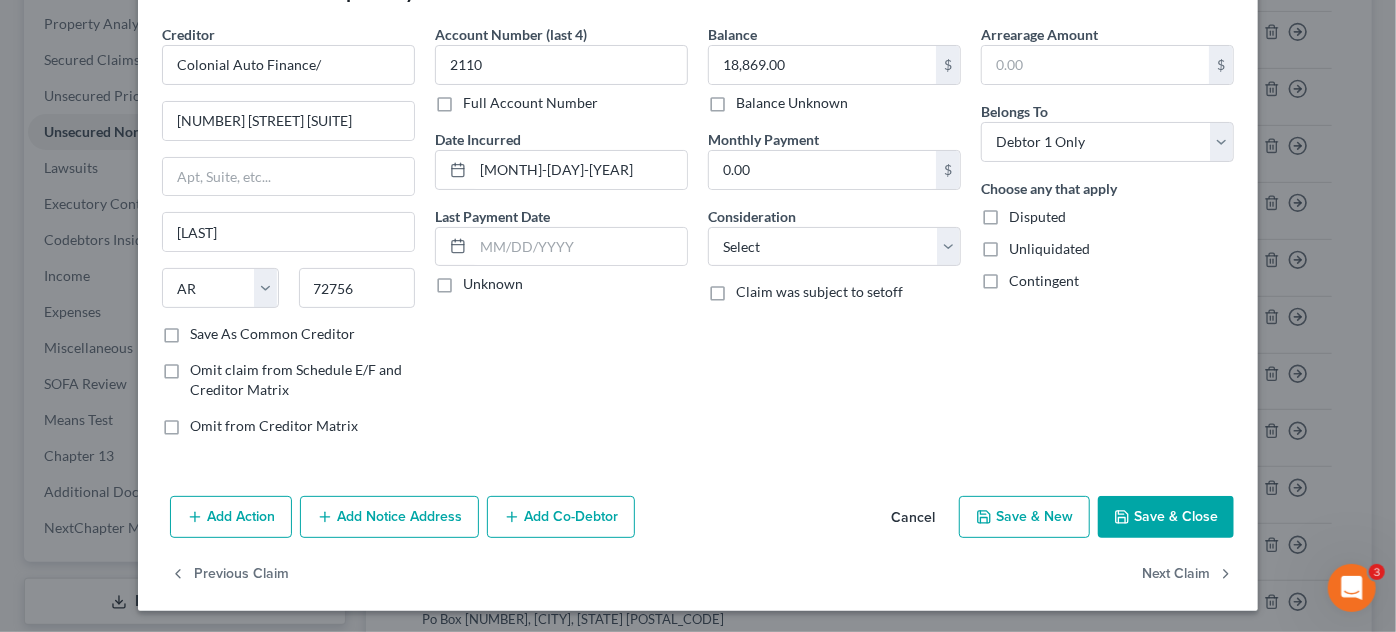 click on "Save & Close" at bounding box center (1166, 517) 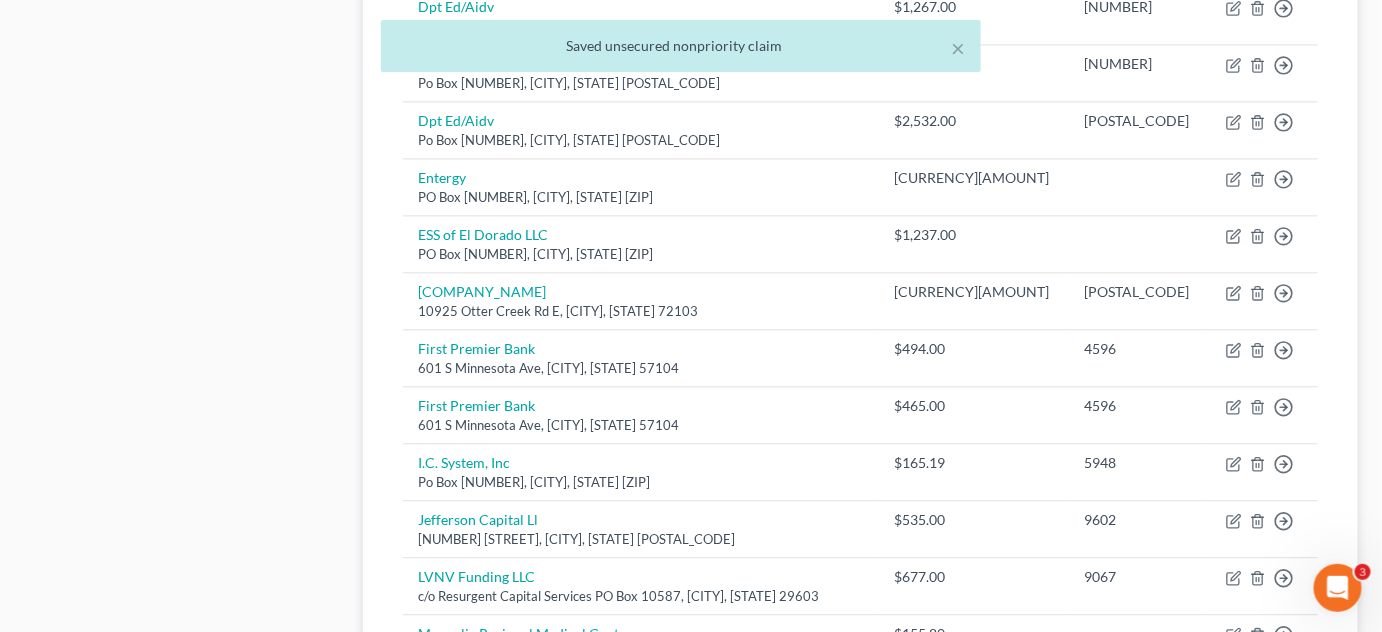 scroll, scrollTop: 1703, scrollLeft: 0, axis: vertical 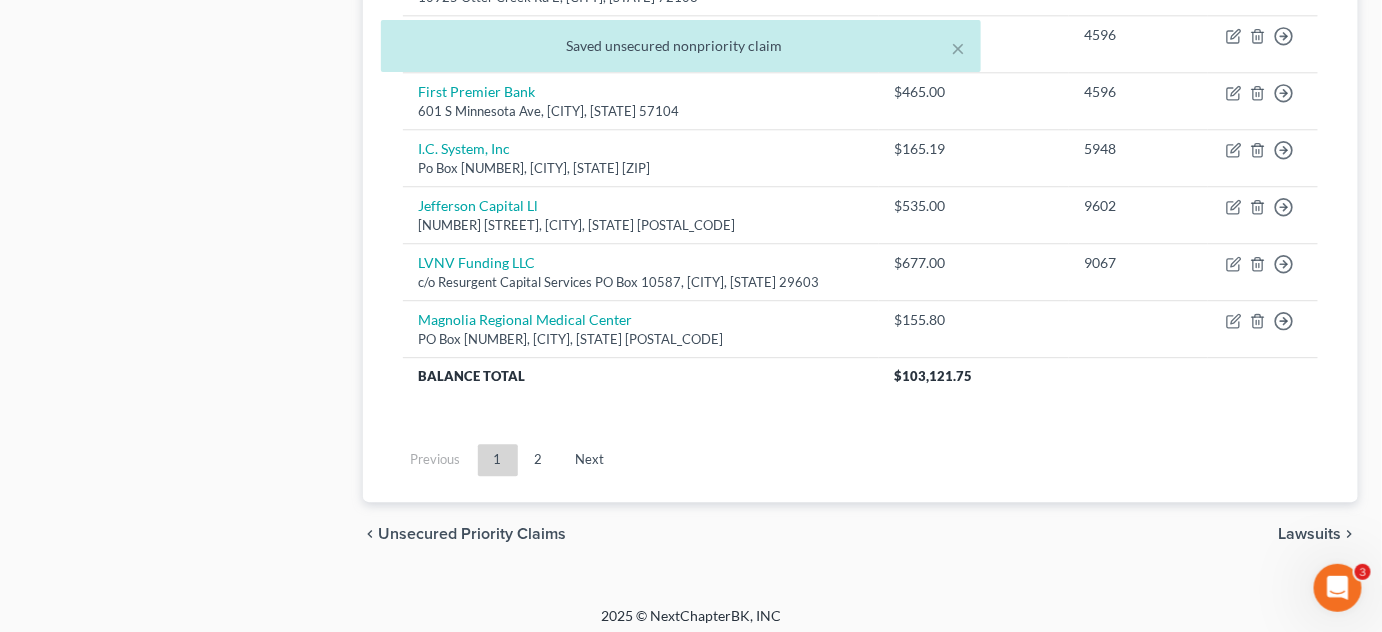 click on "Lawsuits" at bounding box center (1310, 534) 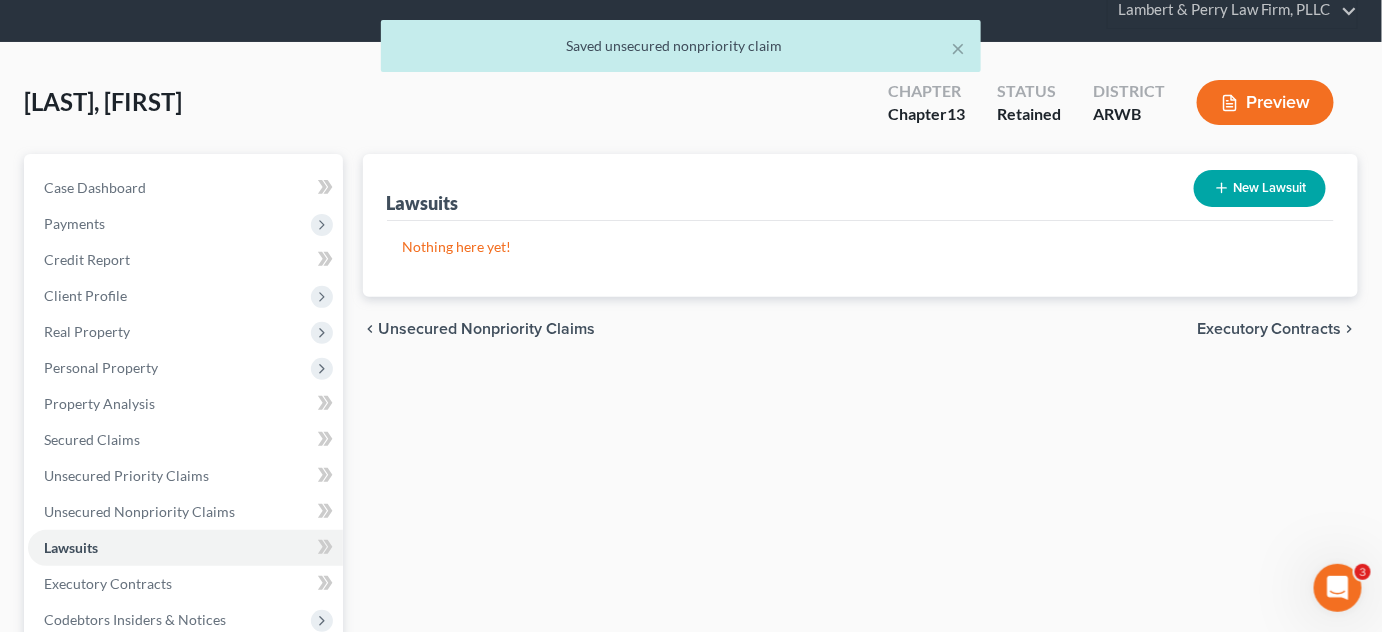 scroll, scrollTop: 0, scrollLeft: 0, axis: both 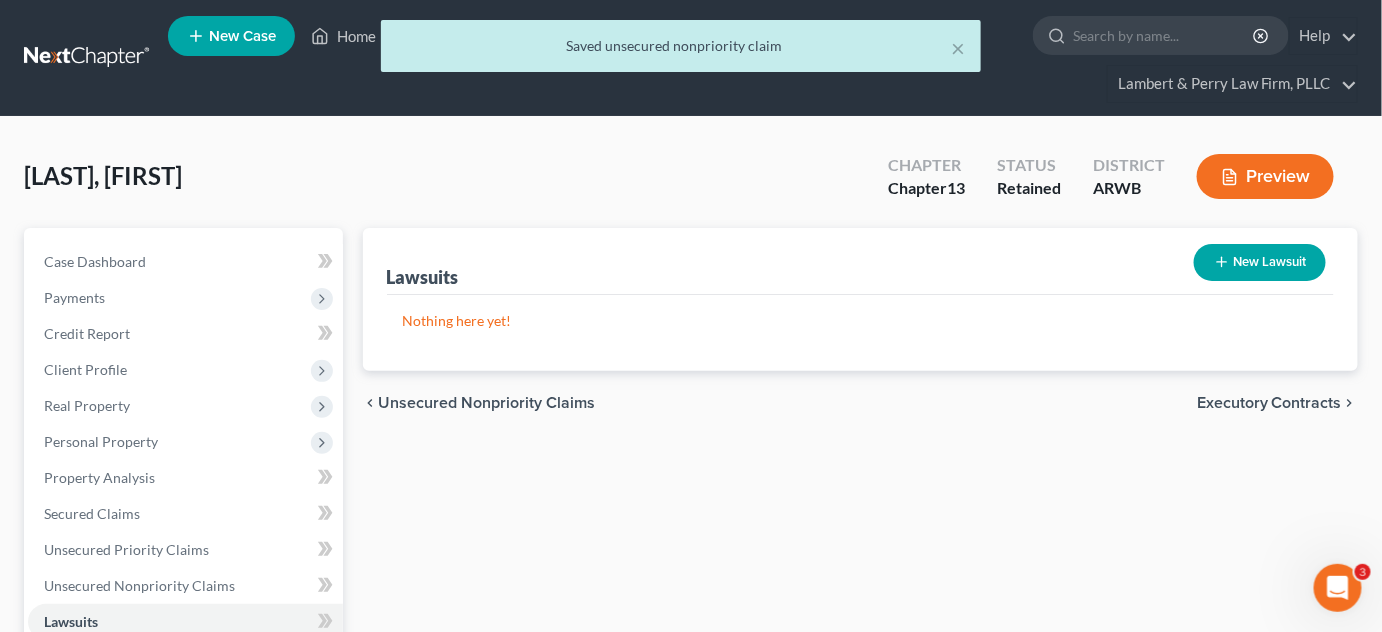 click on "Executory Contracts" at bounding box center (1269, 403) 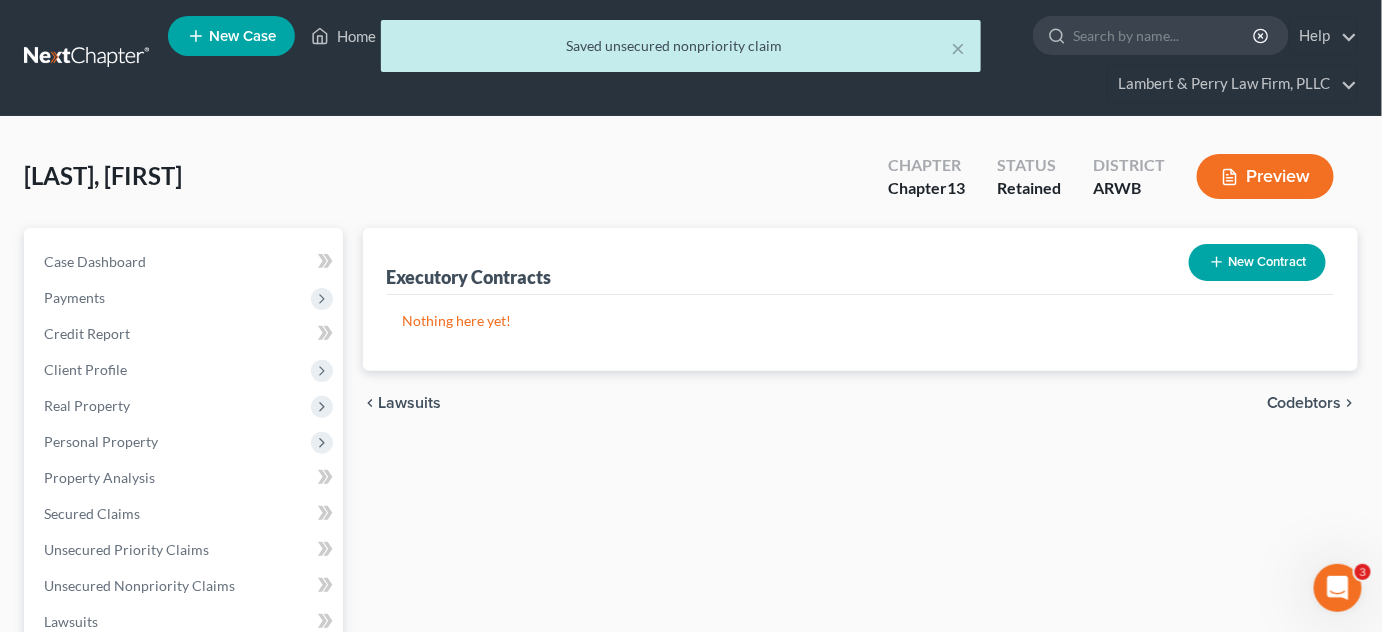 click on "Codebtors" at bounding box center [1304, 403] 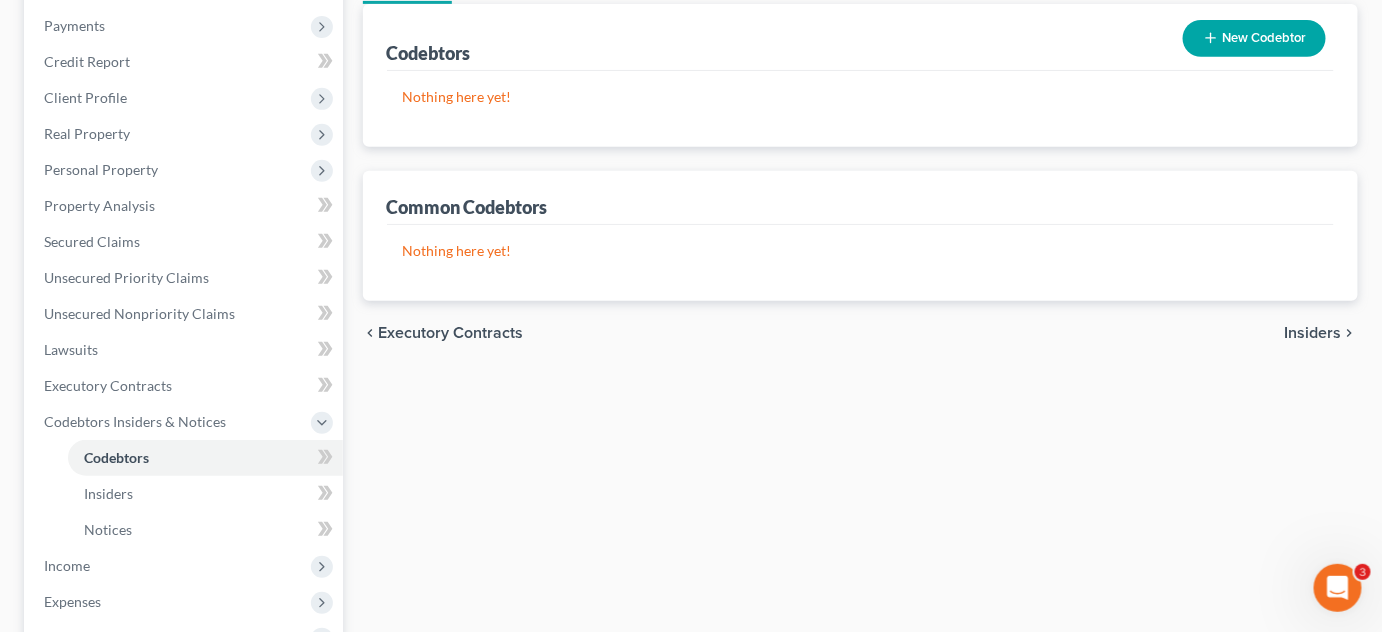 drag, startPoint x: 1316, startPoint y: 334, endPoint x: 1305, endPoint y: 342, distance: 13.601471 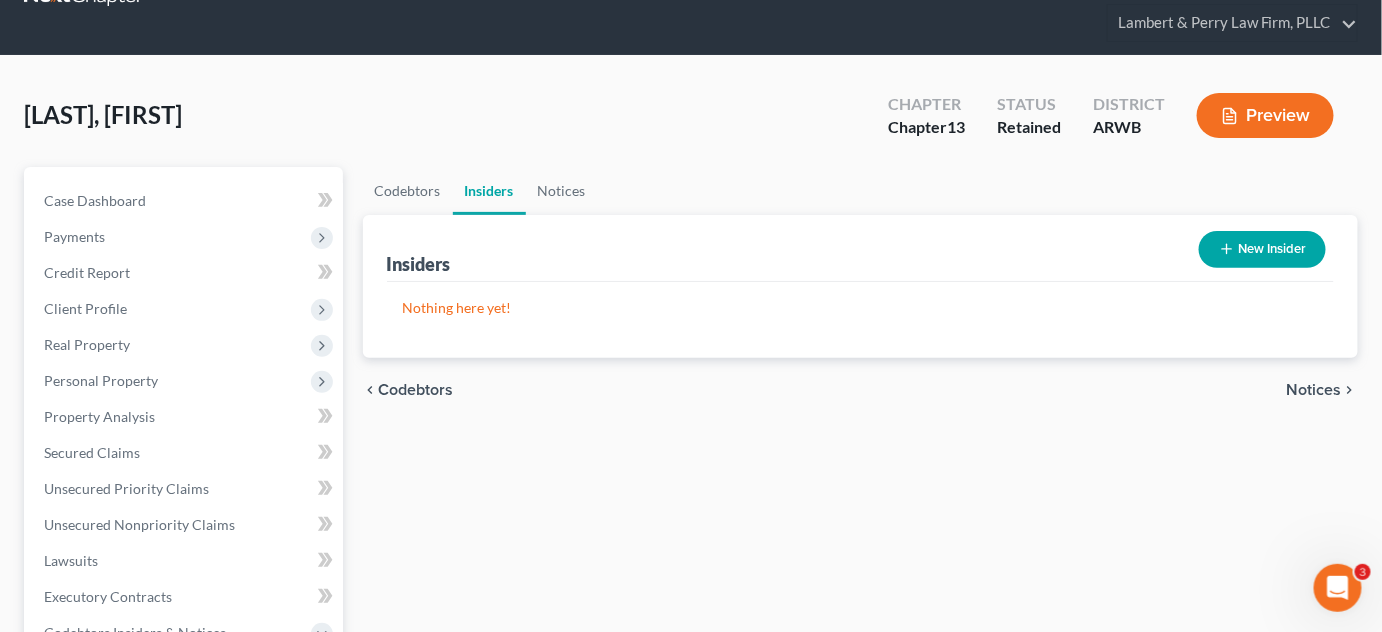 scroll, scrollTop: 0, scrollLeft: 0, axis: both 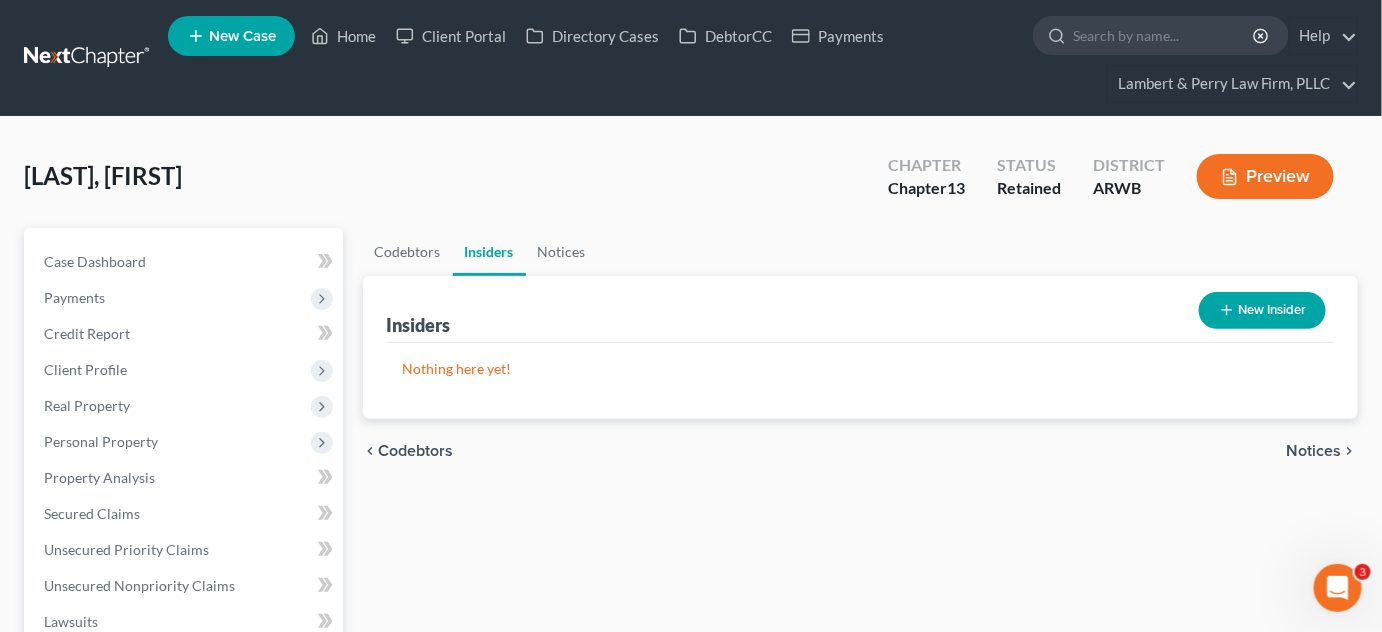 drag, startPoint x: 1301, startPoint y: 460, endPoint x: 1311, endPoint y: 450, distance: 14.142136 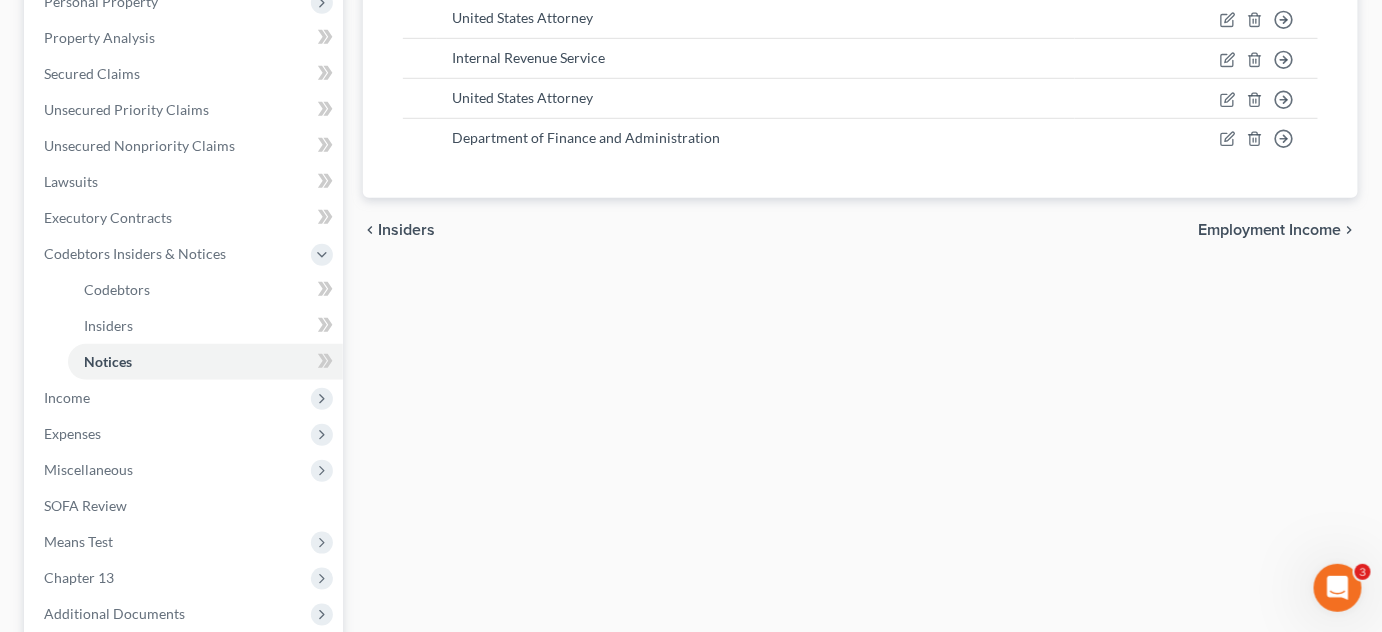 scroll, scrollTop: 454, scrollLeft: 0, axis: vertical 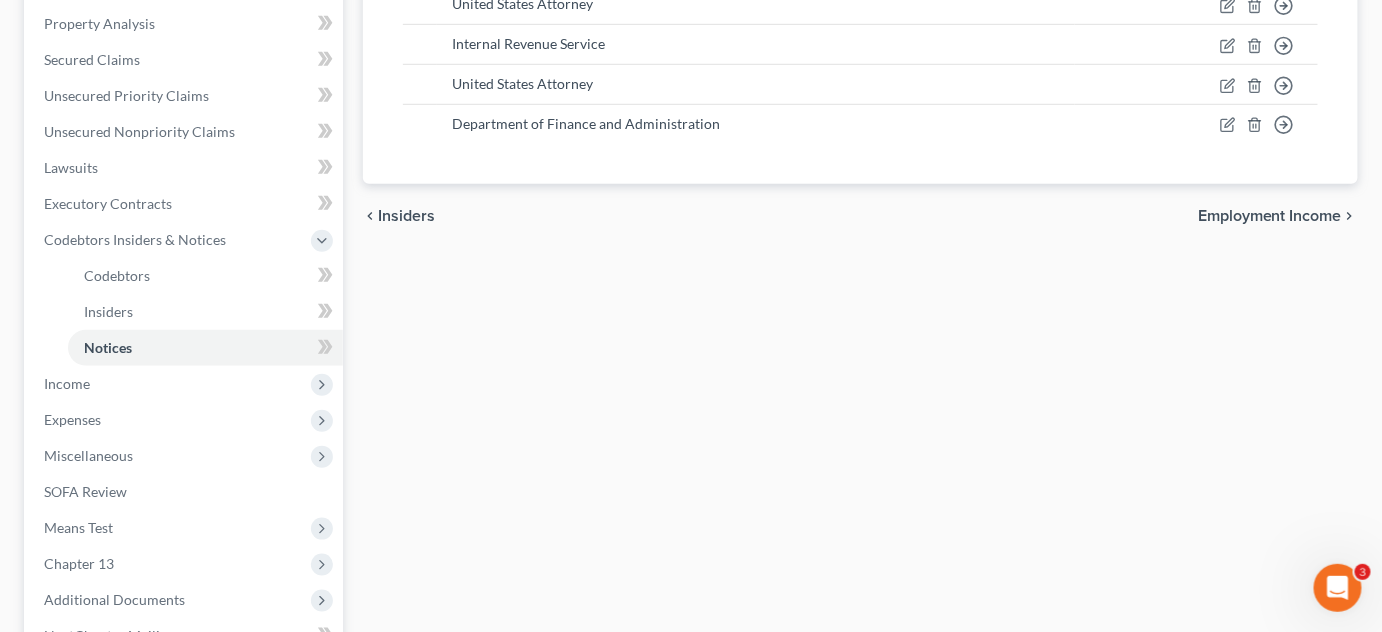 click on "Employment Income" at bounding box center [1270, 216] 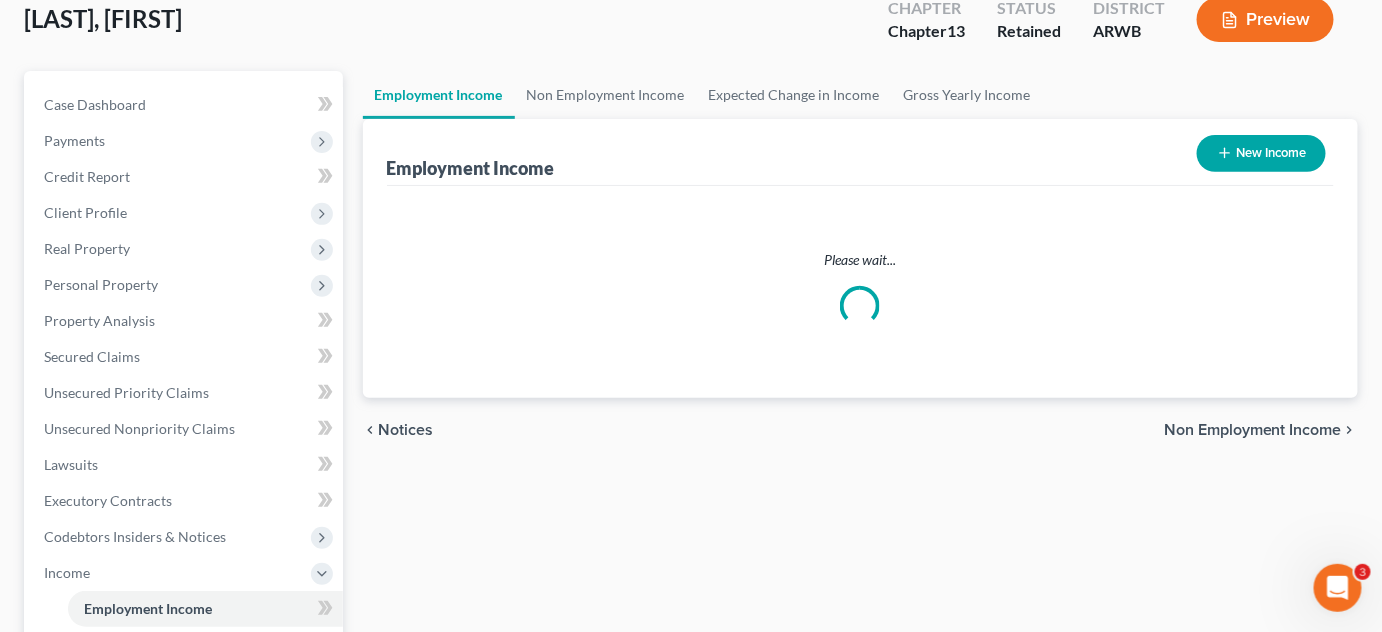 scroll, scrollTop: 181, scrollLeft: 0, axis: vertical 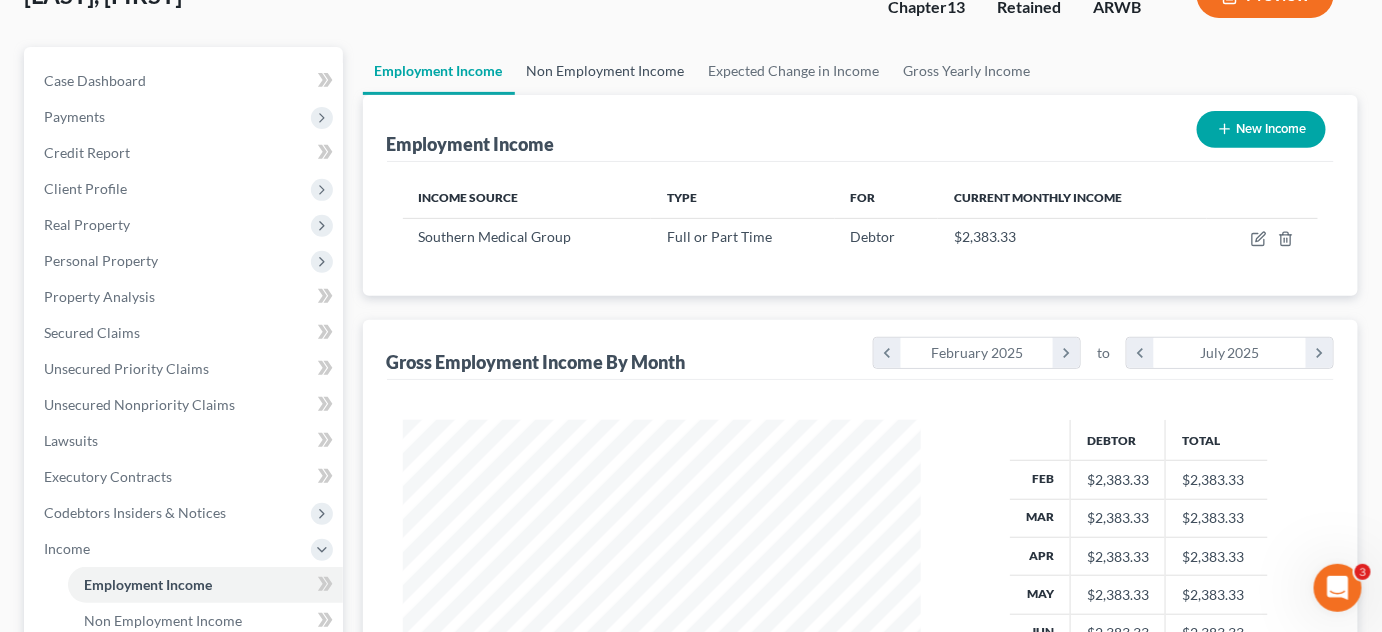 click on "Non Employment Income" at bounding box center (606, 71) 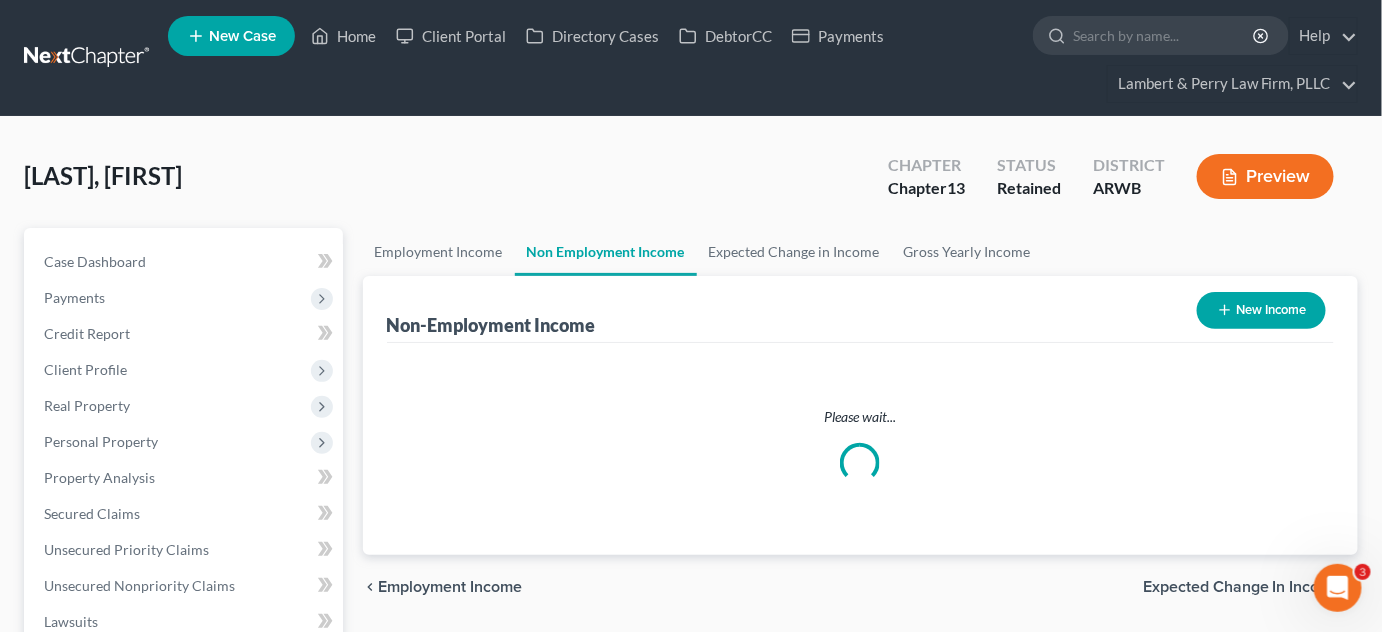 scroll, scrollTop: 0, scrollLeft: 0, axis: both 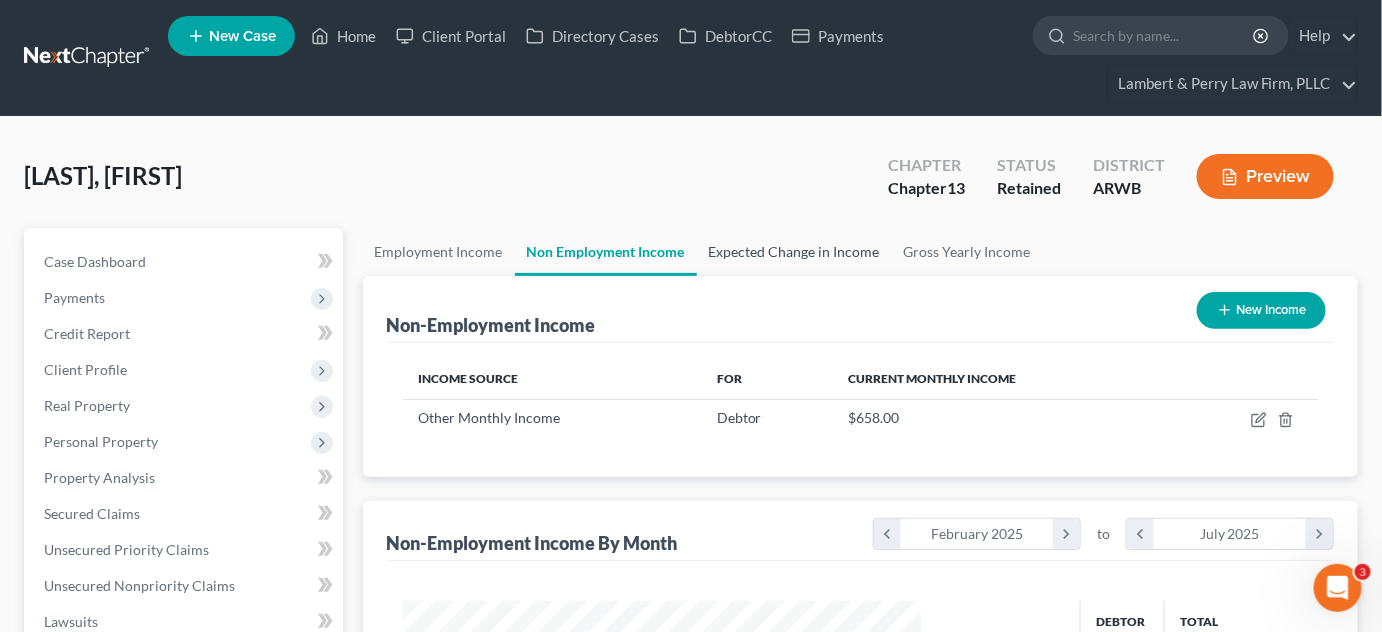 click on "Expected Change in Income" at bounding box center (794, 252) 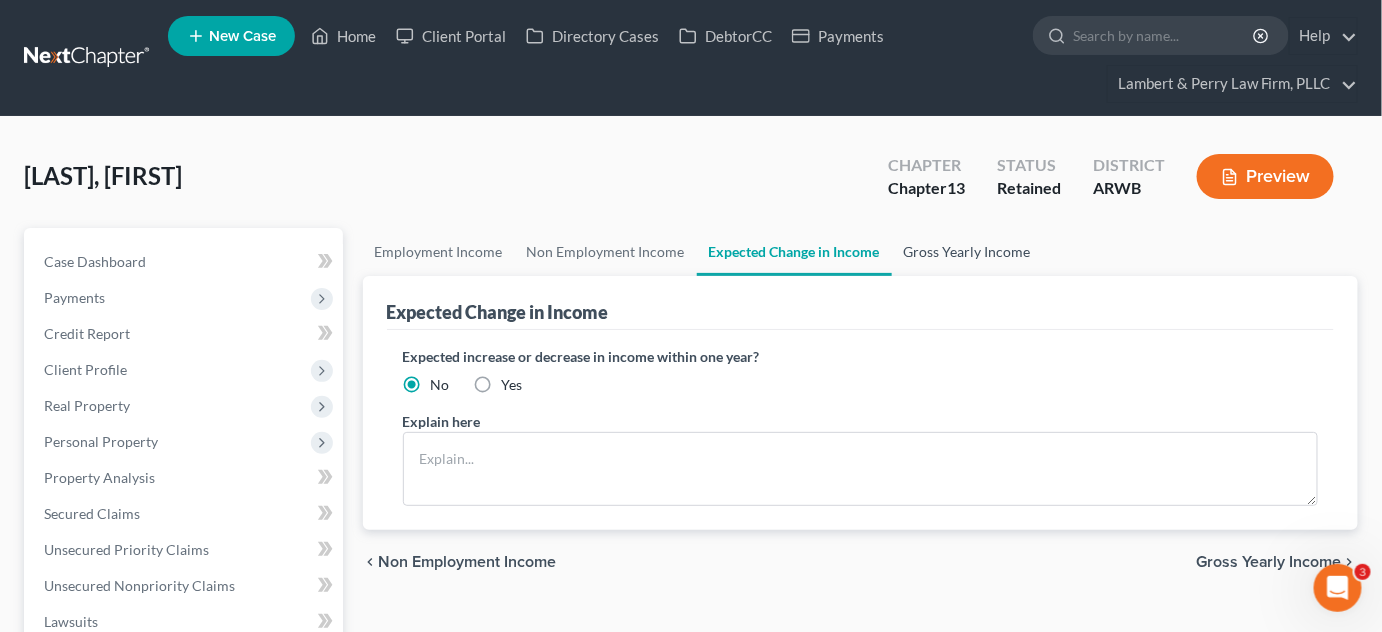 click on "Gross Yearly Income" at bounding box center (967, 252) 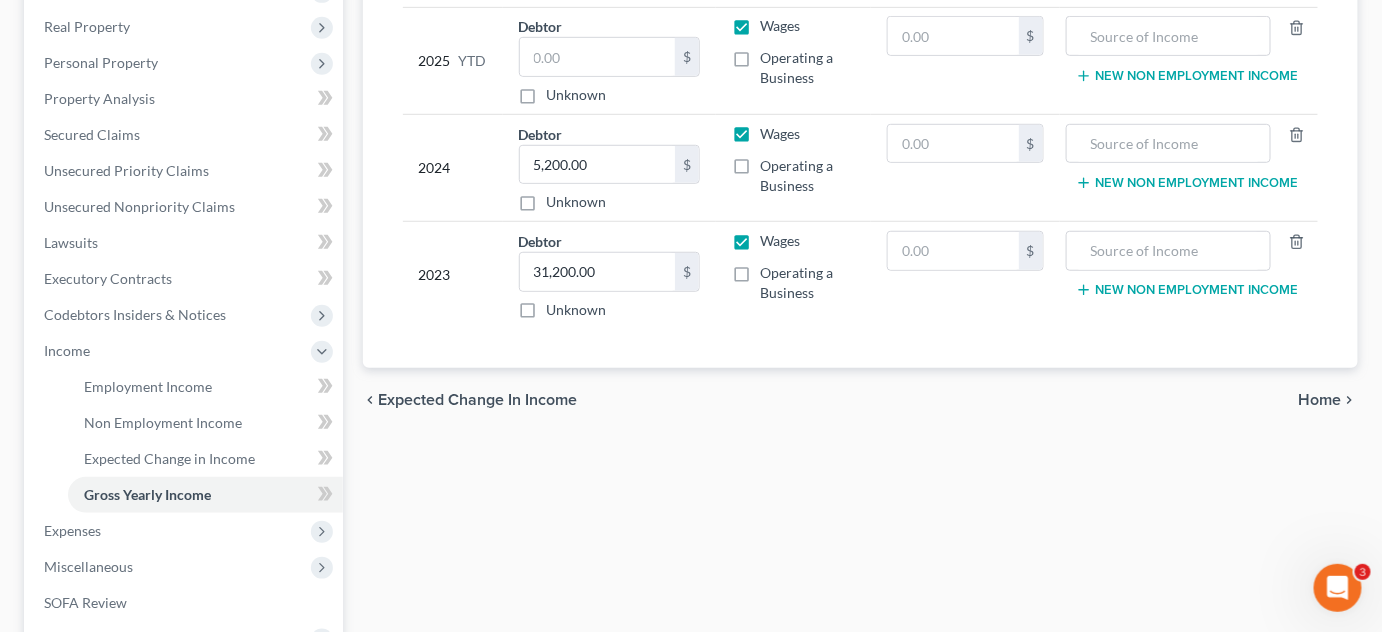 scroll, scrollTop: 363, scrollLeft: 0, axis: vertical 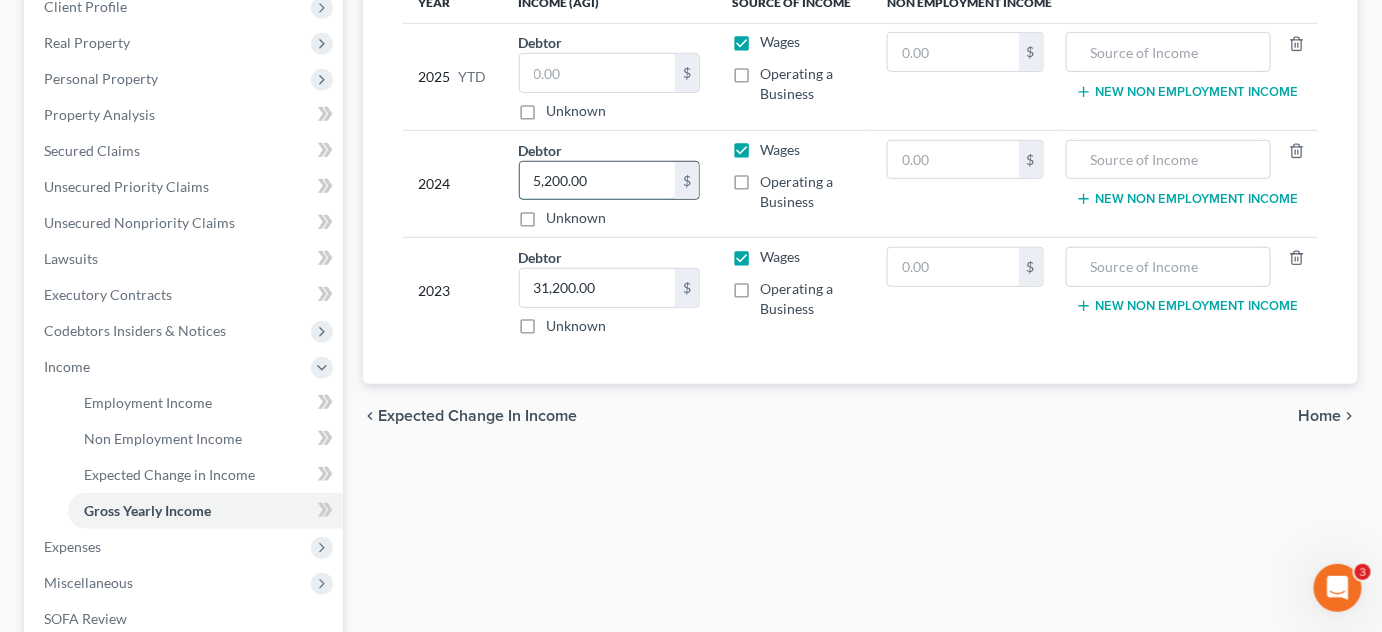 click on "5,200.00" at bounding box center [597, 181] 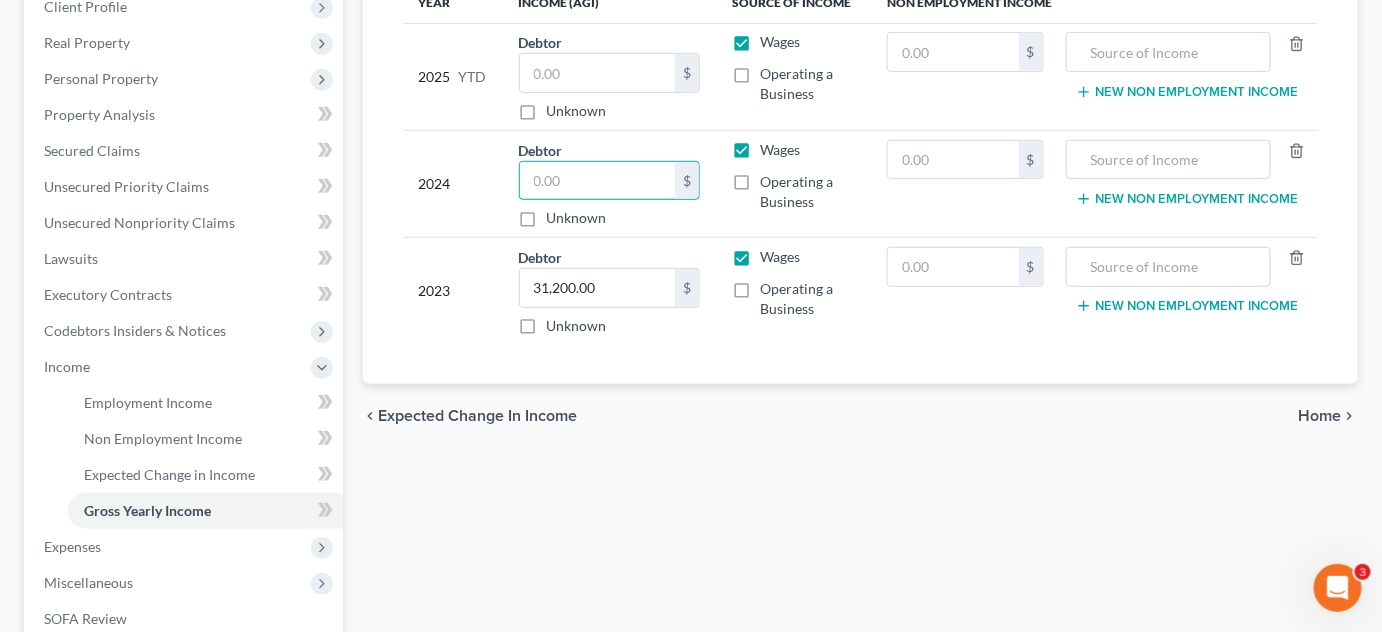 type 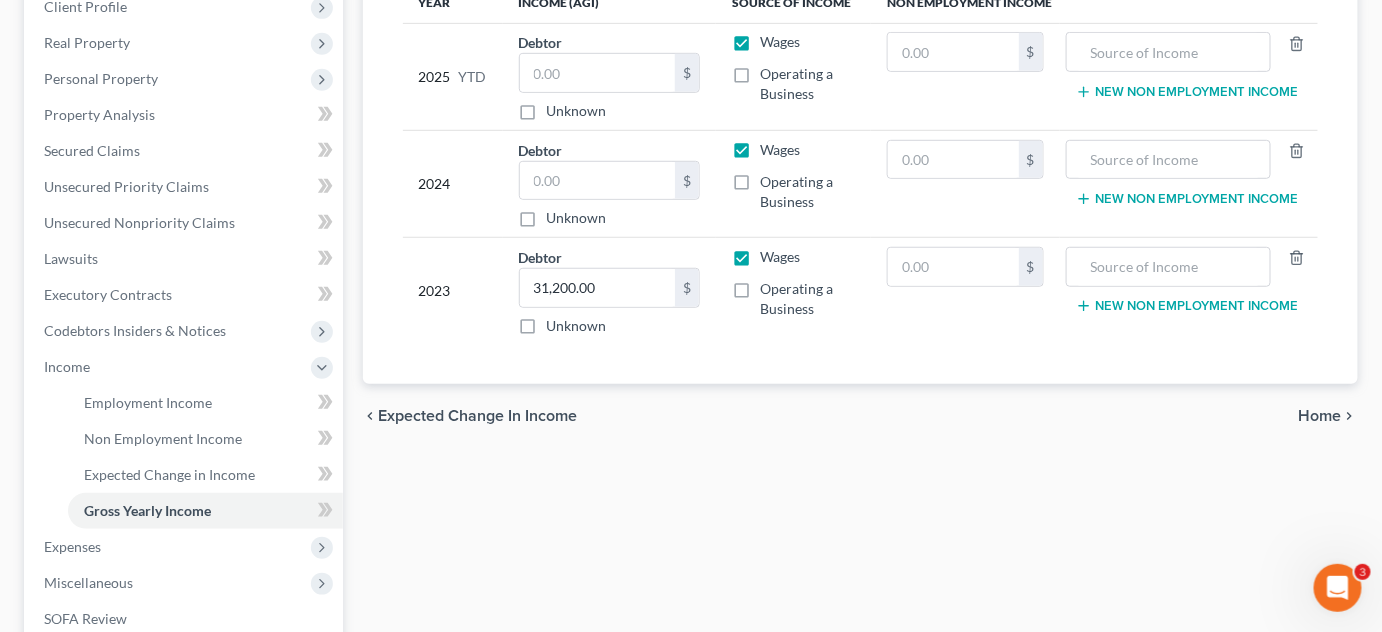 click on "Home" at bounding box center (1320, 416) 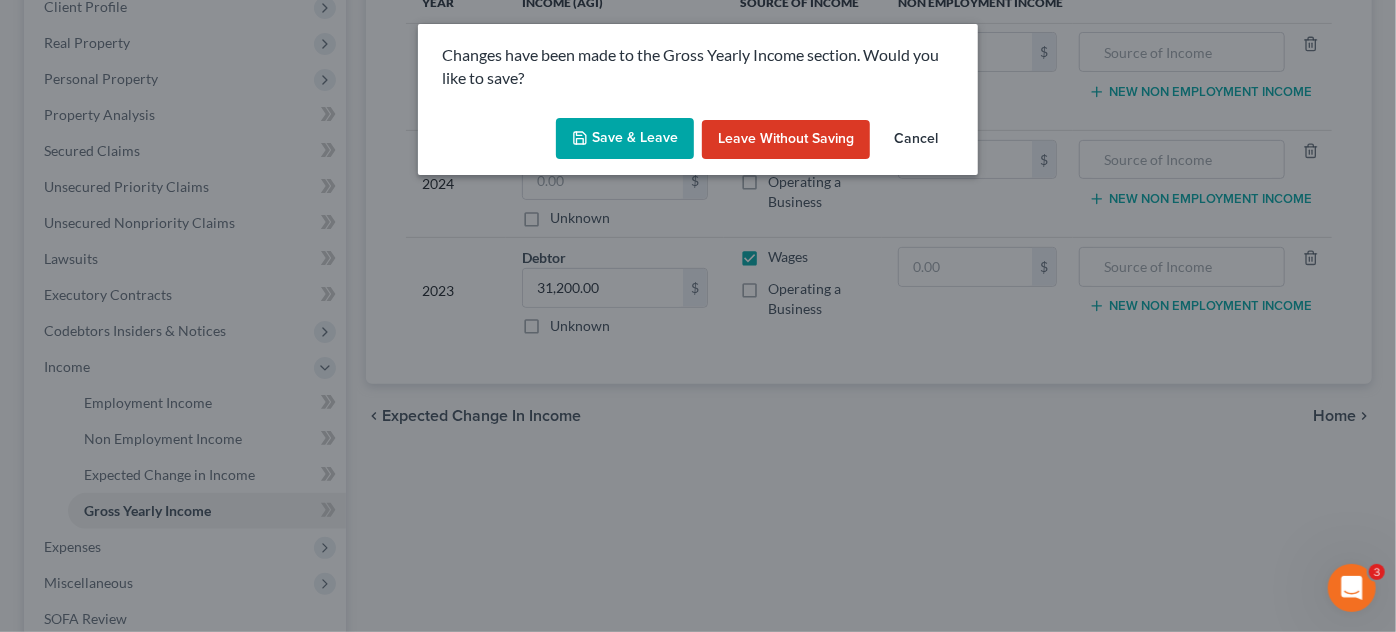 drag, startPoint x: 615, startPoint y: 131, endPoint x: 664, endPoint y: 142, distance: 50.219517 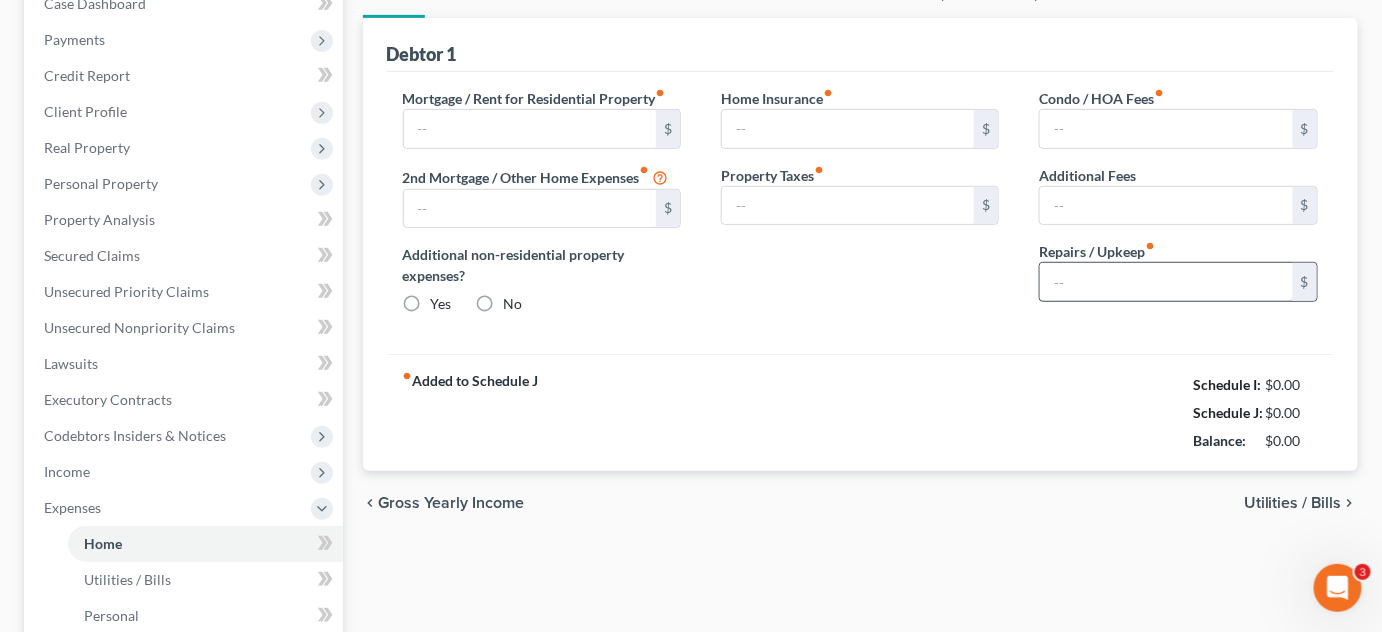 type on "500.00" 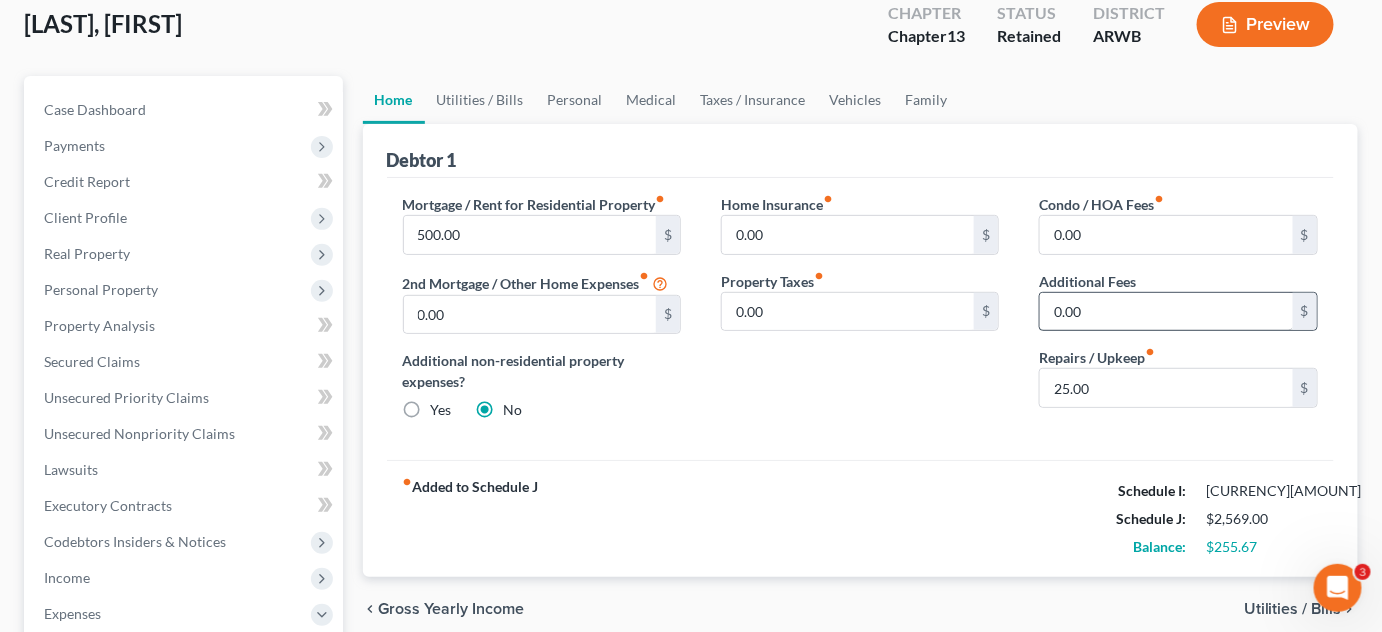 scroll, scrollTop: 181, scrollLeft: 0, axis: vertical 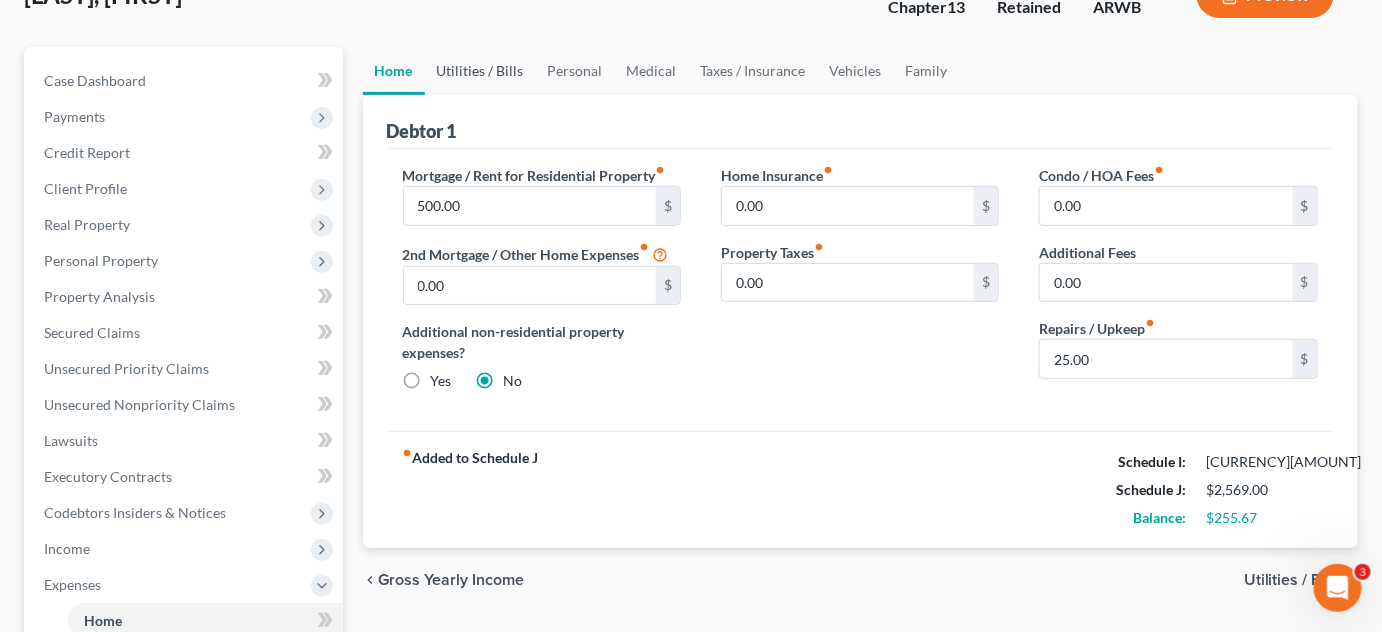 click on "Utilities / Bills" at bounding box center [480, 71] 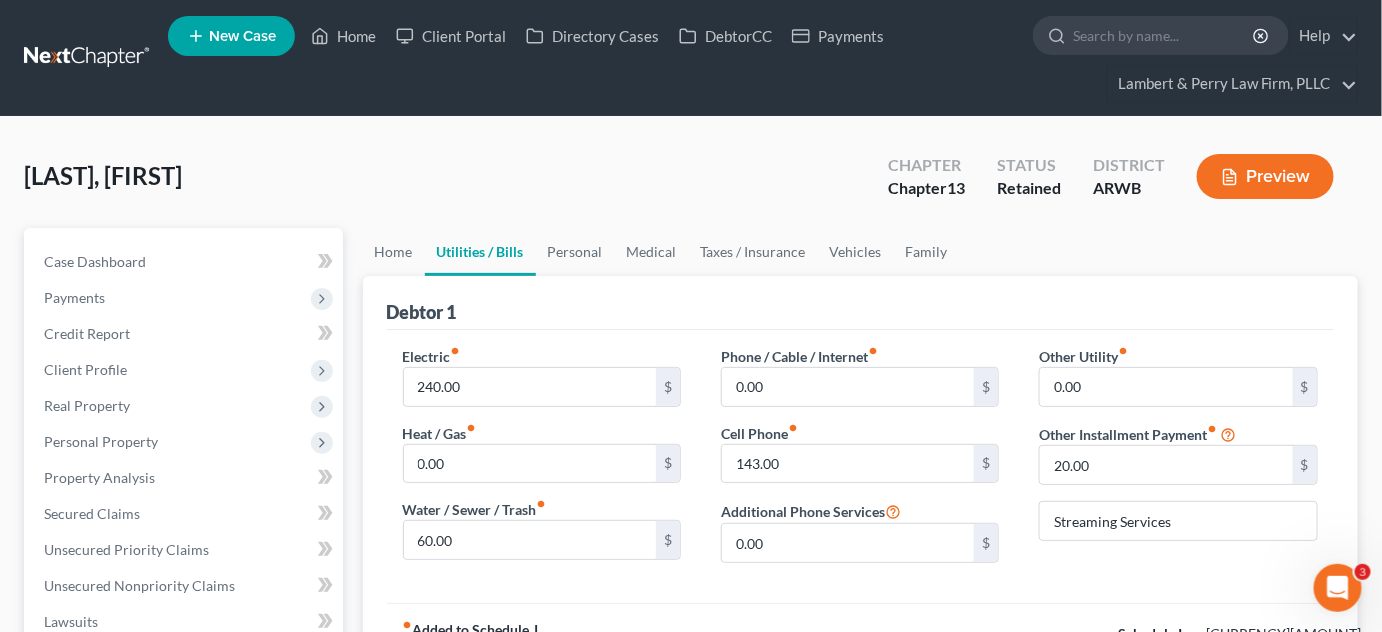 scroll, scrollTop: 90, scrollLeft: 0, axis: vertical 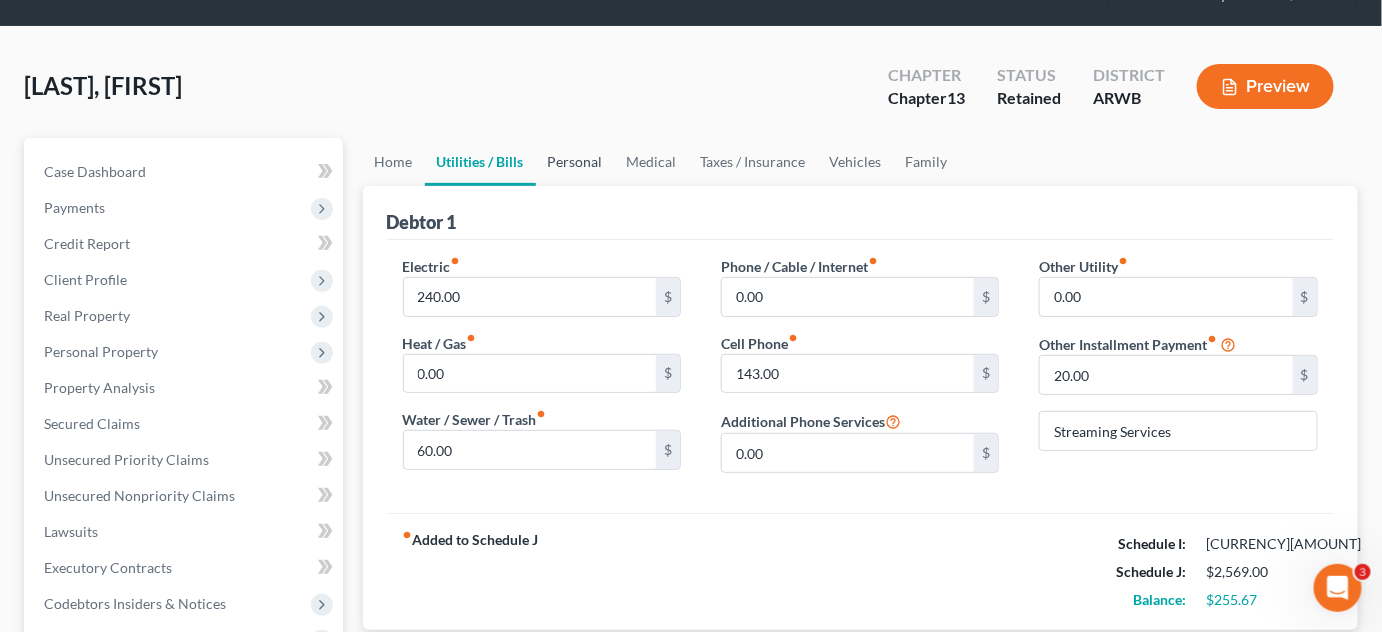 click on "Personal" at bounding box center [575, 162] 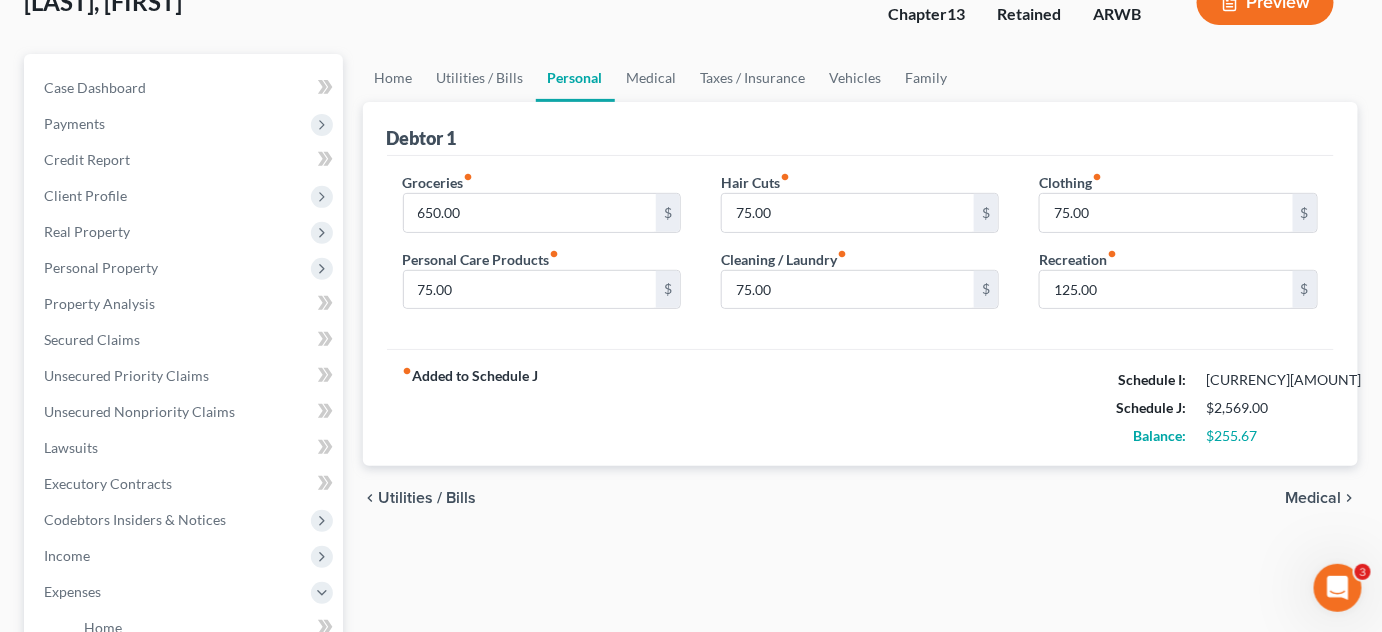 scroll, scrollTop: 181, scrollLeft: 0, axis: vertical 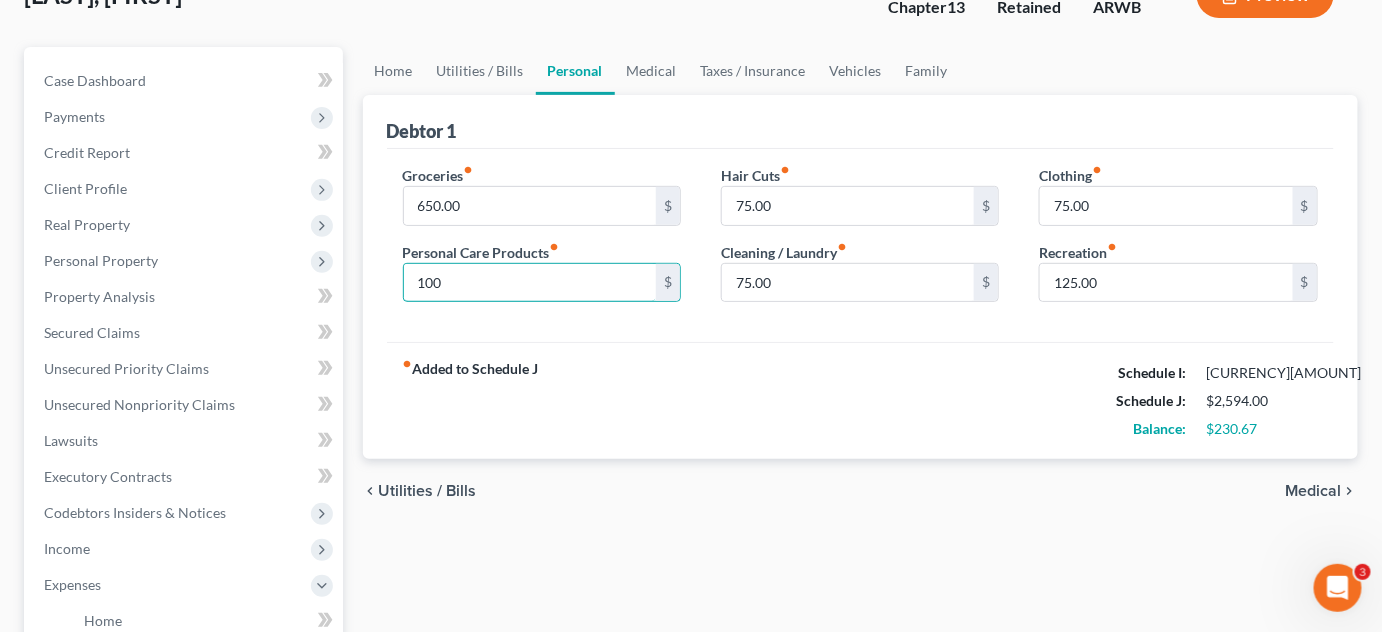 type 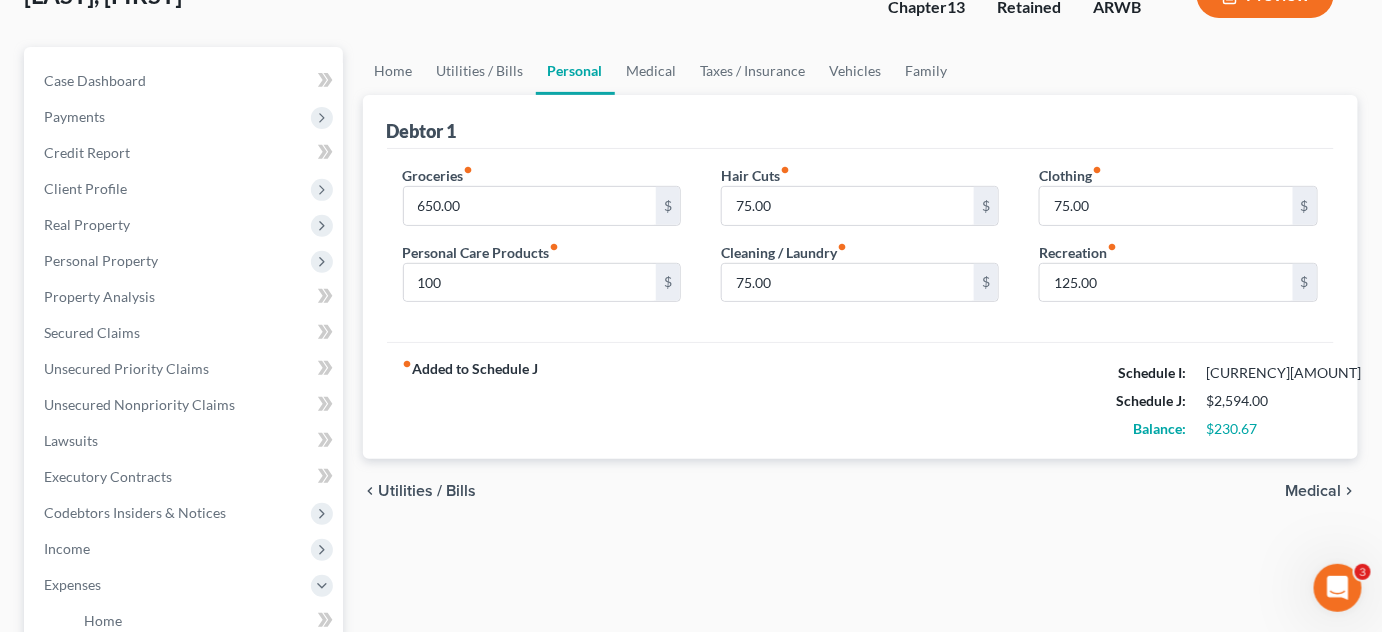click on "fiber_manual_record  Added to Schedule J Schedule I: [CURRENCY][AMOUNT] Schedule J: [CURRENCY][AMOUNT] Balance: [CURRENCY][AMOUNT]" at bounding box center [861, 400] 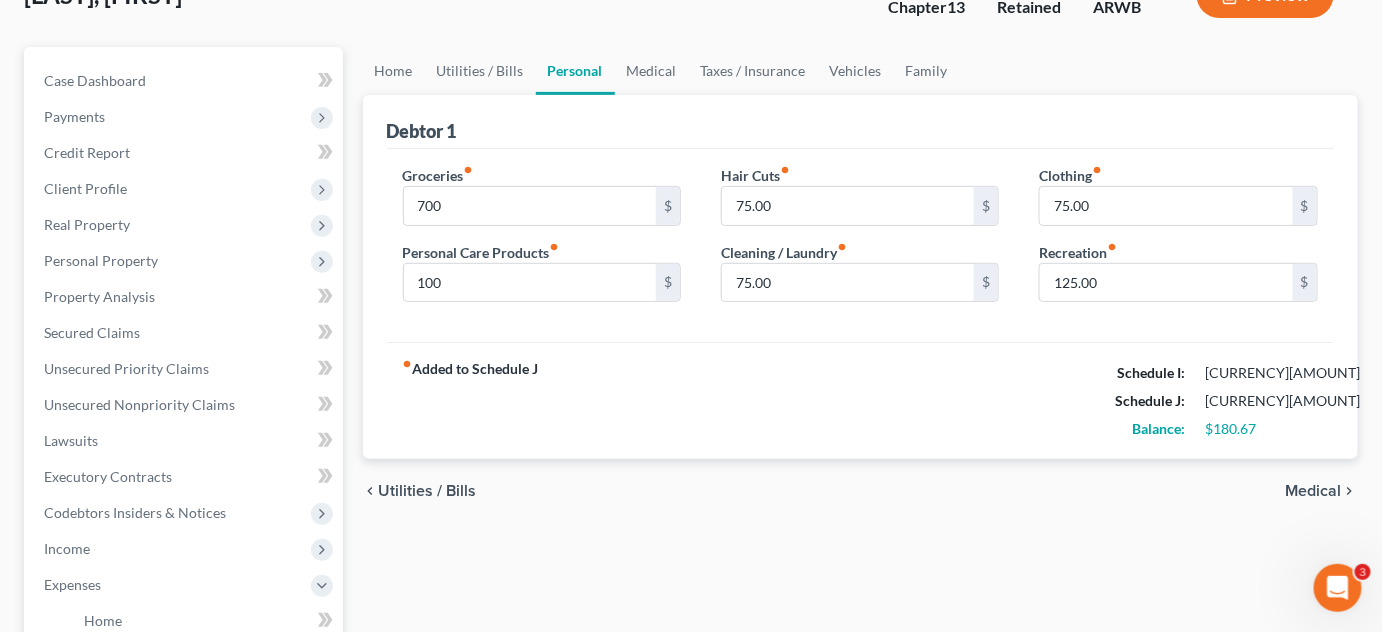 drag, startPoint x: 904, startPoint y: 388, endPoint x: 800, endPoint y: 631, distance: 264.3199 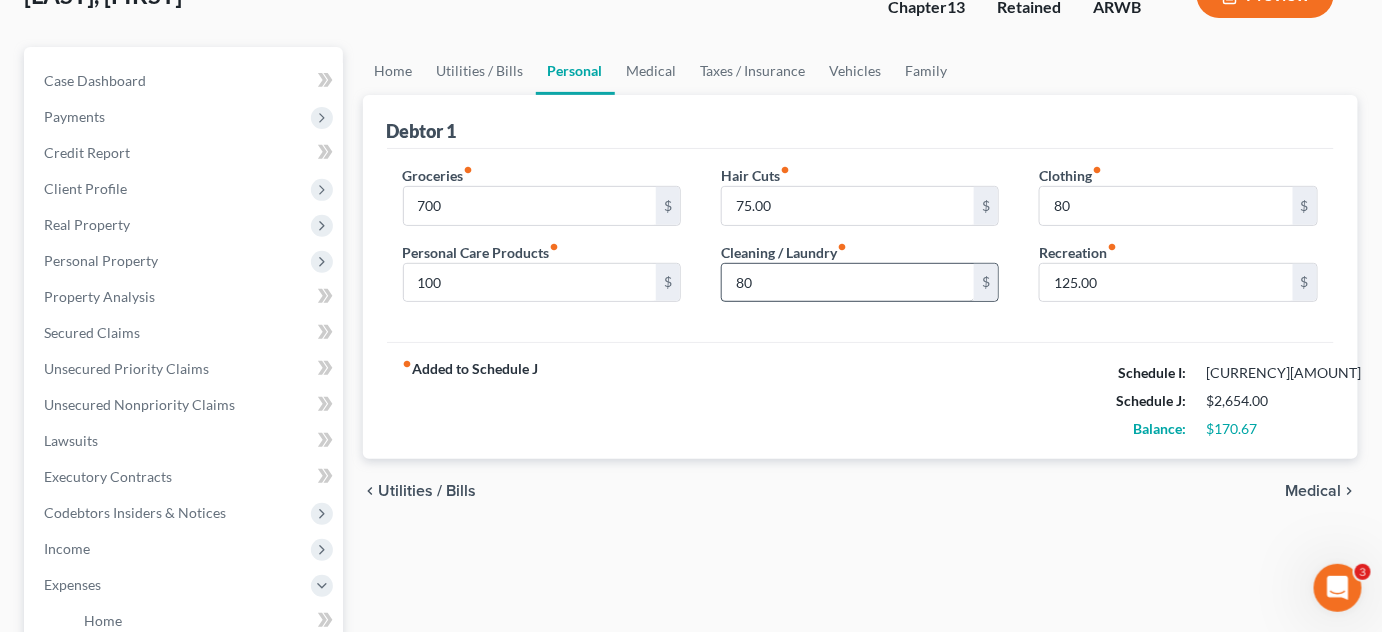 drag, startPoint x: 760, startPoint y: 375, endPoint x: 807, endPoint y: 290, distance: 97.128784 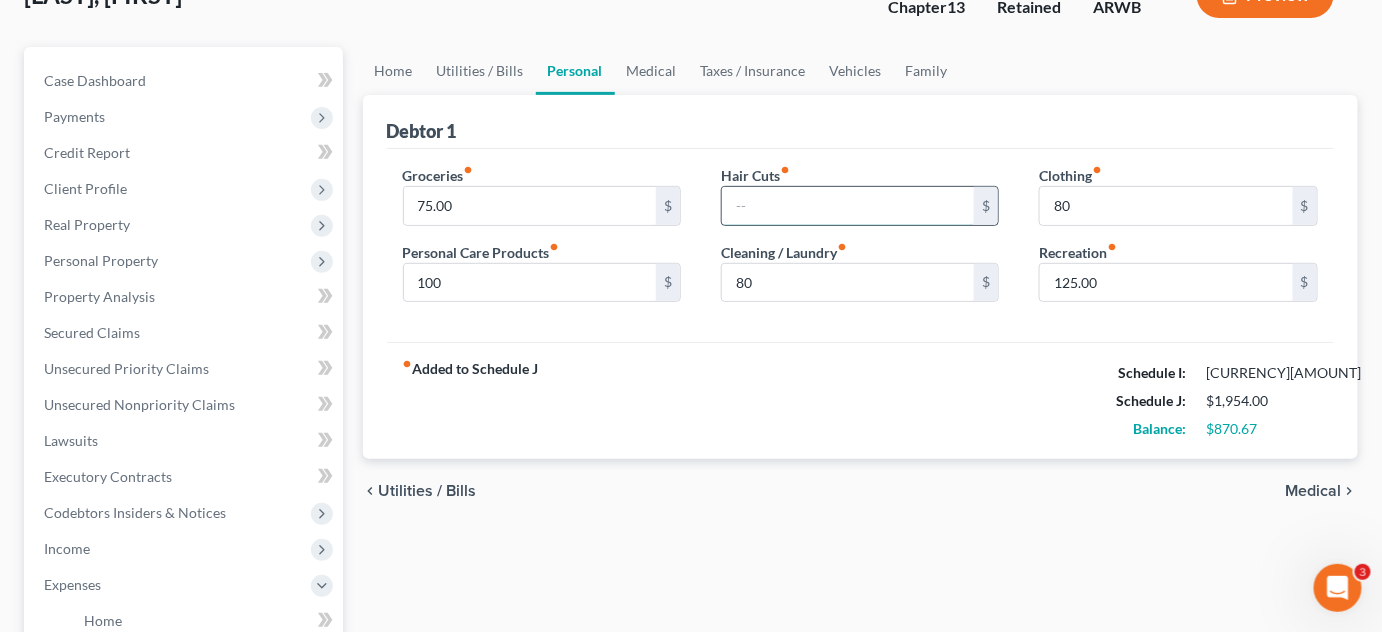 click at bounding box center [848, 206] 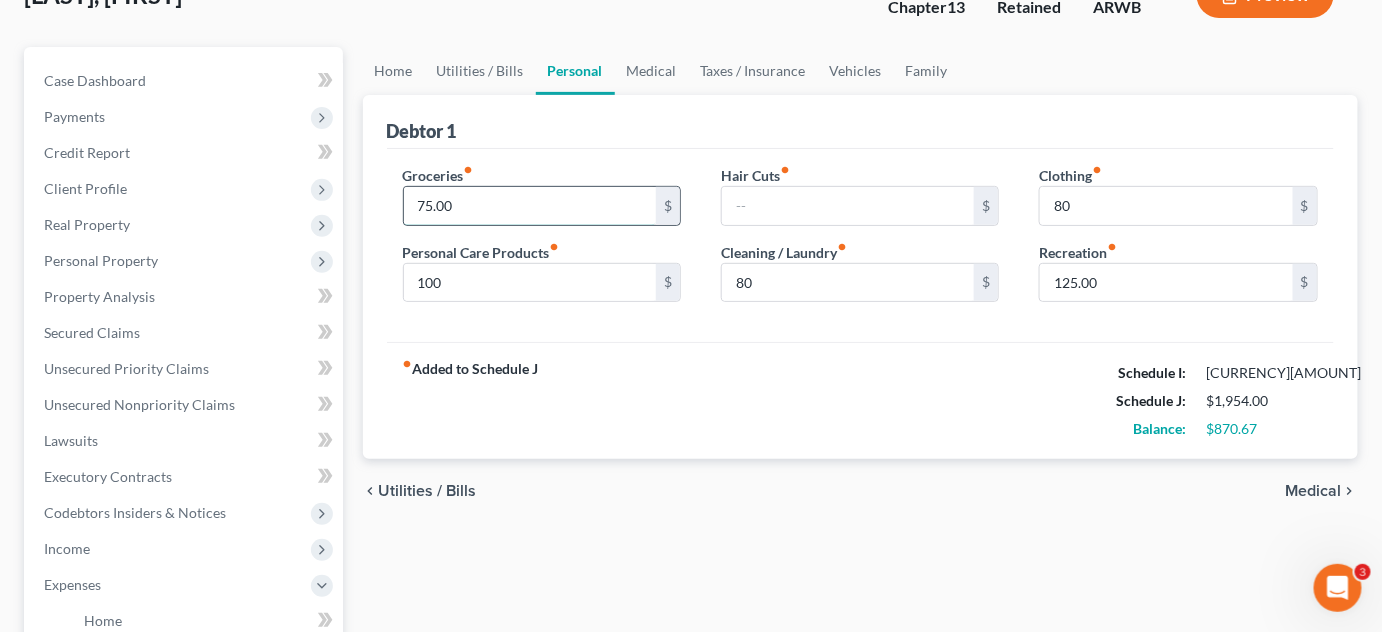 click on "75.00" at bounding box center [530, 206] 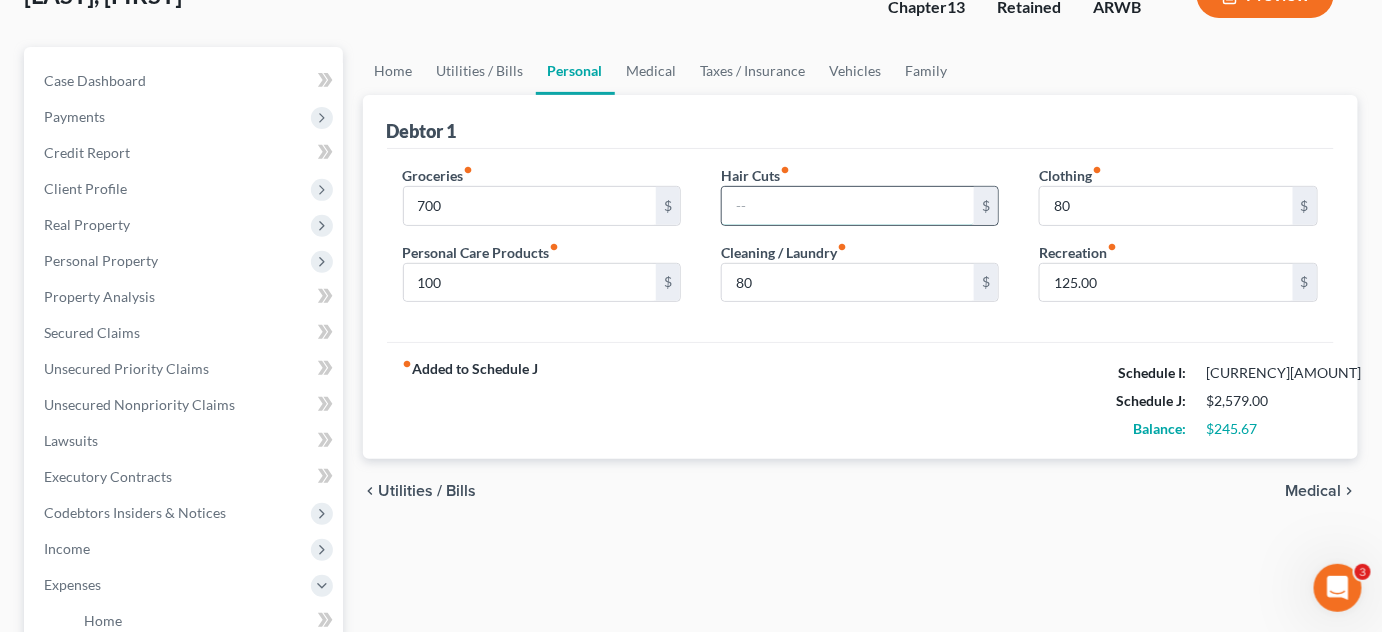 click at bounding box center (848, 206) 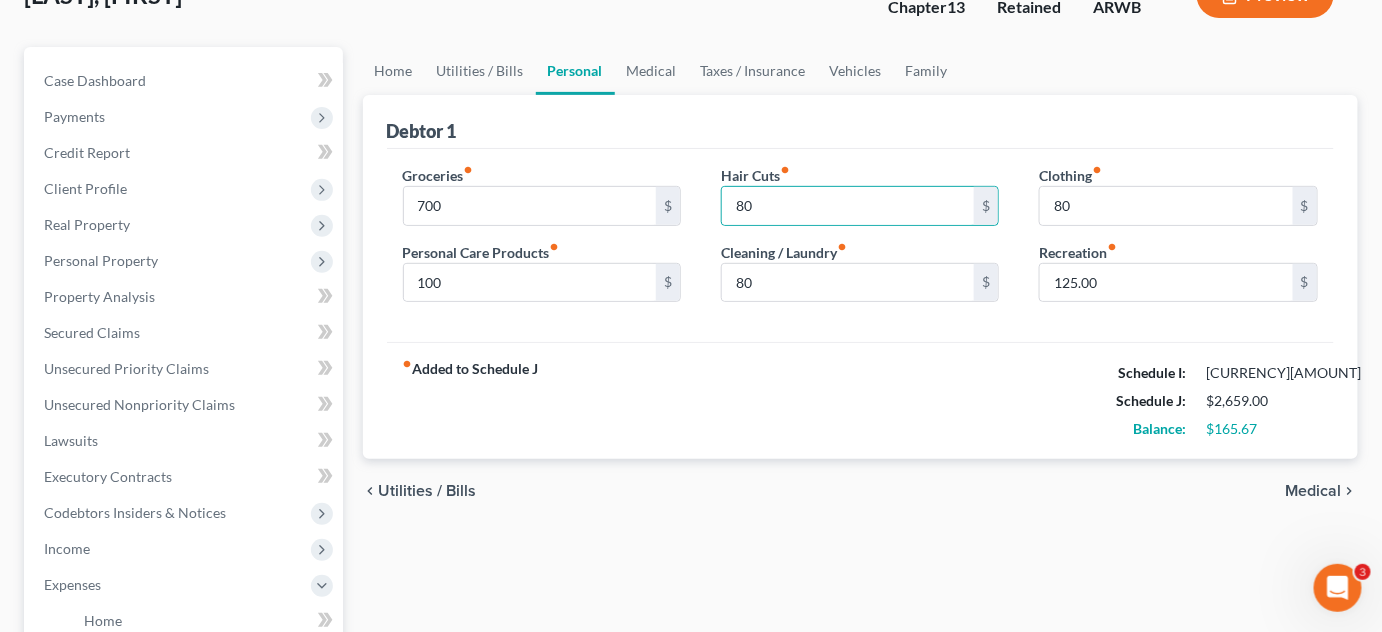 drag, startPoint x: 830, startPoint y: 105, endPoint x: 822, endPoint y: 113, distance: 11.313708 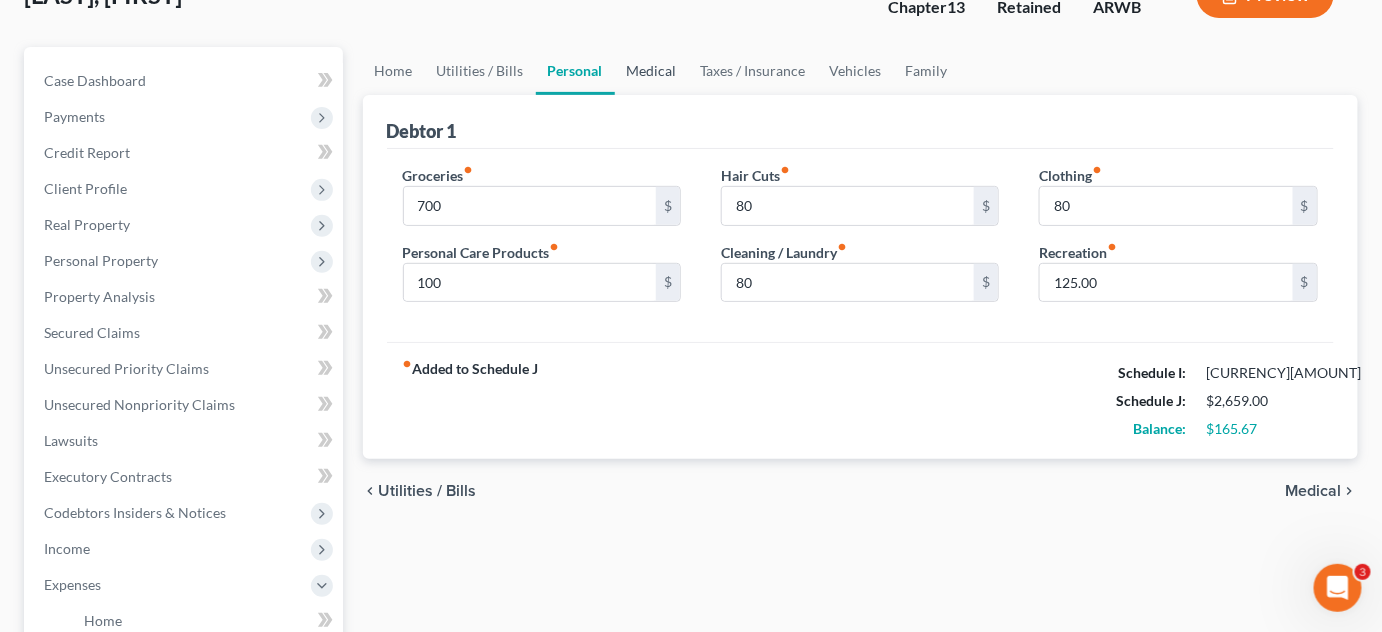 click on "Medical" at bounding box center (652, 71) 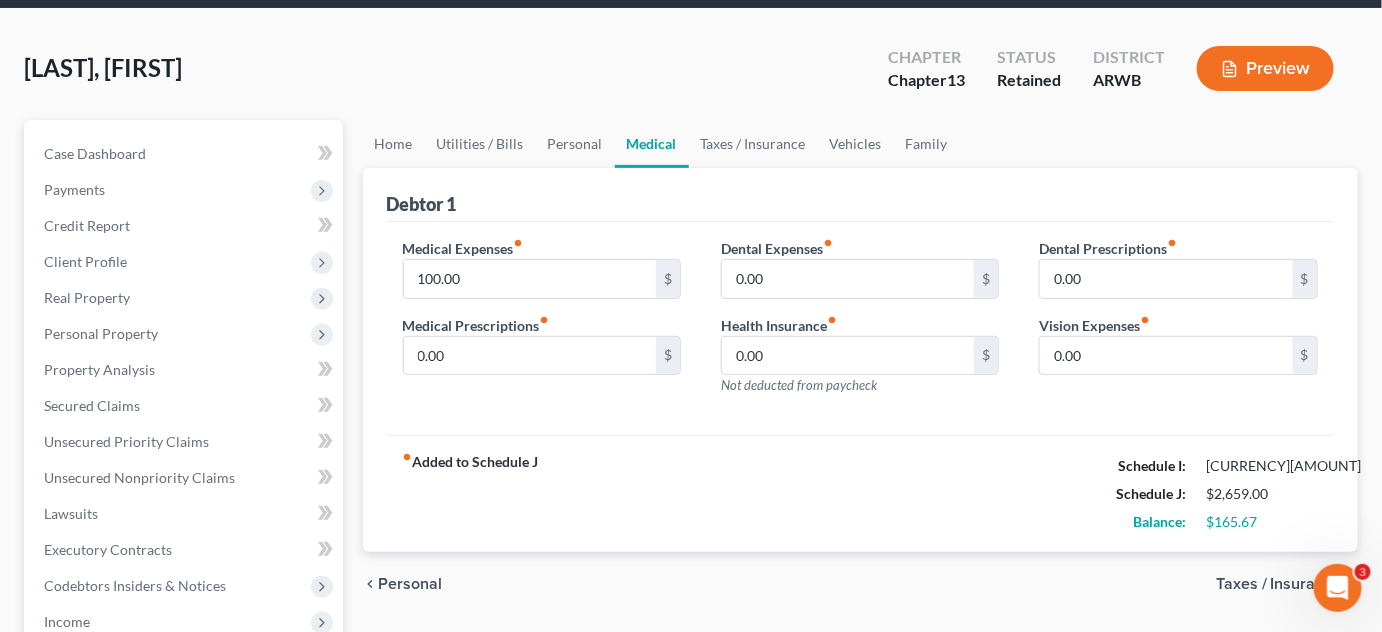 scroll, scrollTop: 0, scrollLeft: 0, axis: both 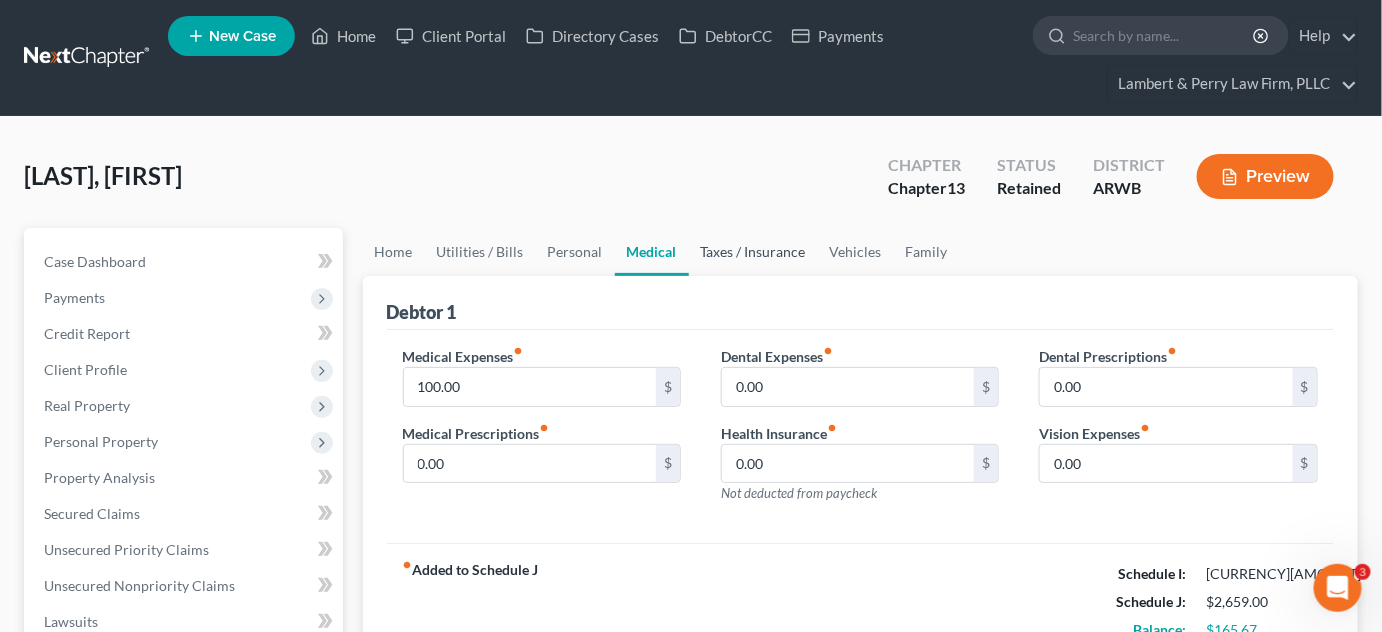 click on "Taxes / Insurance" at bounding box center (753, 252) 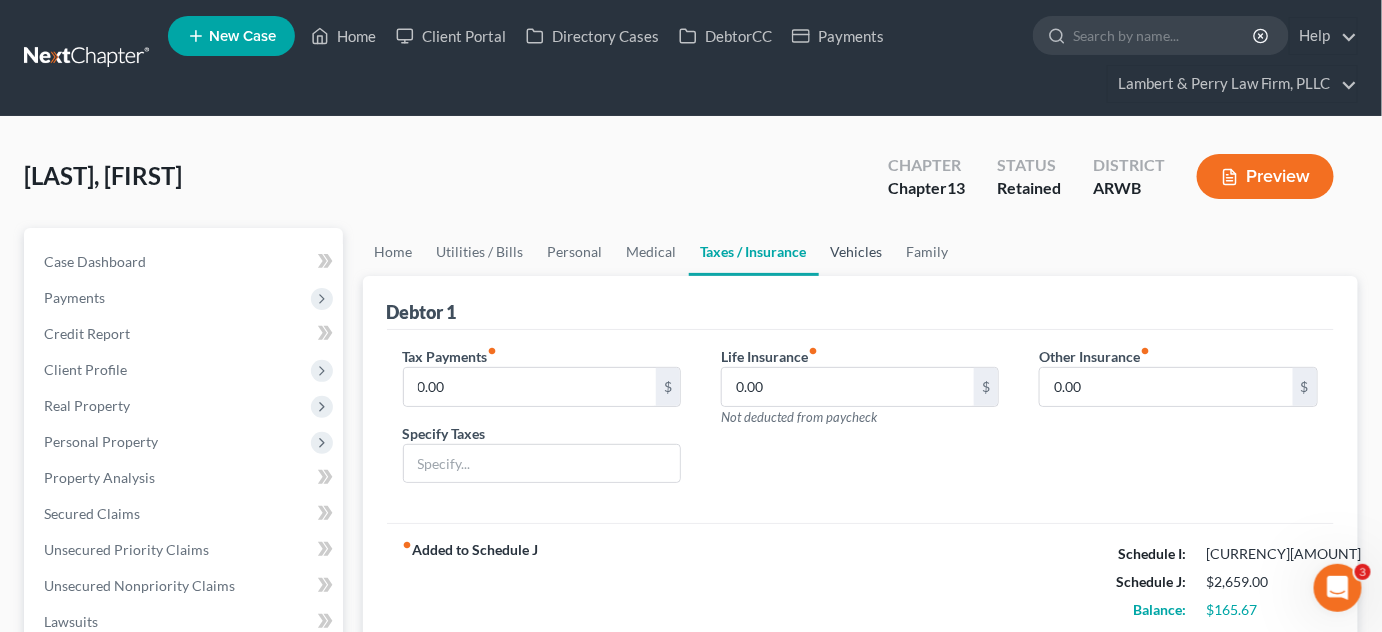 click on "Vehicles" at bounding box center (857, 252) 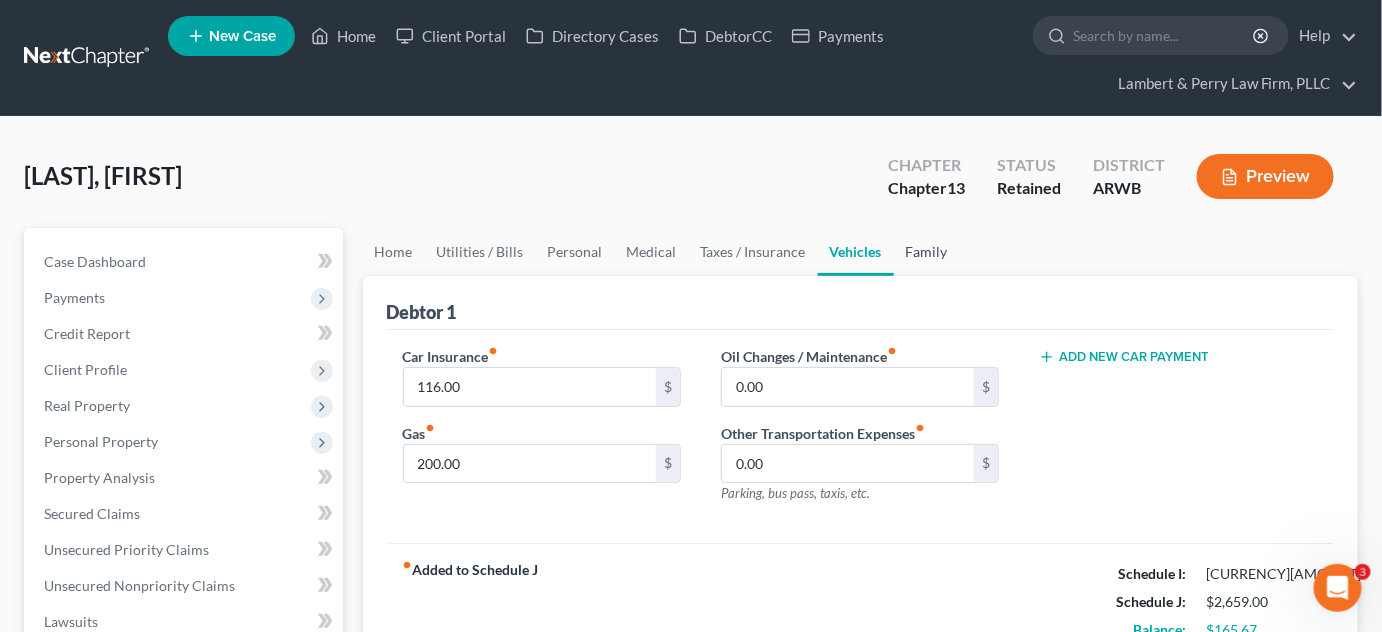 click on "Family" at bounding box center [927, 252] 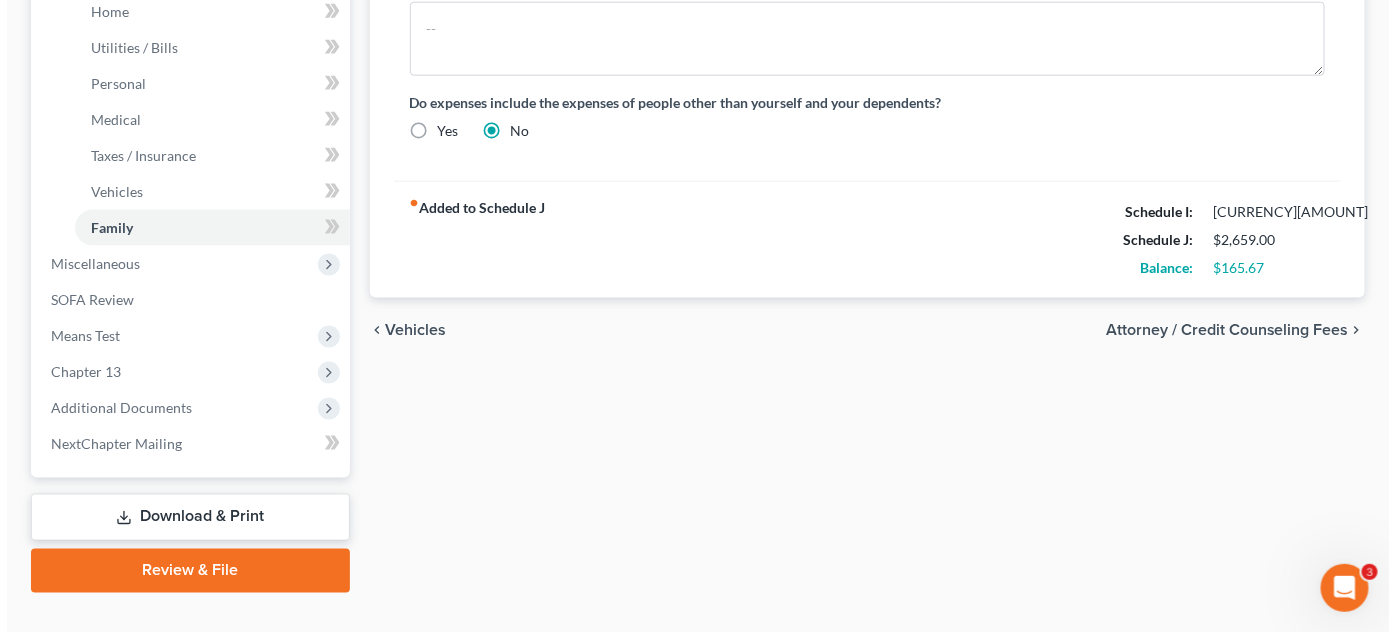 scroll, scrollTop: 818, scrollLeft: 0, axis: vertical 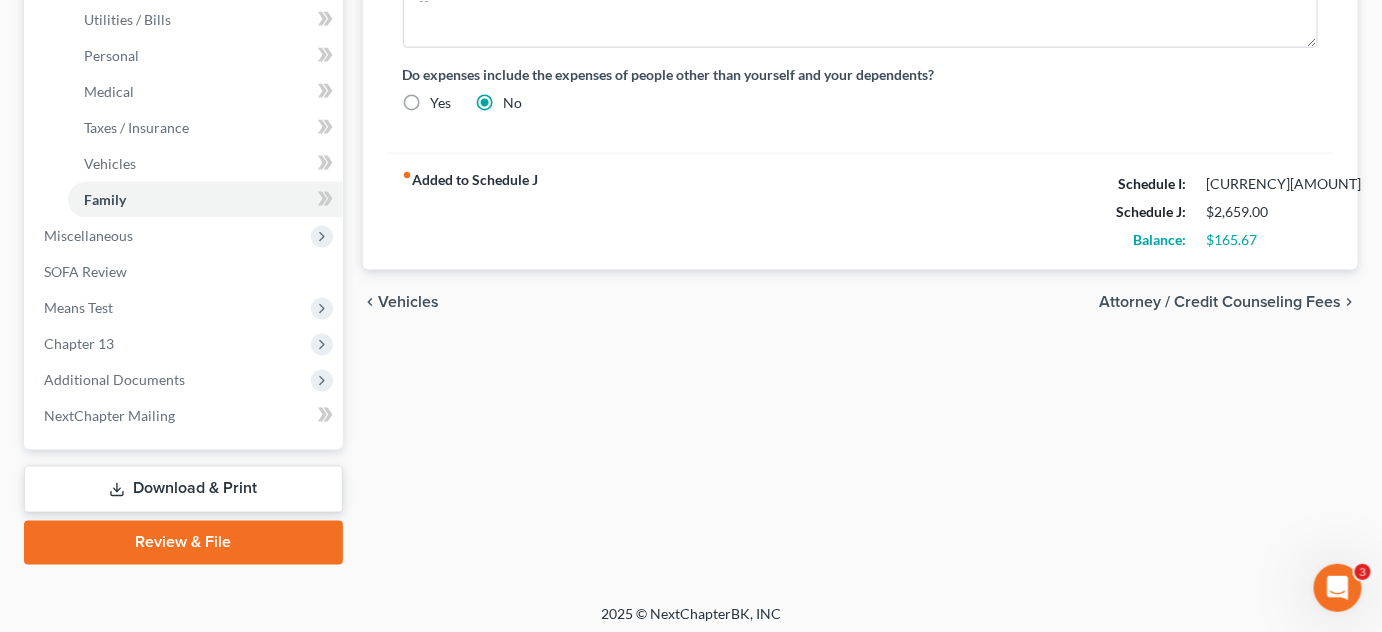 click on "Attorney / Credit Counseling Fees" at bounding box center [1220, 302] 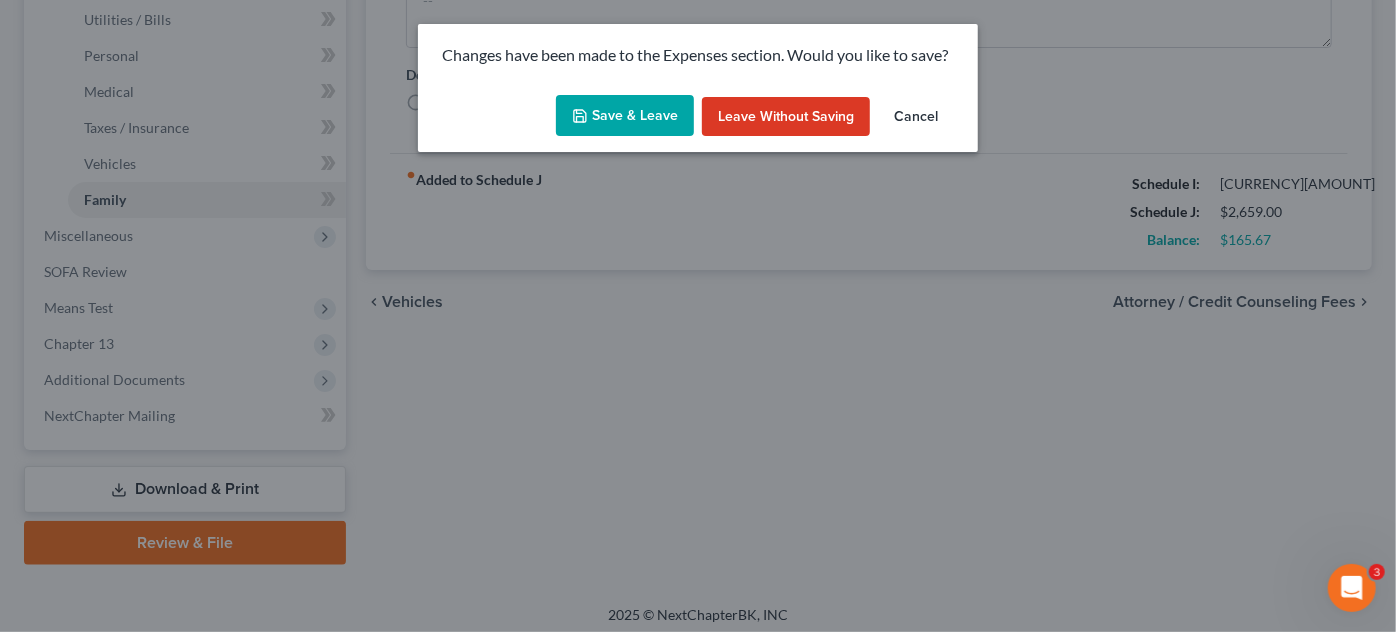 click on "Save & Leave" at bounding box center (625, 116) 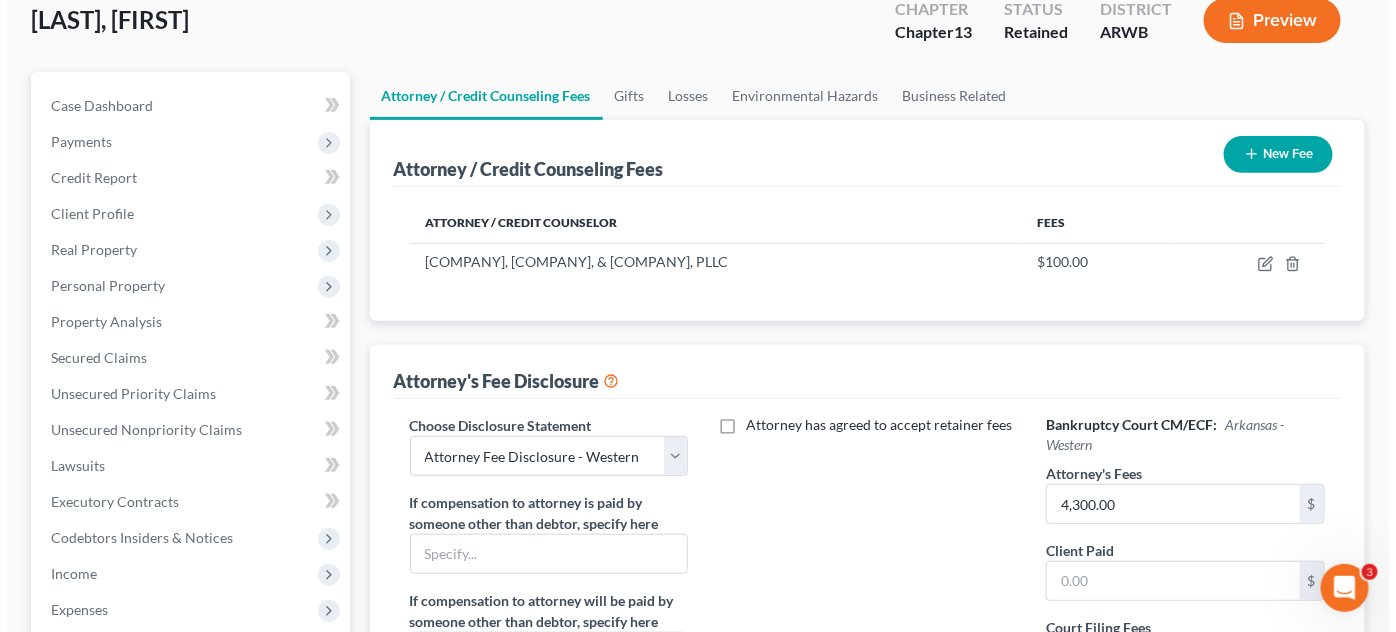 scroll, scrollTop: 0, scrollLeft: 0, axis: both 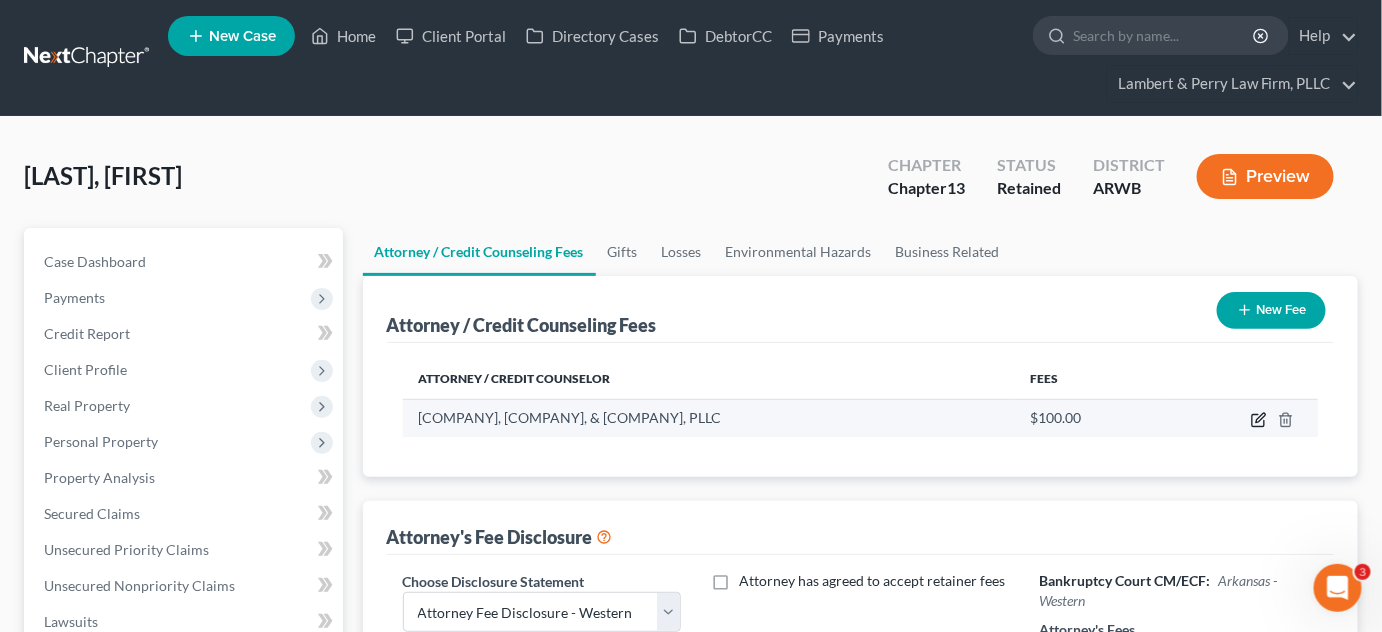 click 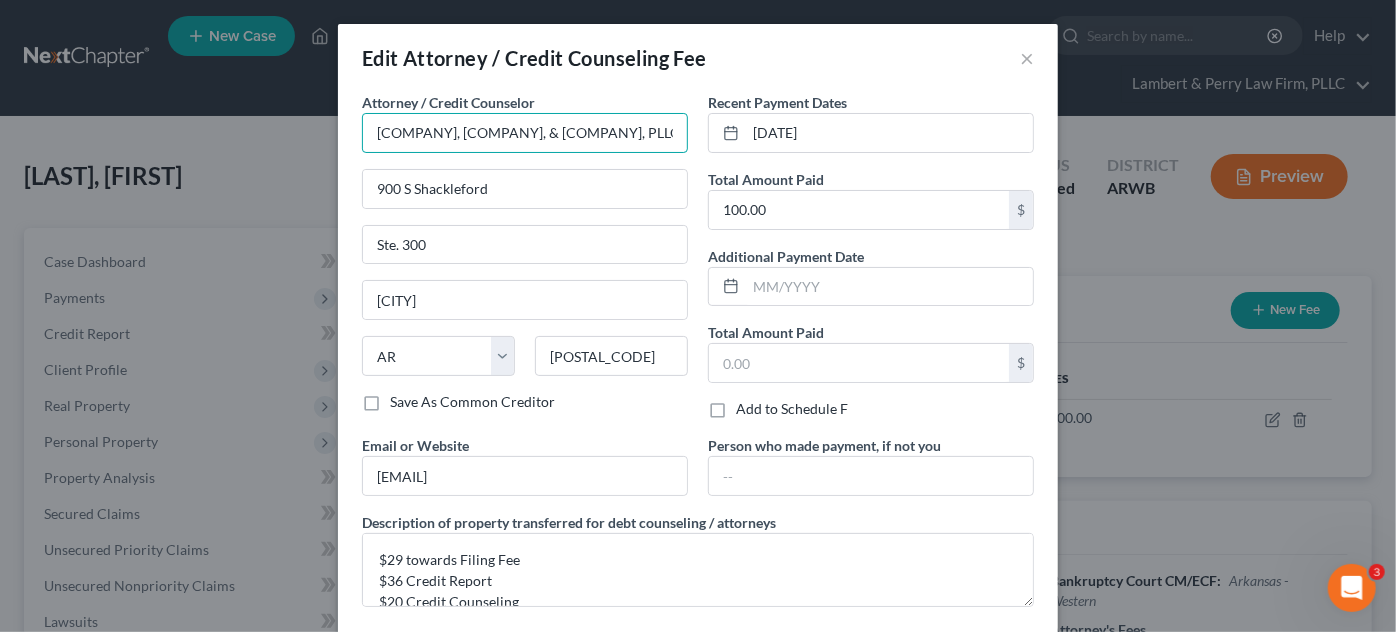 drag, startPoint x: 576, startPoint y: 124, endPoint x: 0, endPoint y: 47, distance: 581.1239 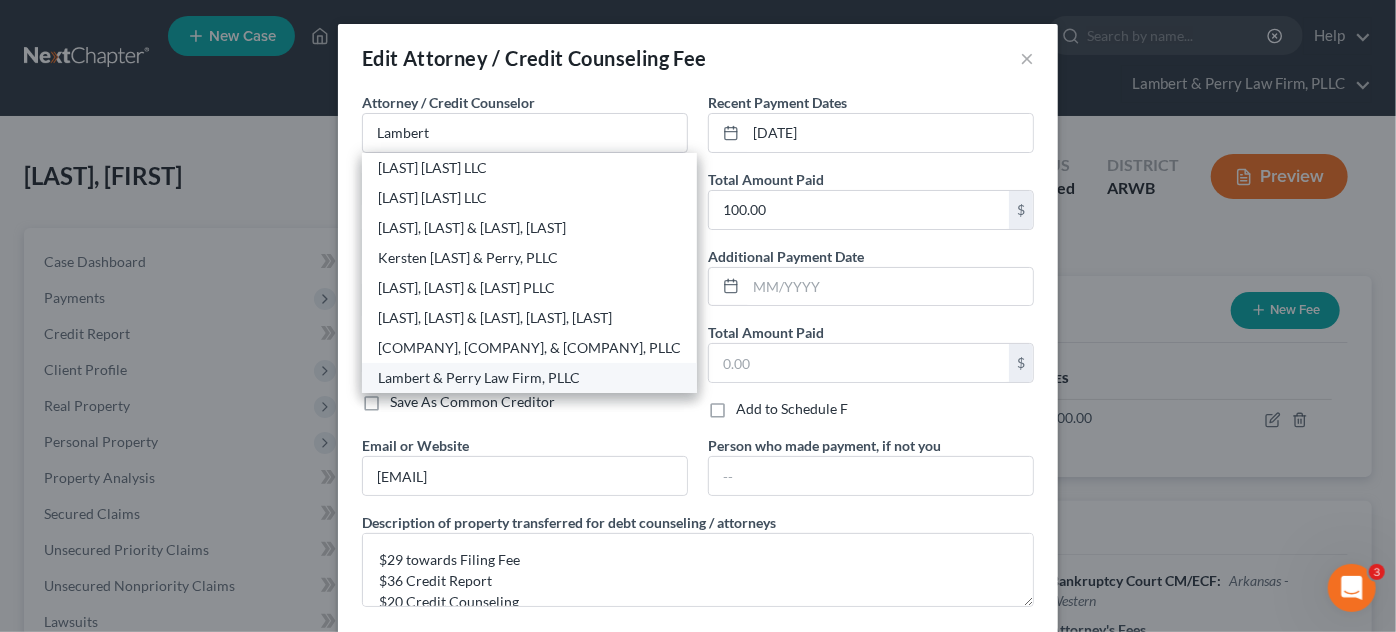 click on "Lambert & Perry Law Firm, PLLC" at bounding box center (529, 378) 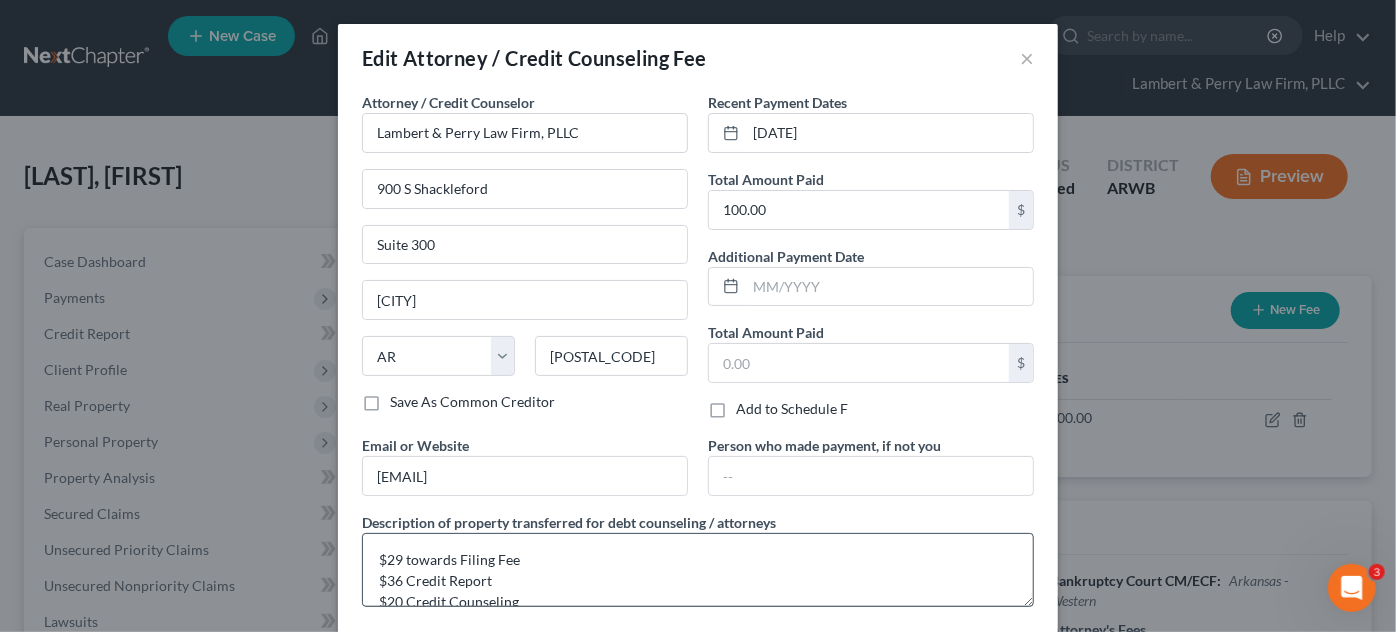 scroll, scrollTop: 42, scrollLeft: 0, axis: vertical 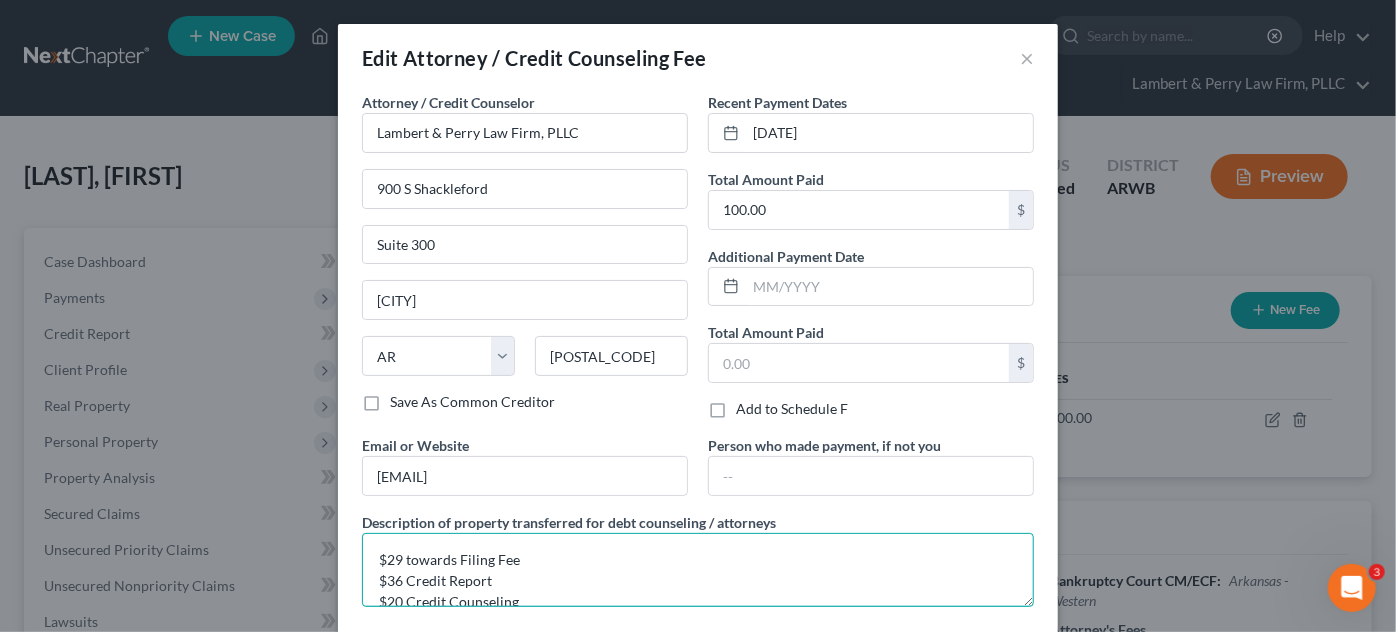 drag, startPoint x: 539, startPoint y: 585, endPoint x: 346, endPoint y: 529, distance: 200.96019 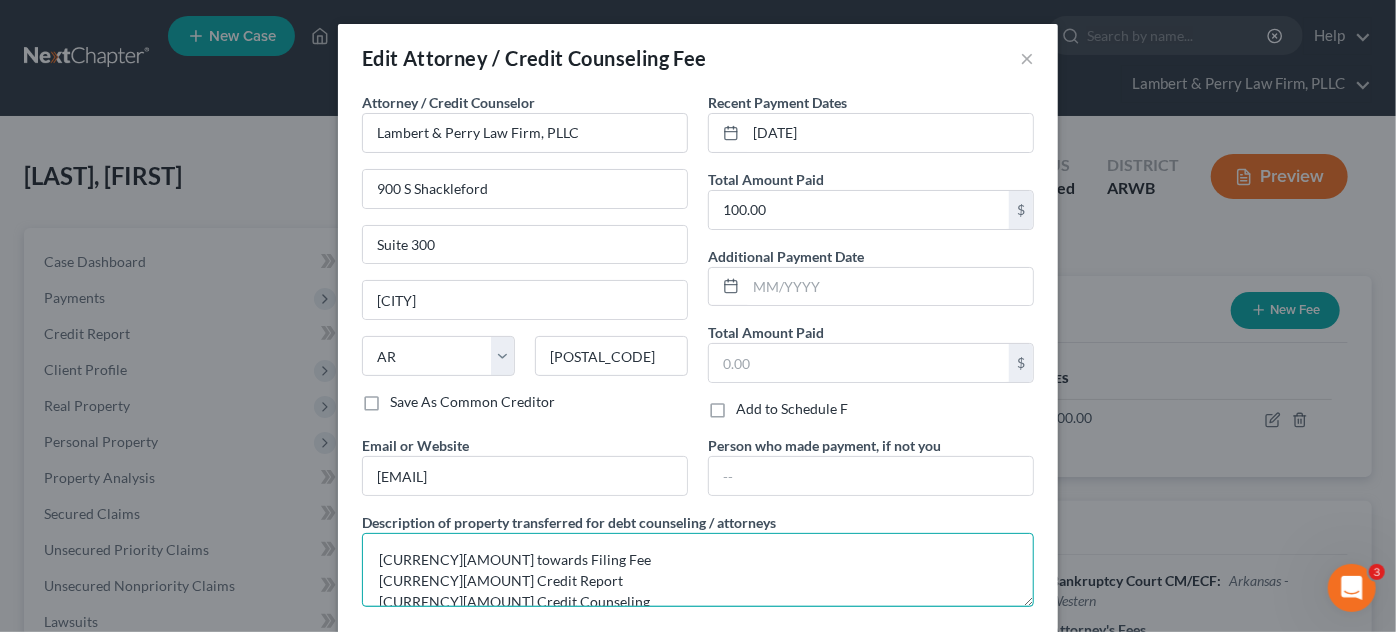 scroll, scrollTop: 24, scrollLeft: 0, axis: vertical 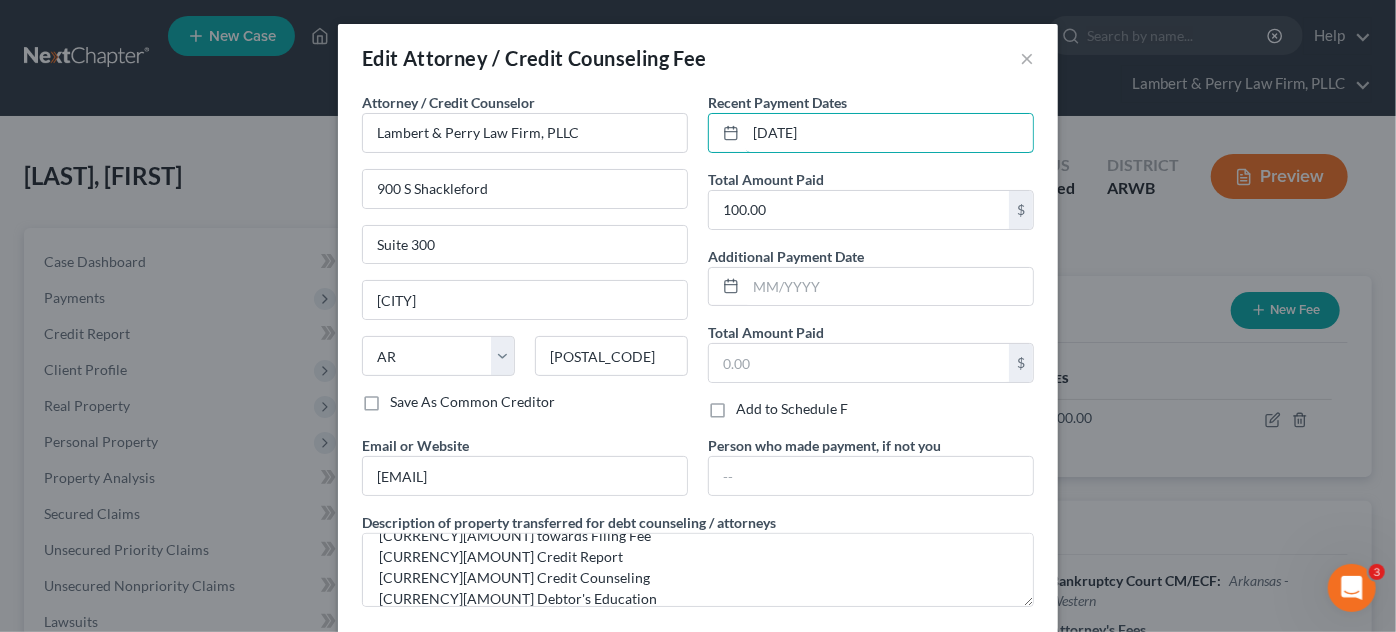 drag, startPoint x: 856, startPoint y: 132, endPoint x: 202, endPoint y: 603, distance: 805.951 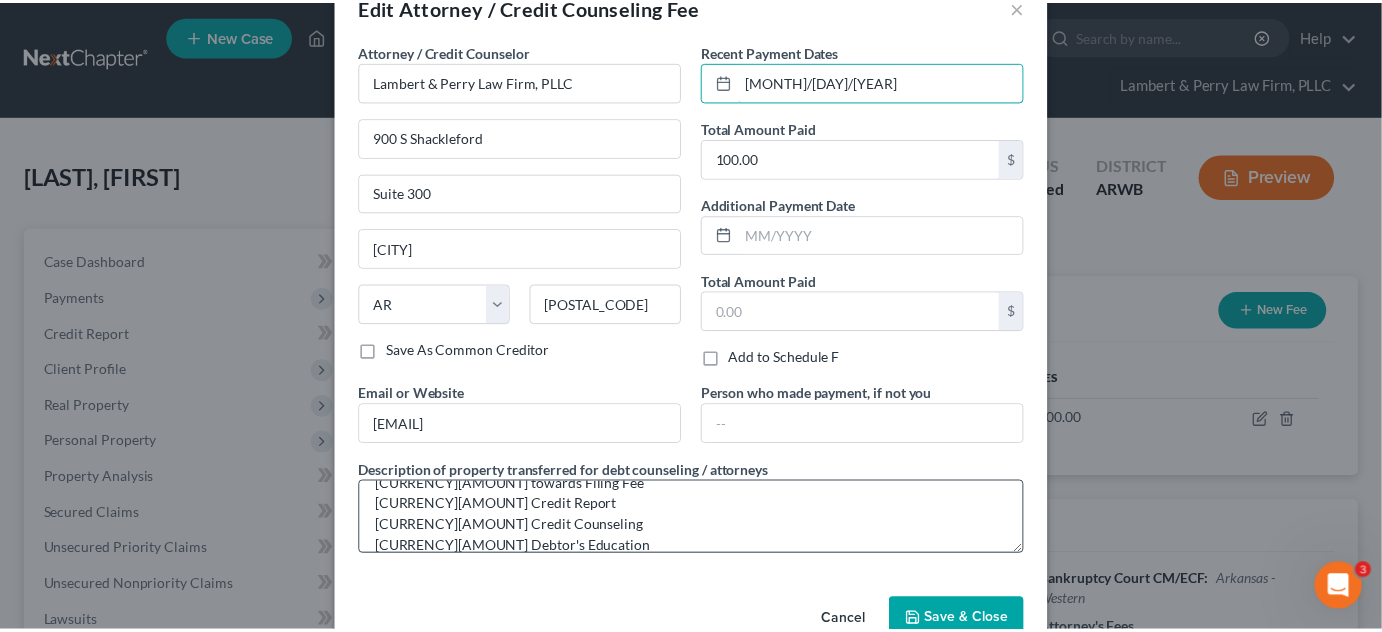 scroll, scrollTop: 97, scrollLeft: 0, axis: vertical 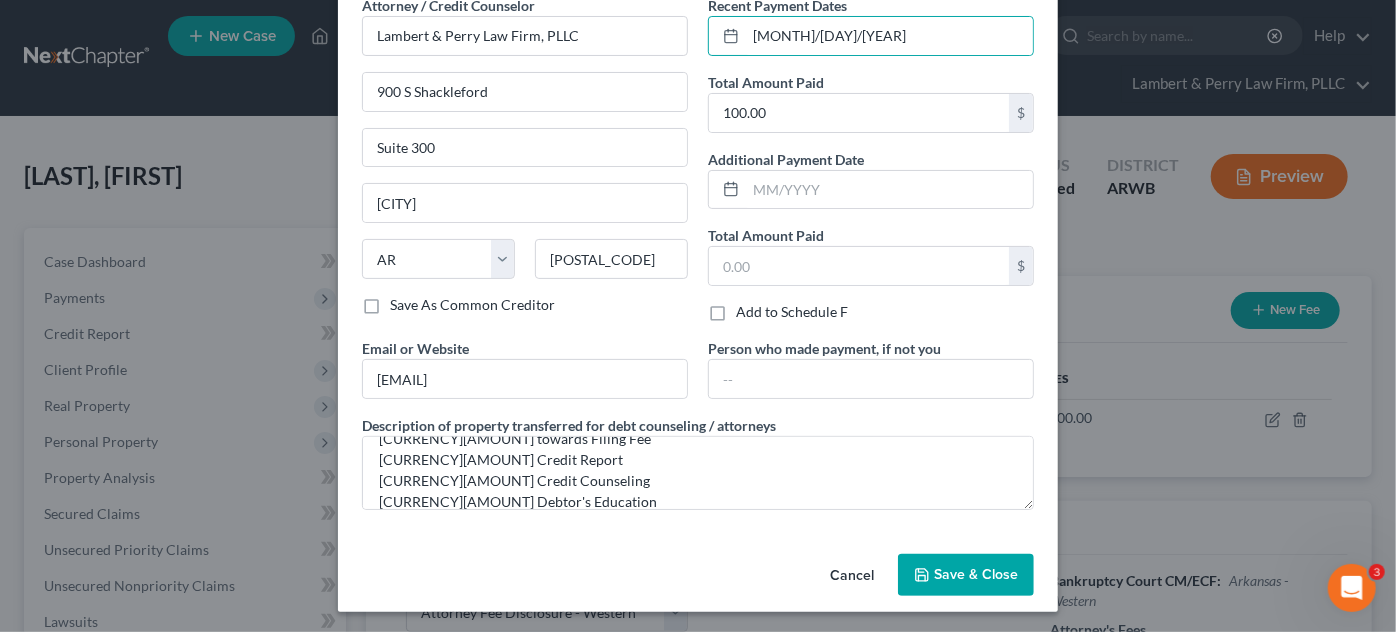 click on "Save & Close" at bounding box center (966, 575) 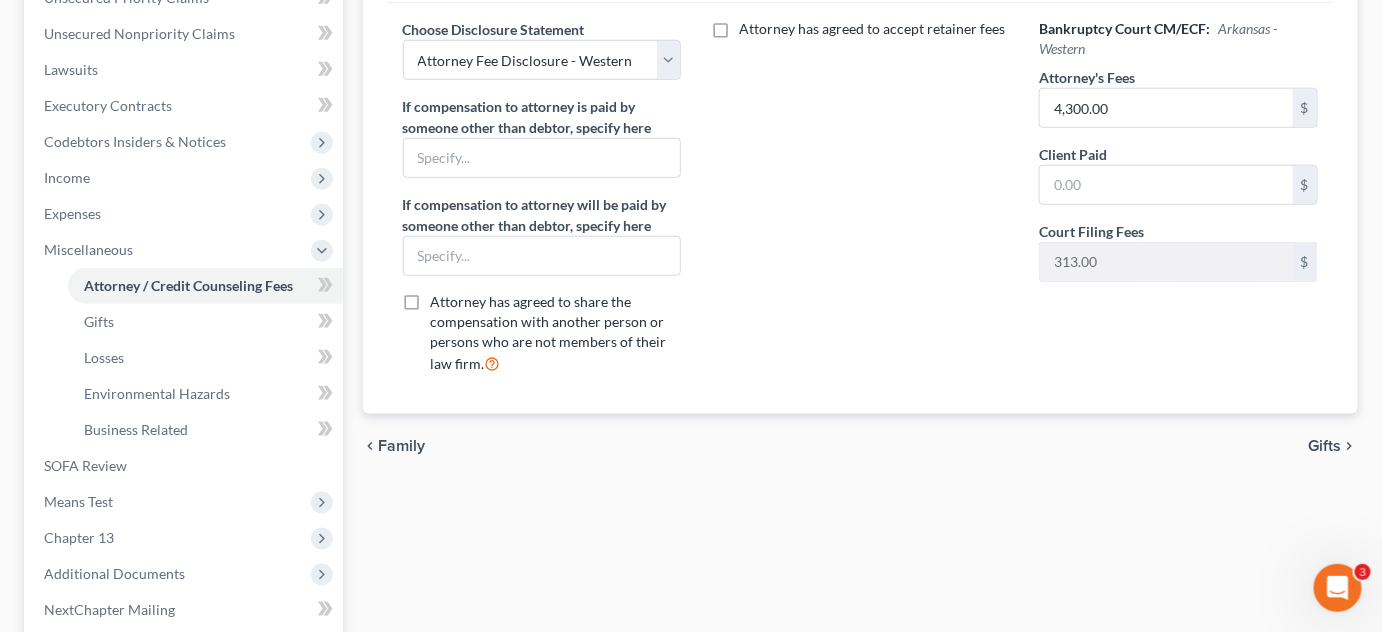 scroll, scrollTop: 636, scrollLeft: 0, axis: vertical 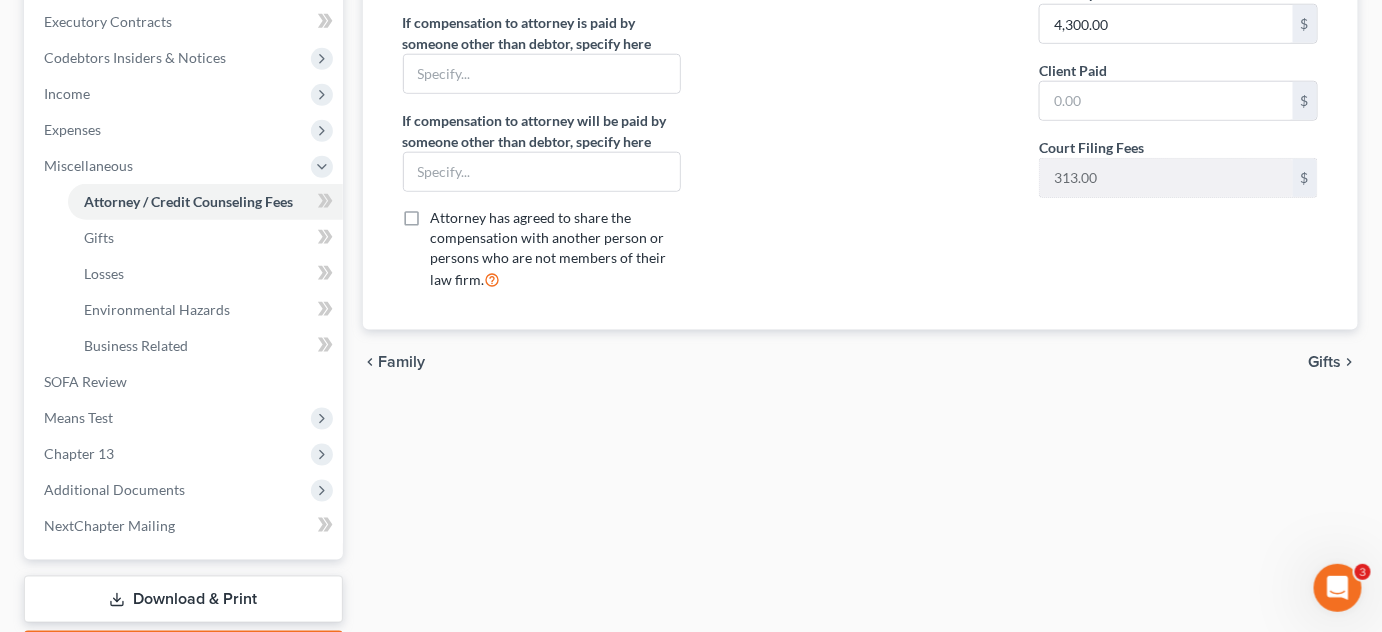 click on "Gifts" at bounding box center [1325, 362] 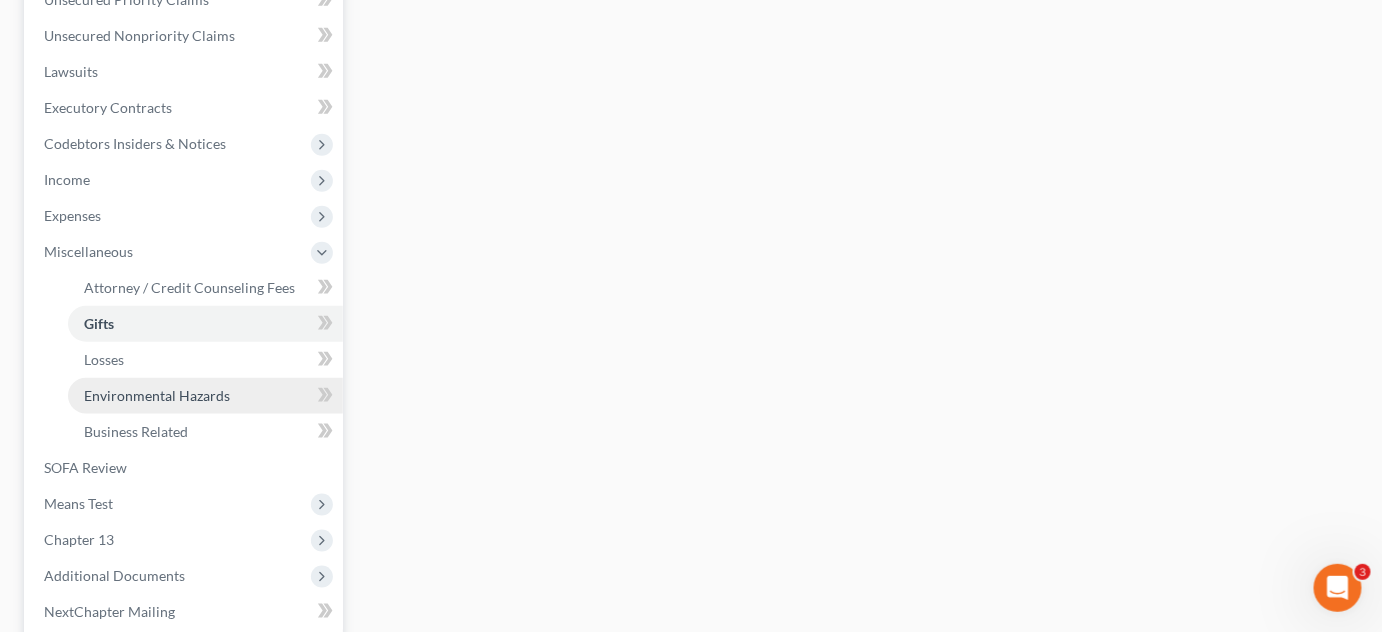 scroll, scrollTop: 636, scrollLeft: 0, axis: vertical 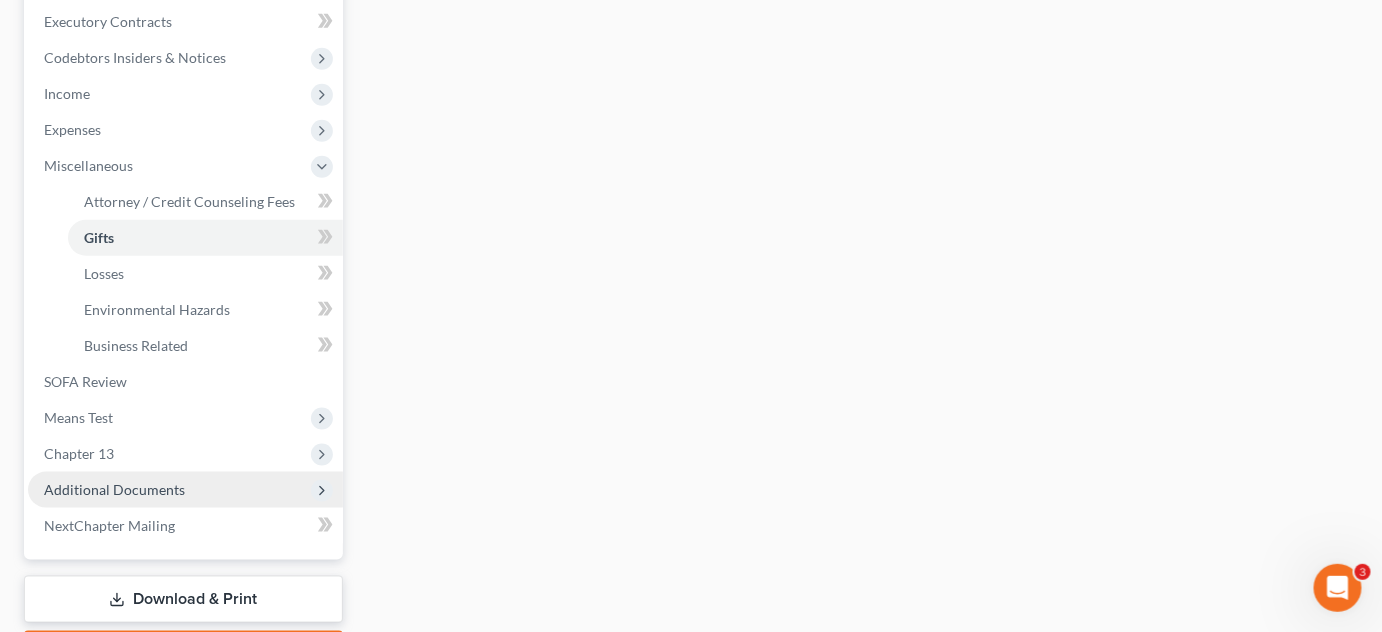 click on "Additional Documents" at bounding box center (185, 490) 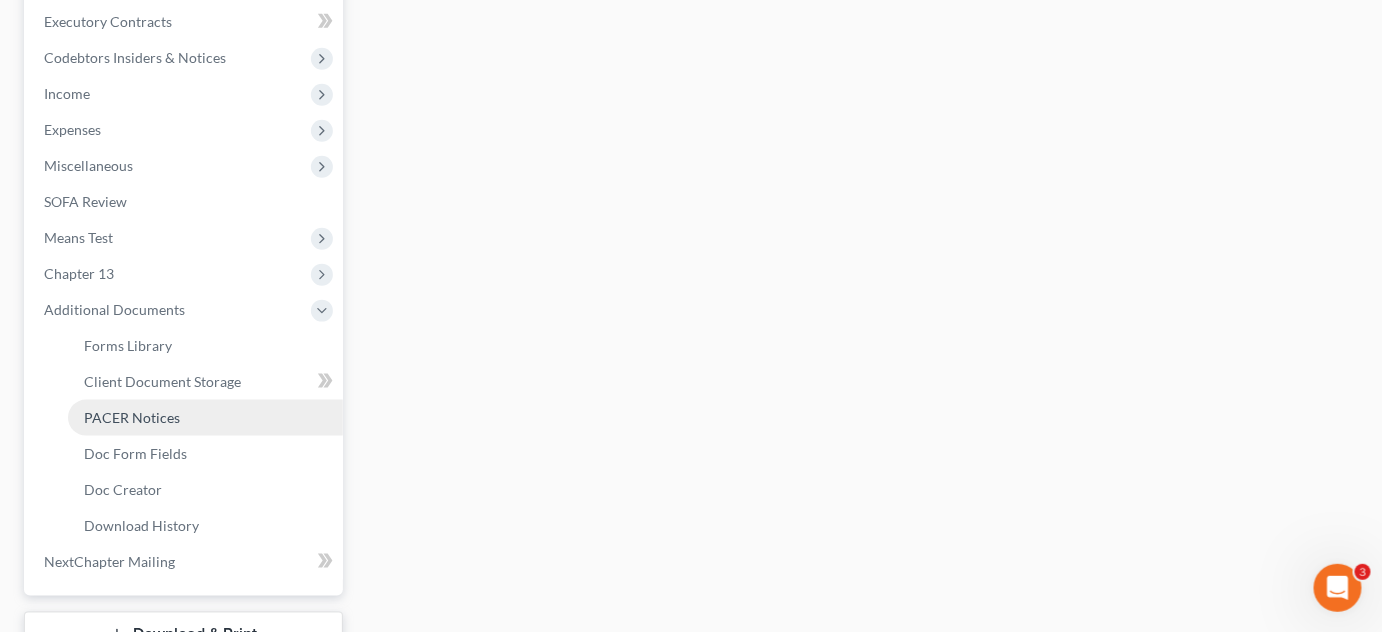 click on "PACER Notices" at bounding box center (132, 417) 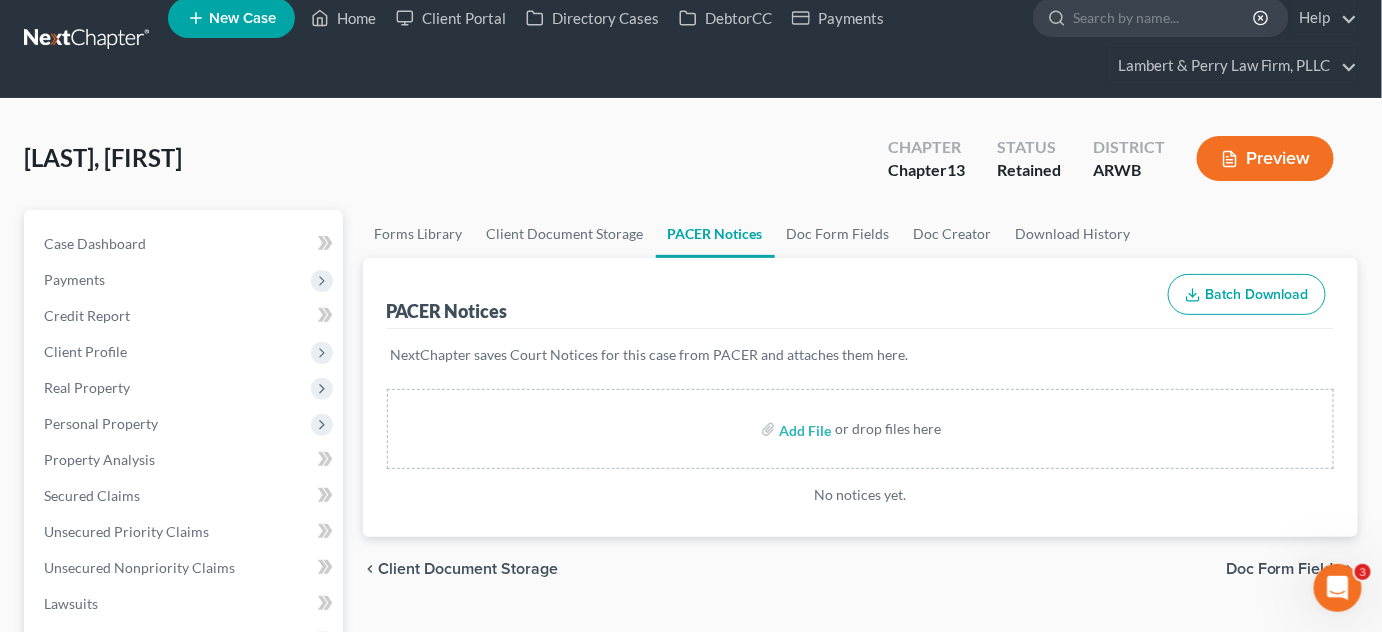 scroll, scrollTop: 0, scrollLeft: 0, axis: both 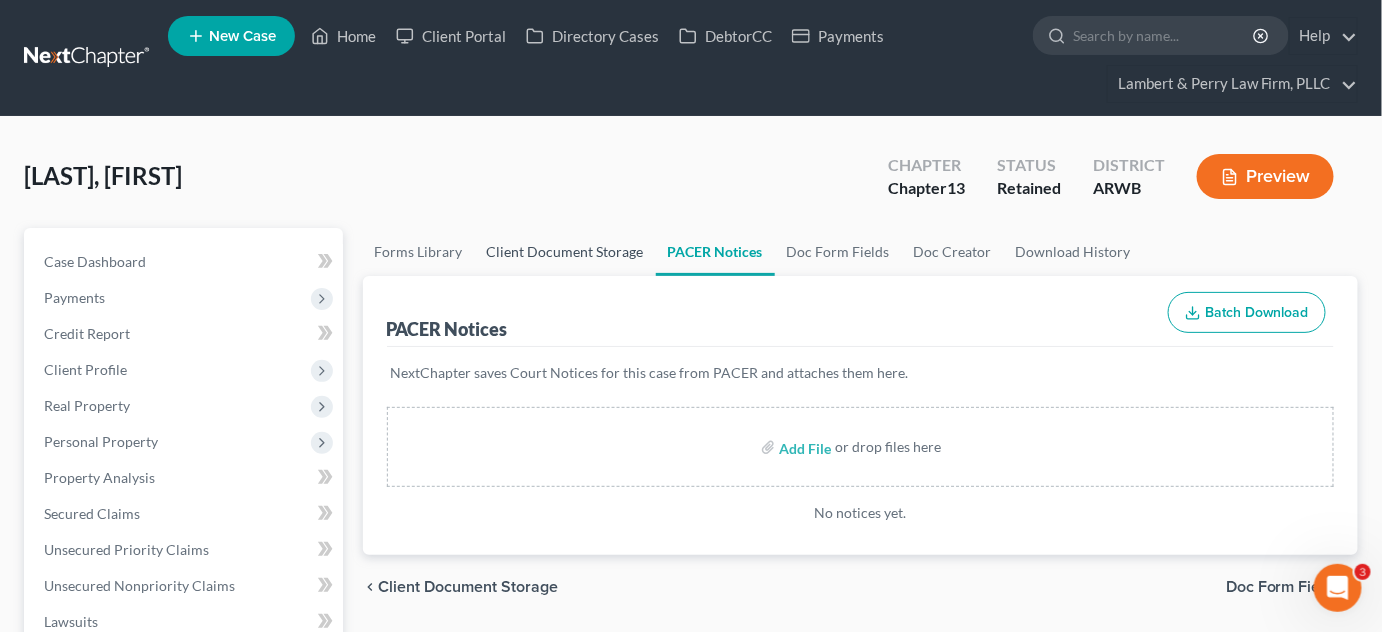 click on "Client Document Storage" at bounding box center (565, 252) 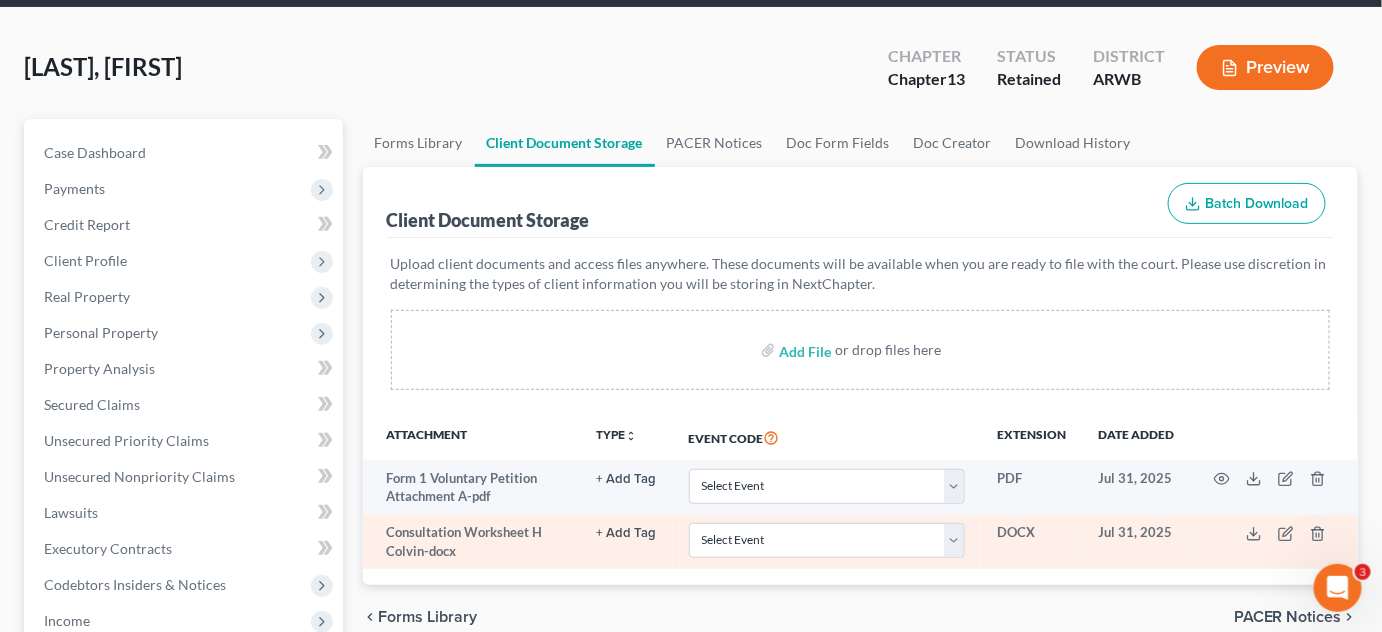 scroll, scrollTop: 272, scrollLeft: 0, axis: vertical 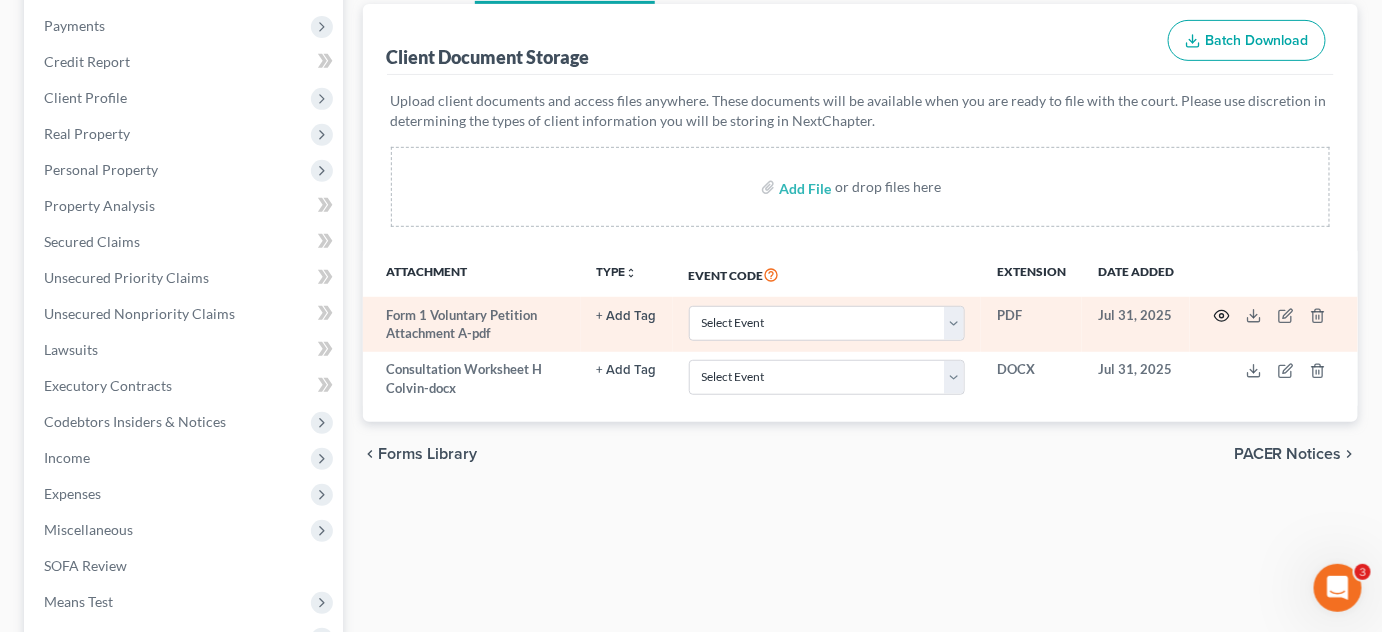 click 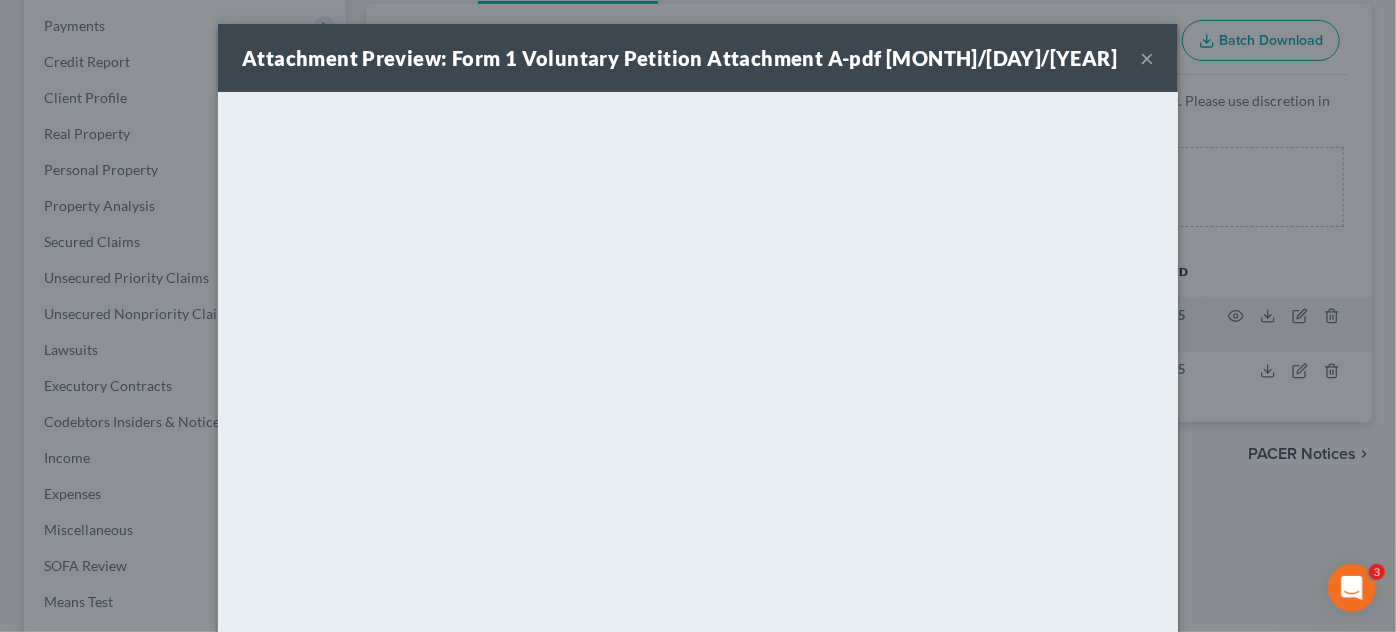 drag, startPoint x: 1144, startPoint y: 54, endPoint x: 1136, endPoint y: 73, distance: 20.615528 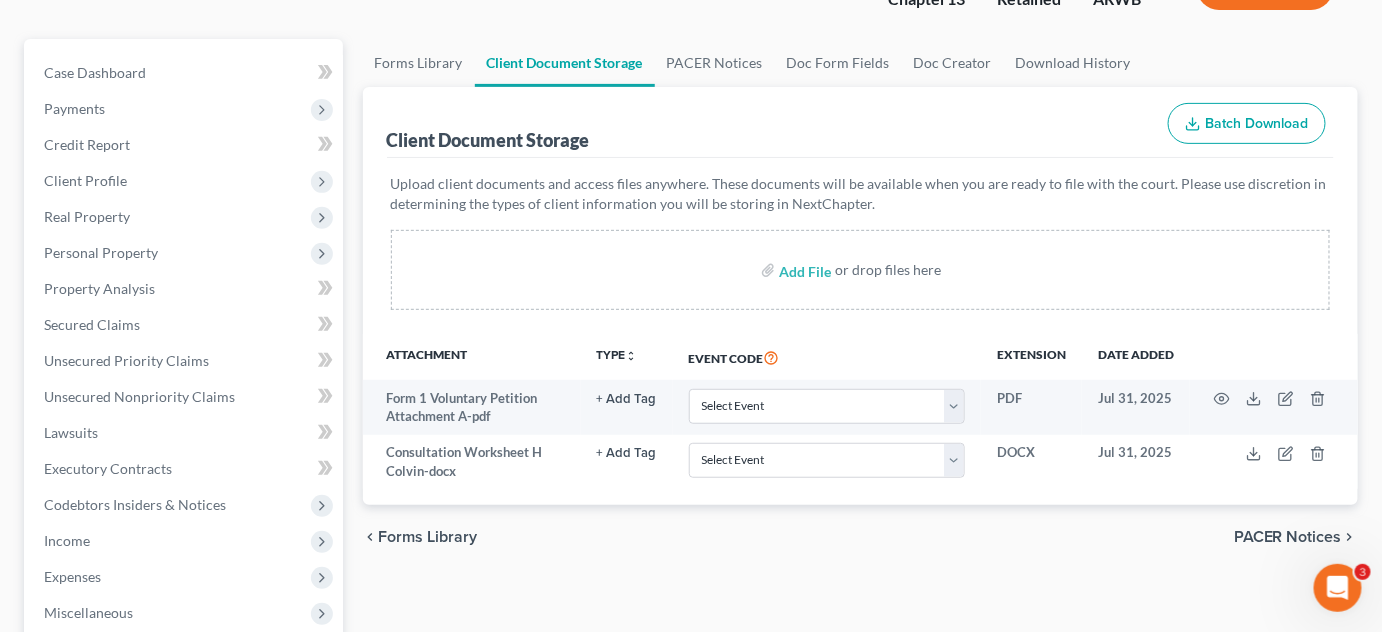 scroll, scrollTop: 0, scrollLeft: 0, axis: both 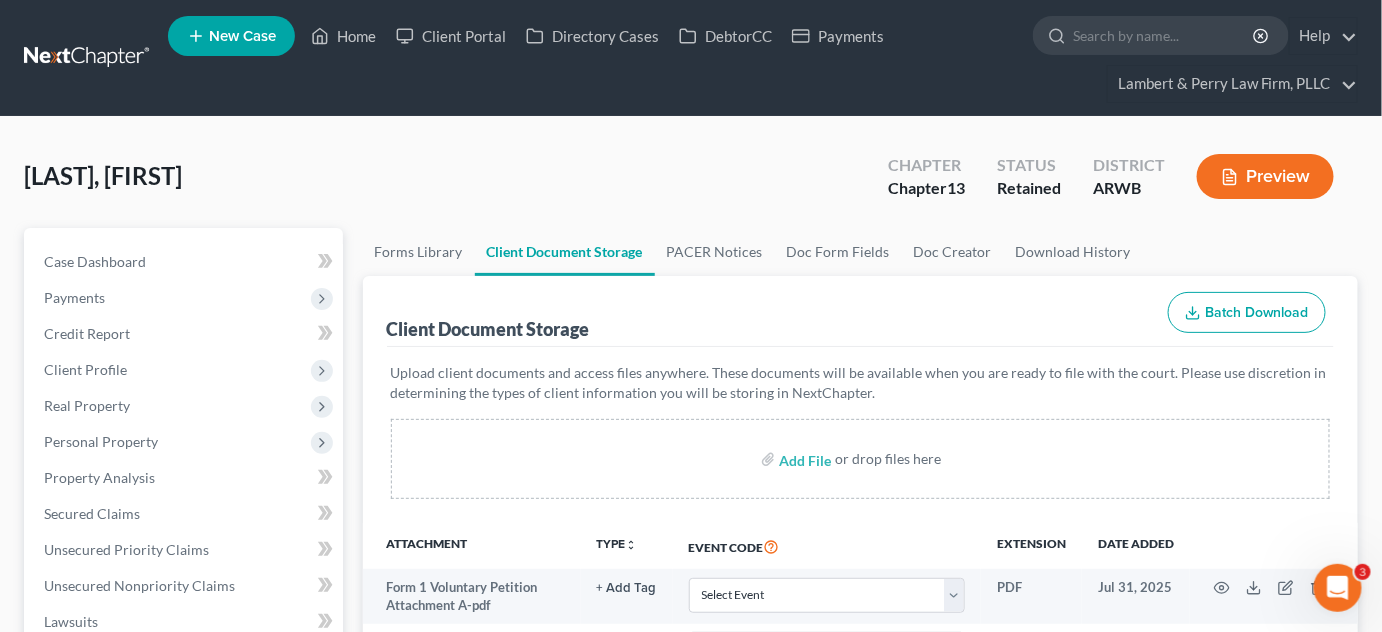 click on "New Case Home Client Portal Directory Cases DebtorCC Payments         - No Result - See all results Or Press Enter... Help Help Center Webinars Training Videos What's new [LAST] & [LAST] Law Firm, PLLC [LAST] & [LAST] Law Firm, PLLC [EMAIL] My Account Settings Plan + Billing Account Add-Ons Upgrade to Whoa Log out" at bounding box center [763, 58] 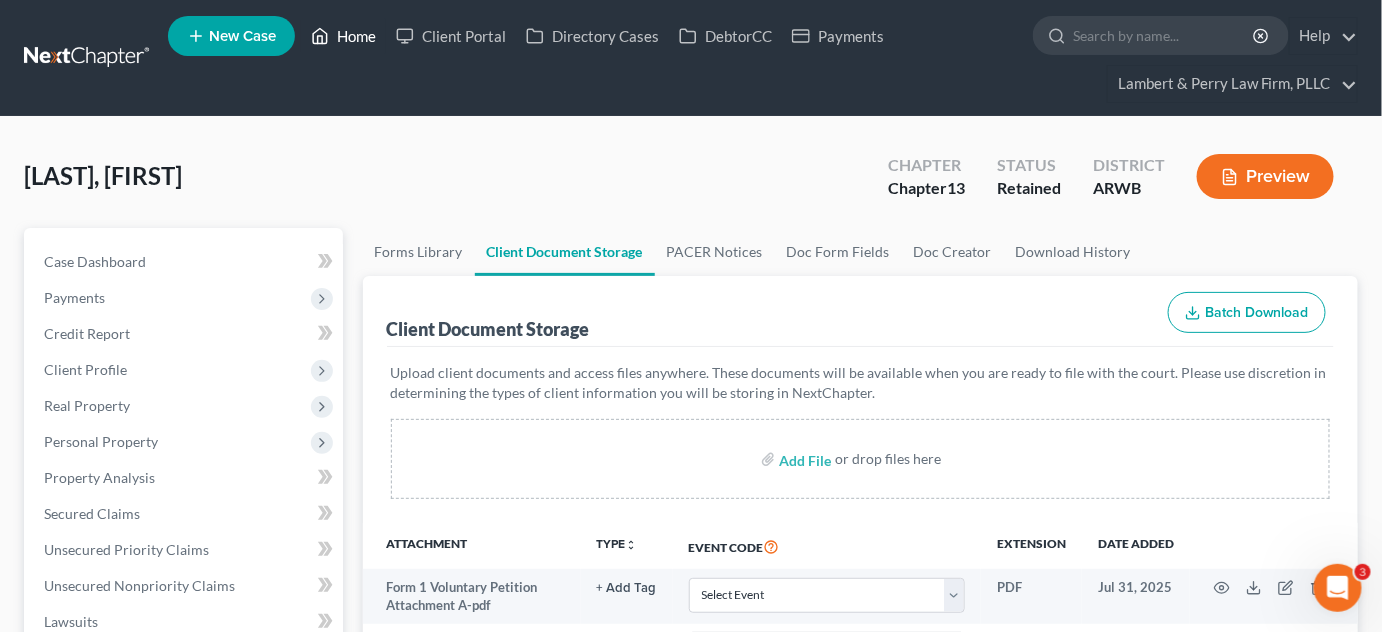 drag, startPoint x: 349, startPoint y: 40, endPoint x: 369, endPoint y: 37, distance: 20.22375 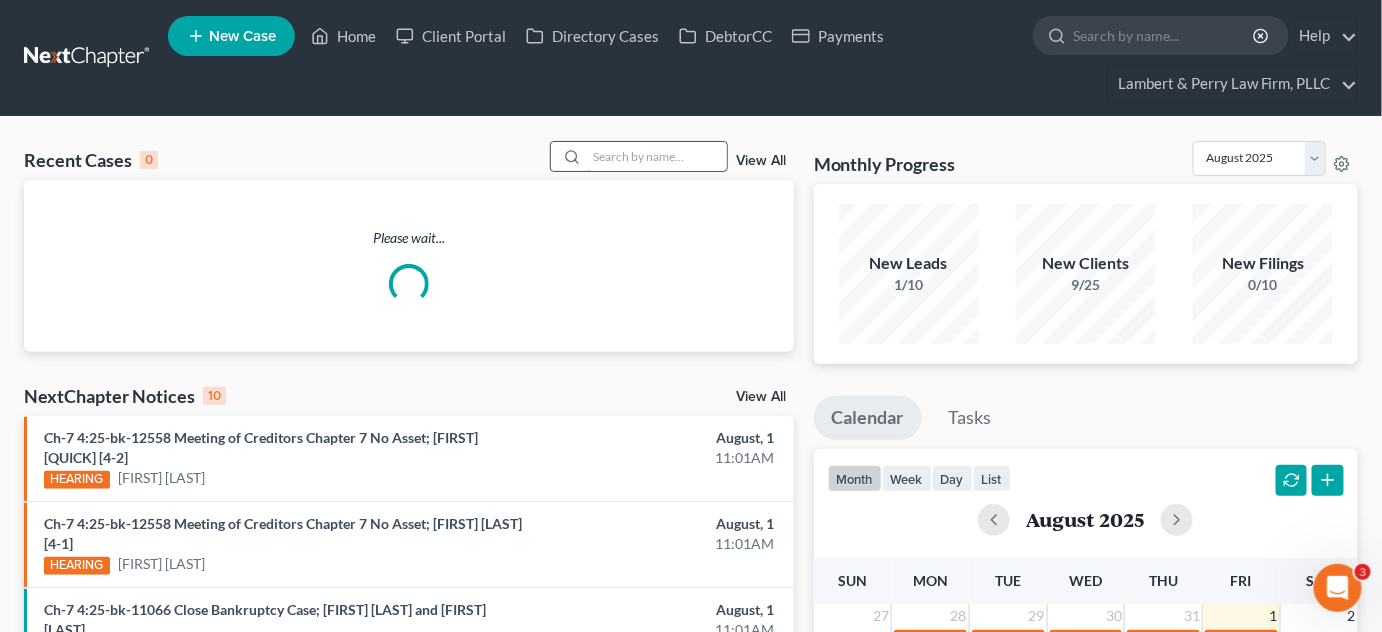 click at bounding box center (657, 156) 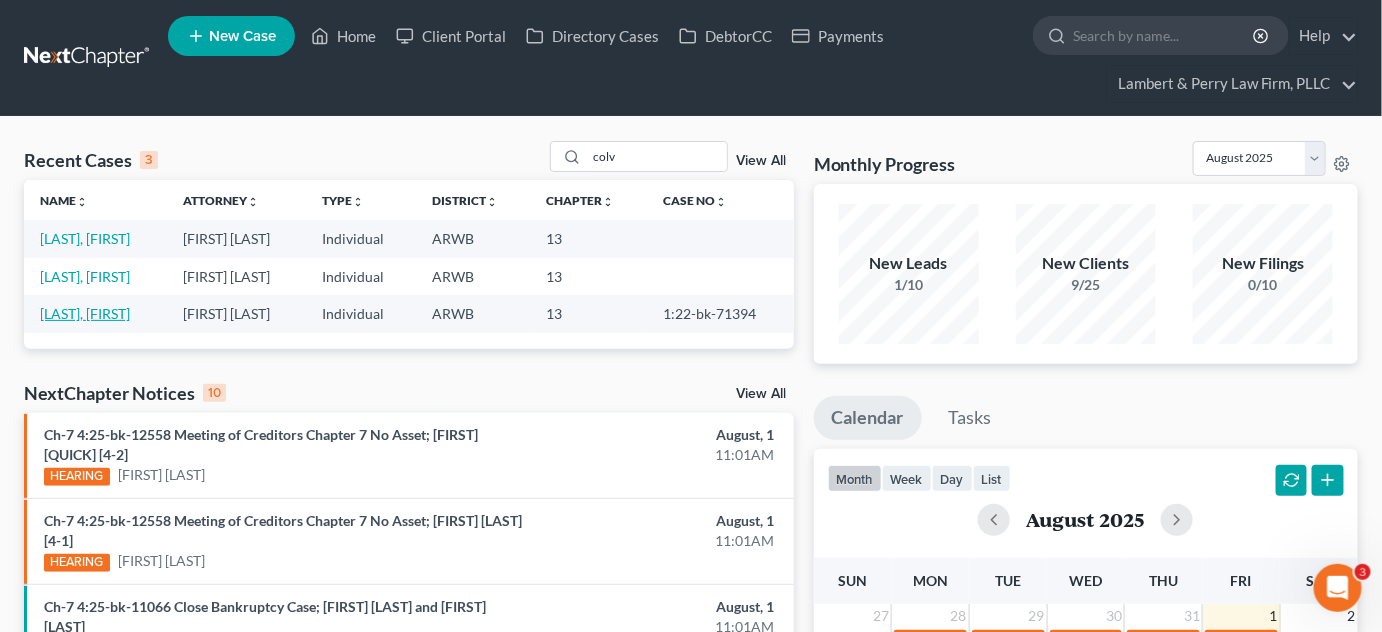 click on "[LAST], [FIRST]" at bounding box center [85, 313] 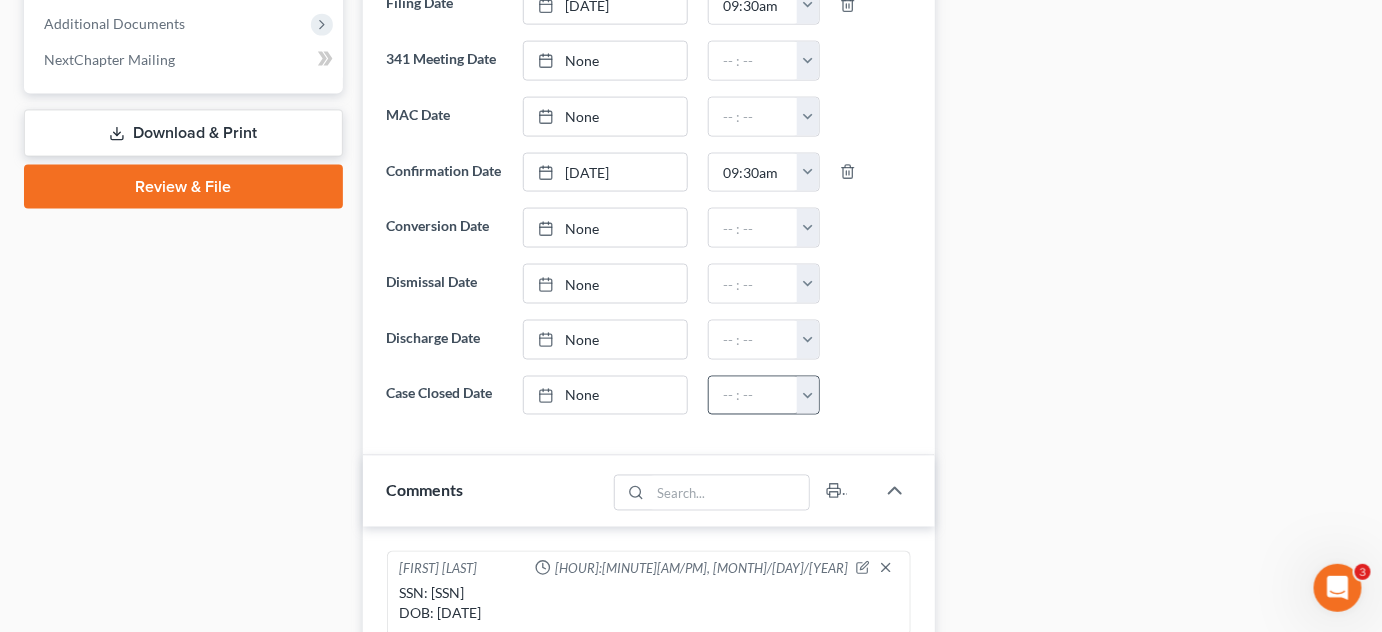 scroll, scrollTop: 818, scrollLeft: 0, axis: vertical 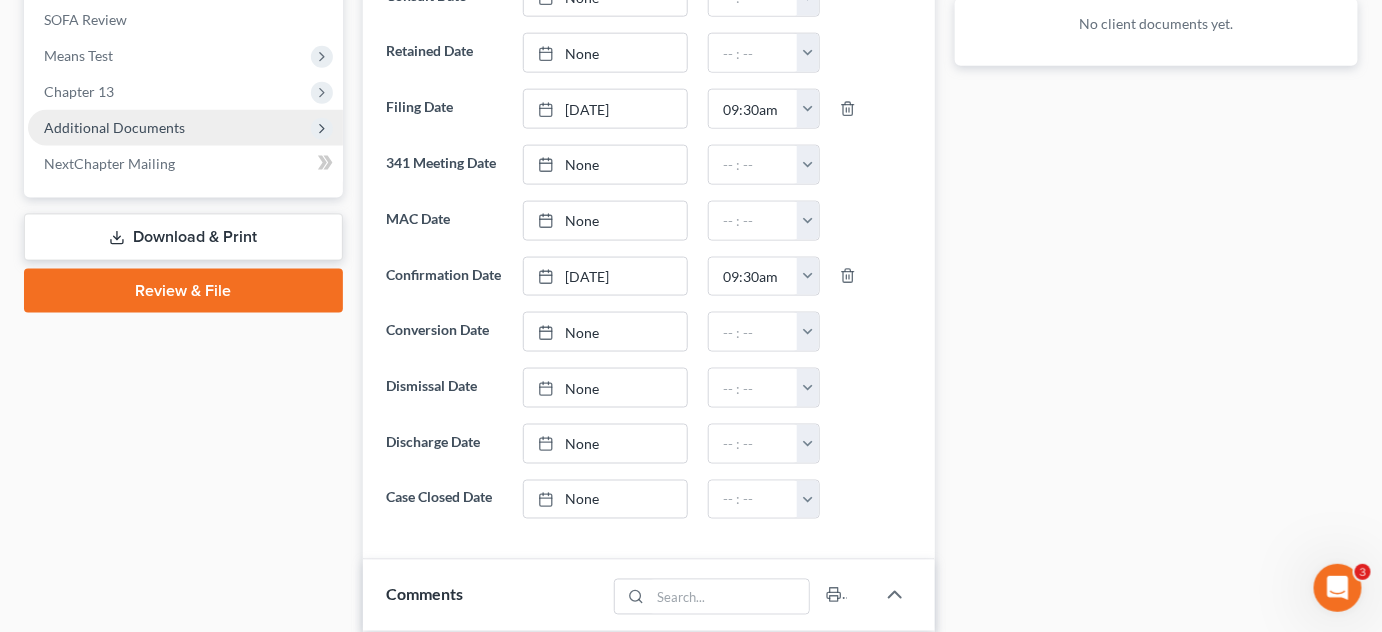 click on "Additional Documents" at bounding box center (114, 127) 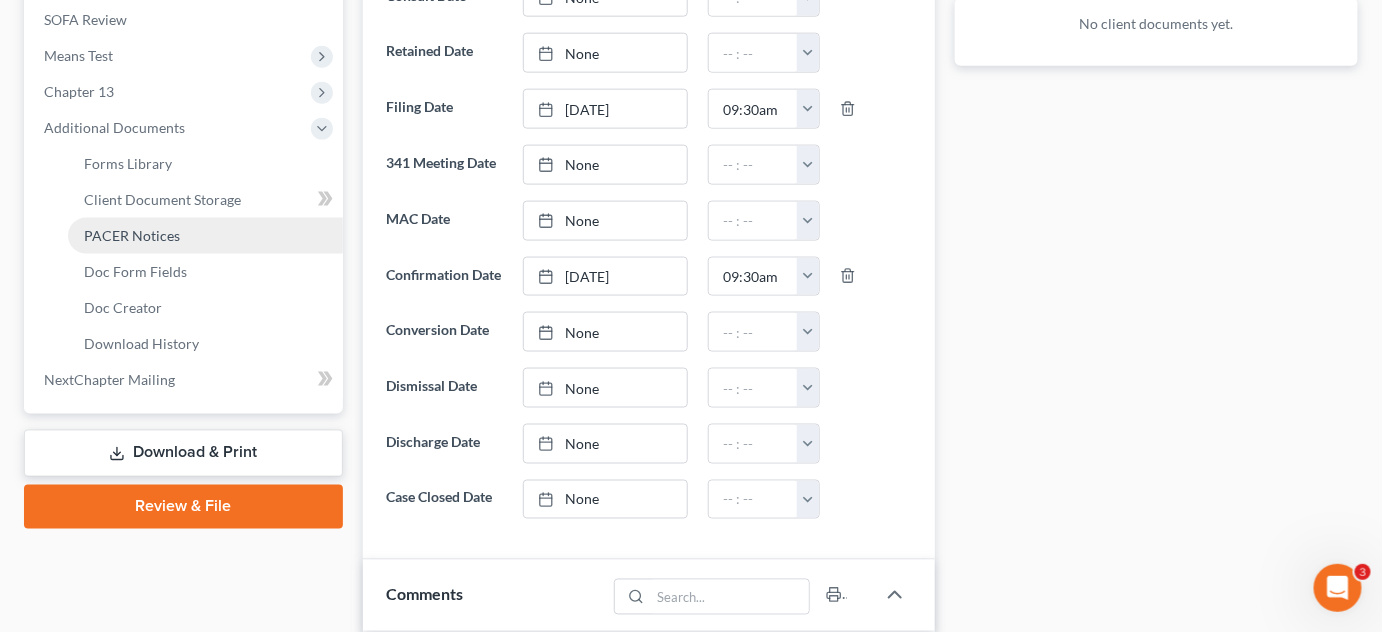 click on "PACER Notices" at bounding box center [132, 235] 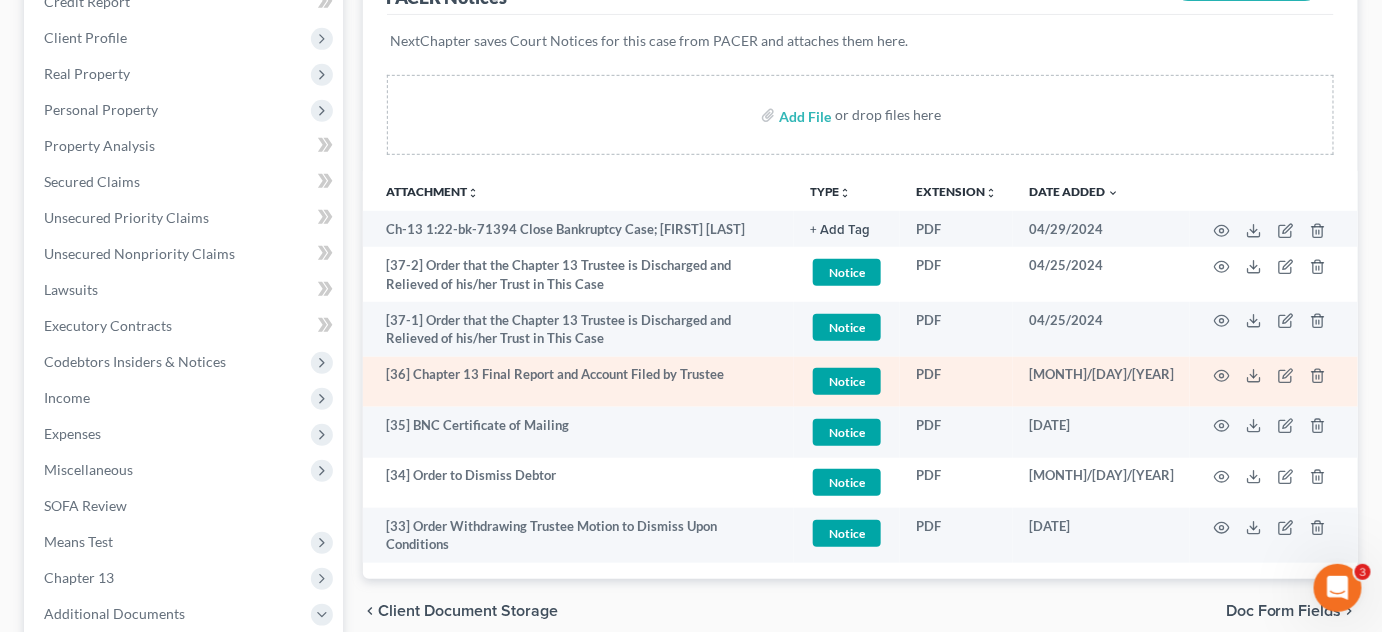 scroll, scrollTop: 363, scrollLeft: 0, axis: vertical 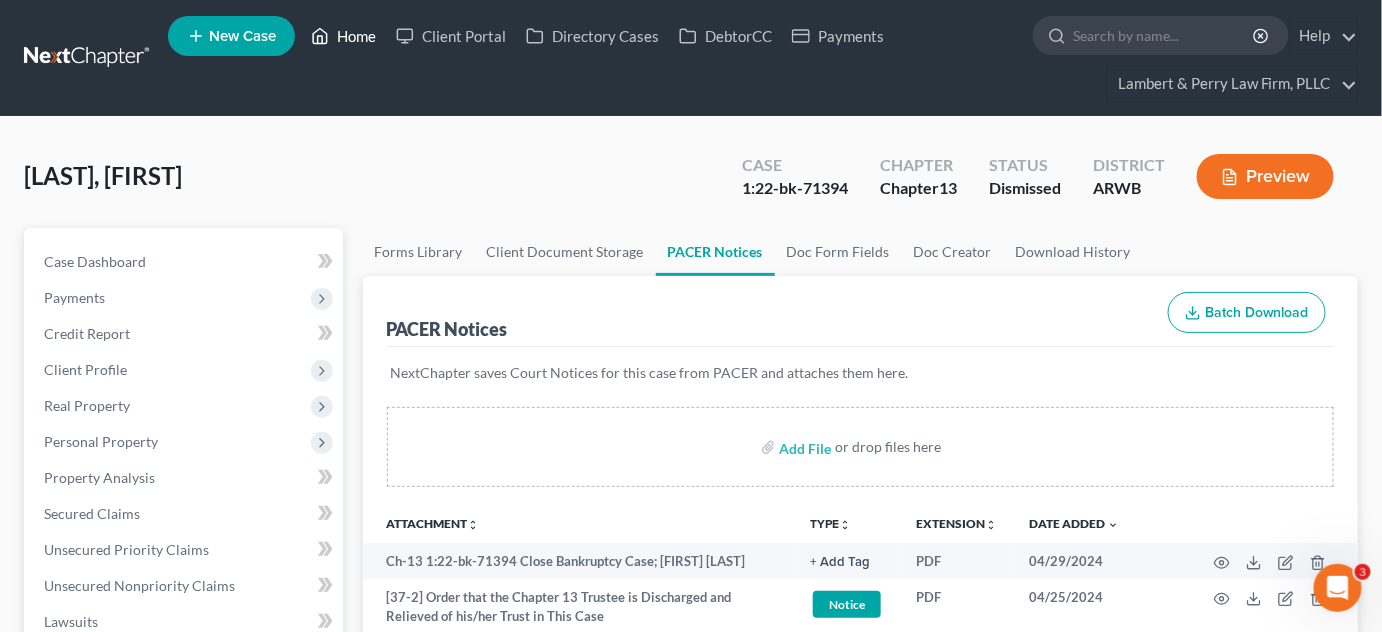 click on "Home" at bounding box center [343, 36] 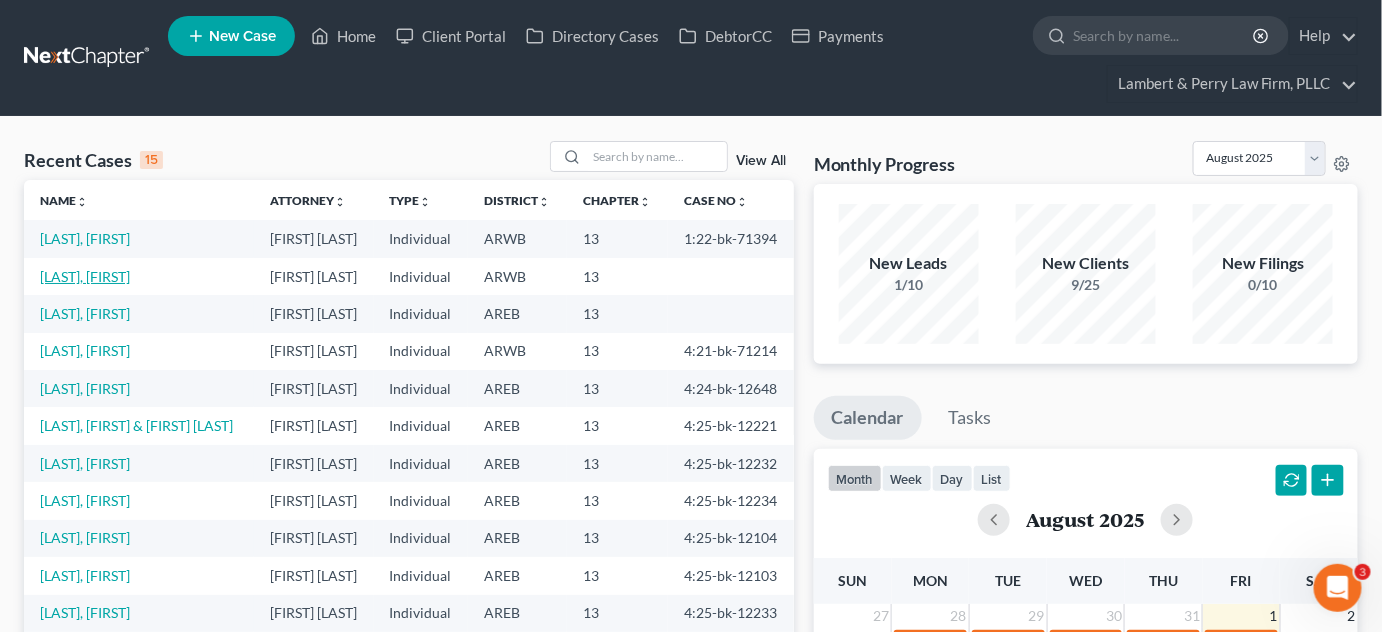 click on "[LAST], [FIRST]" at bounding box center [85, 276] 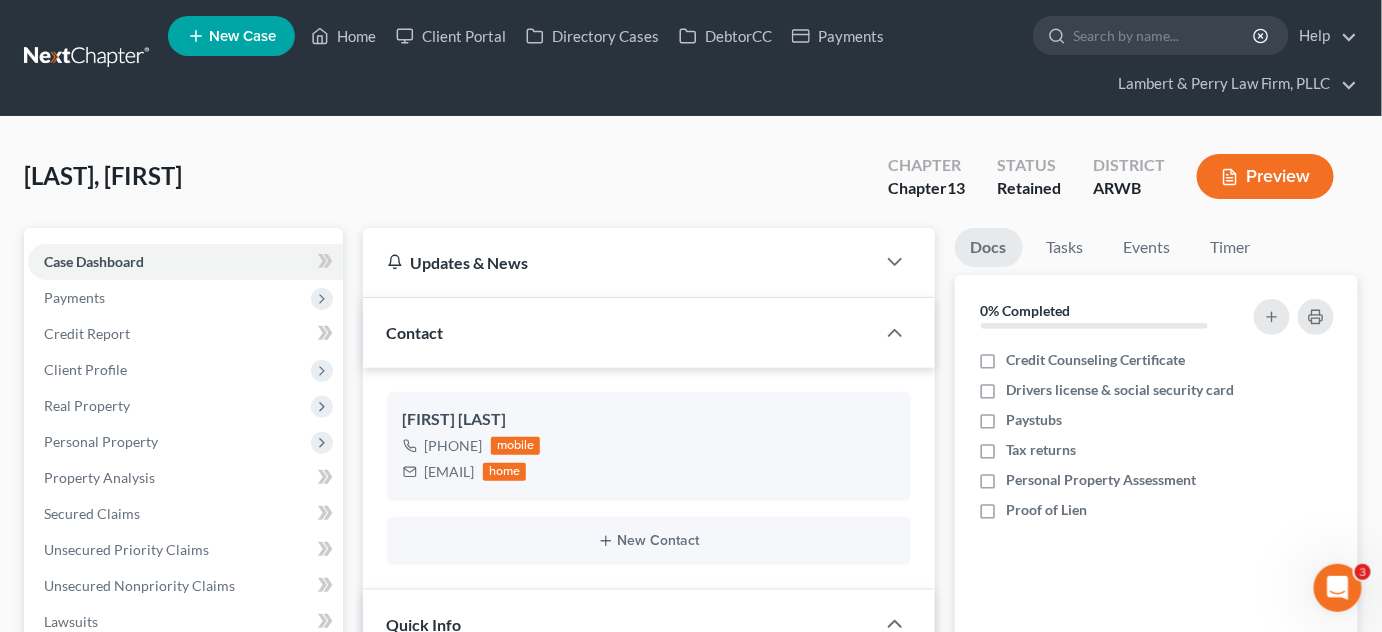 click on "Preview" at bounding box center (1265, 176) 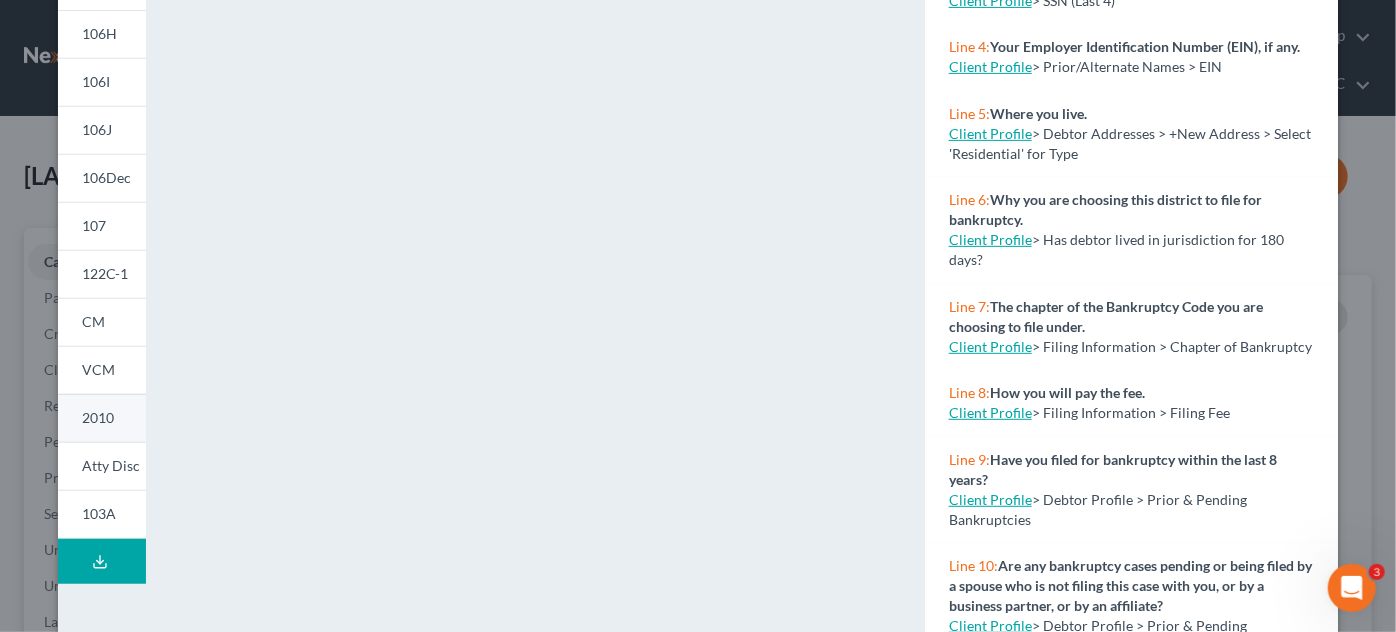 scroll, scrollTop: 454, scrollLeft: 0, axis: vertical 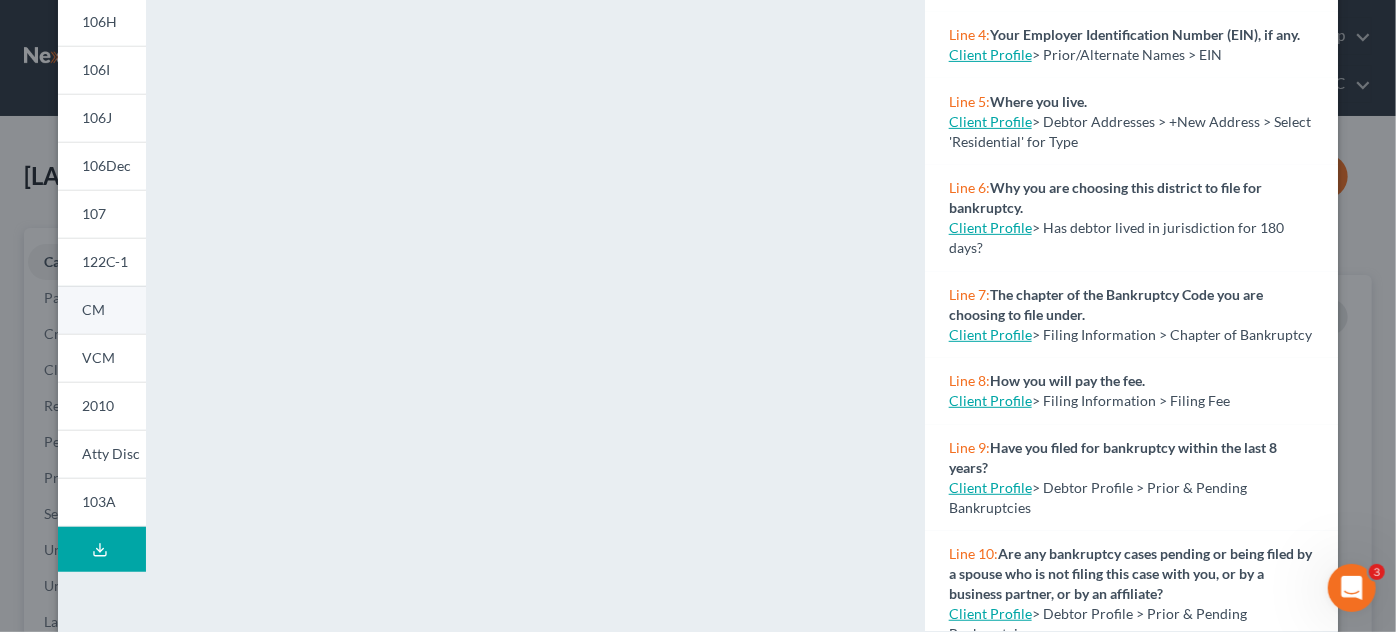 click on "CM" at bounding box center (93, 309) 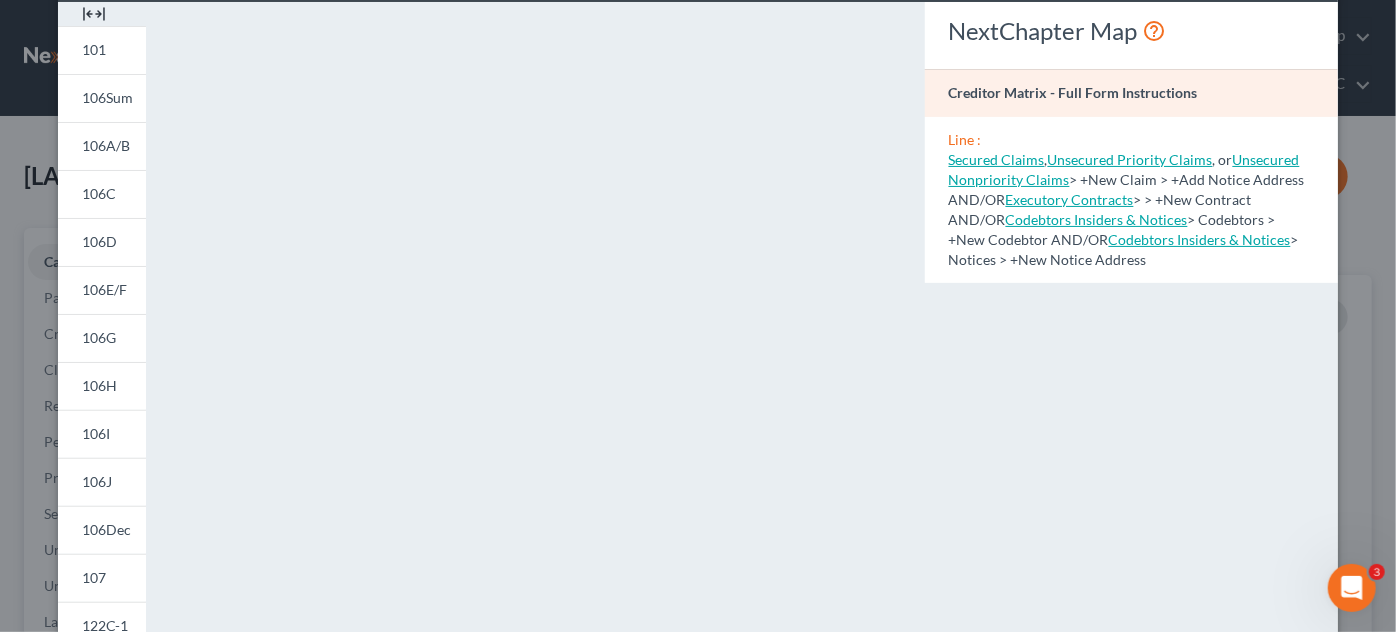 scroll, scrollTop: 181, scrollLeft: 0, axis: vertical 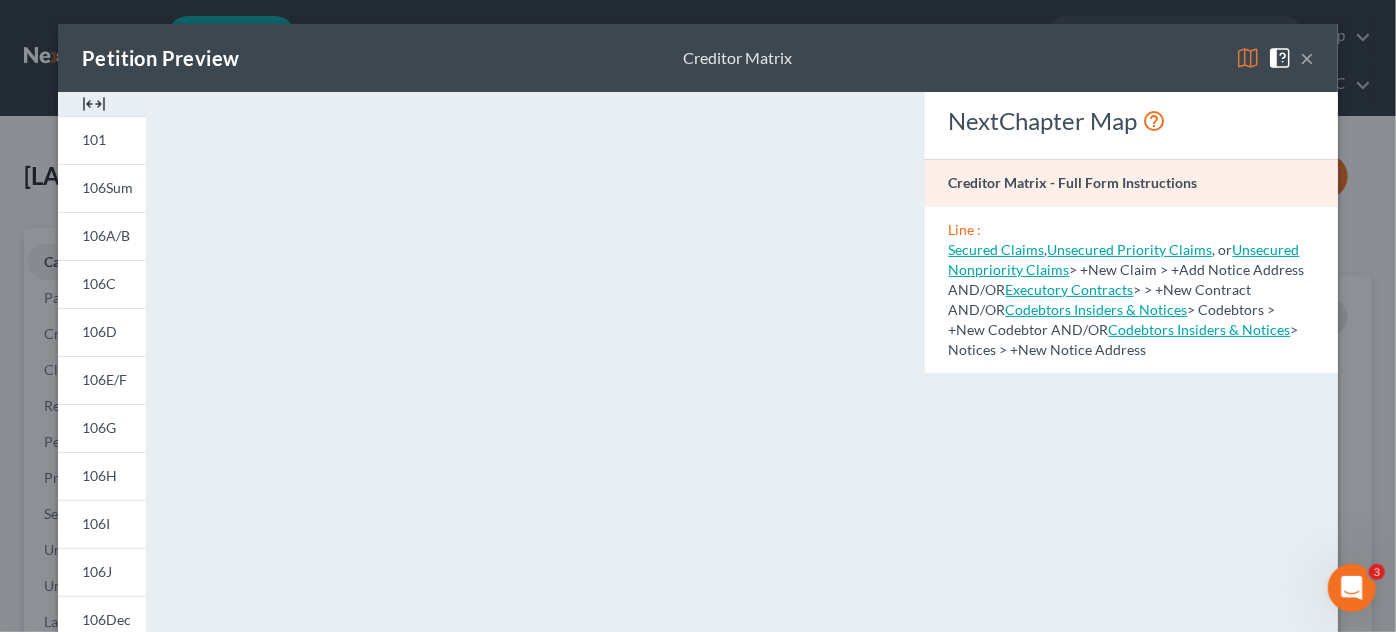 click on "×" at bounding box center (1307, 58) 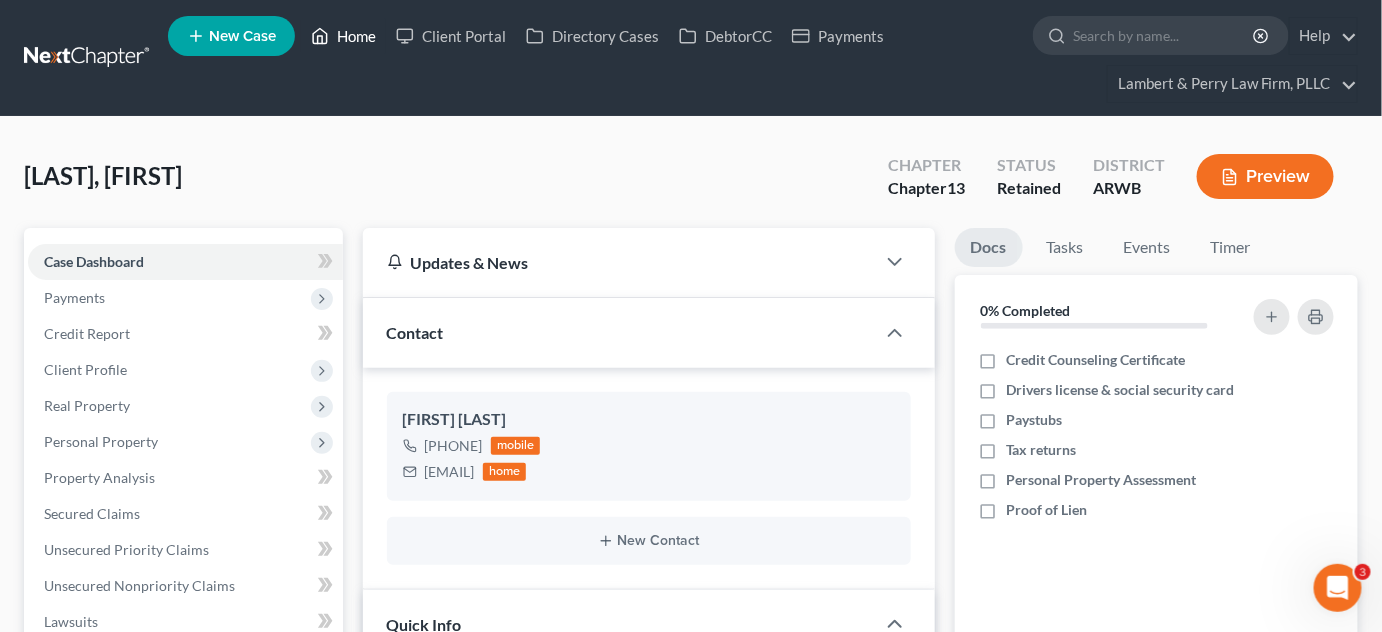 click on "Home" at bounding box center (343, 36) 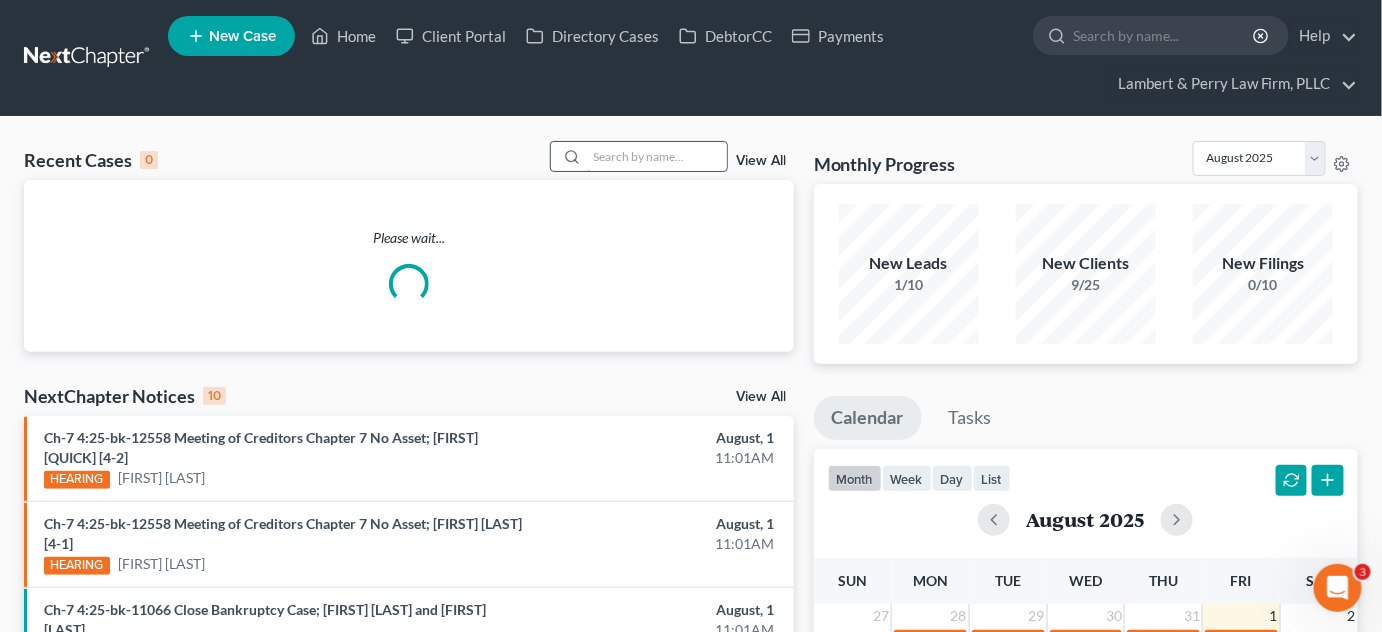 click at bounding box center [657, 156] 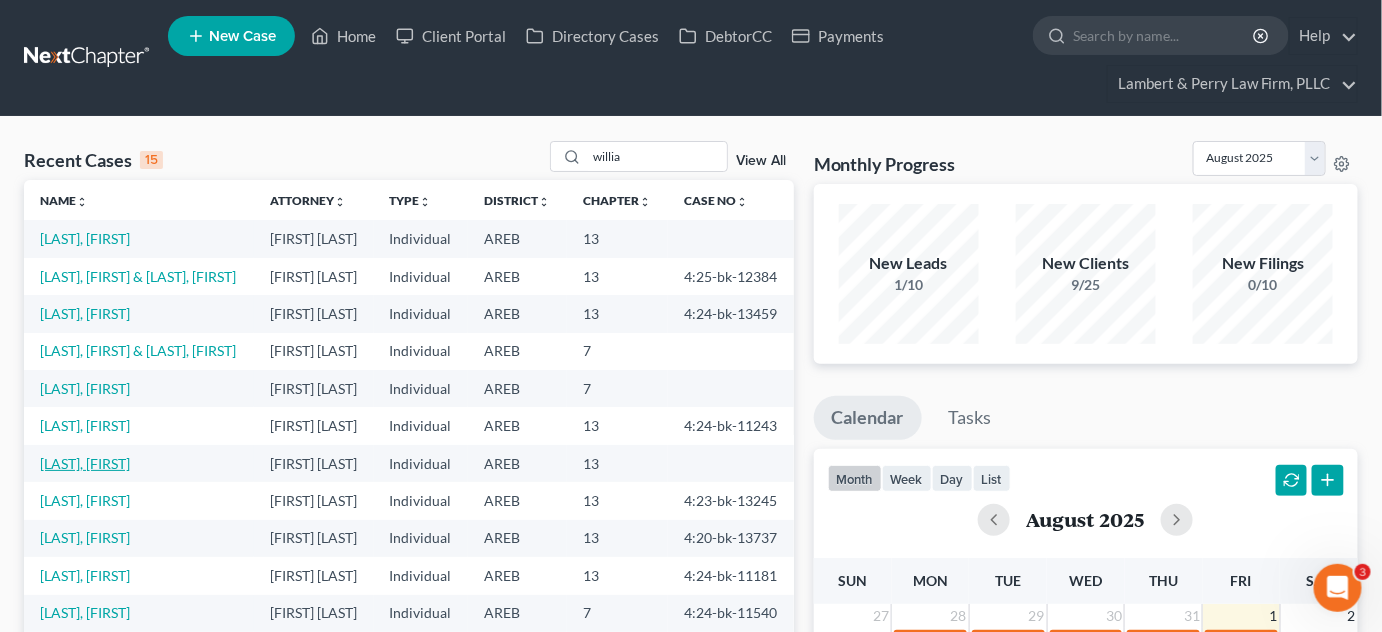 click on "[LAST], [FIRST]" at bounding box center [85, 463] 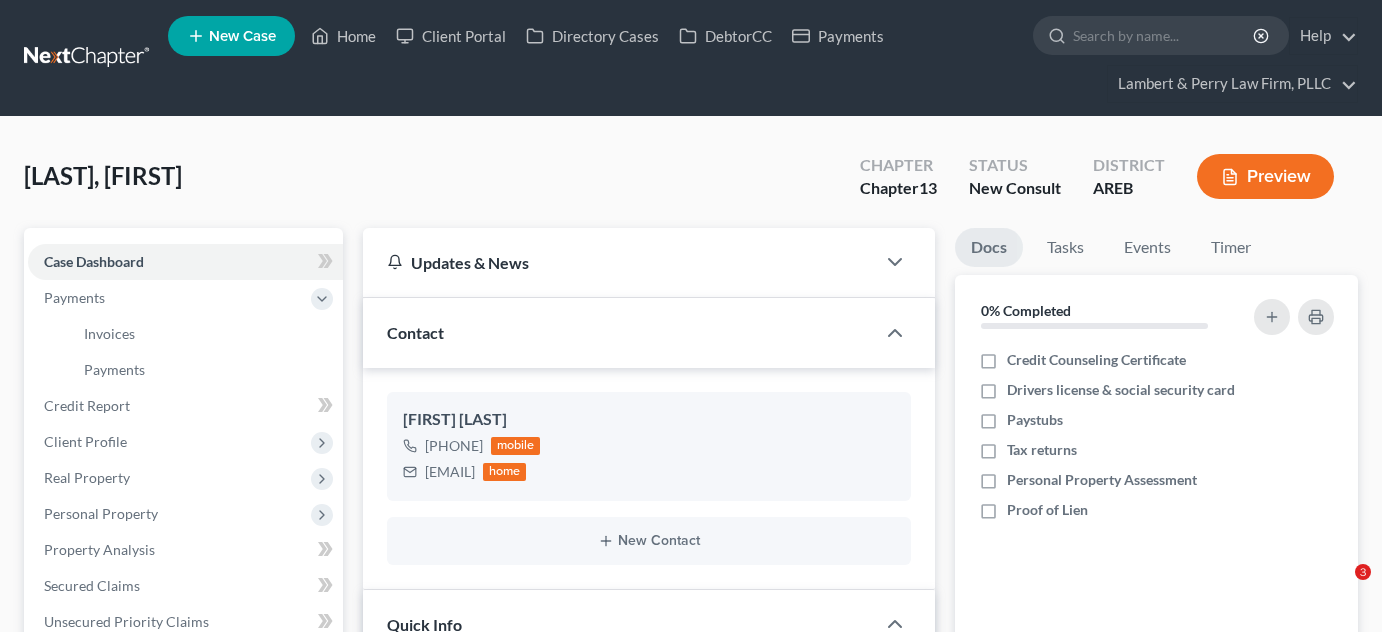 select on "5" 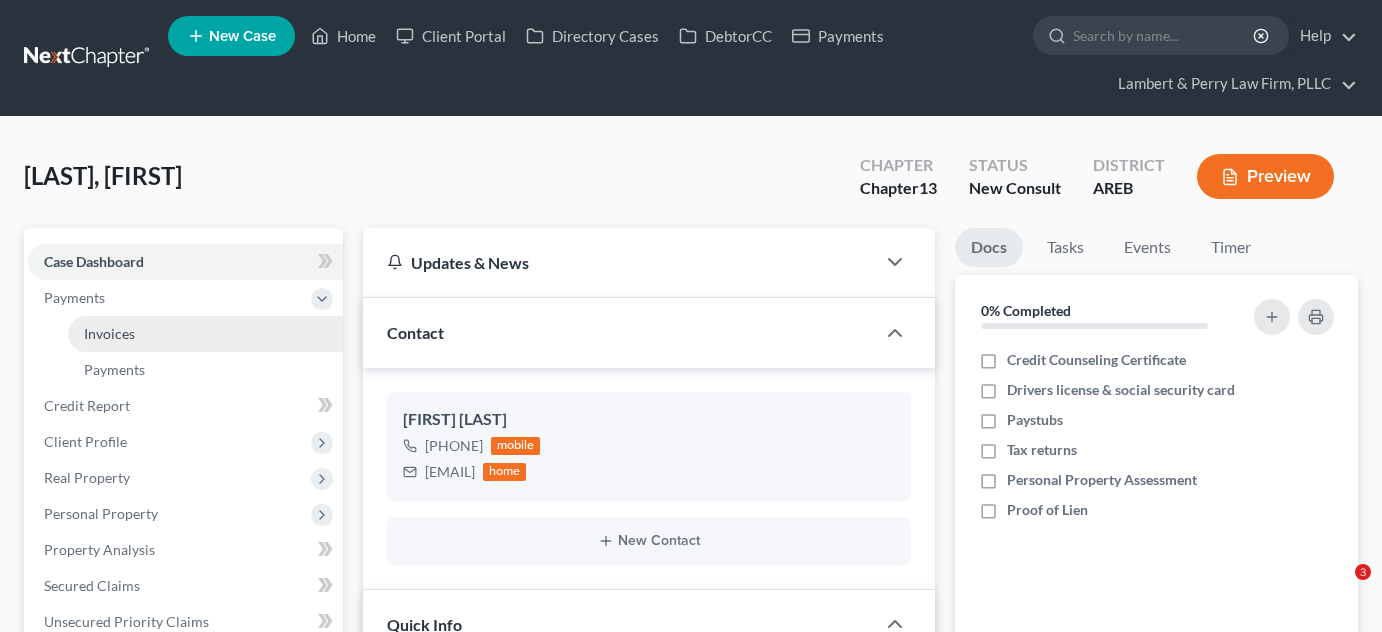 scroll, scrollTop: 0, scrollLeft: 0, axis: both 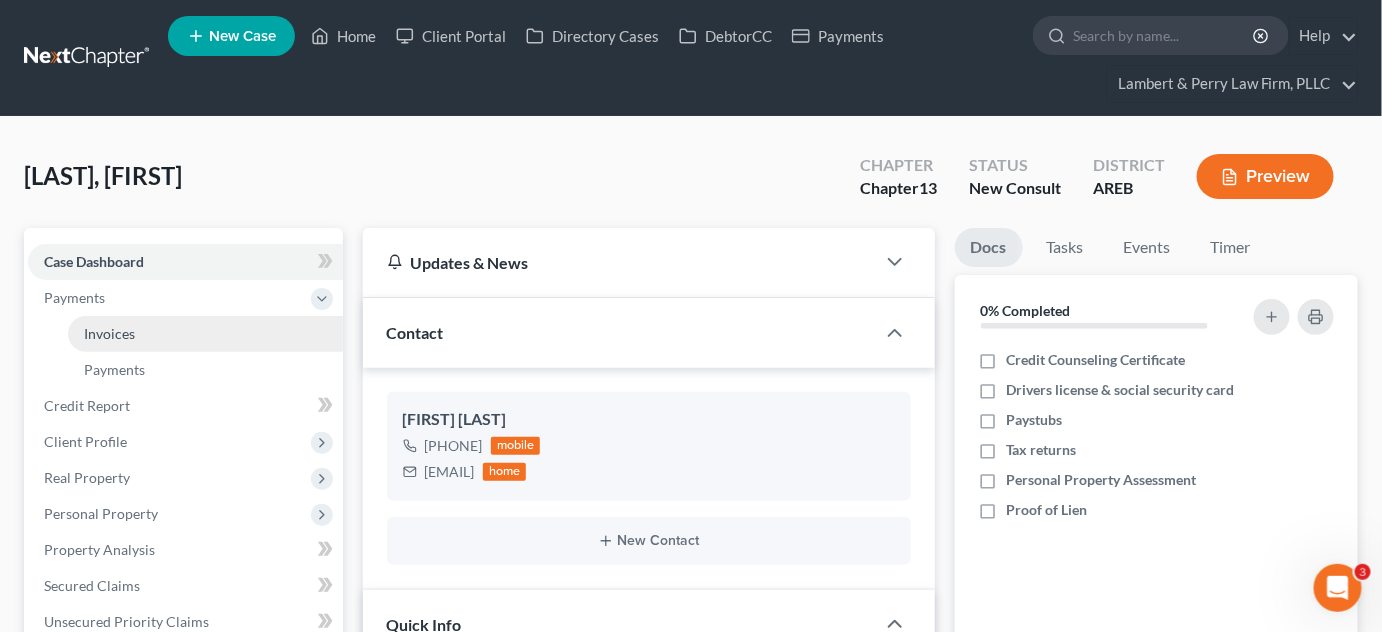 click on "Invoices" at bounding box center (205, 334) 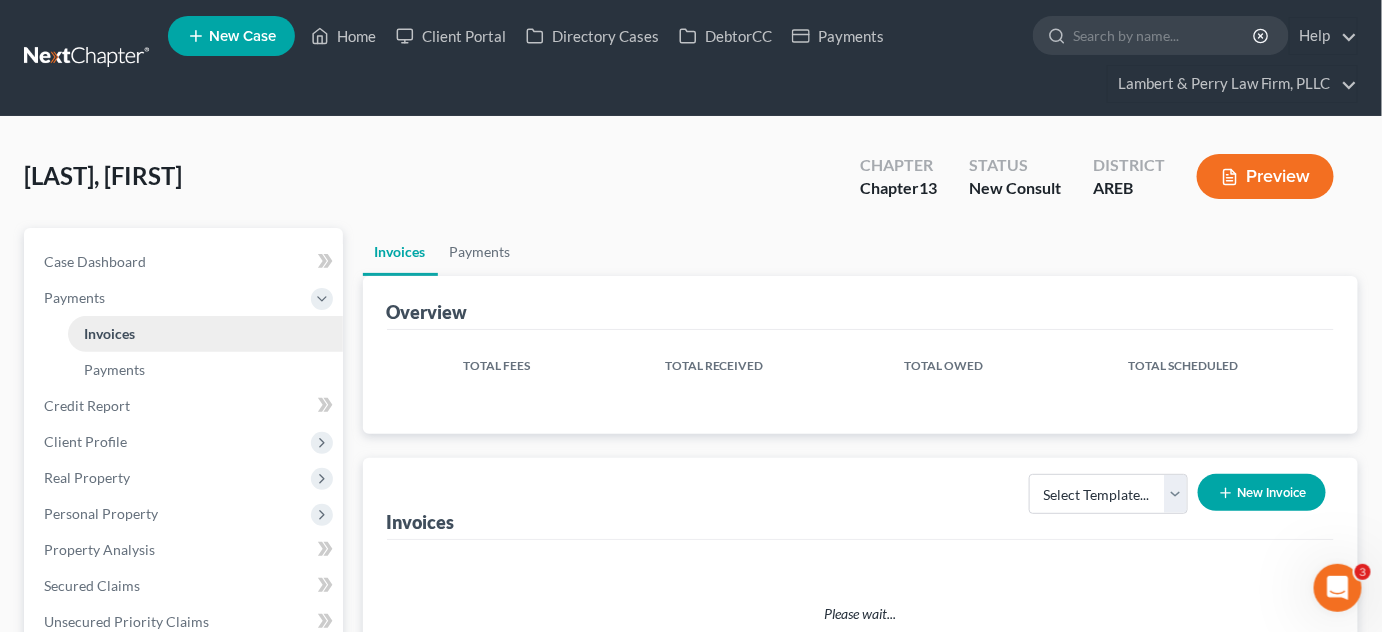 scroll, scrollTop: 0, scrollLeft: 0, axis: both 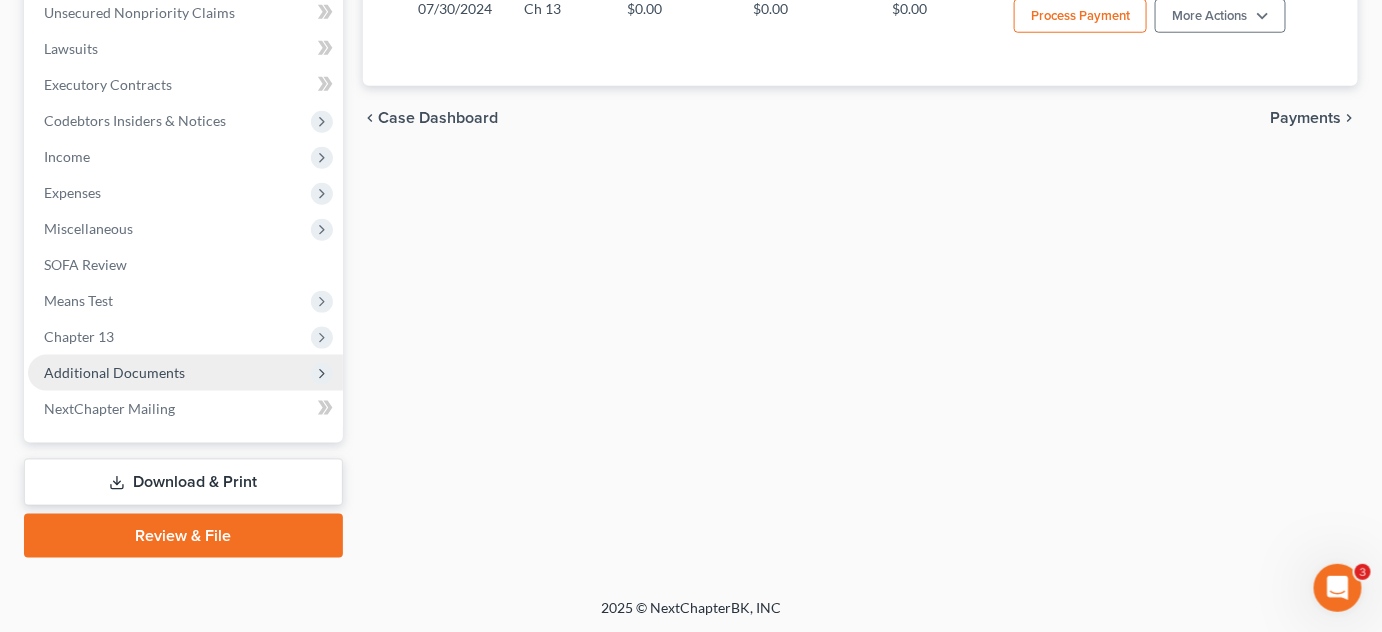 click on "Additional Documents" at bounding box center (114, 372) 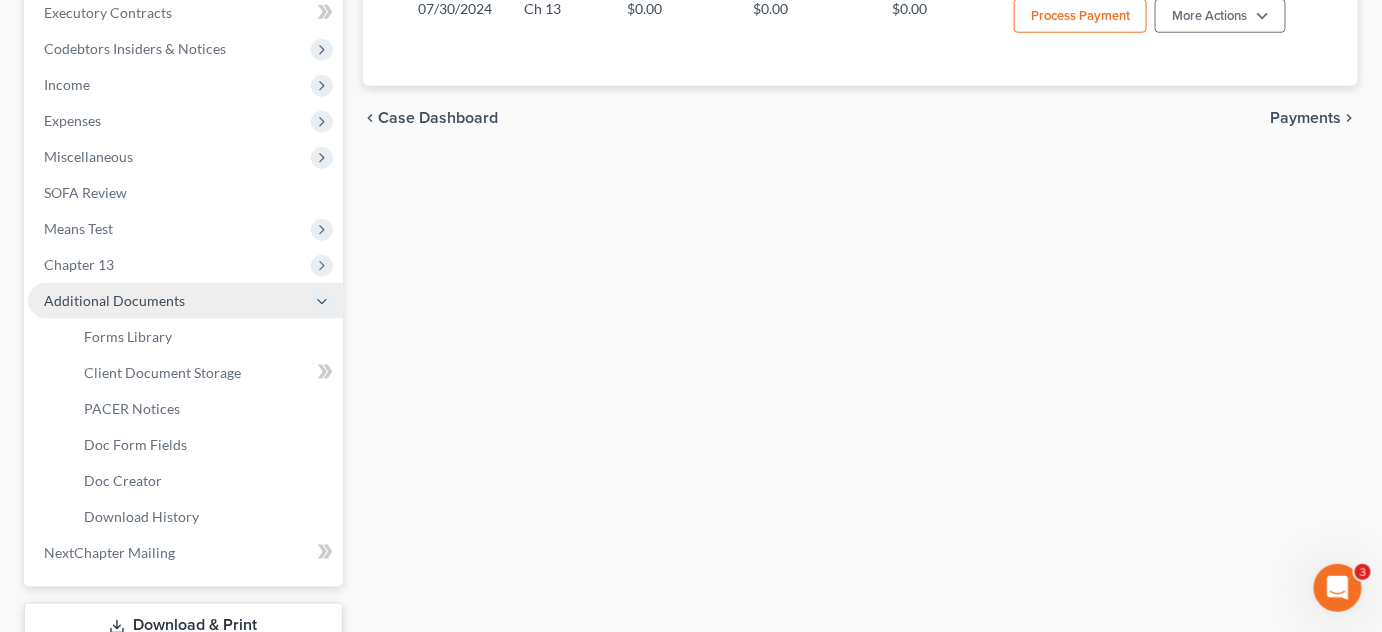 scroll, scrollTop: 573, scrollLeft: 0, axis: vertical 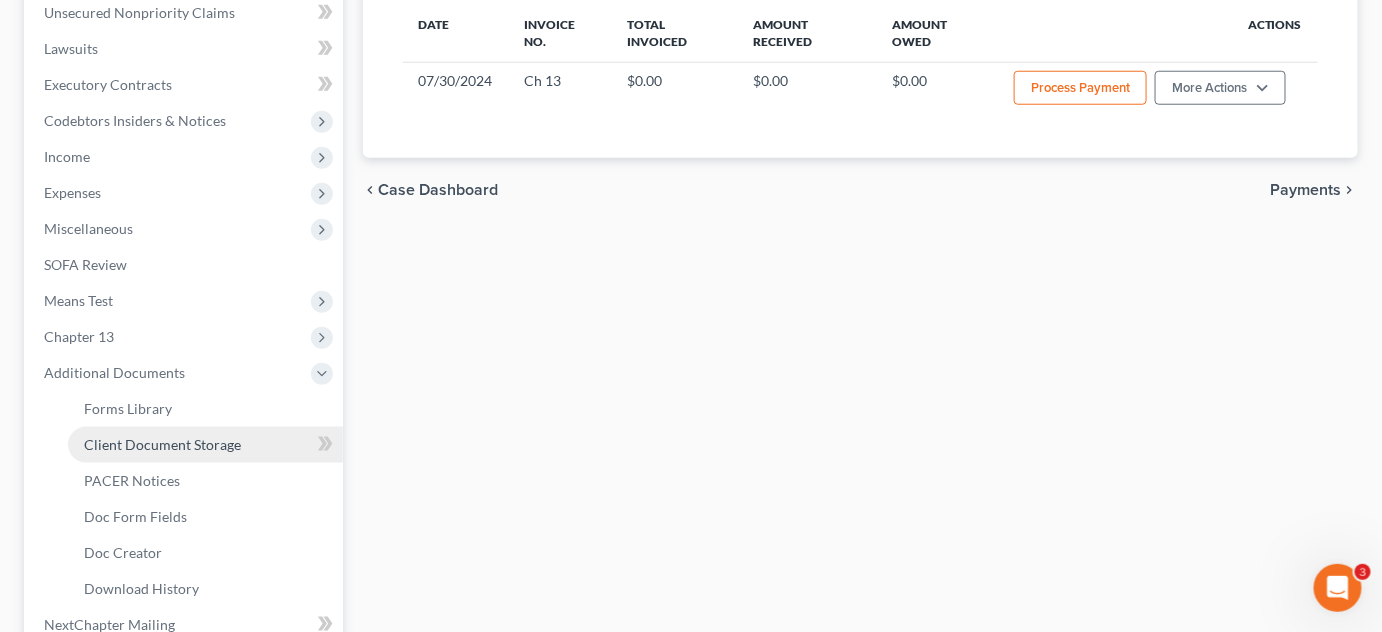 click on "Client Document Storage" at bounding box center (205, 445) 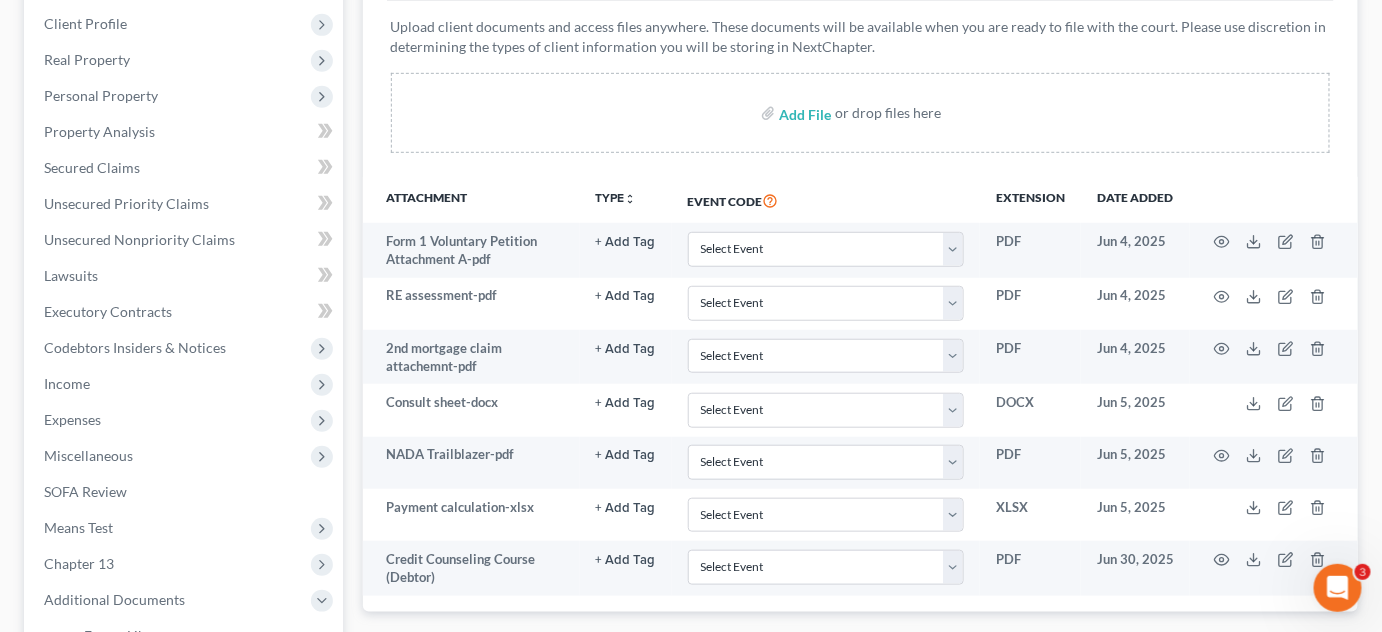 scroll, scrollTop: 363, scrollLeft: 0, axis: vertical 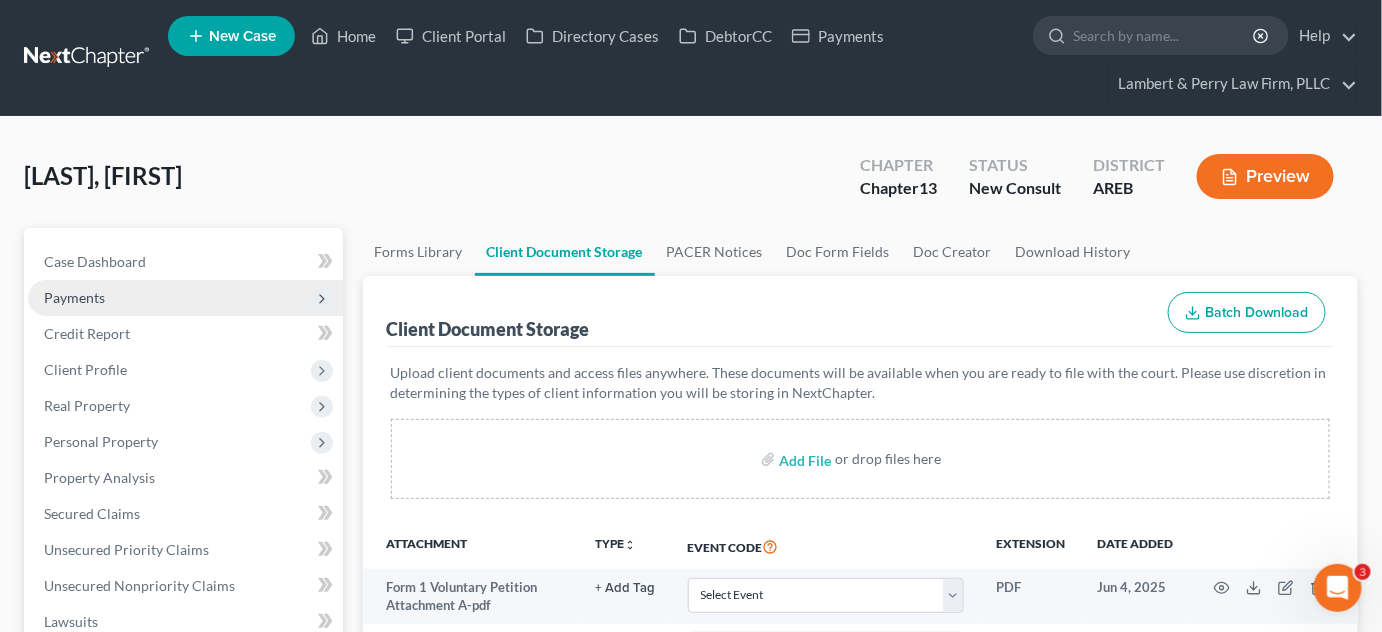 click on "Payments" at bounding box center (185, 298) 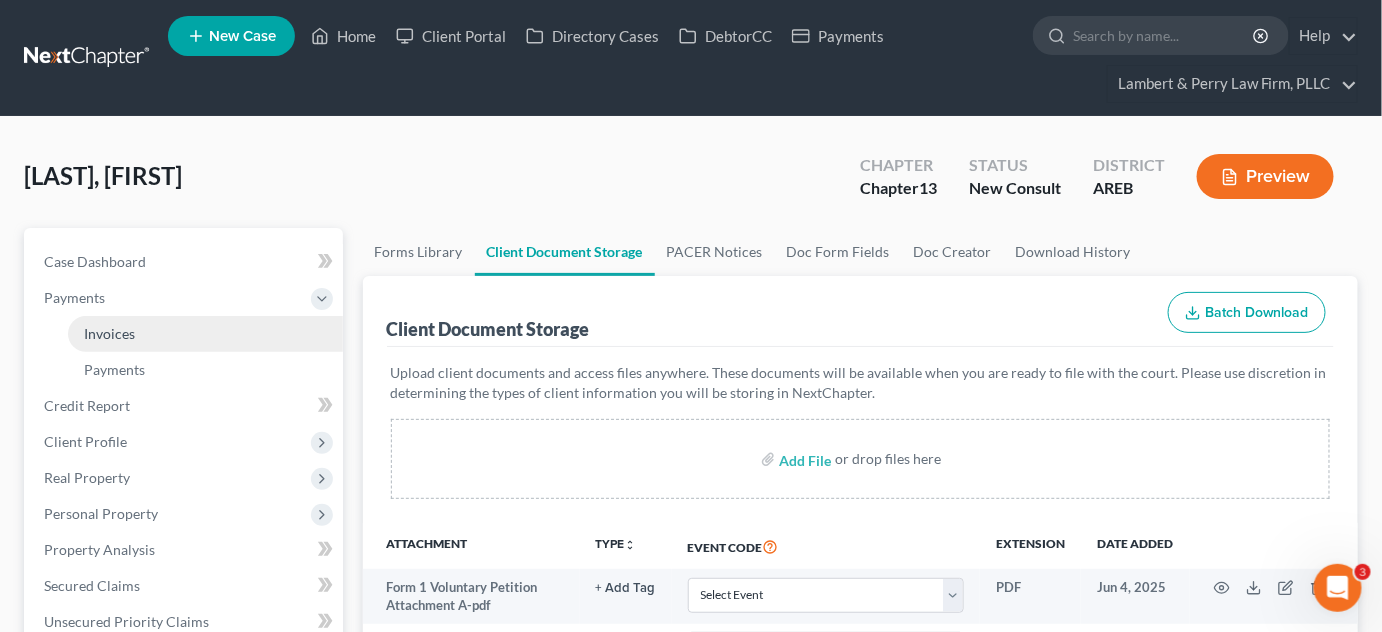 drag, startPoint x: 123, startPoint y: 322, endPoint x: 258, endPoint y: 339, distance: 136.06616 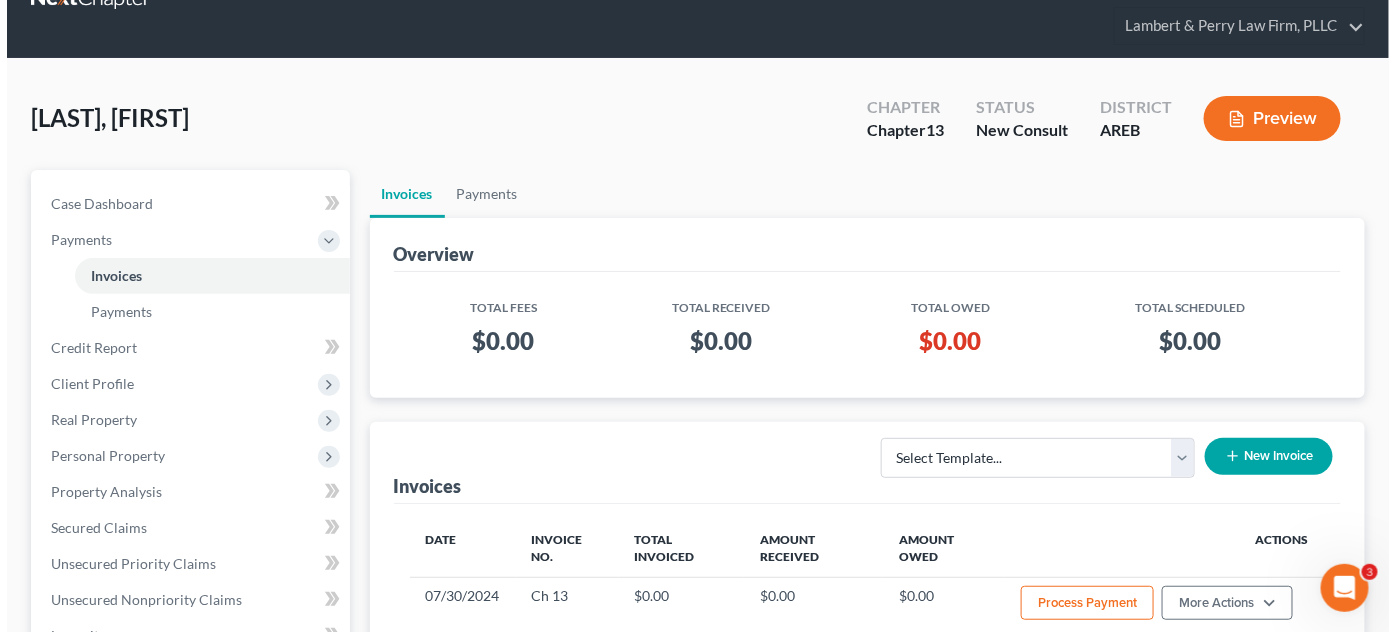 scroll, scrollTop: 90, scrollLeft: 0, axis: vertical 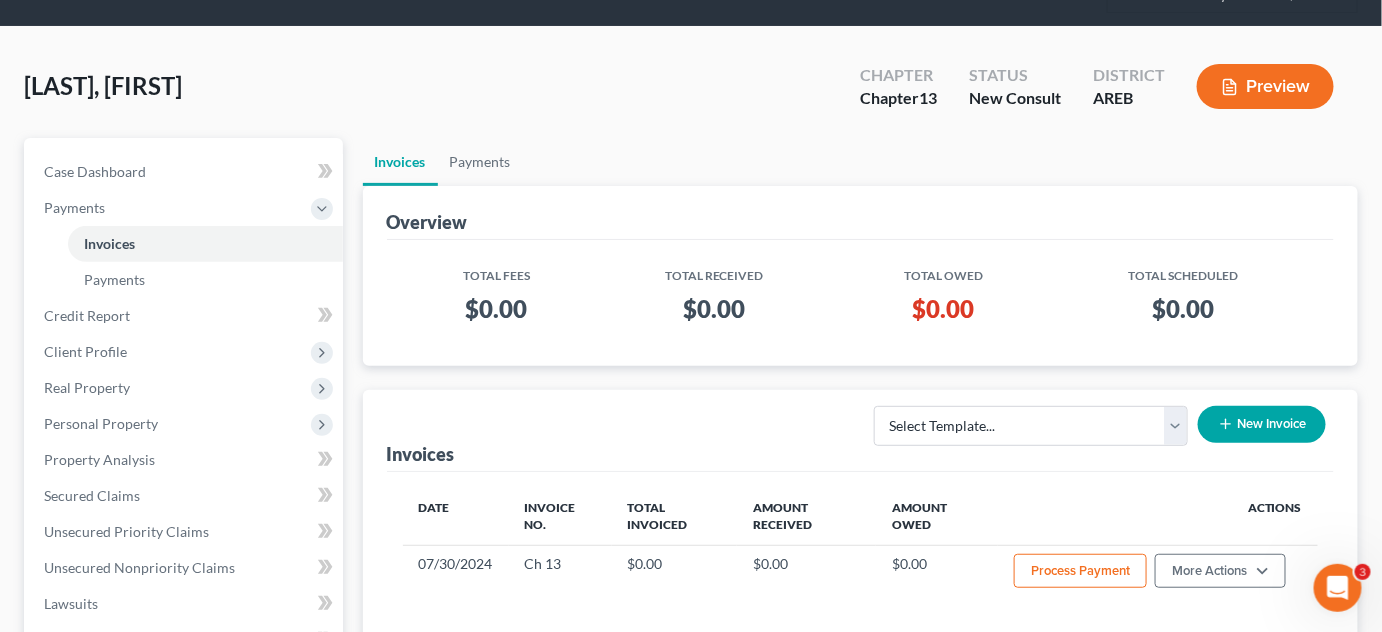 click on "New Invoice" at bounding box center (1262, 424) 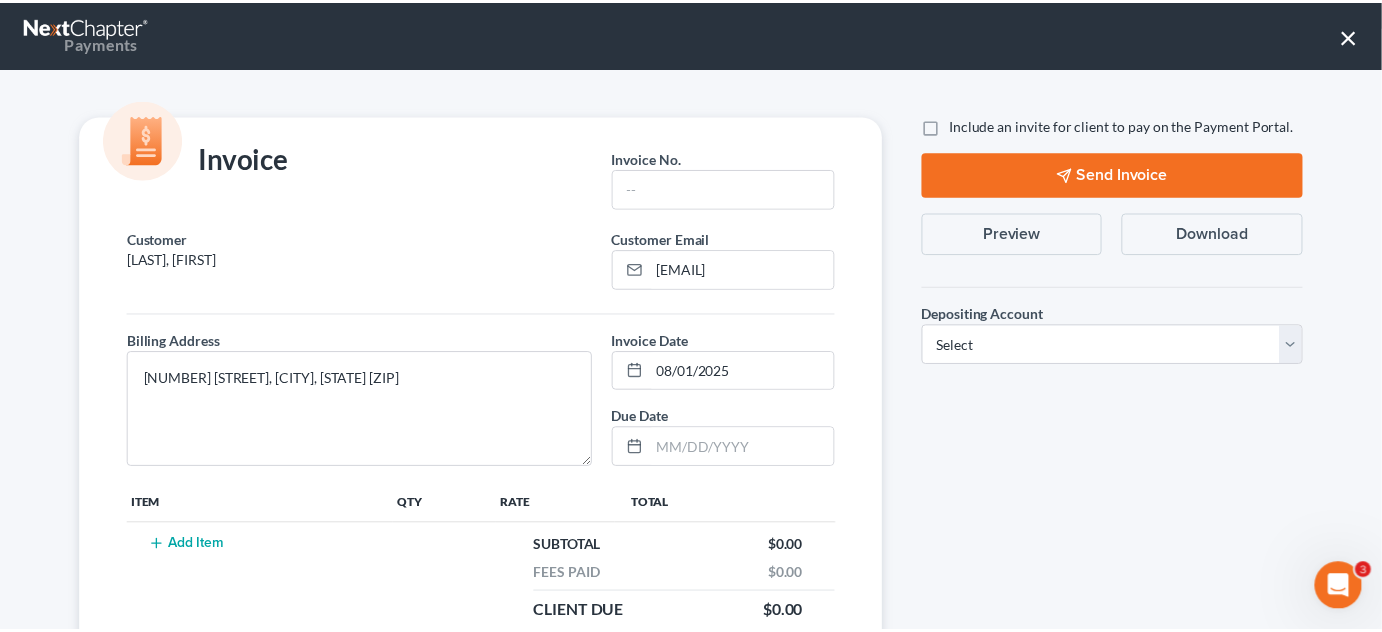 scroll, scrollTop: 216, scrollLeft: 0, axis: vertical 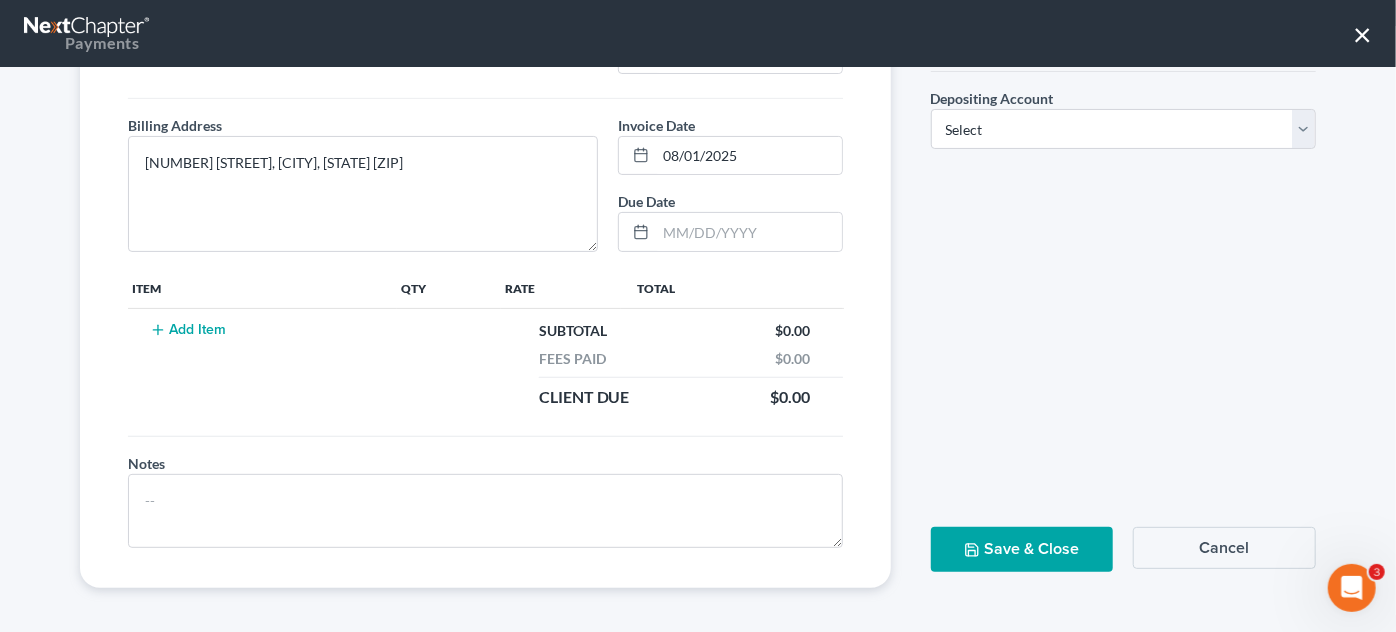 click on "Cancel" at bounding box center (1224, 548) 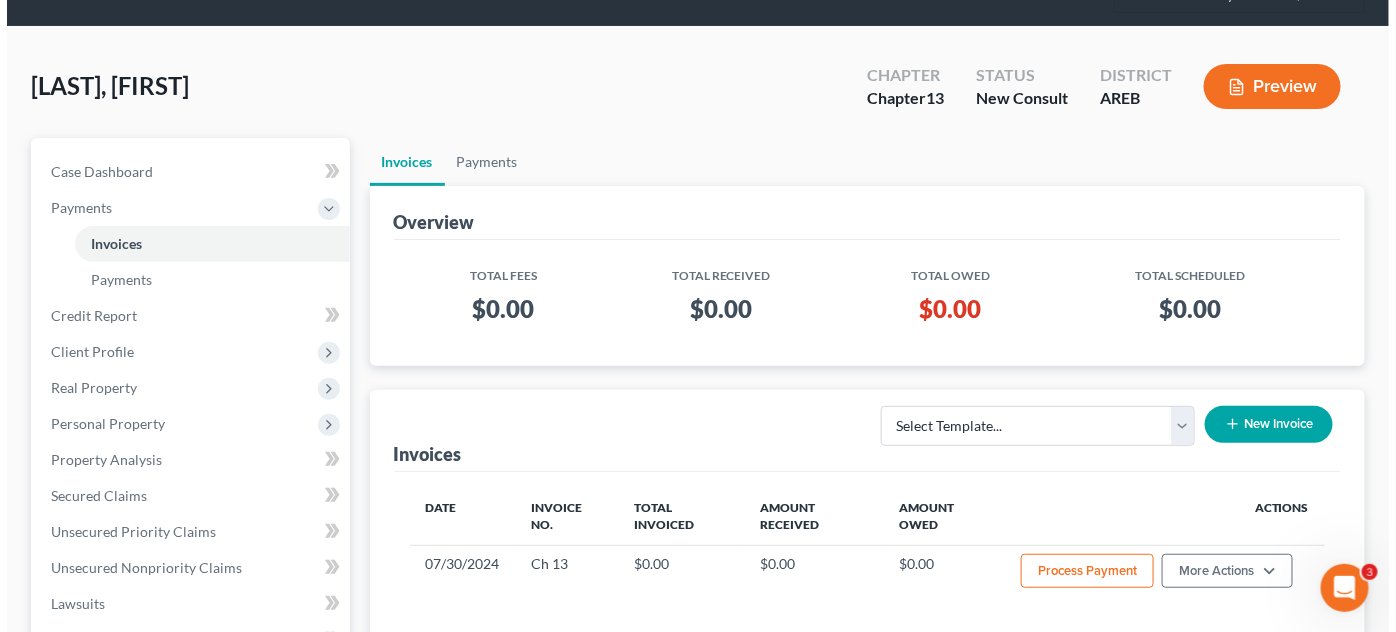 scroll, scrollTop: 181, scrollLeft: 0, axis: vertical 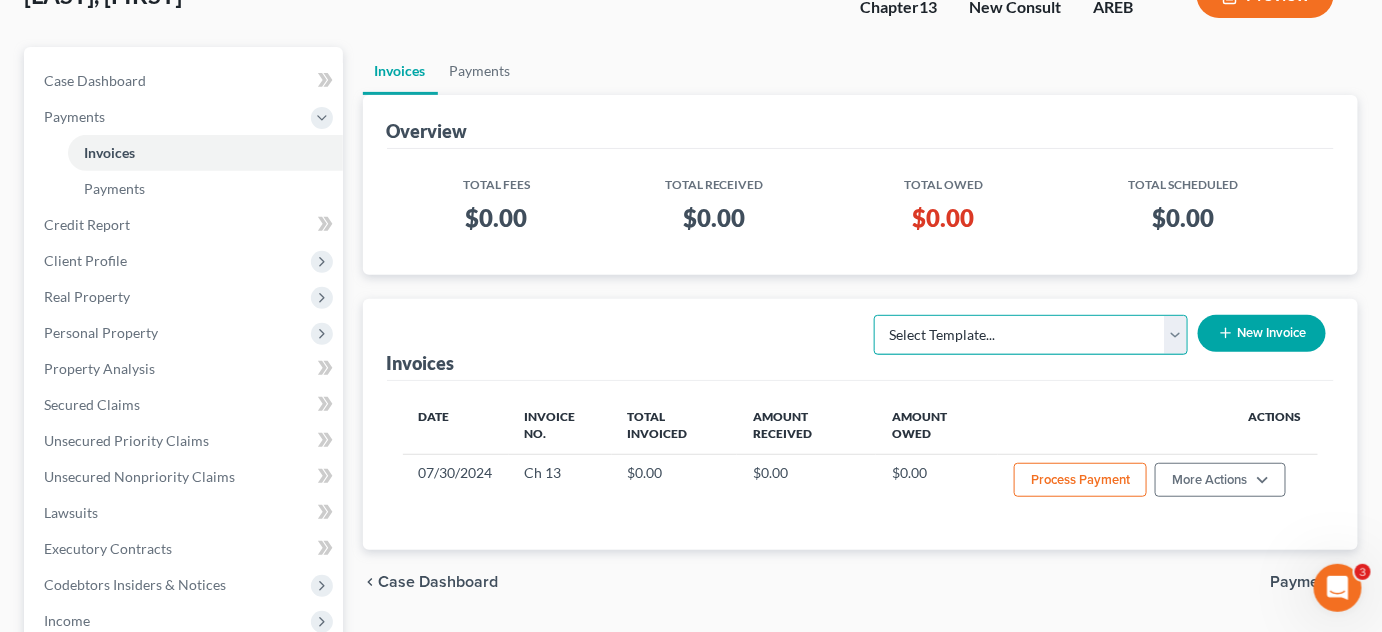 click on "Select Template... Chapter 13 Bankruptcy - Individual Chapter 13 Bankruptcy - Joint Chapter 7 Bankruptcy - Add Bills Chapter 7 Bankruptcy - $1200 - Joint Chapter 7 Bankruptcy - $1500 - Joint Chapter 7 Bankruptcy - $1500 - Individual Chapter 7 Bankruptcy - $1200 - Individual Motion to sell free and clear of liens" at bounding box center [1031, 335] 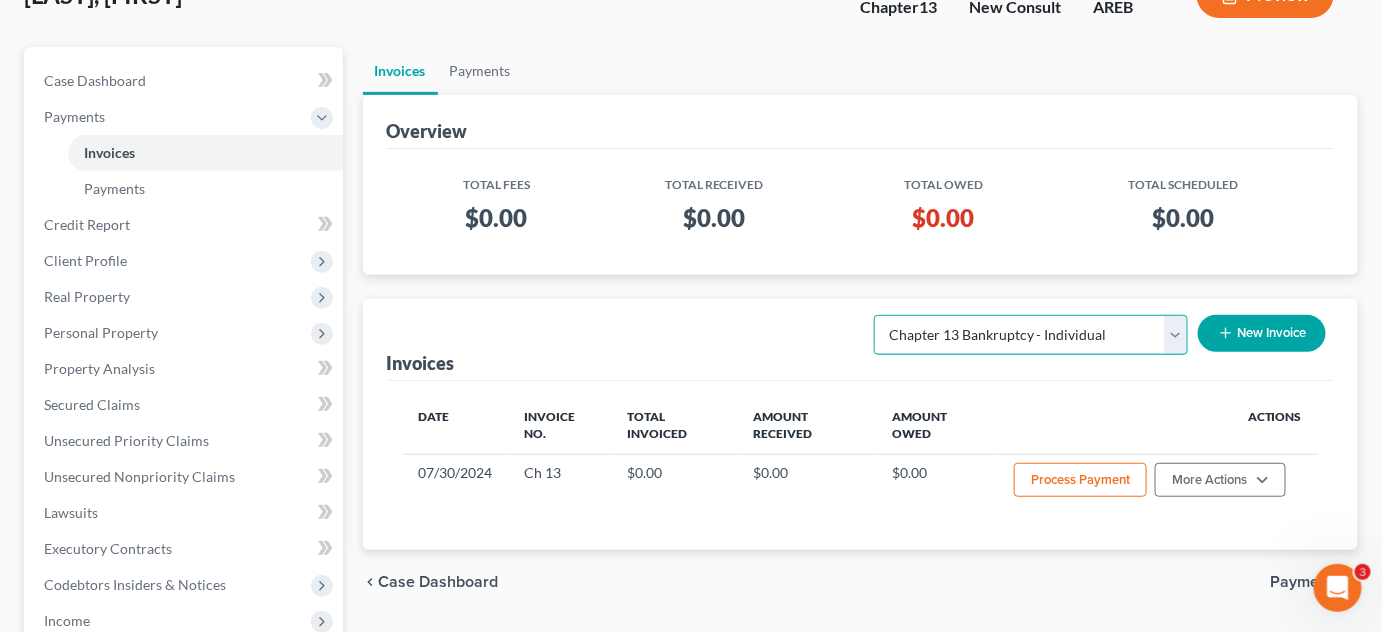 click on "Select Template... Chapter 13 Bankruptcy - Individual Chapter 13 Bankruptcy - Joint Chapter 7 Bankruptcy - Add Bills Chapter 7 Bankruptcy - $1200 - Joint Chapter 7 Bankruptcy - $1500 - Joint Chapter 7 Bankruptcy - $1500 - Individual Chapter 7 Bankruptcy - $1200 - Individual Motion to sell free and clear of liens" at bounding box center (1031, 335) 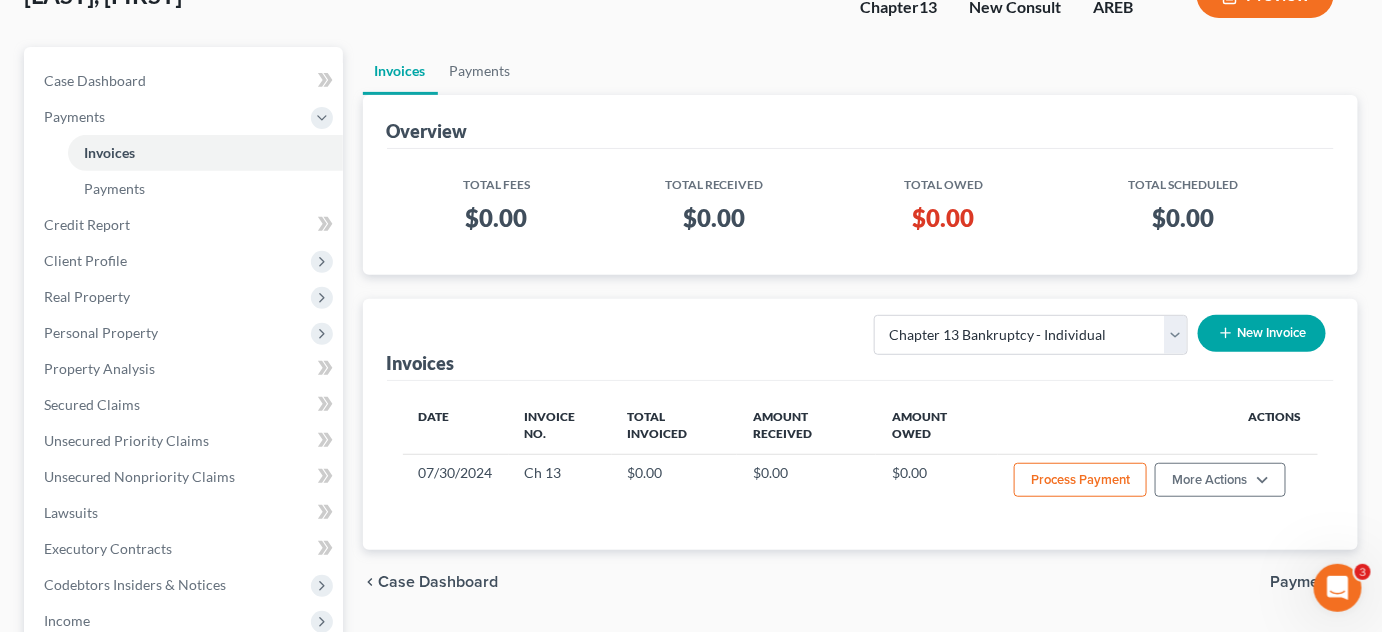 click 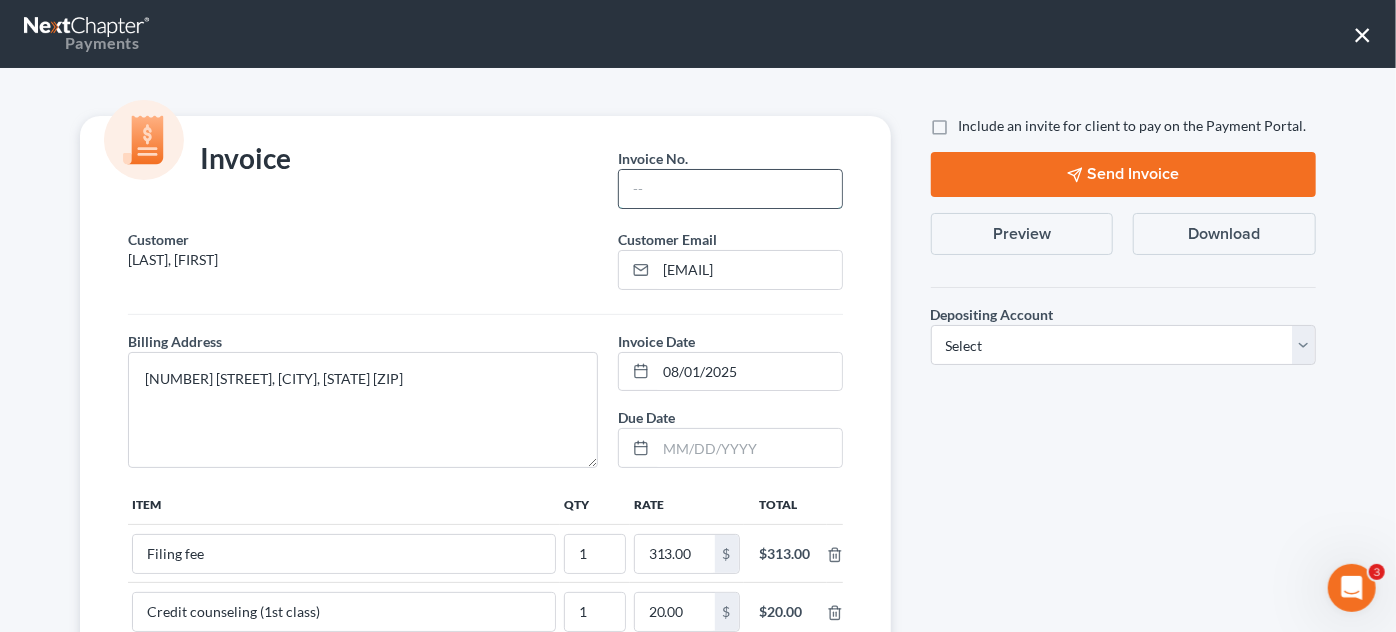 click at bounding box center (730, 189) 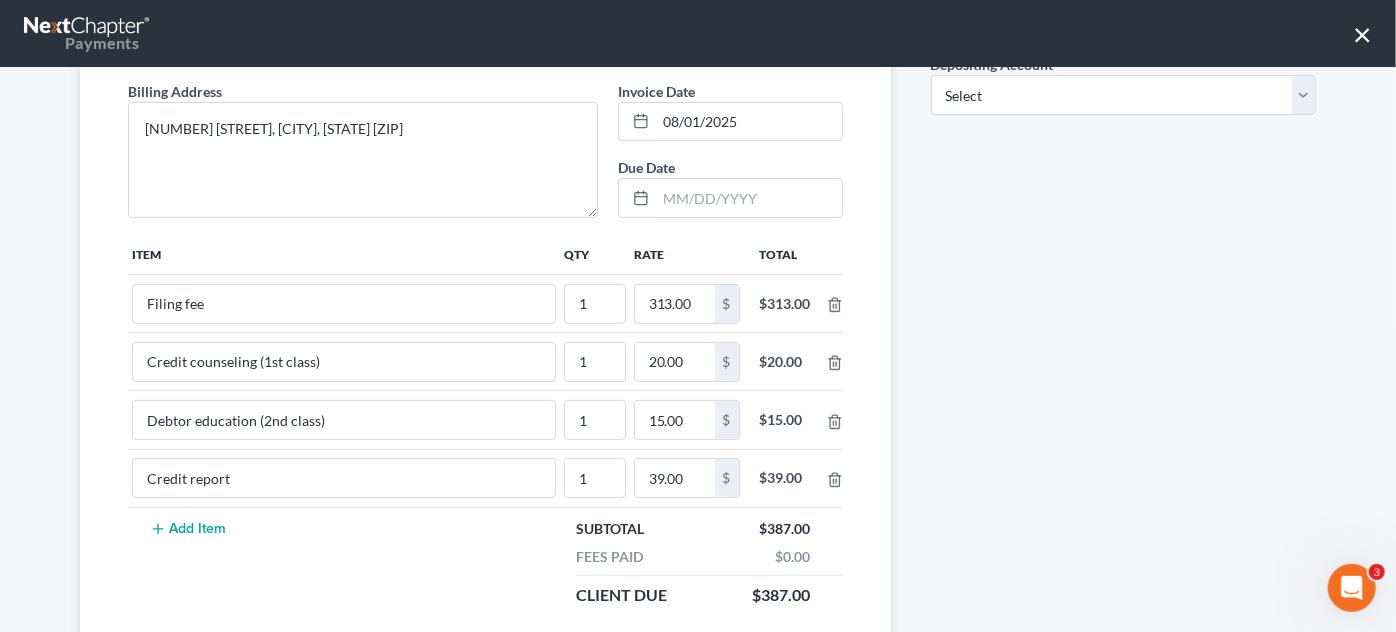 scroll, scrollTop: 272, scrollLeft: 0, axis: vertical 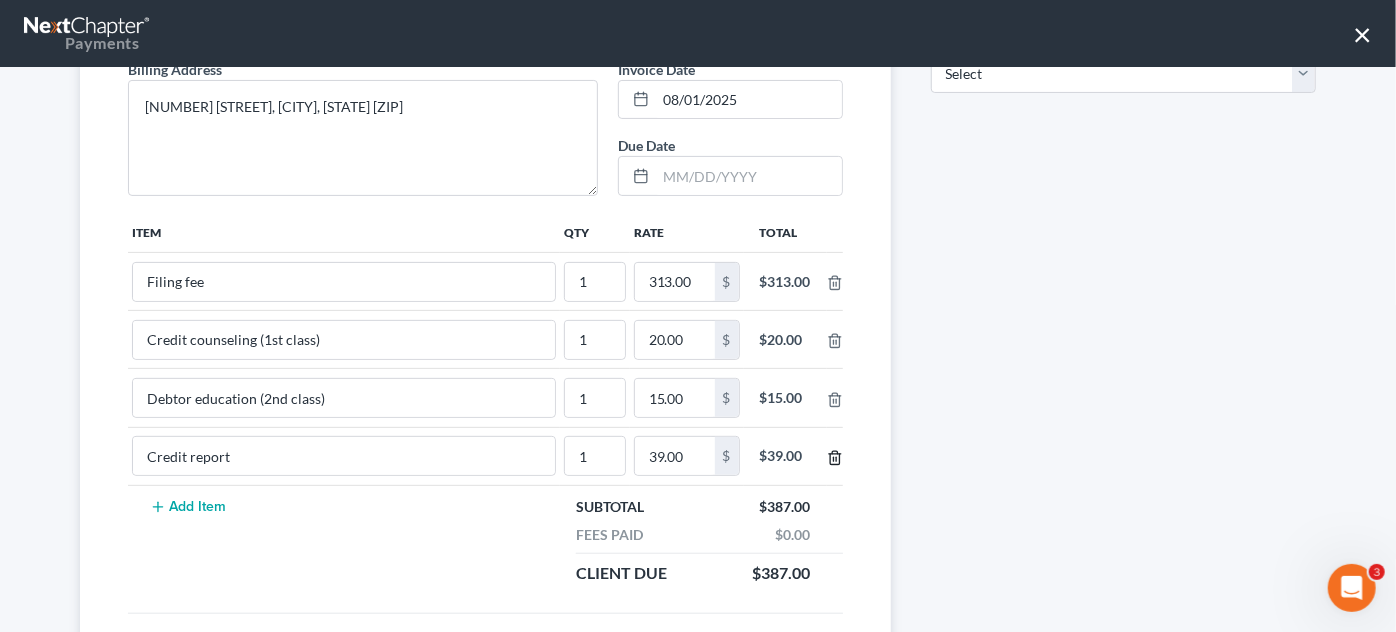 type on "2" 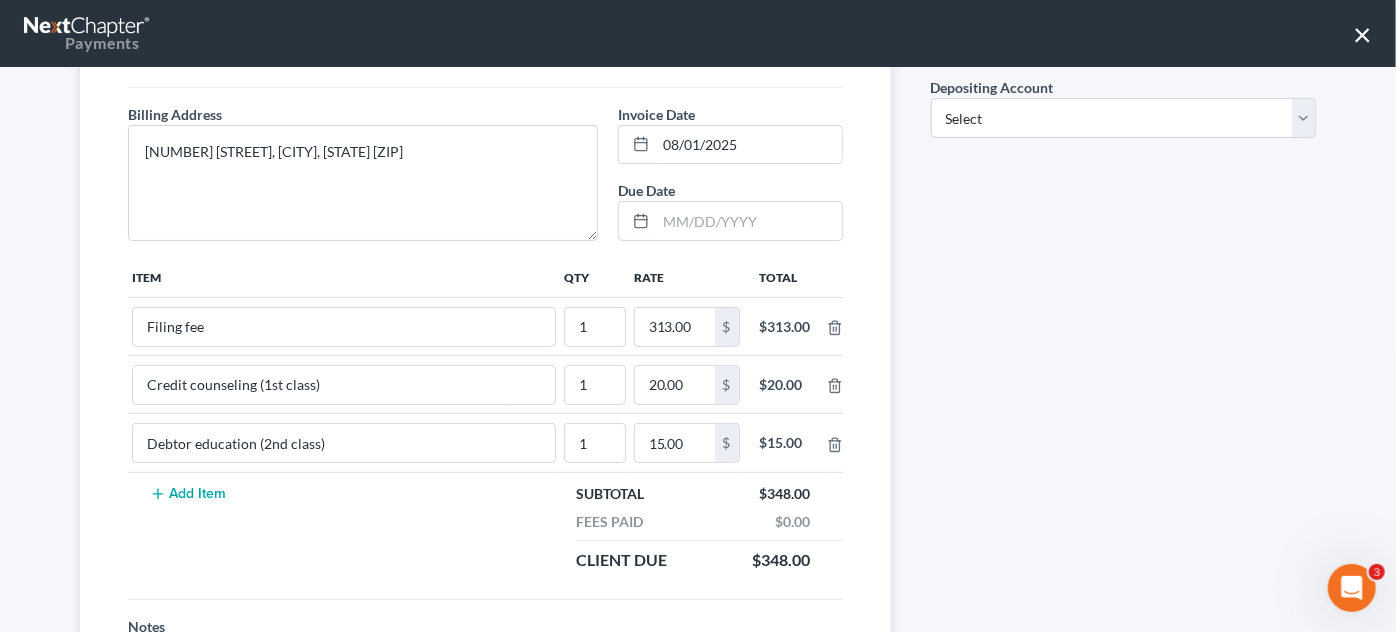 scroll, scrollTop: 387, scrollLeft: 0, axis: vertical 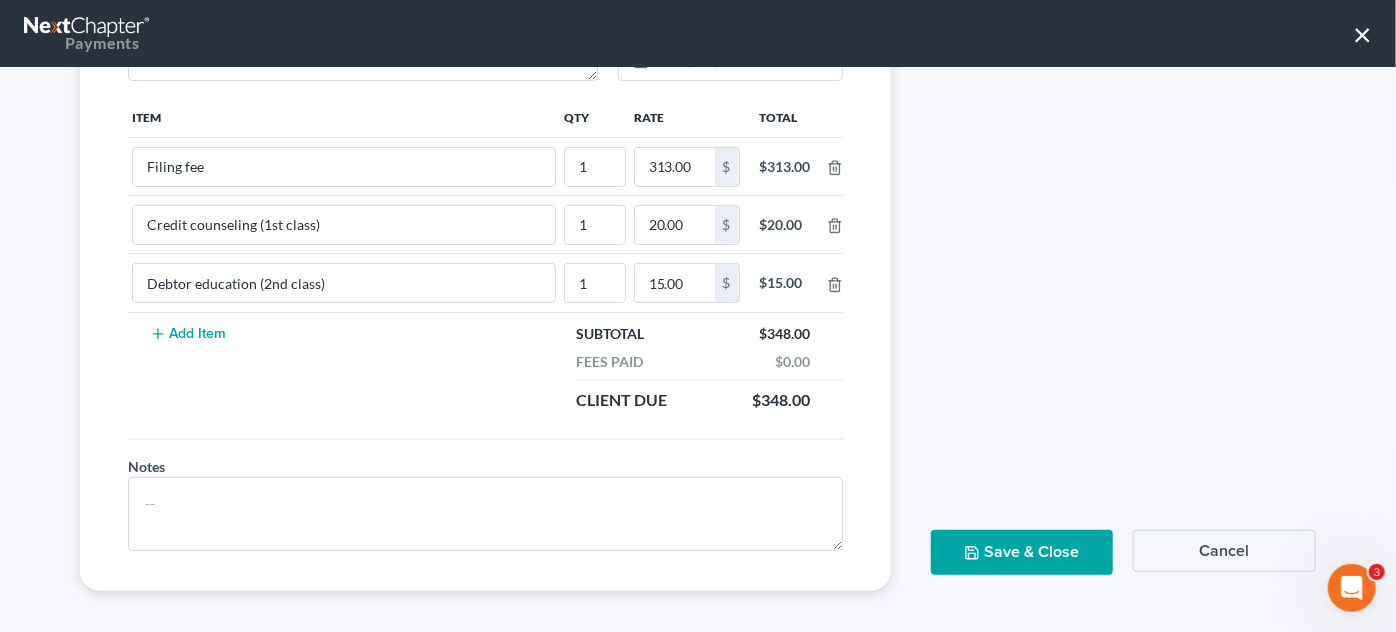click on "Save & Close" at bounding box center (1022, 552) 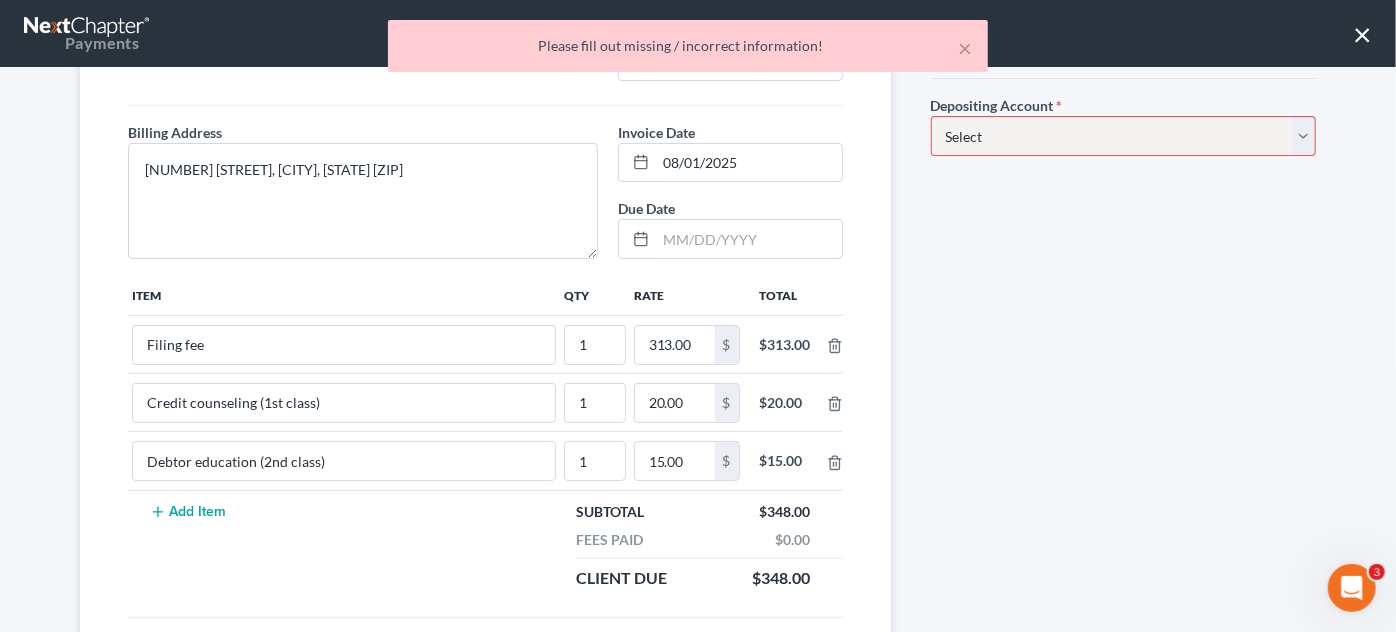 scroll, scrollTop: 0, scrollLeft: 0, axis: both 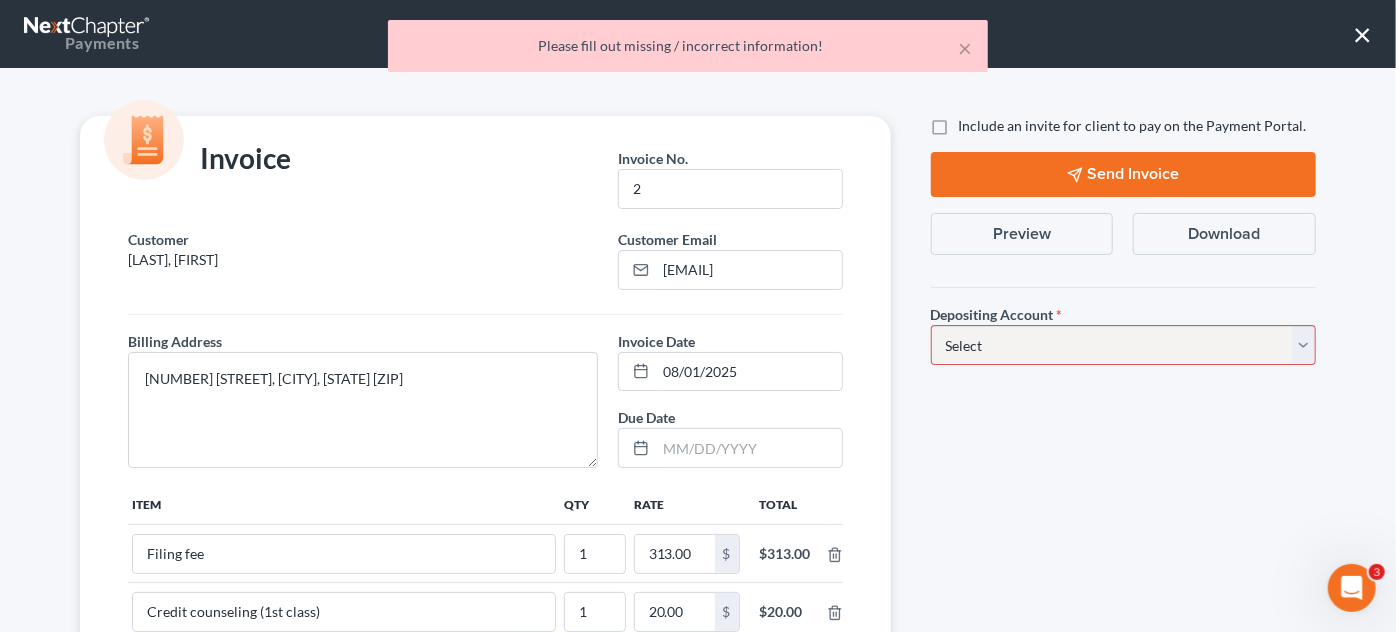 click on "Select Operation Trust" at bounding box center (1123, 345) 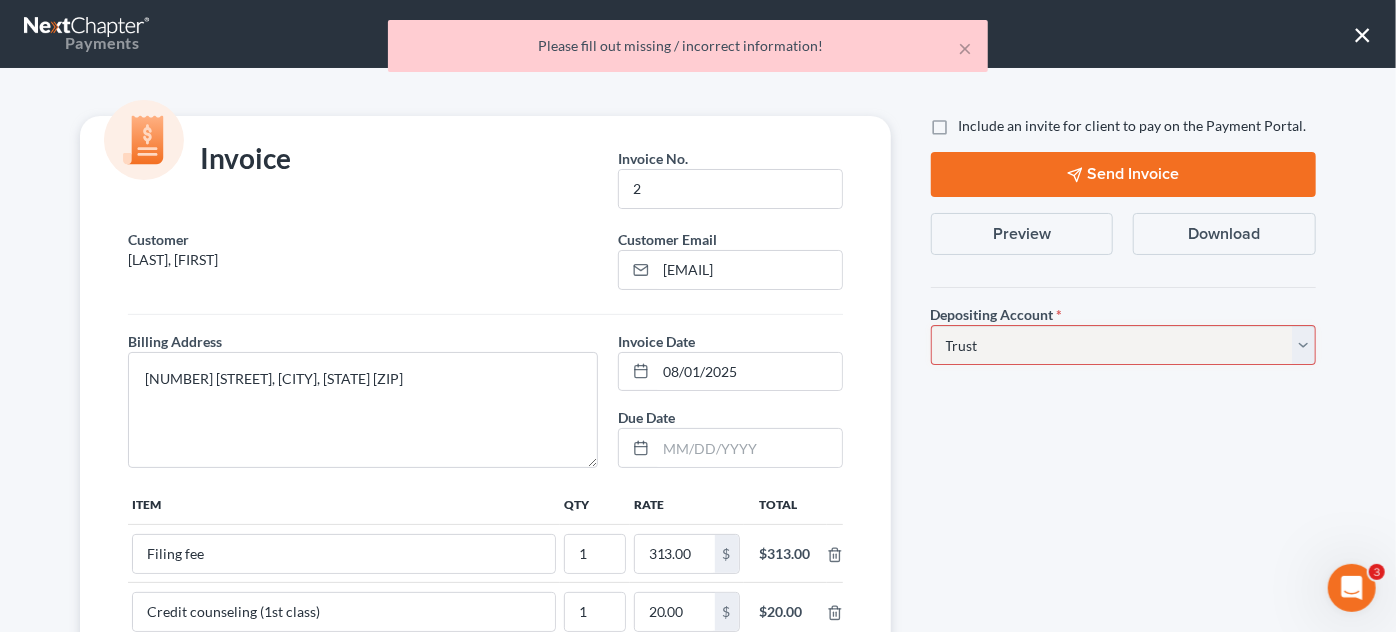 click on "Select Operation Trust" at bounding box center (1123, 345) 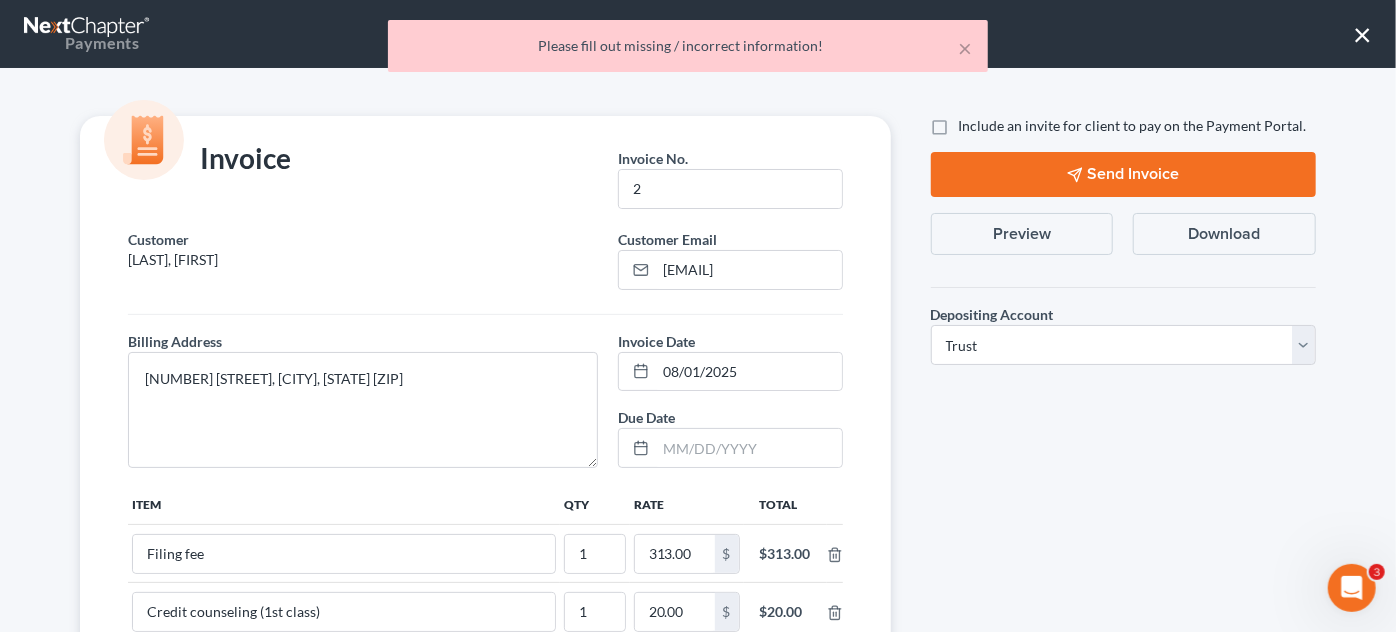 drag, startPoint x: 1071, startPoint y: 495, endPoint x: 1090, endPoint y: 533, distance: 42.48529 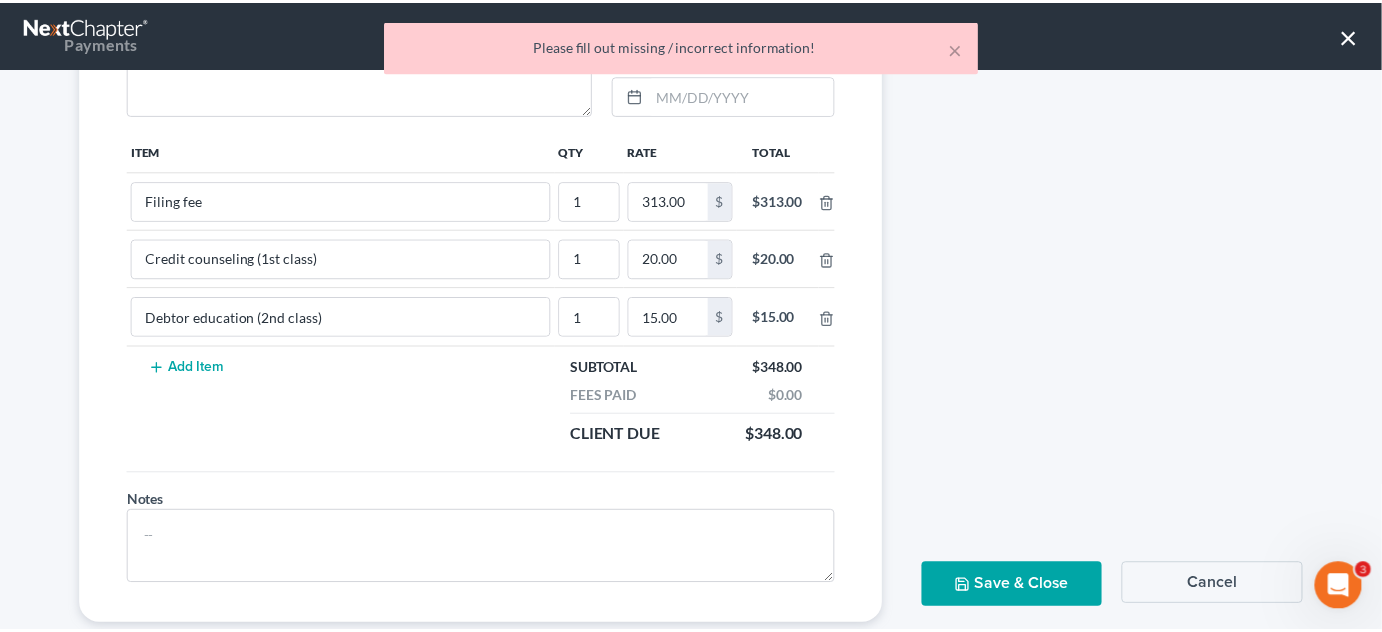 scroll, scrollTop: 387, scrollLeft: 0, axis: vertical 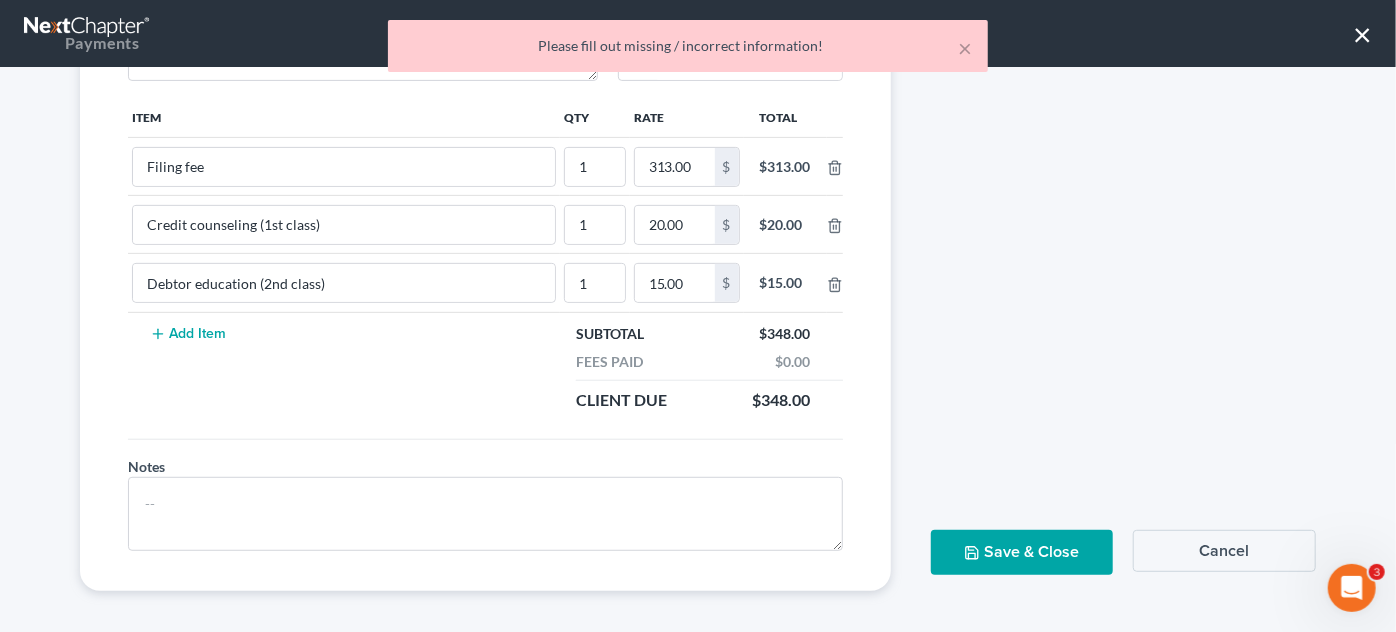 click on "Save & Close" at bounding box center [1022, 552] 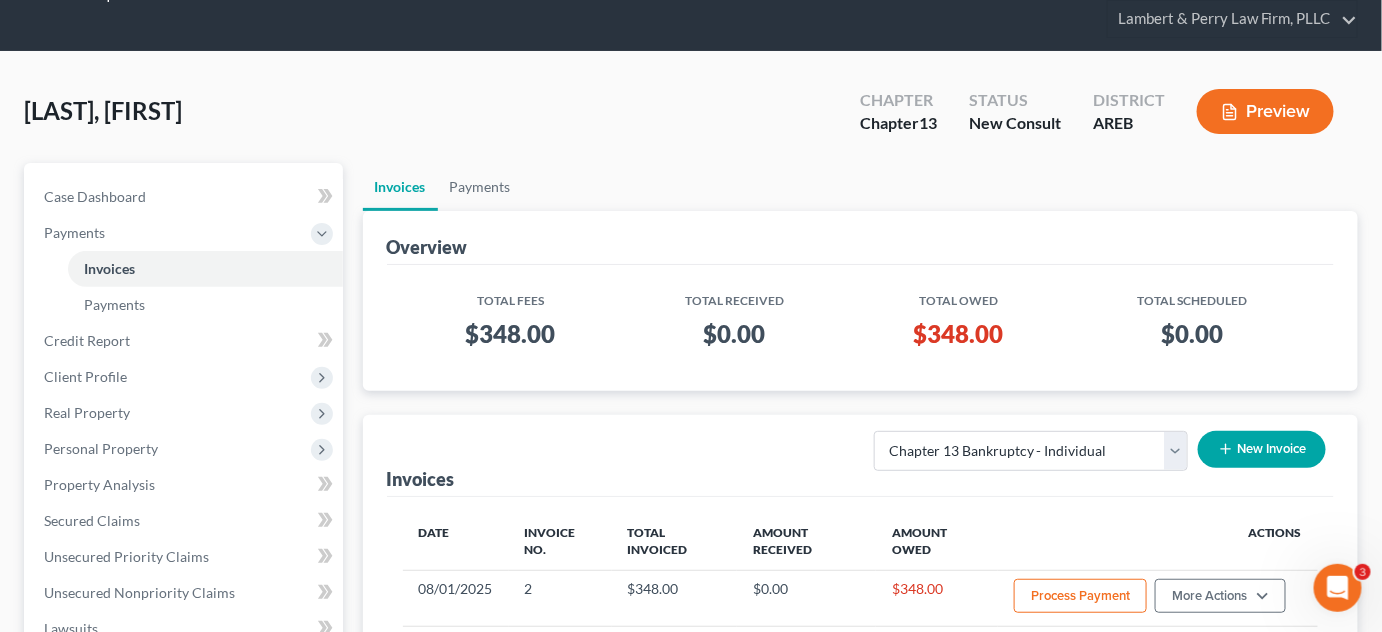 scroll, scrollTop: 0, scrollLeft: 0, axis: both 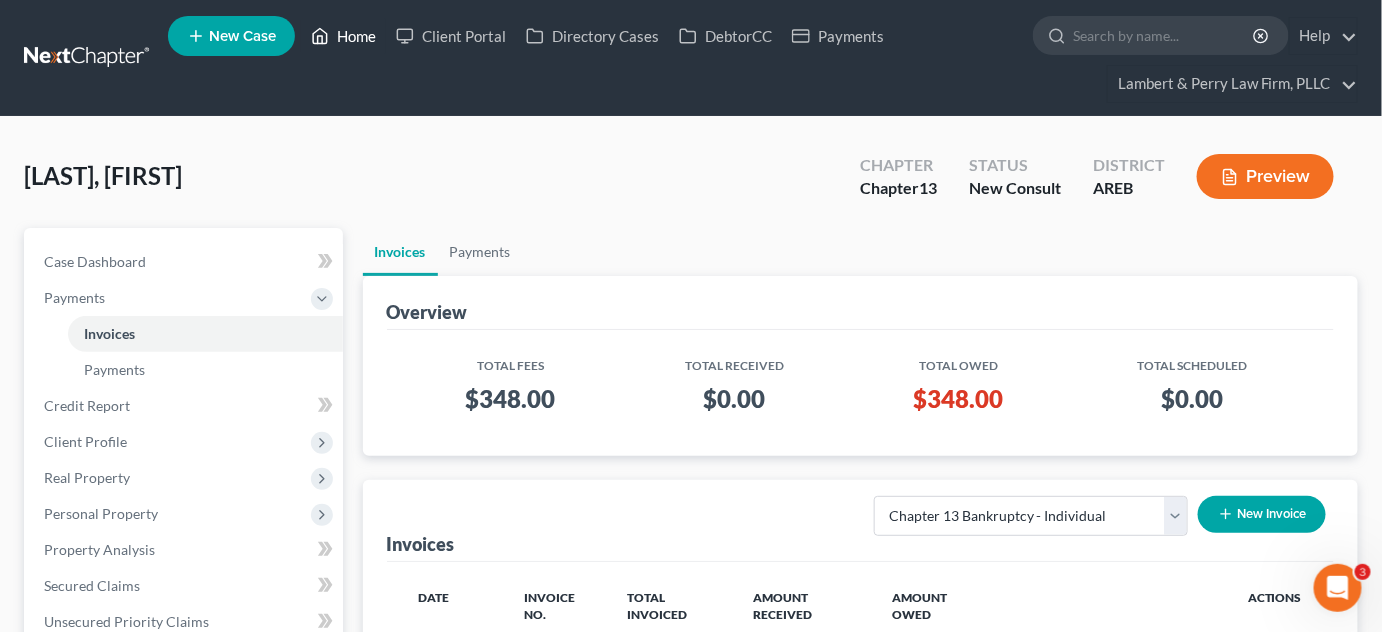 click on "Home" at bounding box center [343, 36] 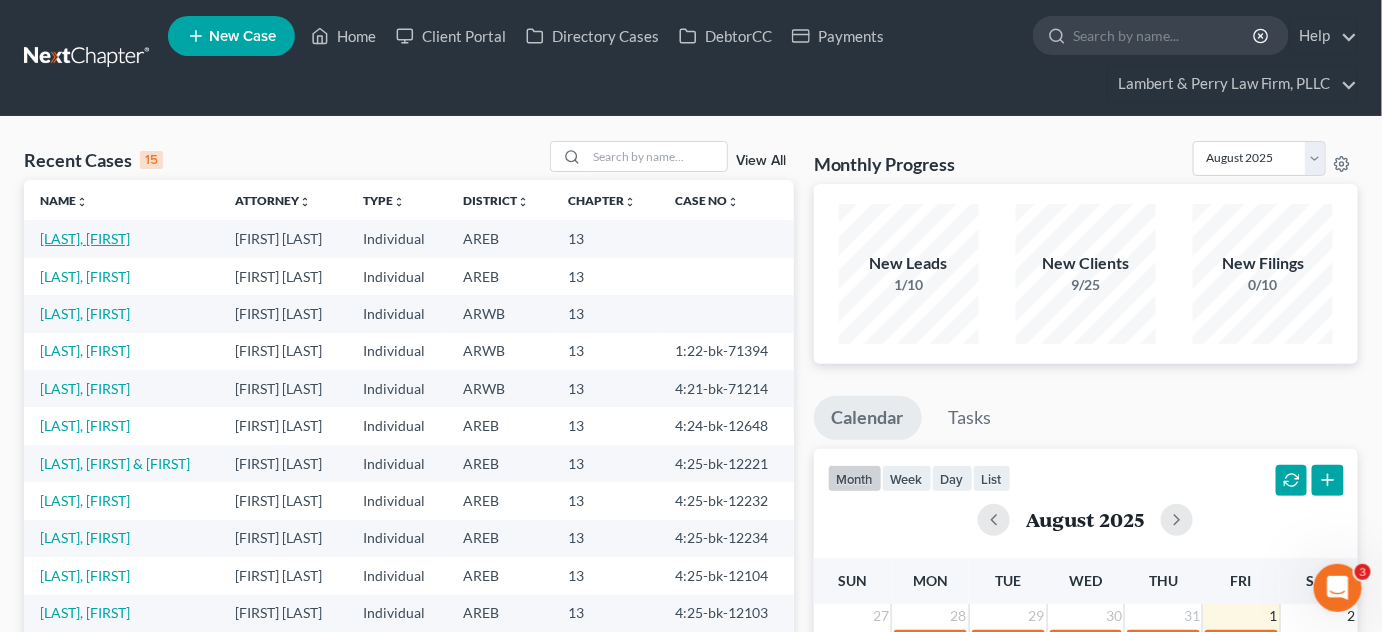 click on "[LAST], [FIRST]" at bounding box center (85, 238) 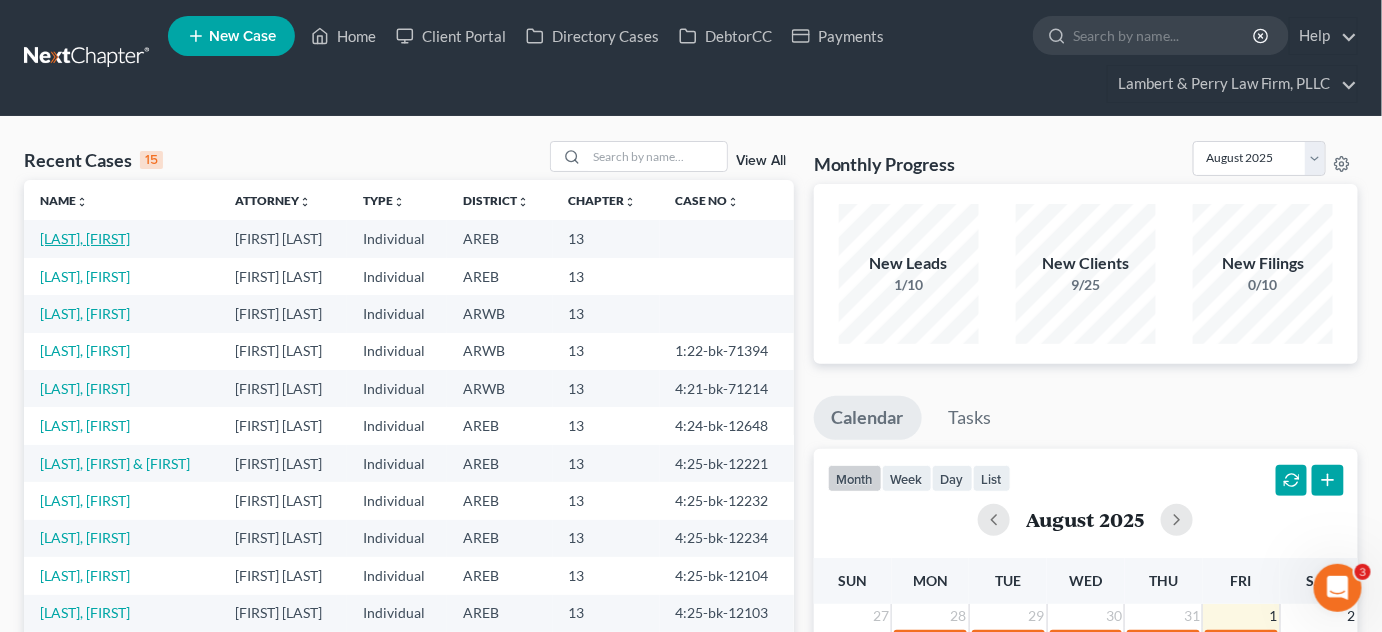 select on "4" 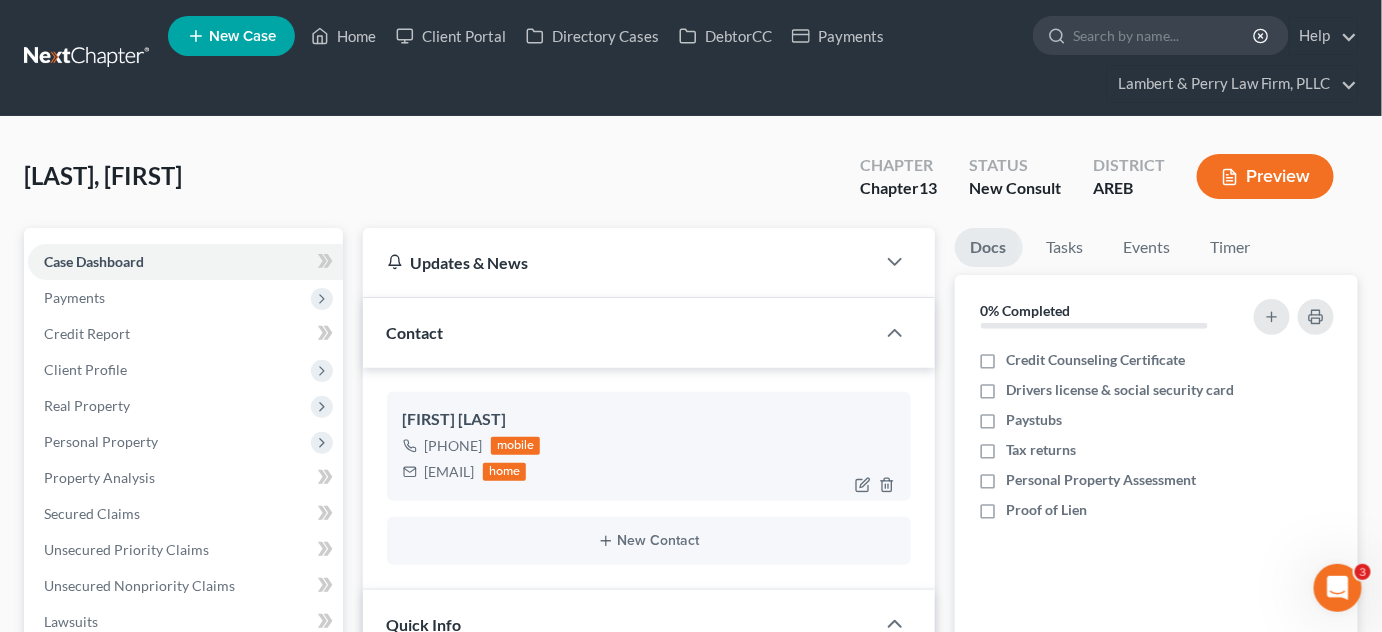 scroll, scrollTop: 90, scrollLeft: 0, axis: vertical 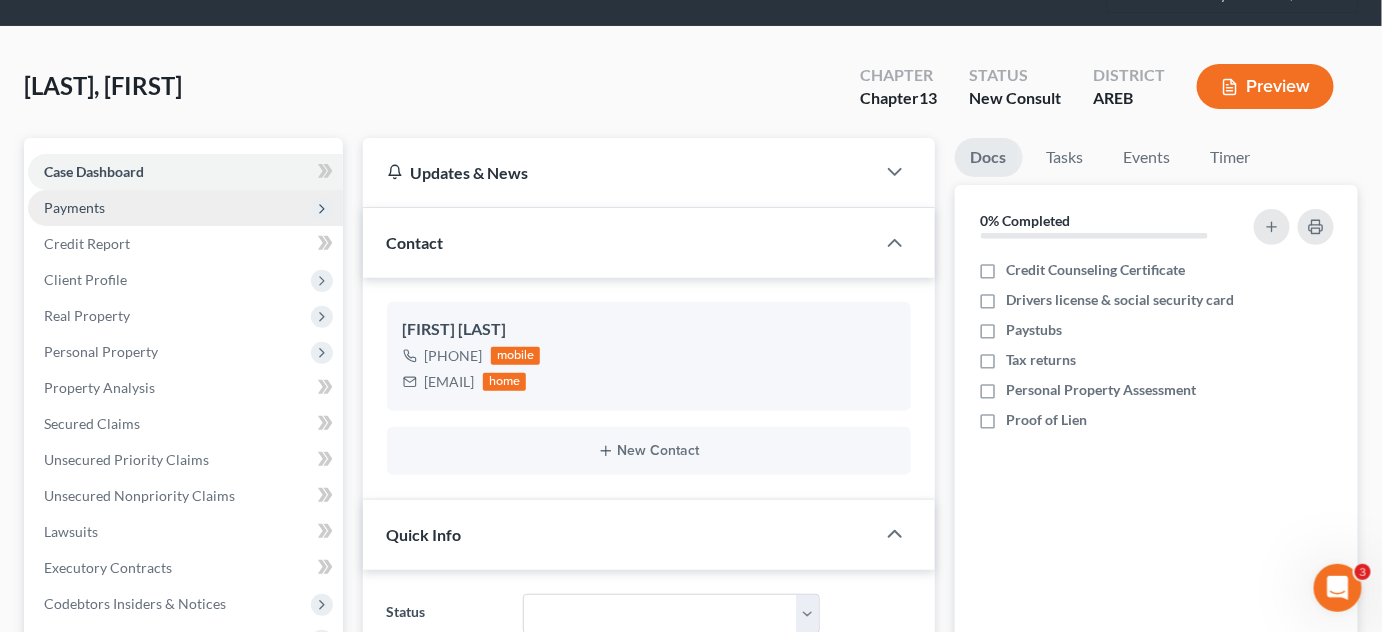 click on "Payments" at bounding box center [185, 208] 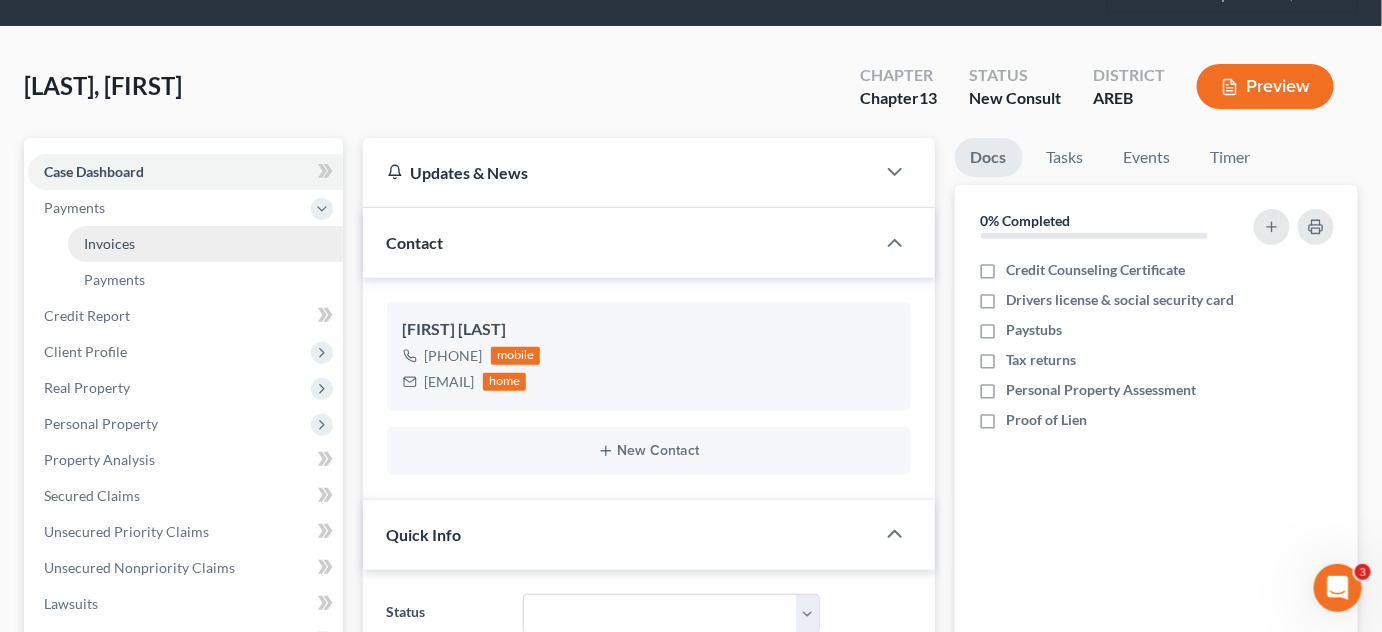 click on "Invoices" at bounding box center [205, 244] 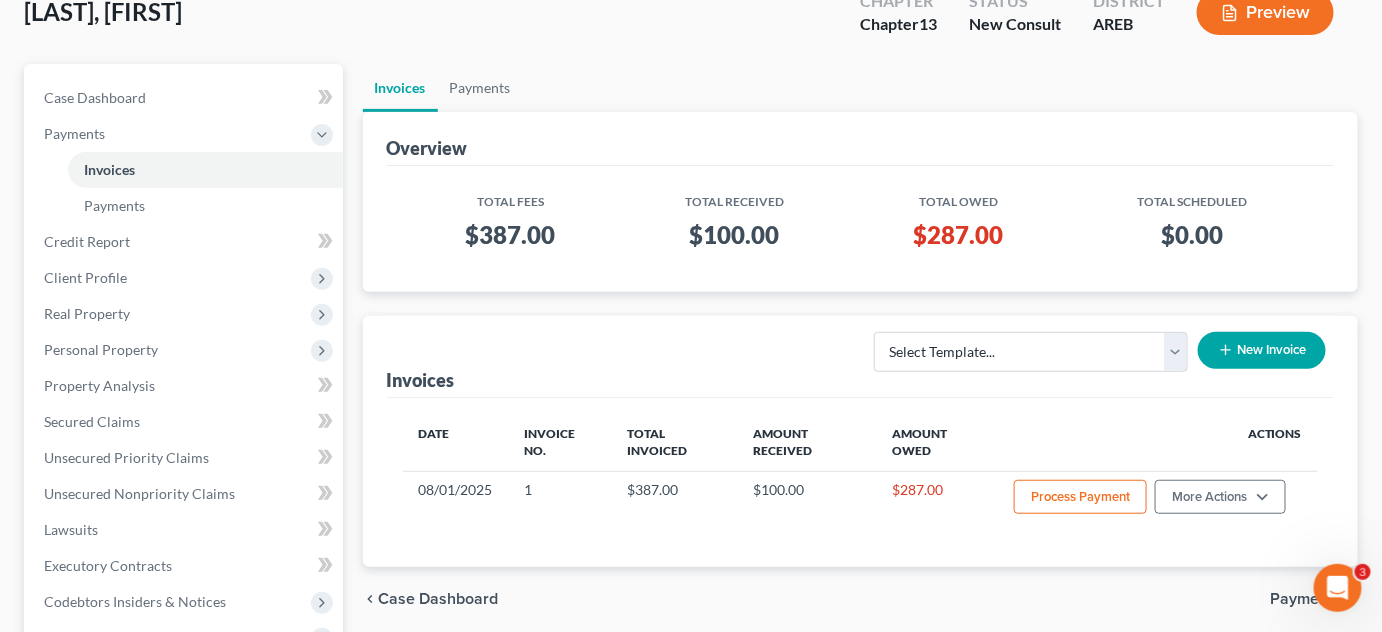 scroll, scrollTop: 545, scrollLeft: 0, axis: vertical 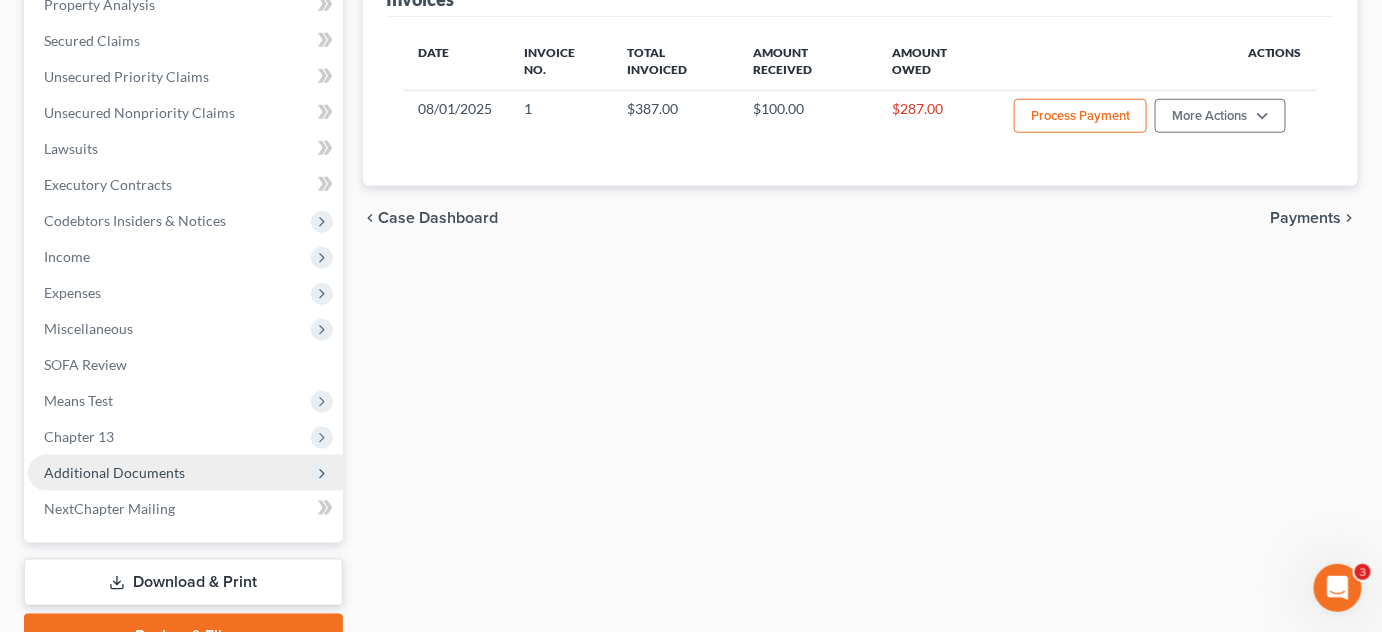 click on "Additional Documents" at bounding box center (114, 472) 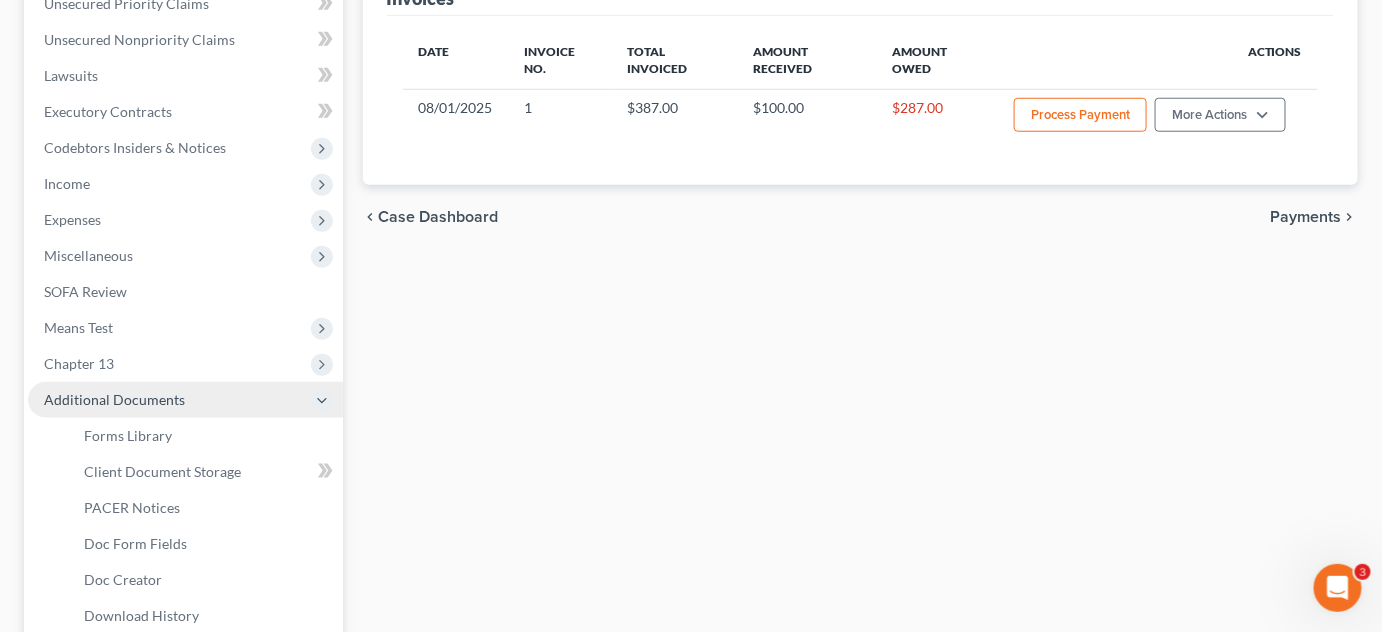 scroll, scrollTop: 655, scrollLeft: 0, axis: vertical 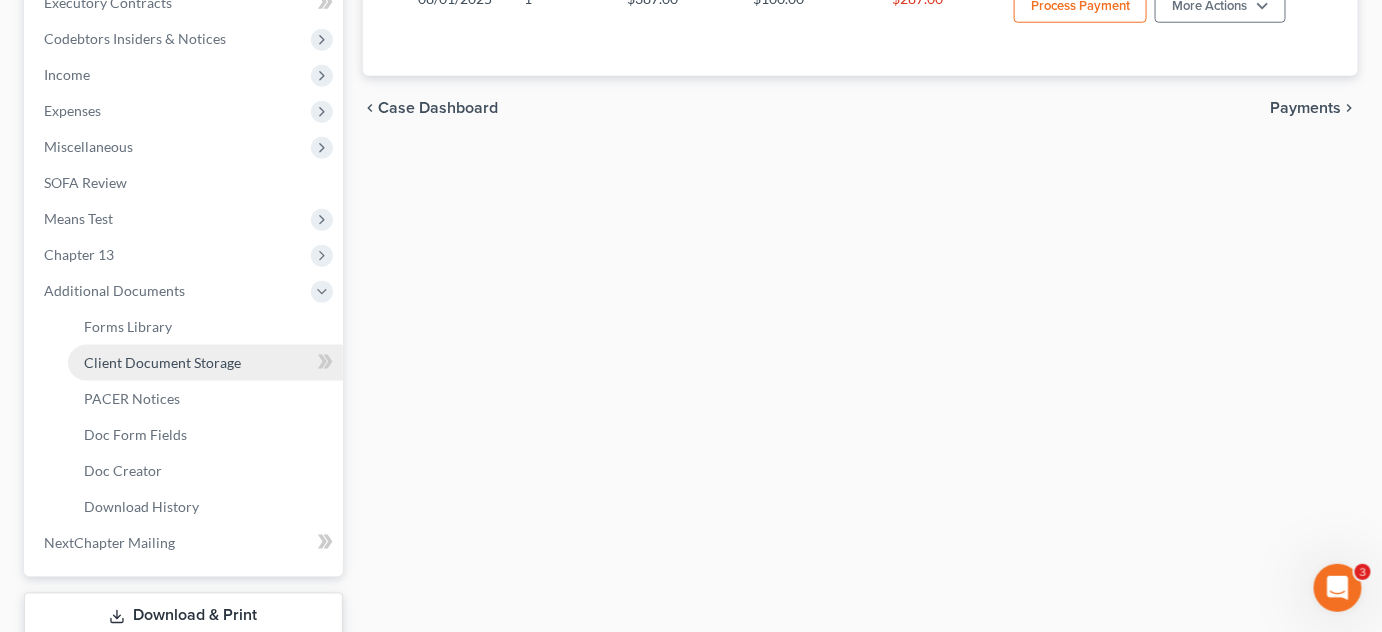 click on "Client Document Storage" at bounding box center [162, 362] 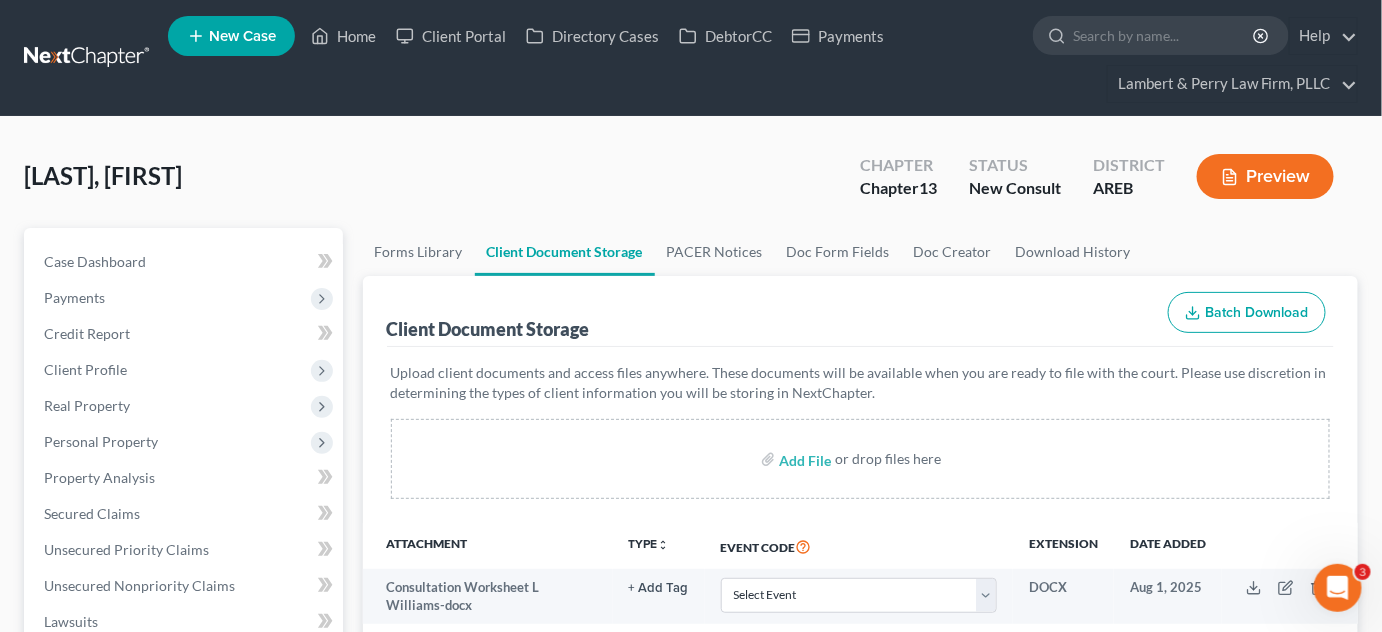 scroll, scrollTop: 90, scrollLeft: 0, axis: vertical 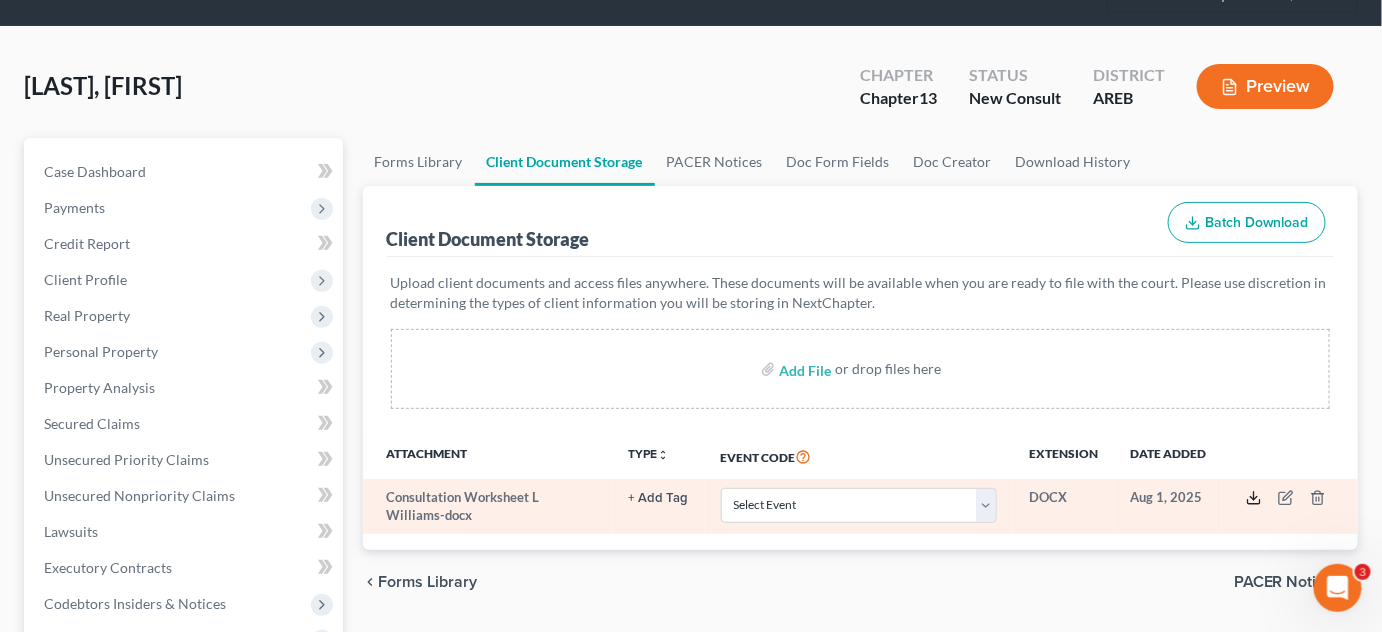 click 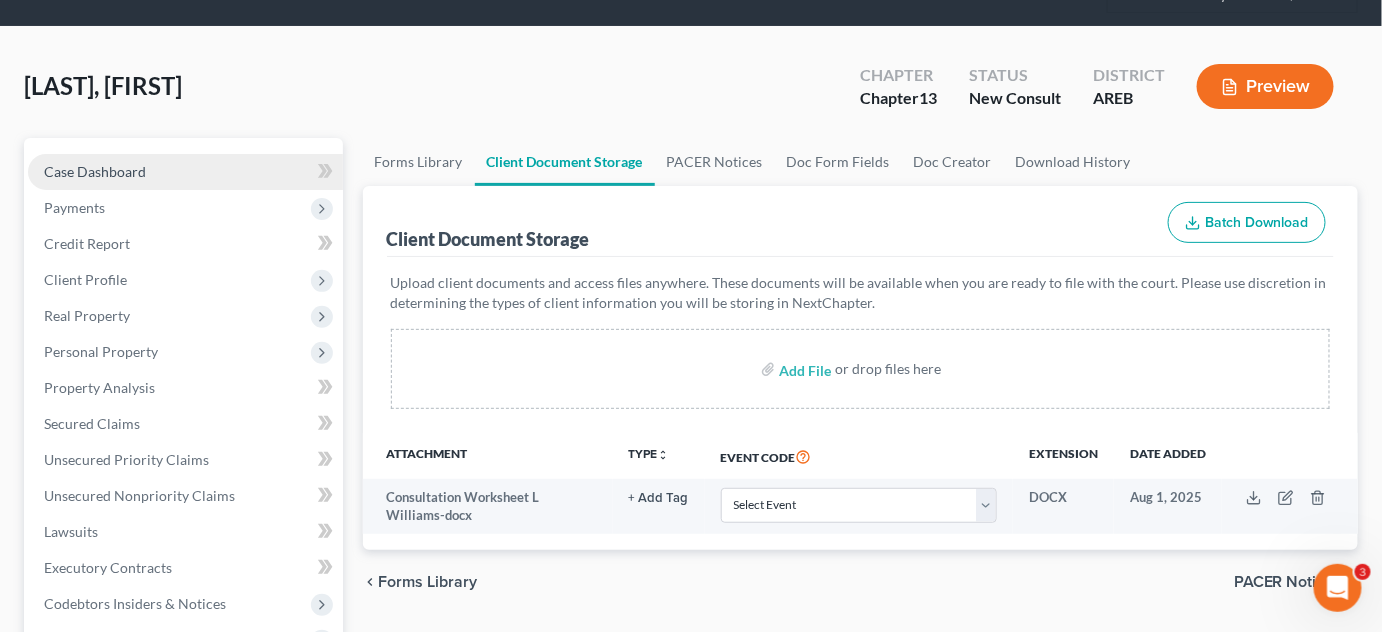 click on "Case Dashboard" at bounding box center (95, 171) 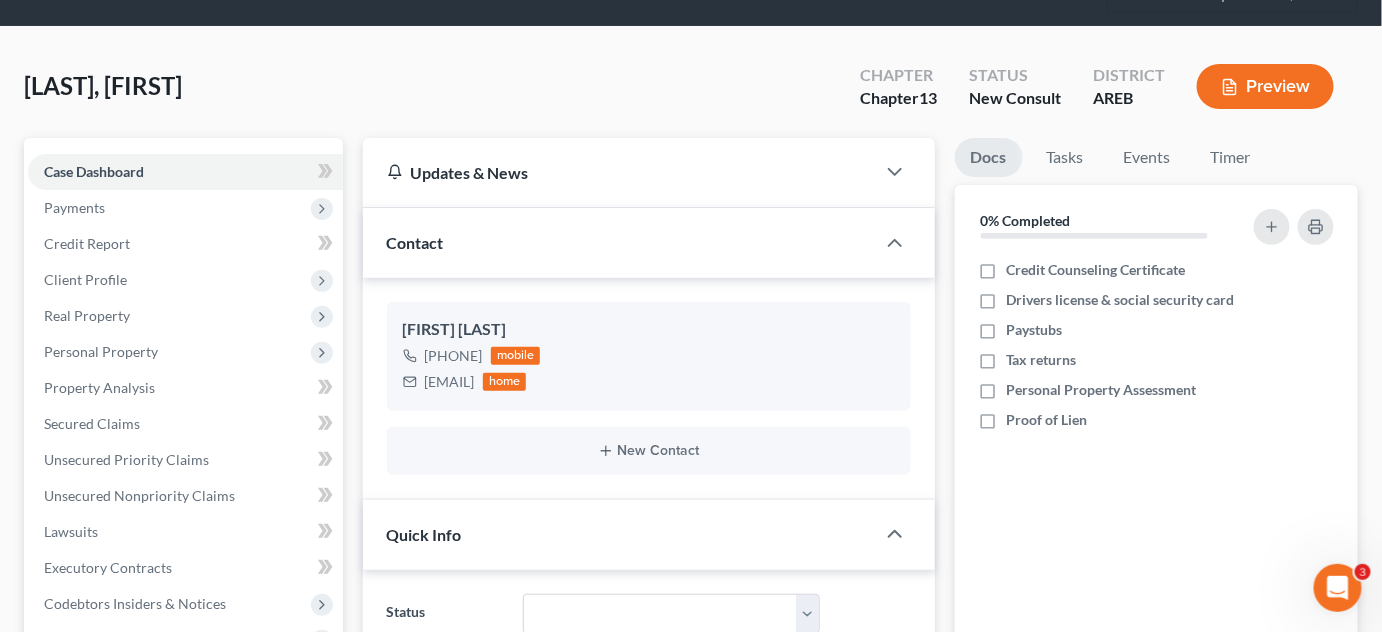 scroll, scrollTop: 0, scrollLeft: 0, axis: both 